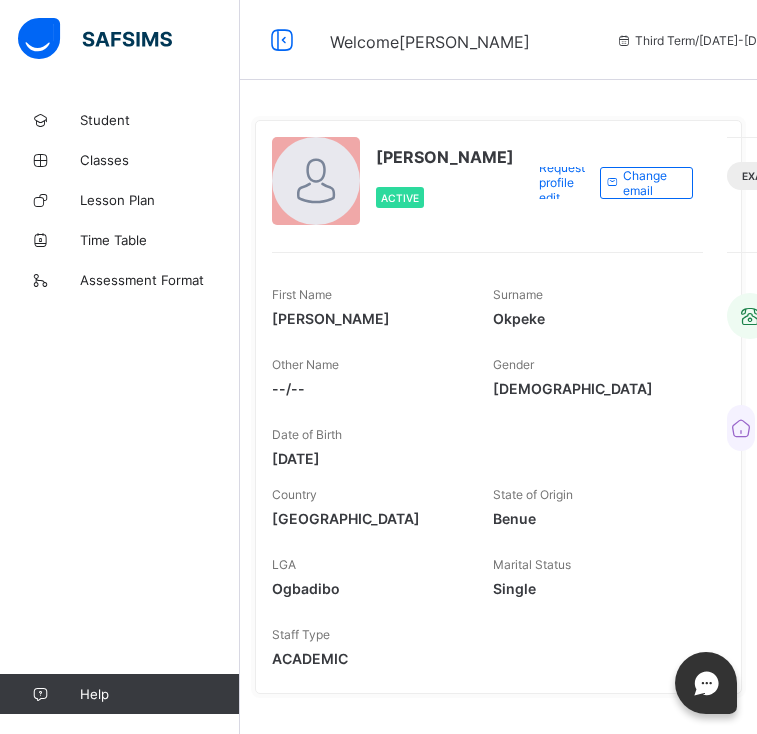 scroll, scrollTop: 0, scrollLeft: 0, axis: both 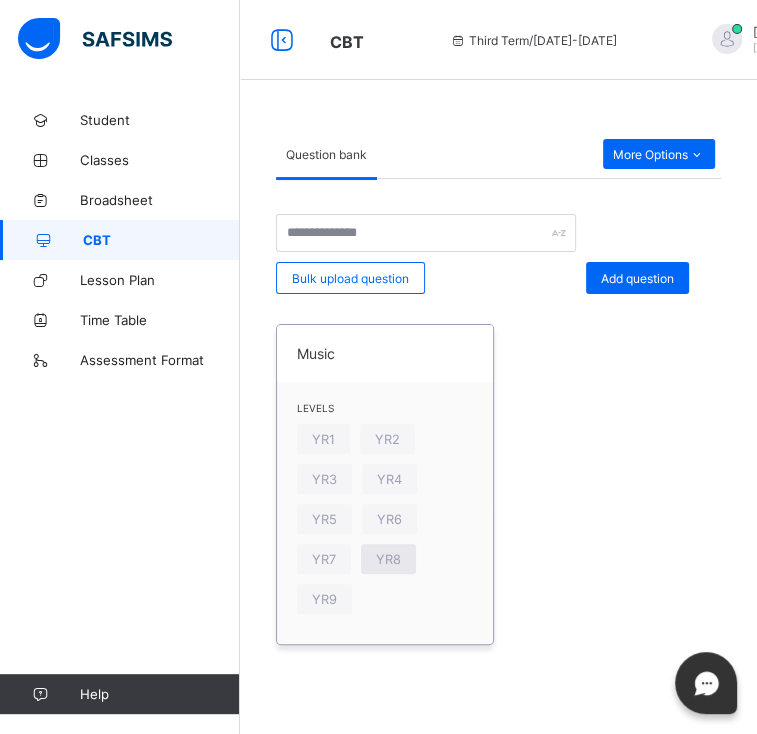 click on "YR8" at bounding box center (388, 559) 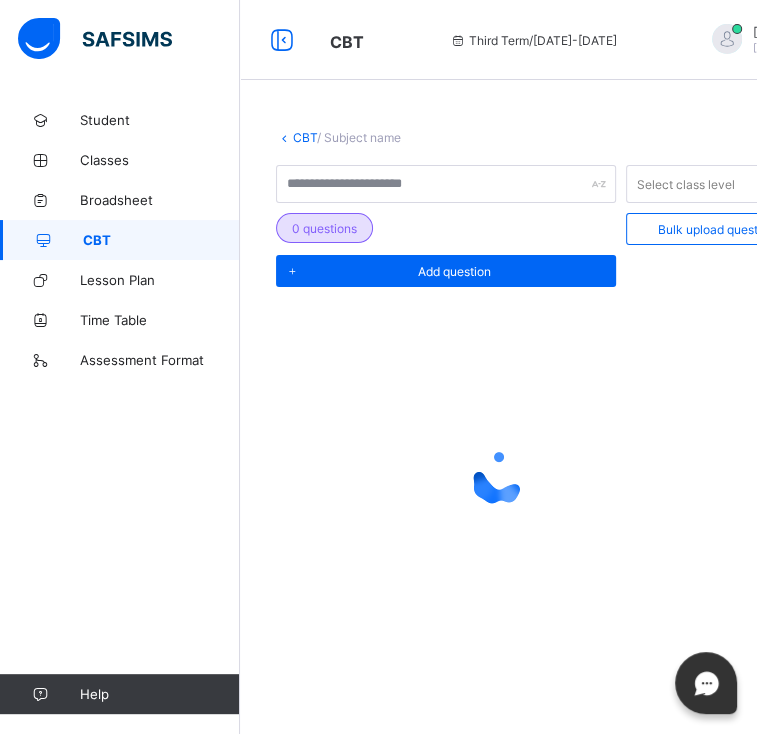 scroll, scrollTop: 0, scrollLeft: 0, axis: both 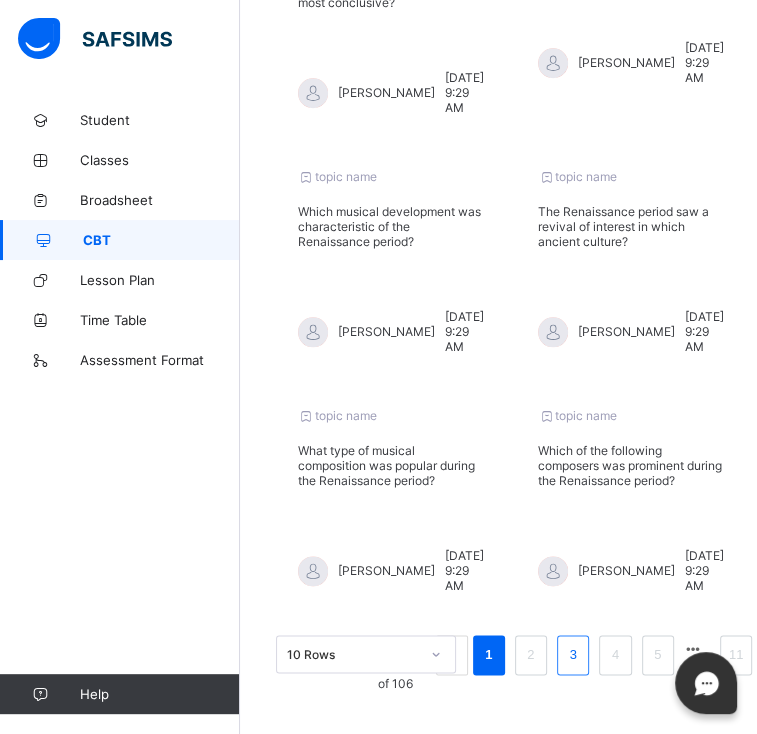 click on "3" at bounding box center [572, 655] 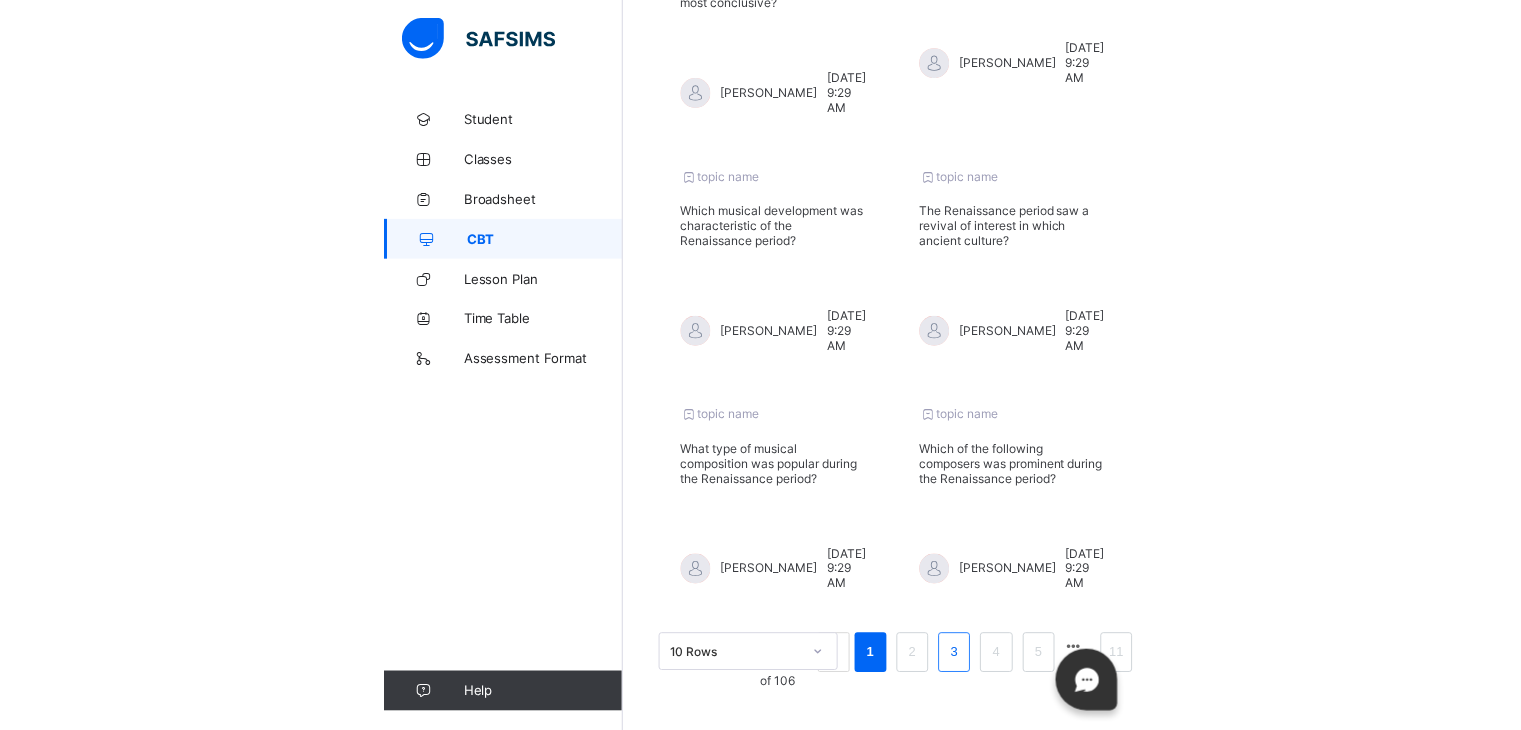 scroll, scrollTop: 0, scrollLeft: 0, axis: both 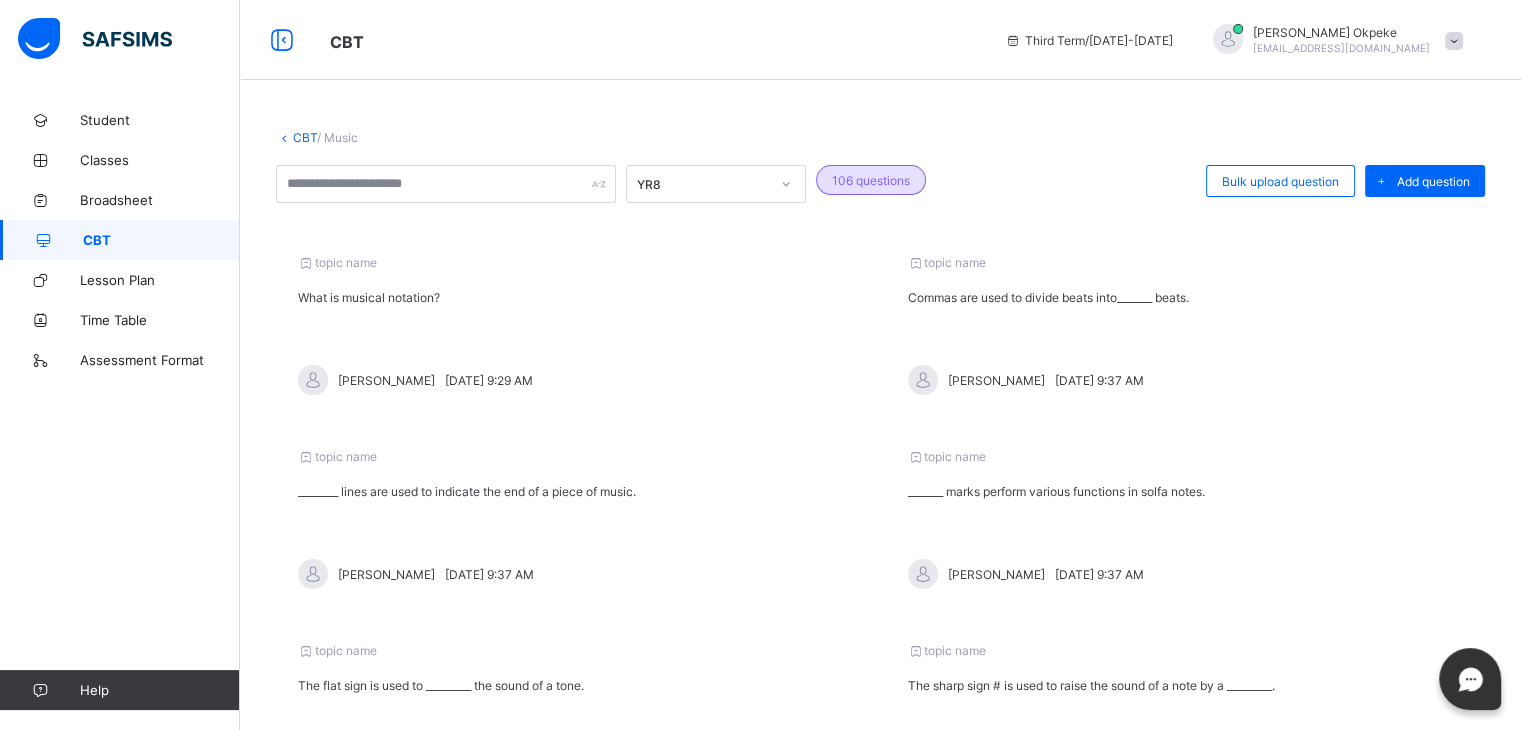click on "topic name ________ lines are used to indicate the end of a piece of music. Jacob  Omolowo Thu, Nov 30, 2023 9:37 AM" at bounding box center [576, 519] 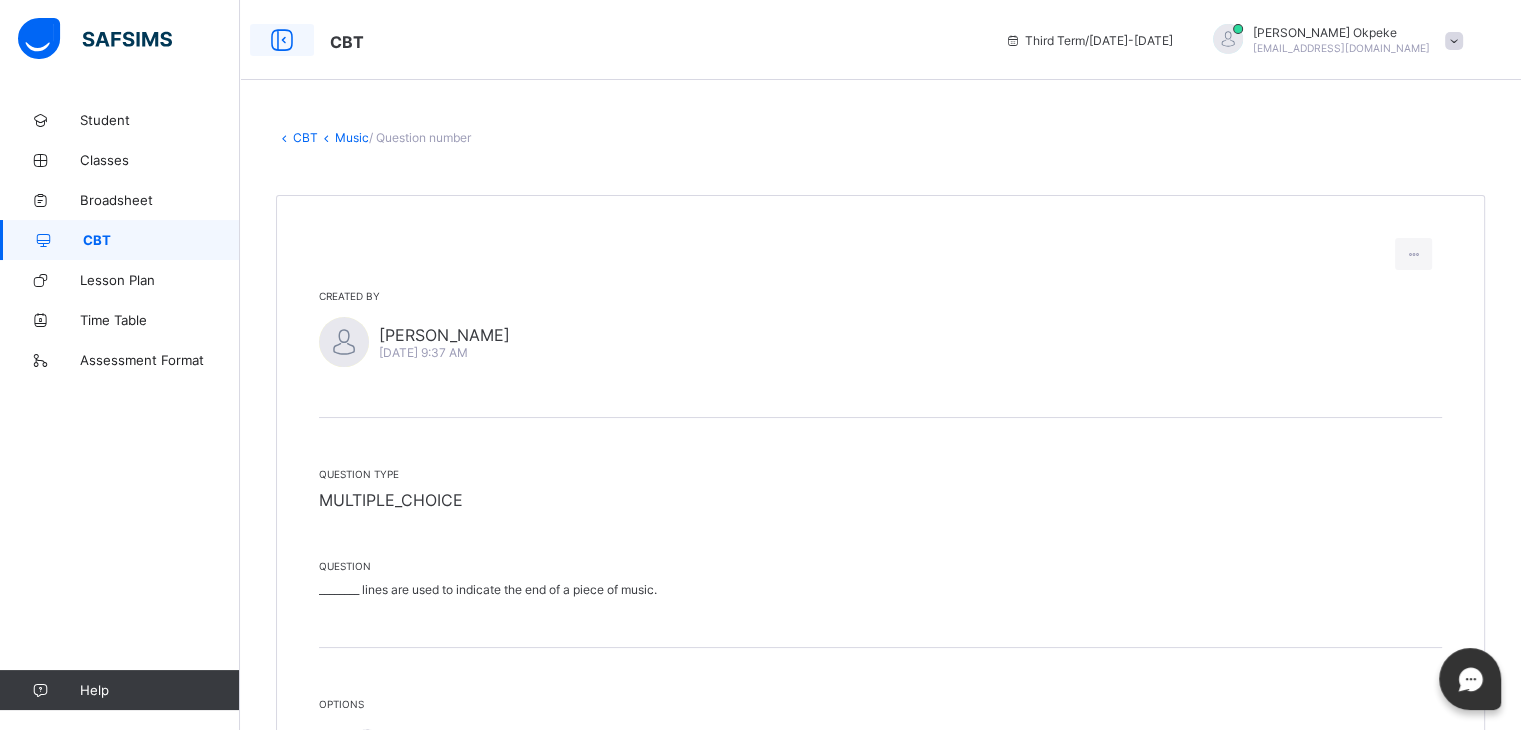 click at bounding box center (282, 40) 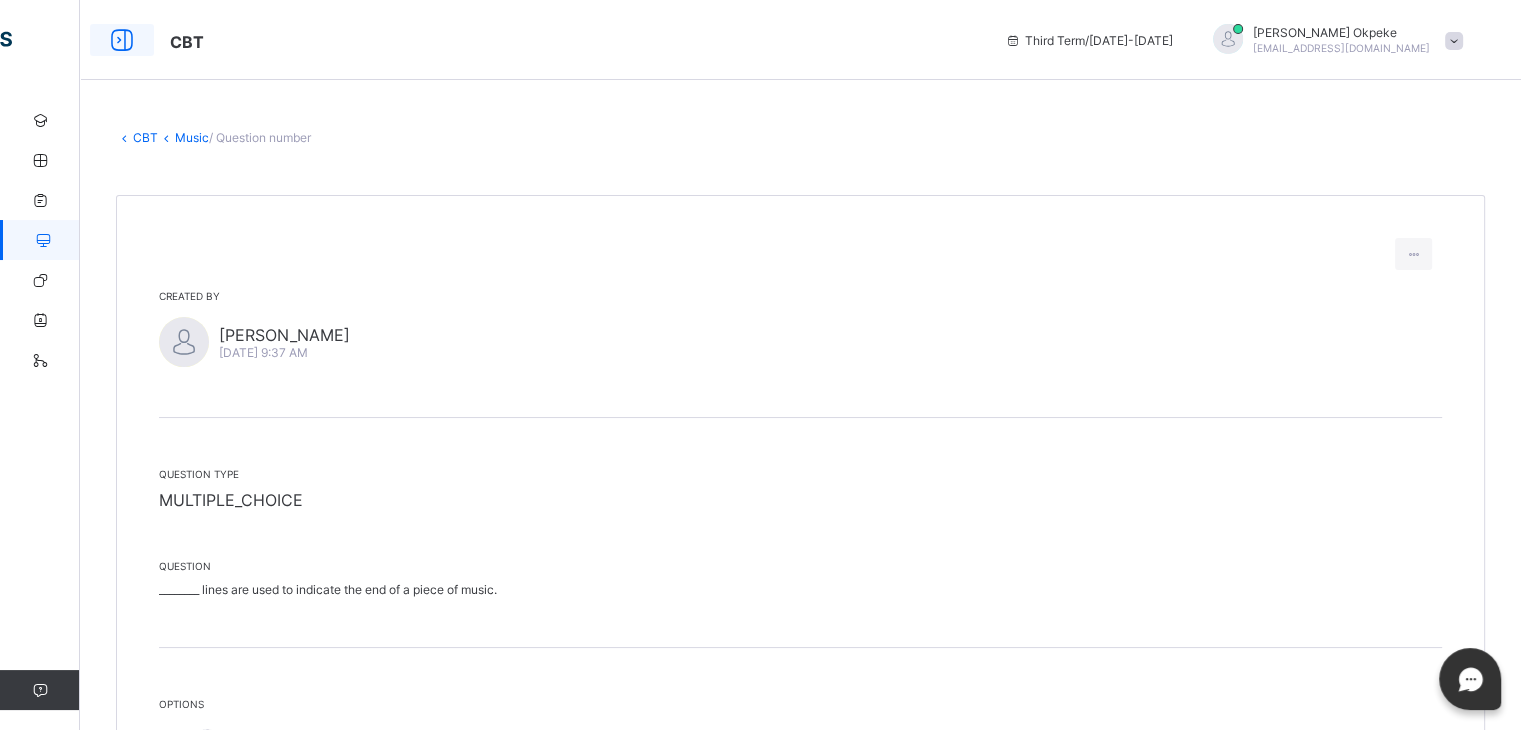 click at bounding box center (122, 40) 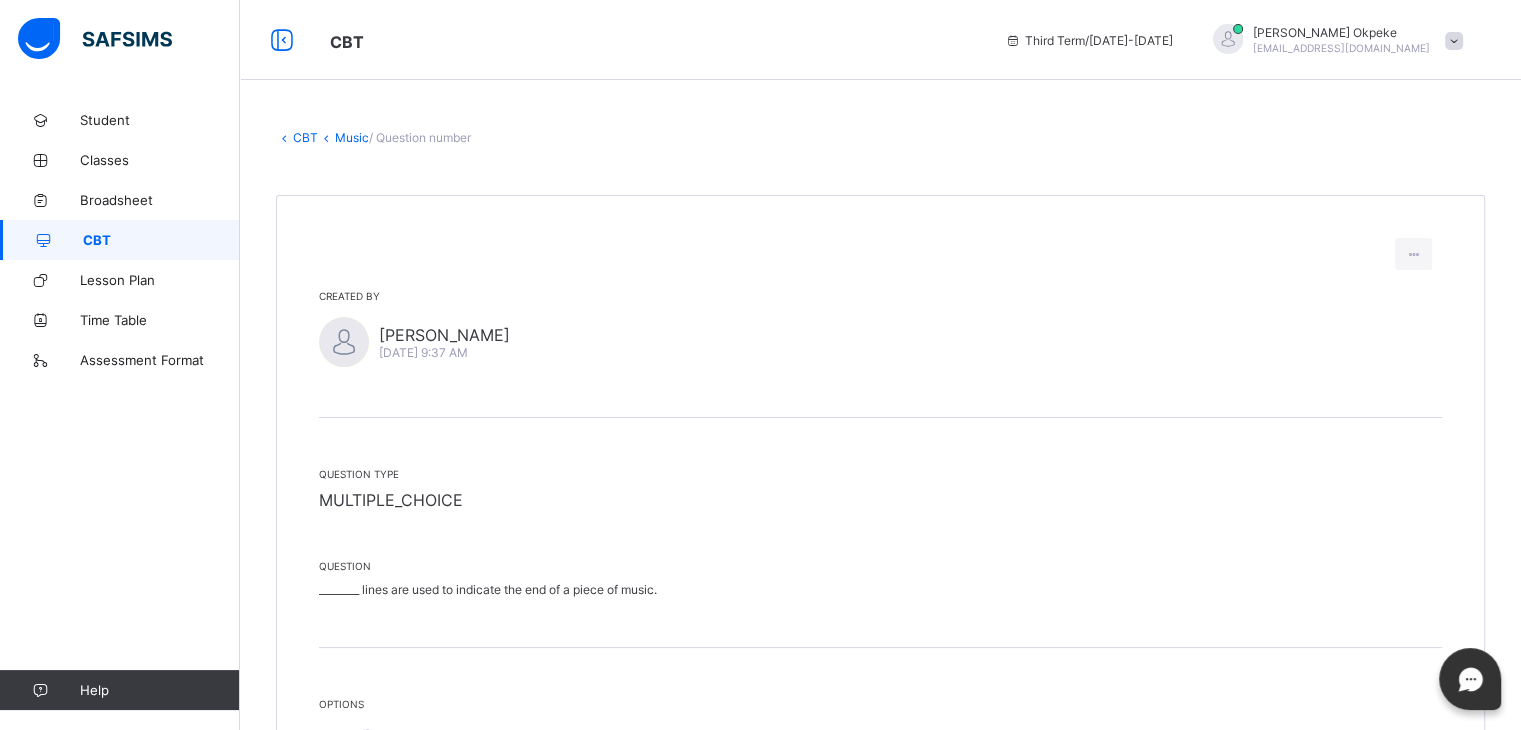 click at bounding box center (284, 137) 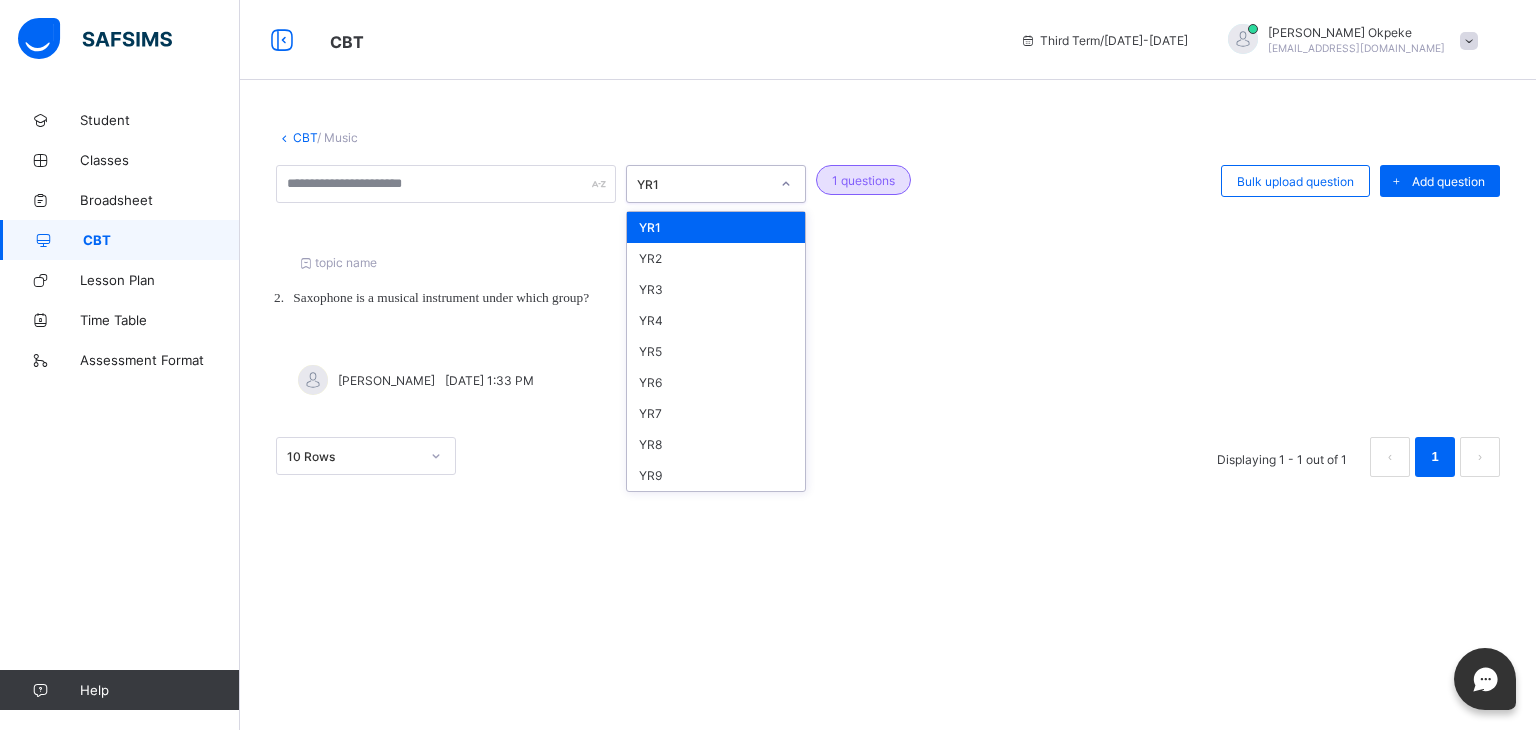 click 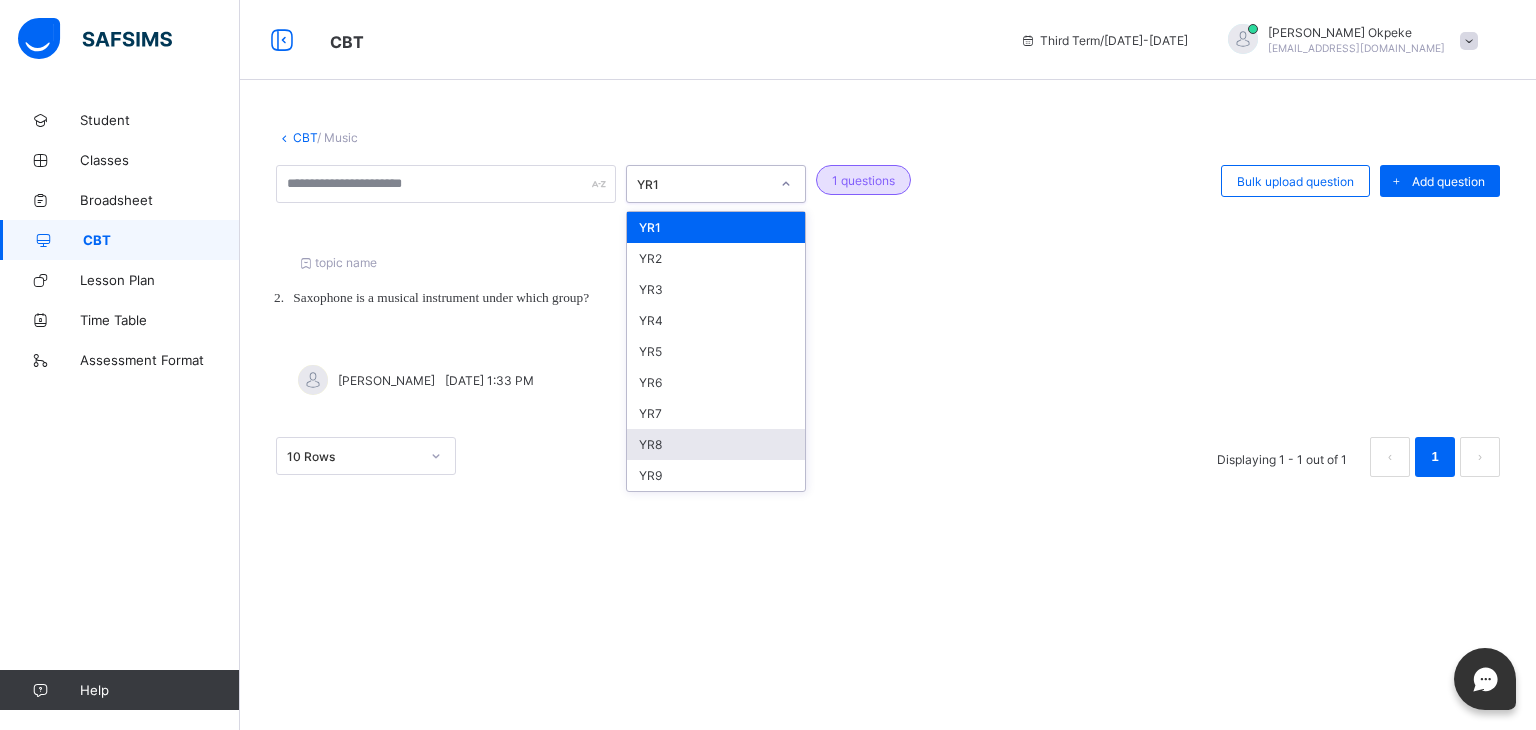 click on "YR8" at bounding box center (716, 444) 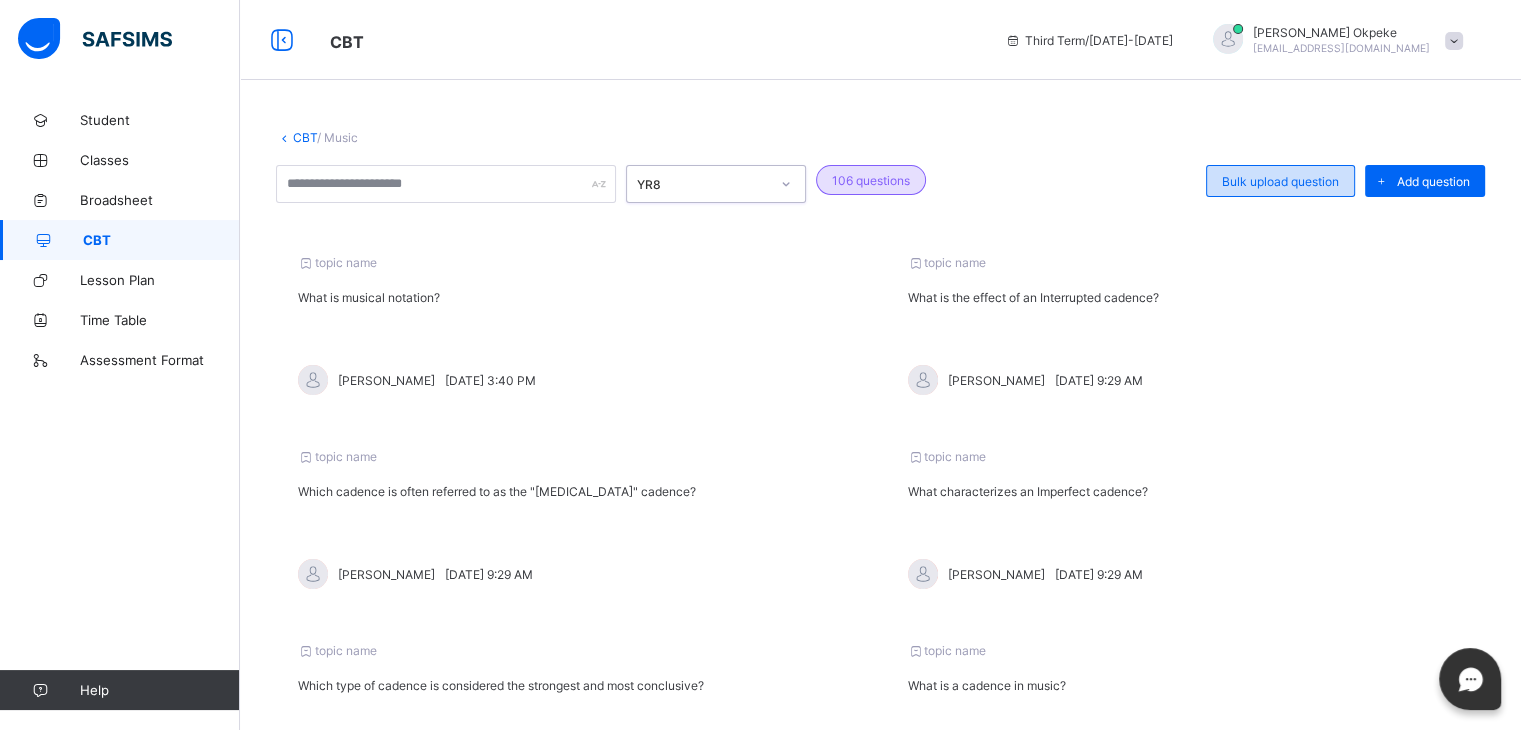 click on "Bulk upload question" at bounding box center [1280, 181] 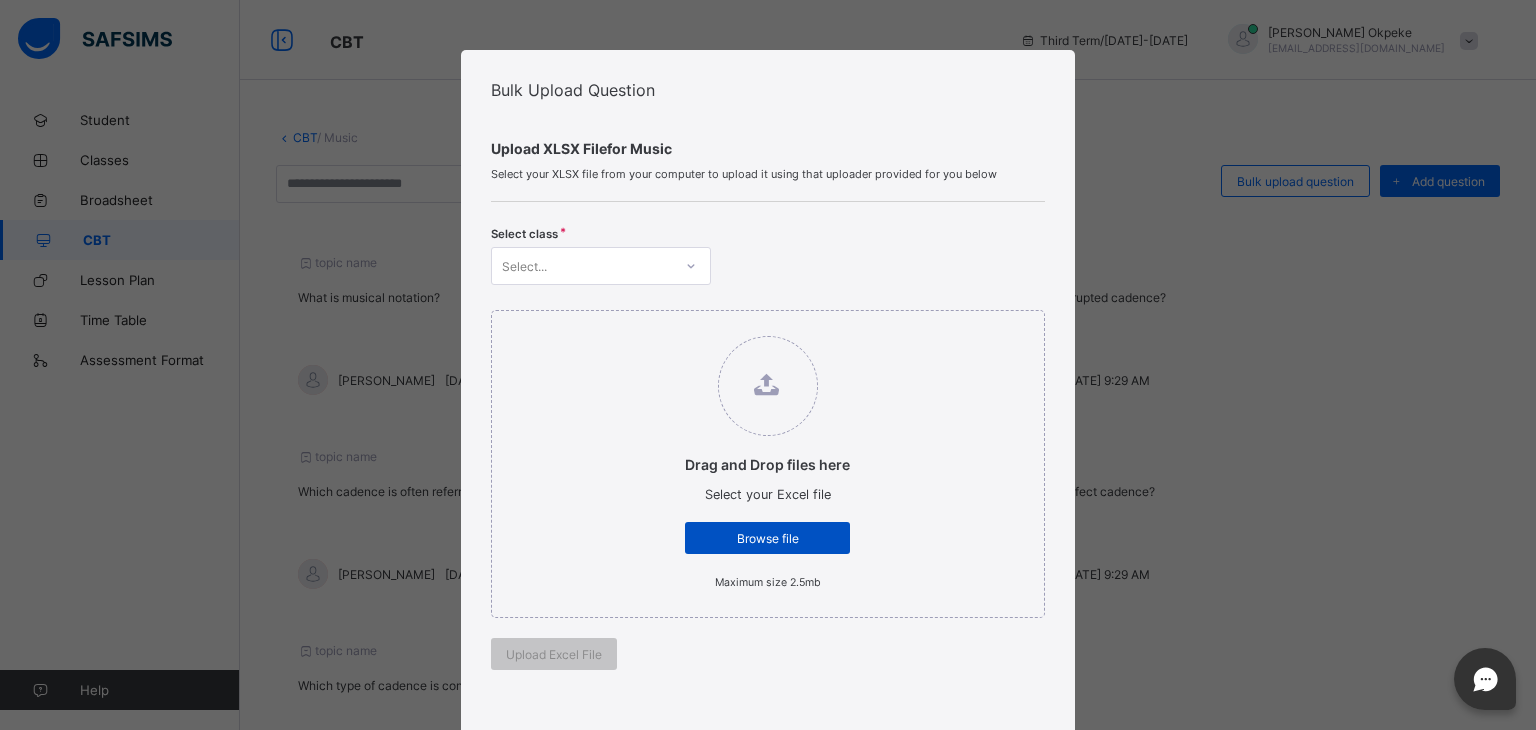 click on "Browse file" at bounding box center (767, 538) 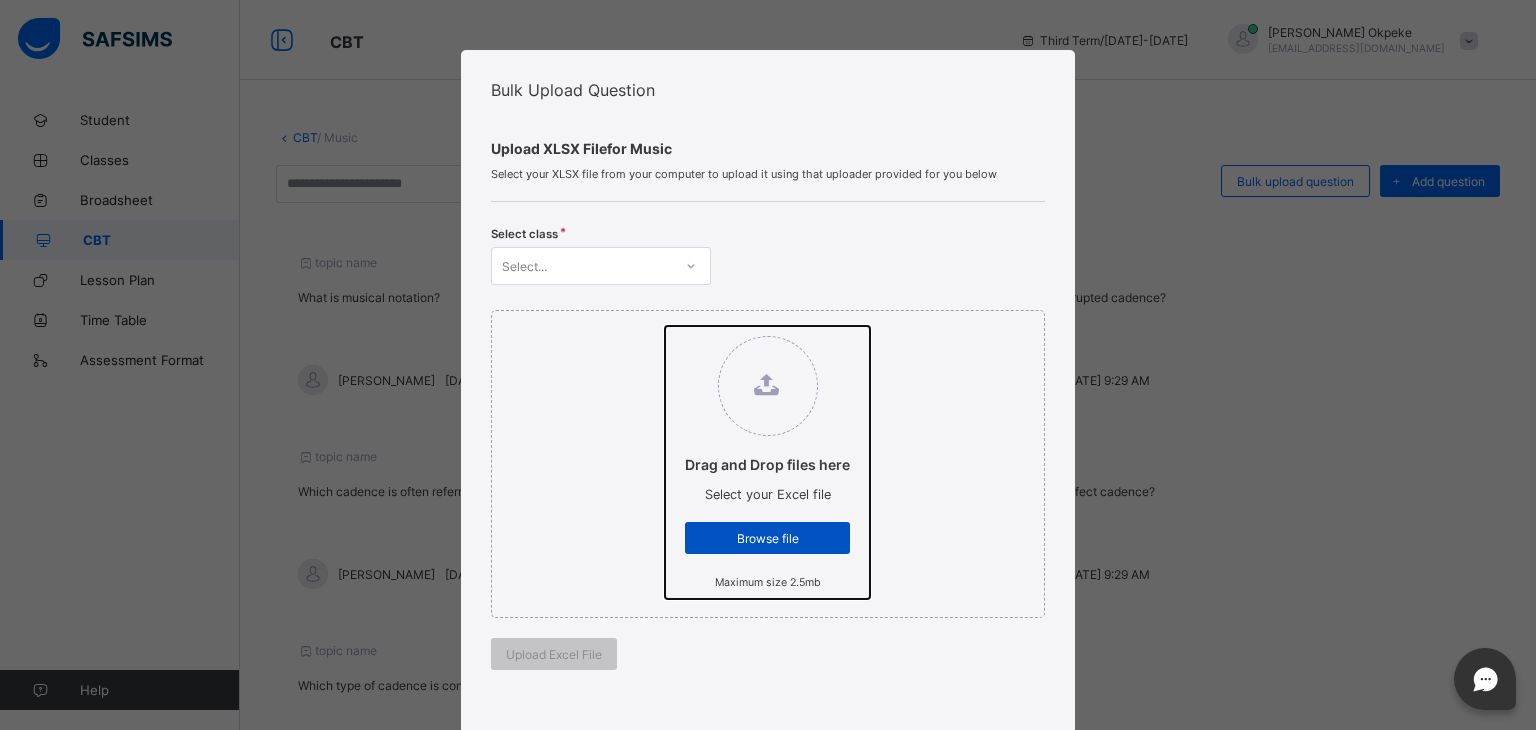 click on "Drag and Drop files here Select your Excel file Browse file Maximum size 2.5mb" at bounding box center (665, 326) 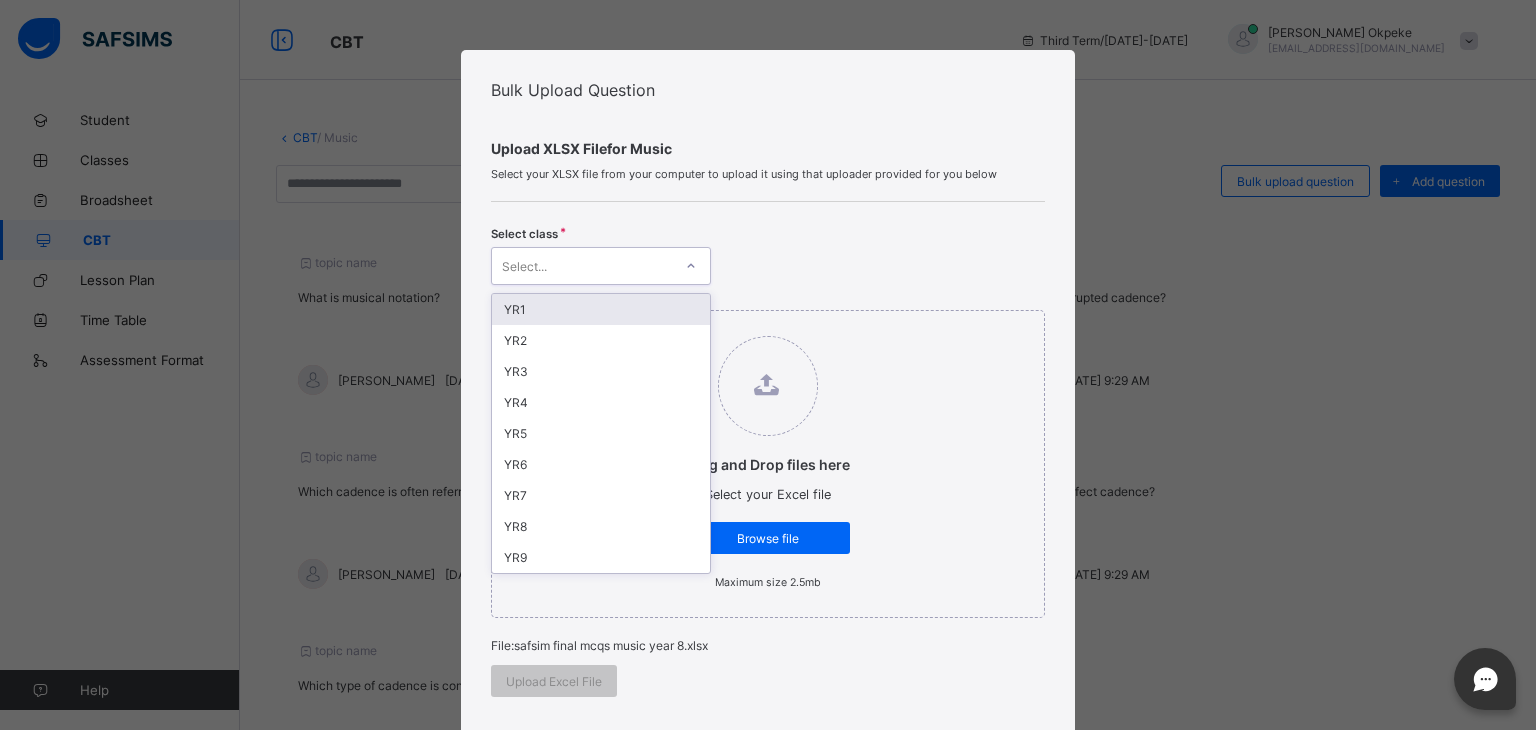 click on "Select..." at bounding box center (601, 266) 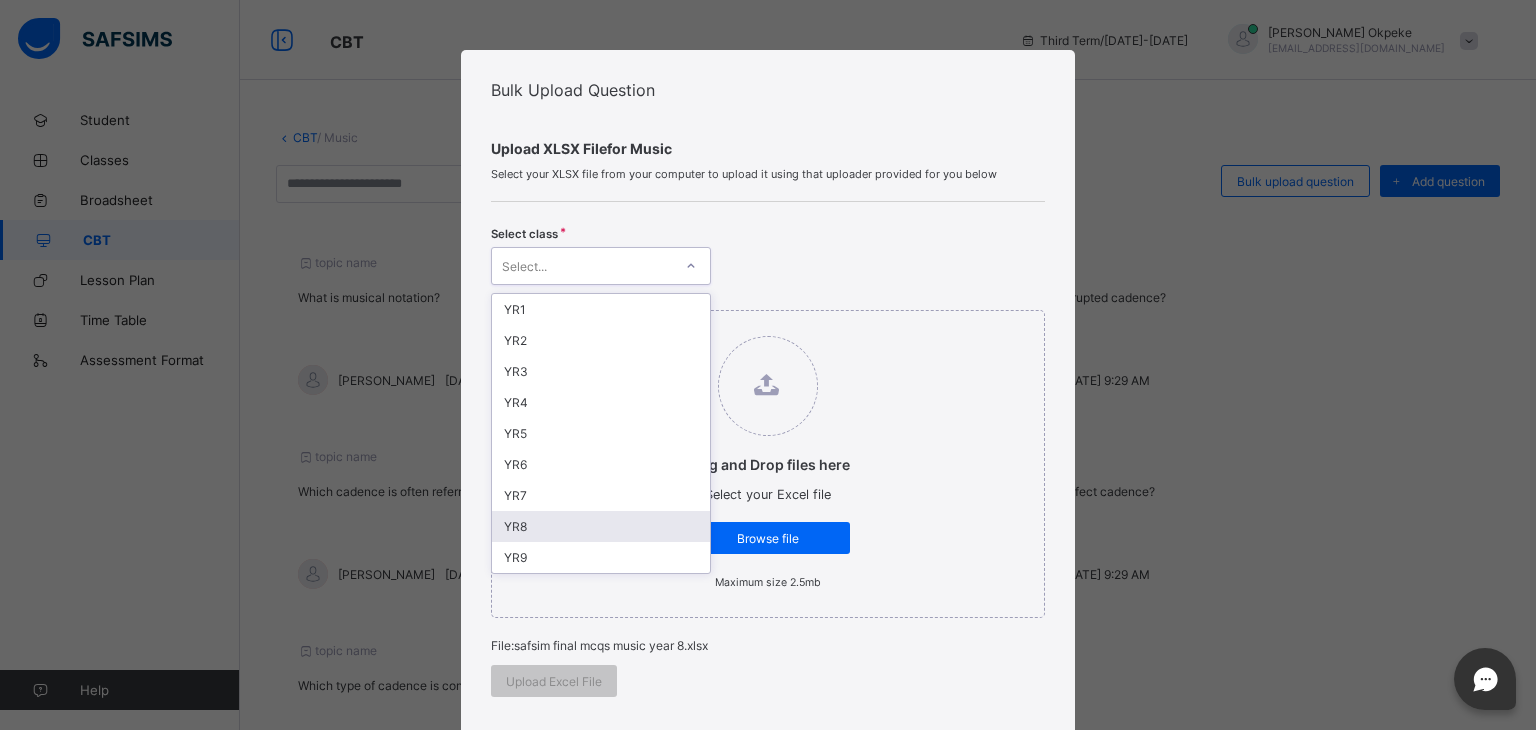 click on "YR8" at bounding box center (601, 526) 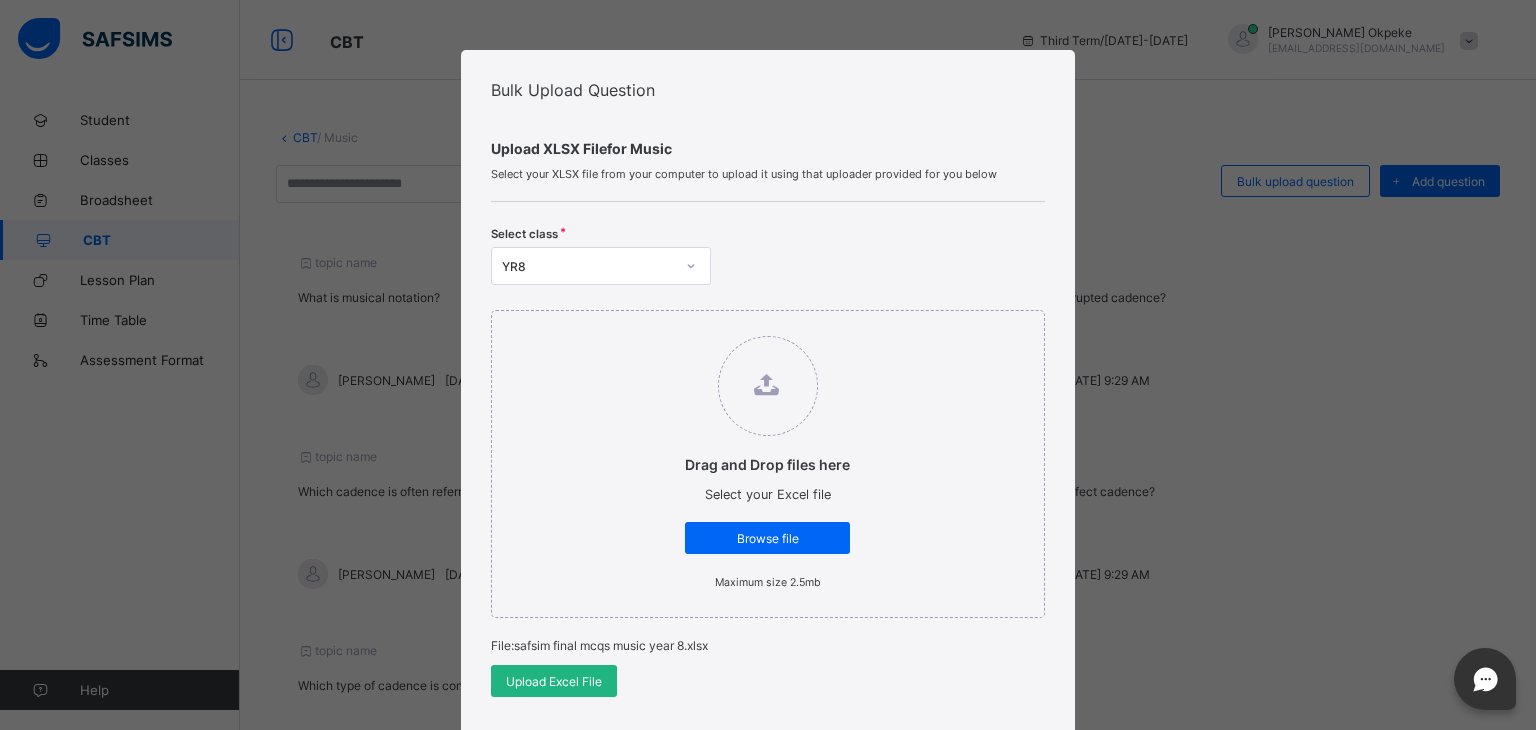 click on "Upload Excel File" at bounding box center [554, 681] 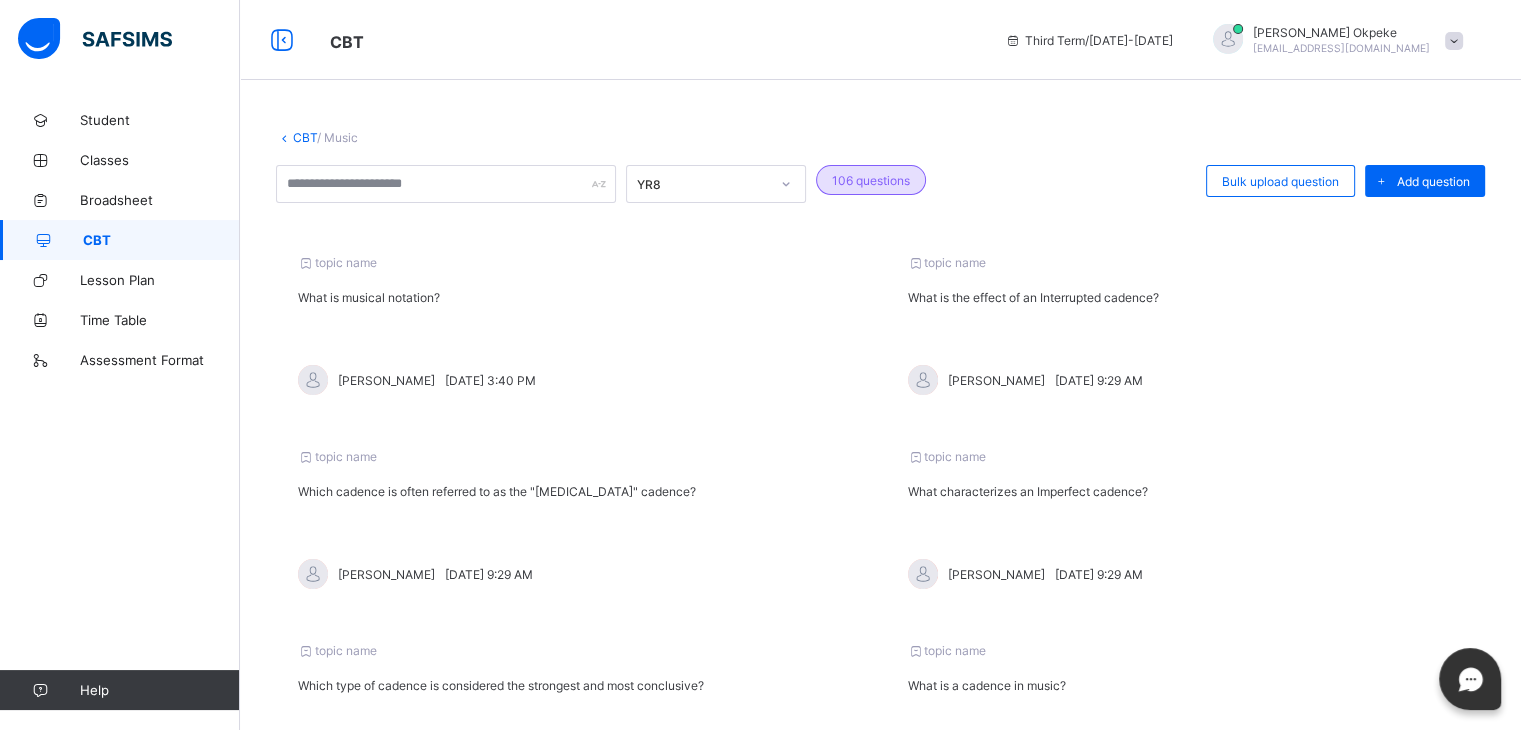 click at bounding box center [43, 240] 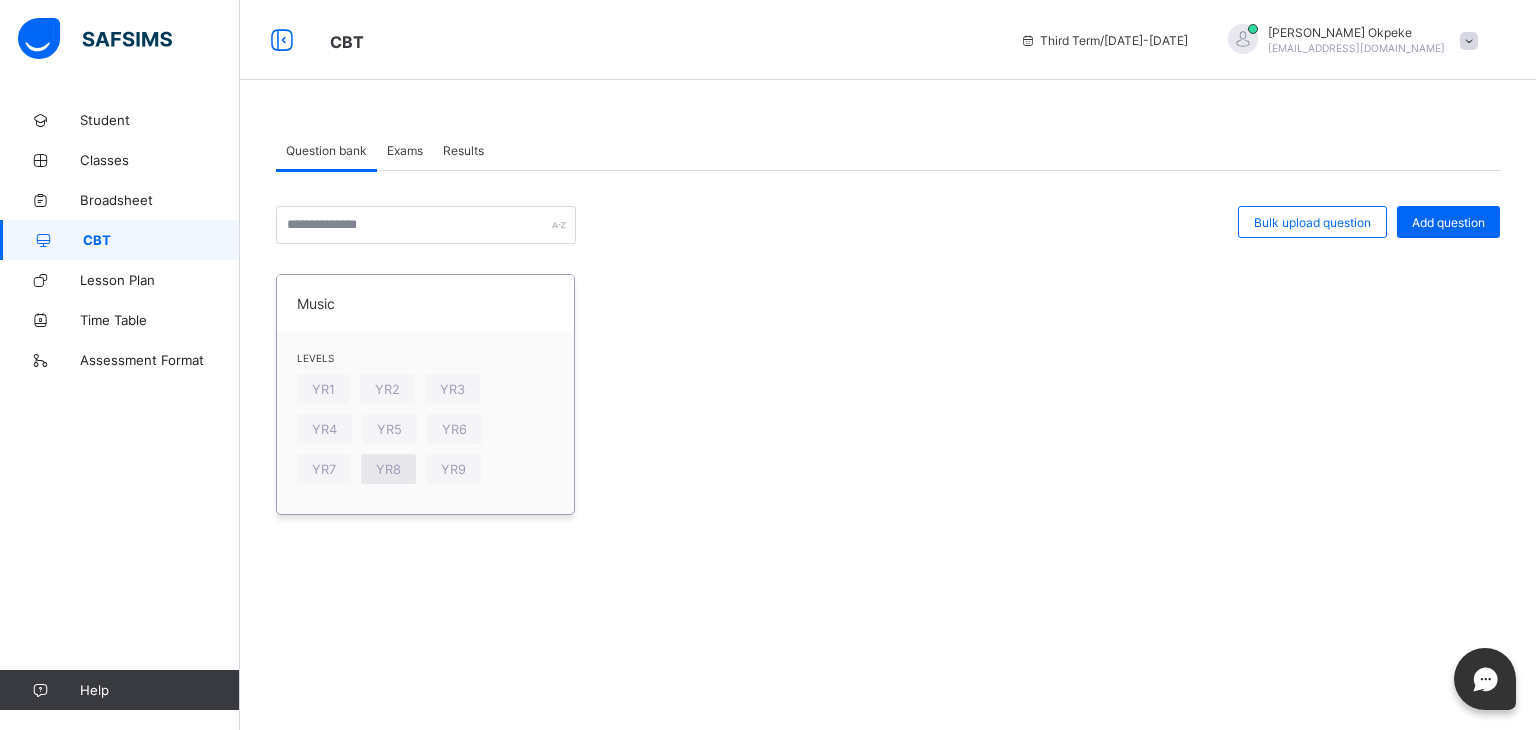 click on "YR8" at bounding box center (388, 469) 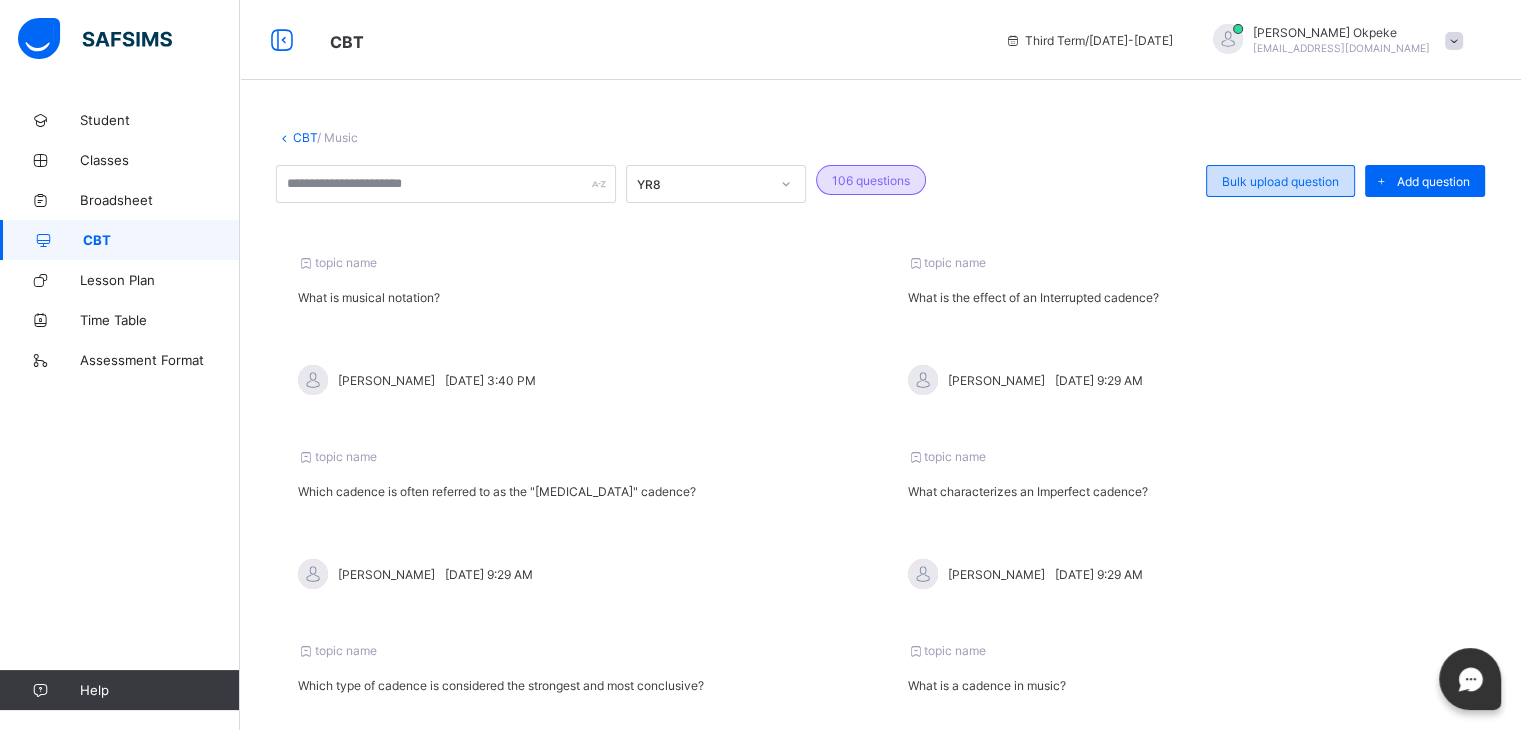 click on "Bulk upload question" at bounding box center (1280, 181) 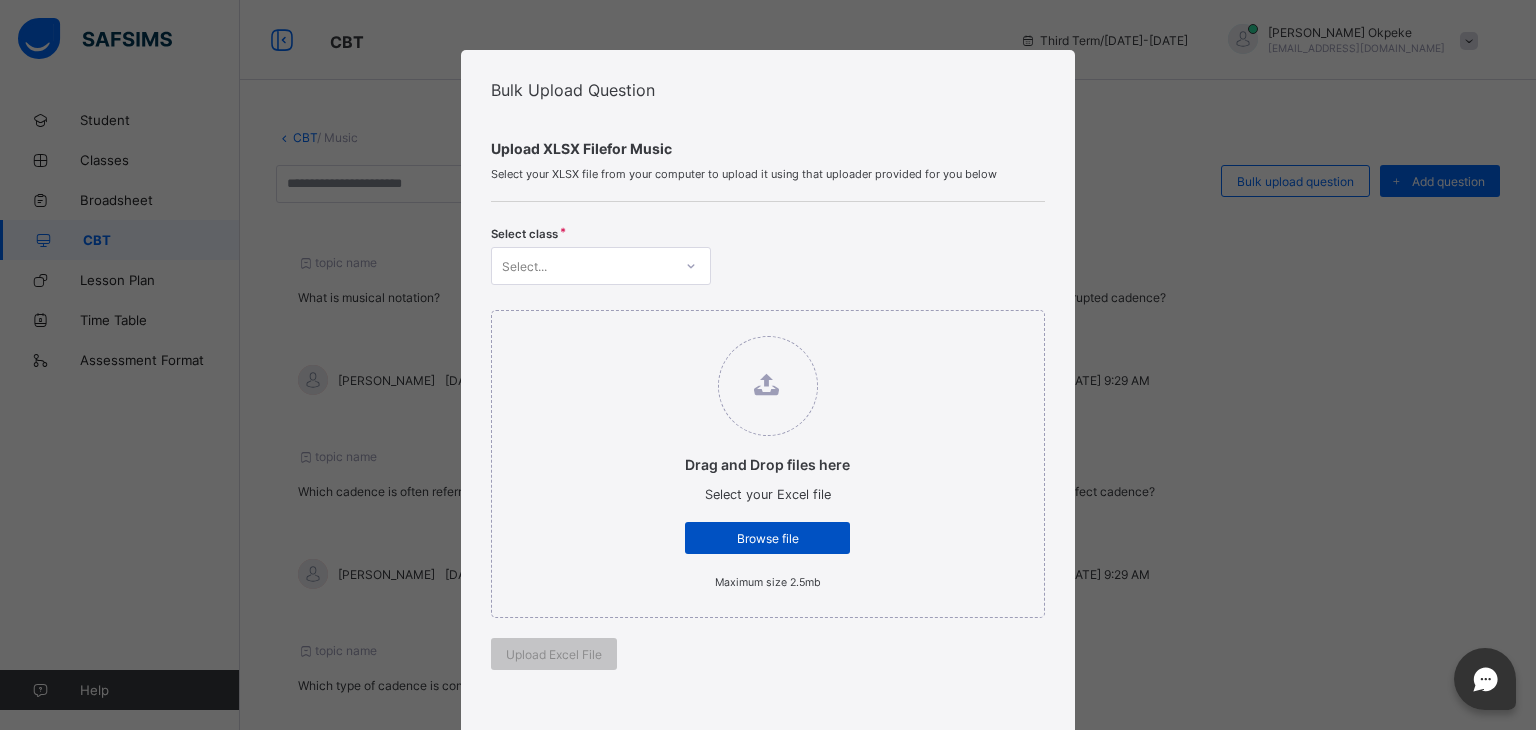 click on "Browse file" at bounding box center [767, 538] 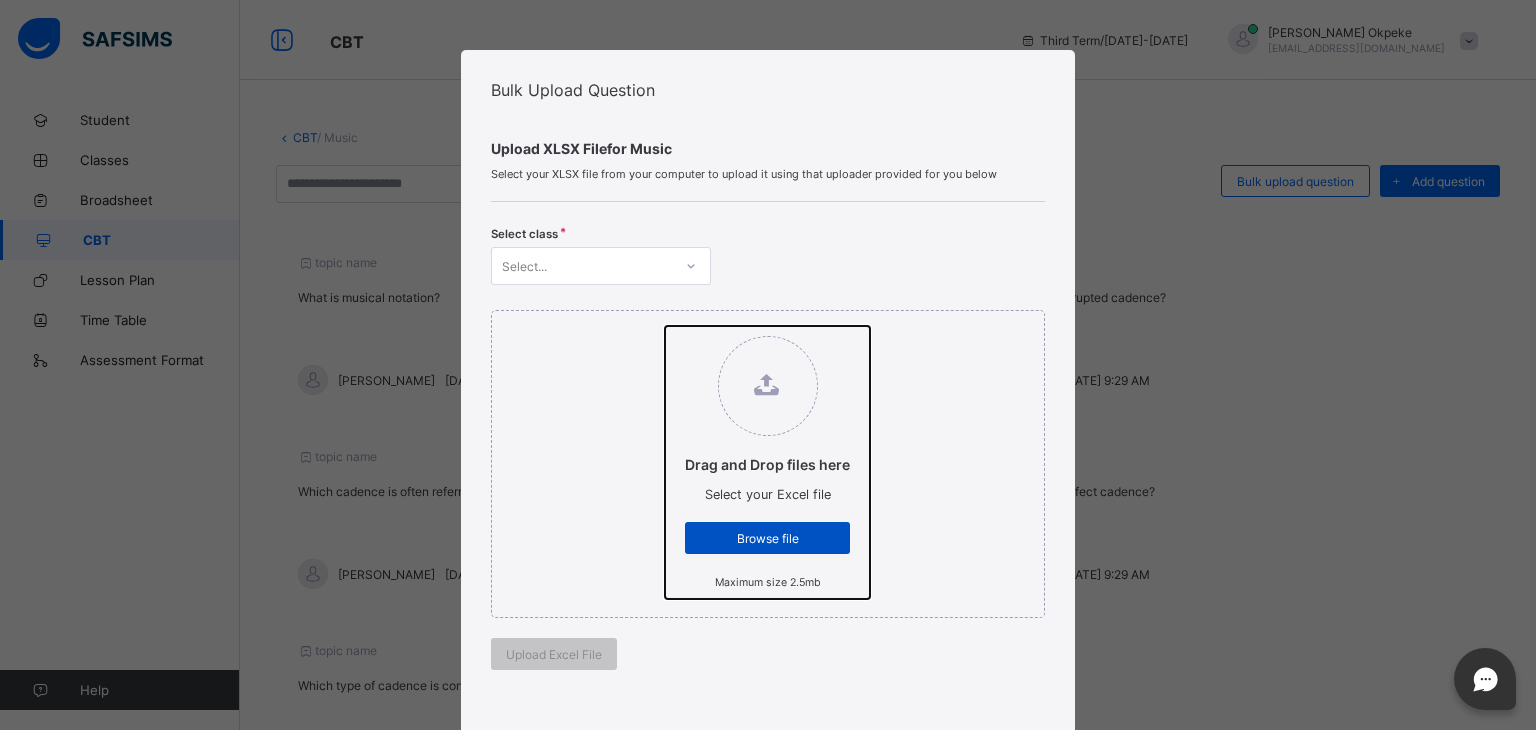 click on "Drag and Drop files here Select your Excel file Browse file Maximum size 2.5mb" at bounding box center (665, 326) 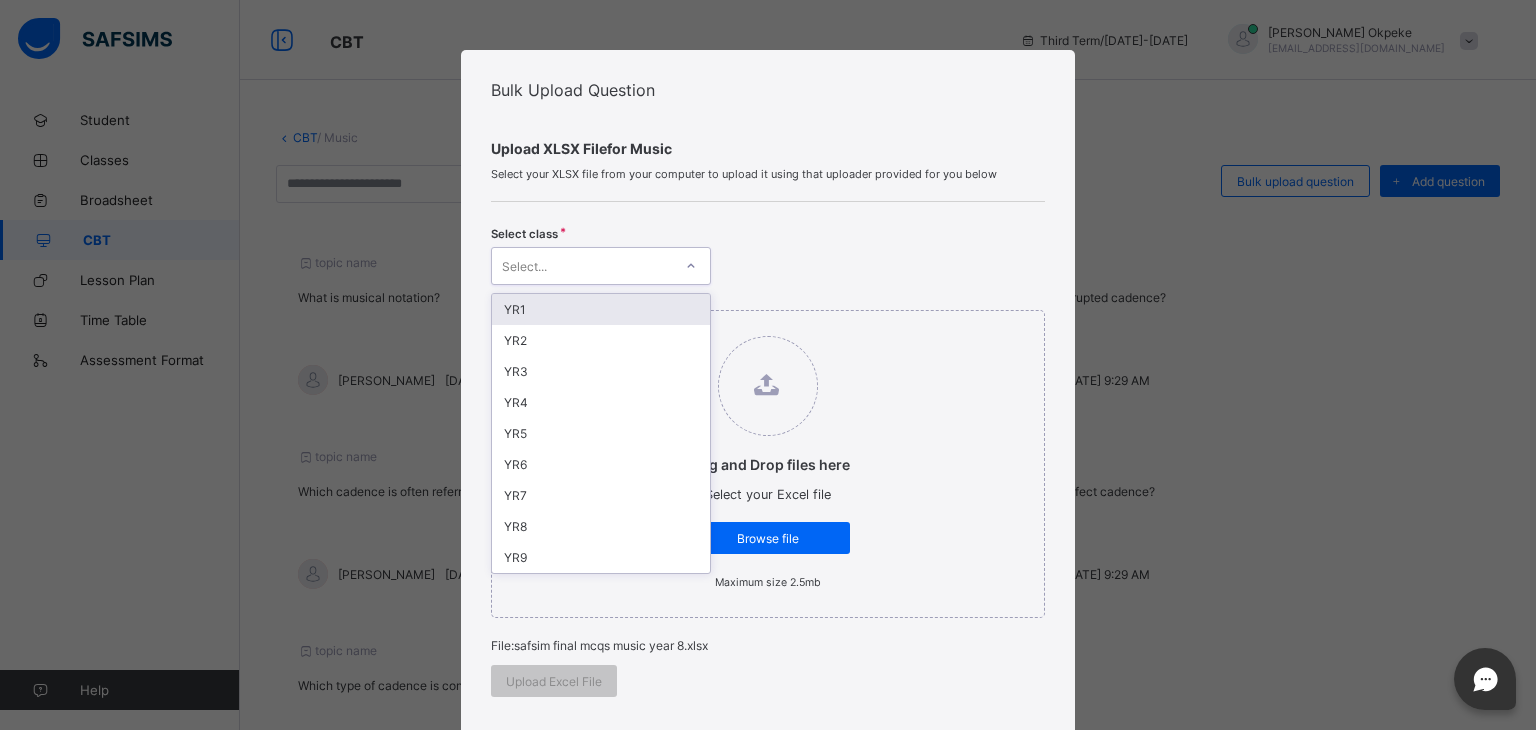 click on "Select..." at bounding box center [582, 266] 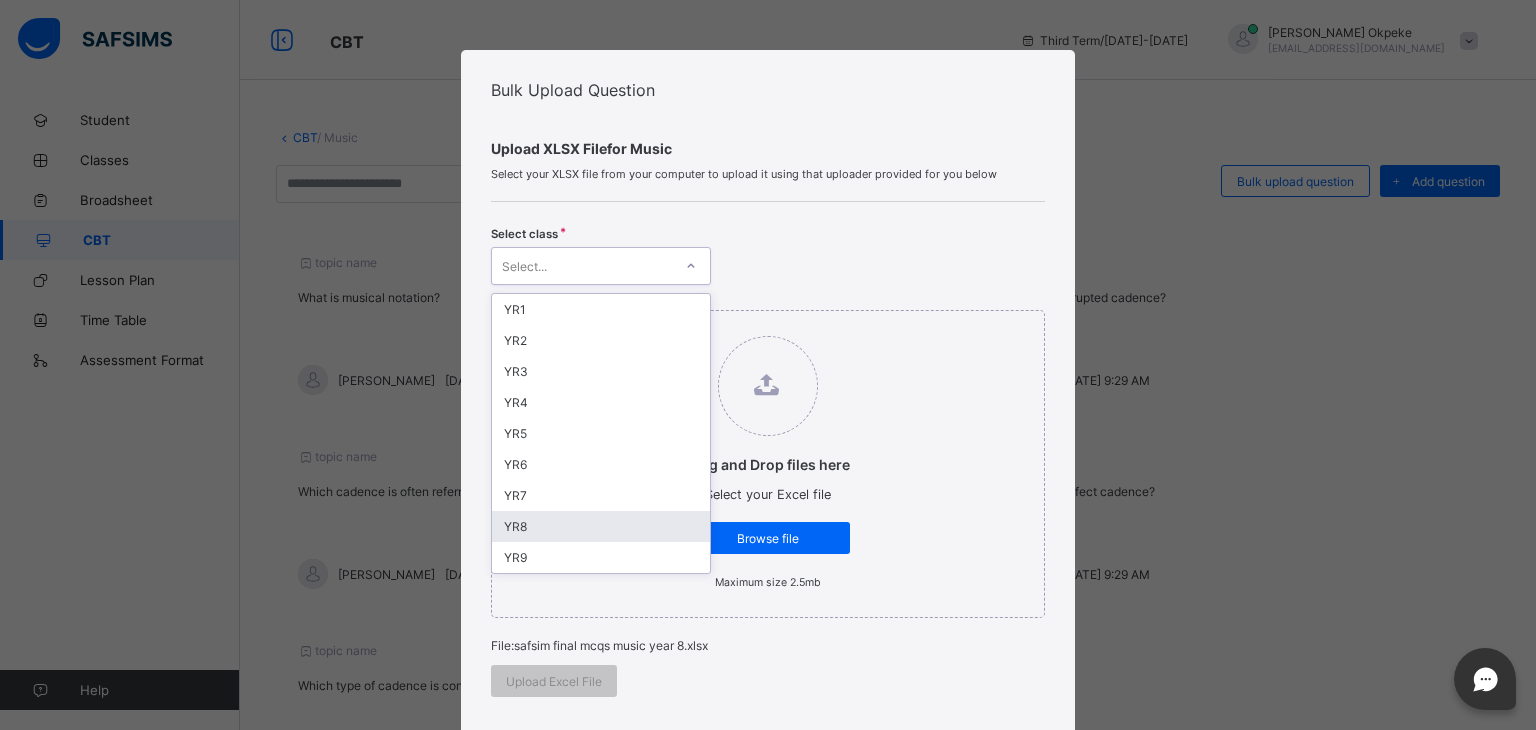 click on "YR8" at bounding box center (601, 526) 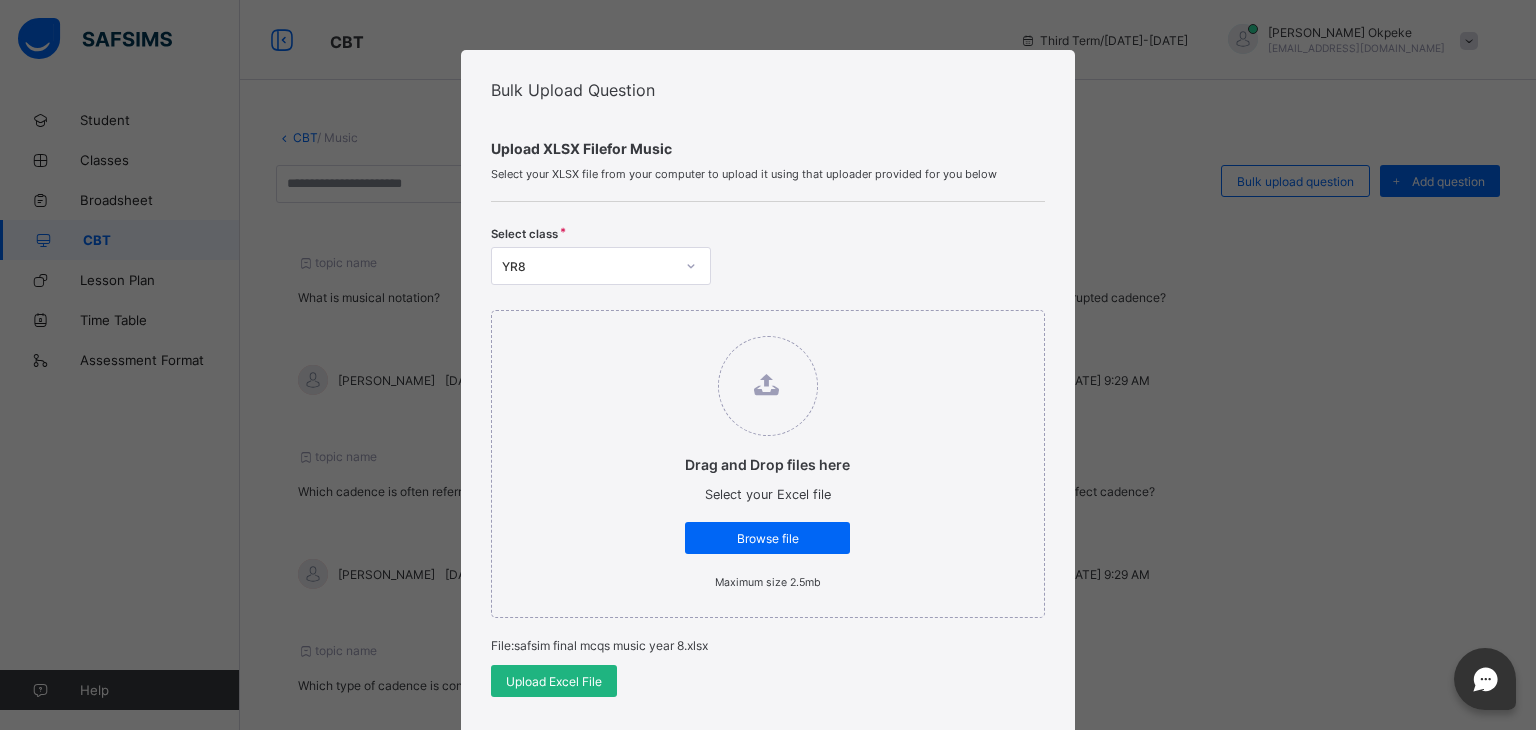 click on "Upload Excel File" at bounding box center [554, 681] 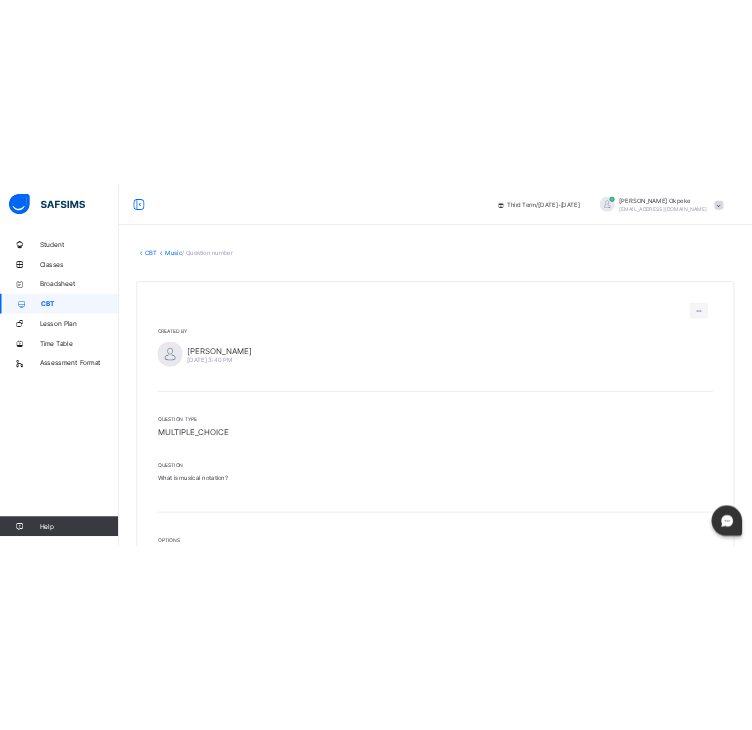 scroll, scrollTop: 0, scrollLeft: 0, axis: both 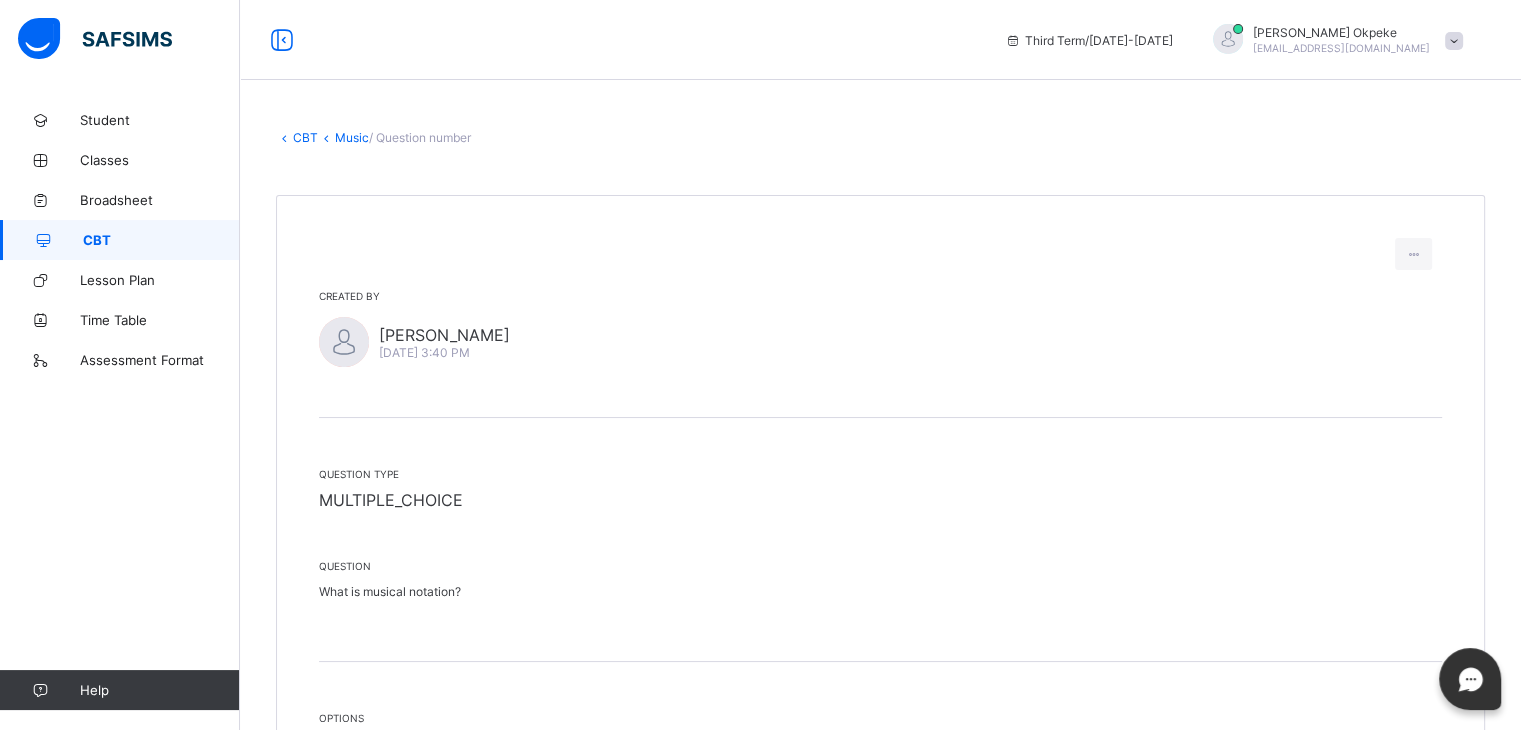 click on "Music" at bounding box center (352, 137) 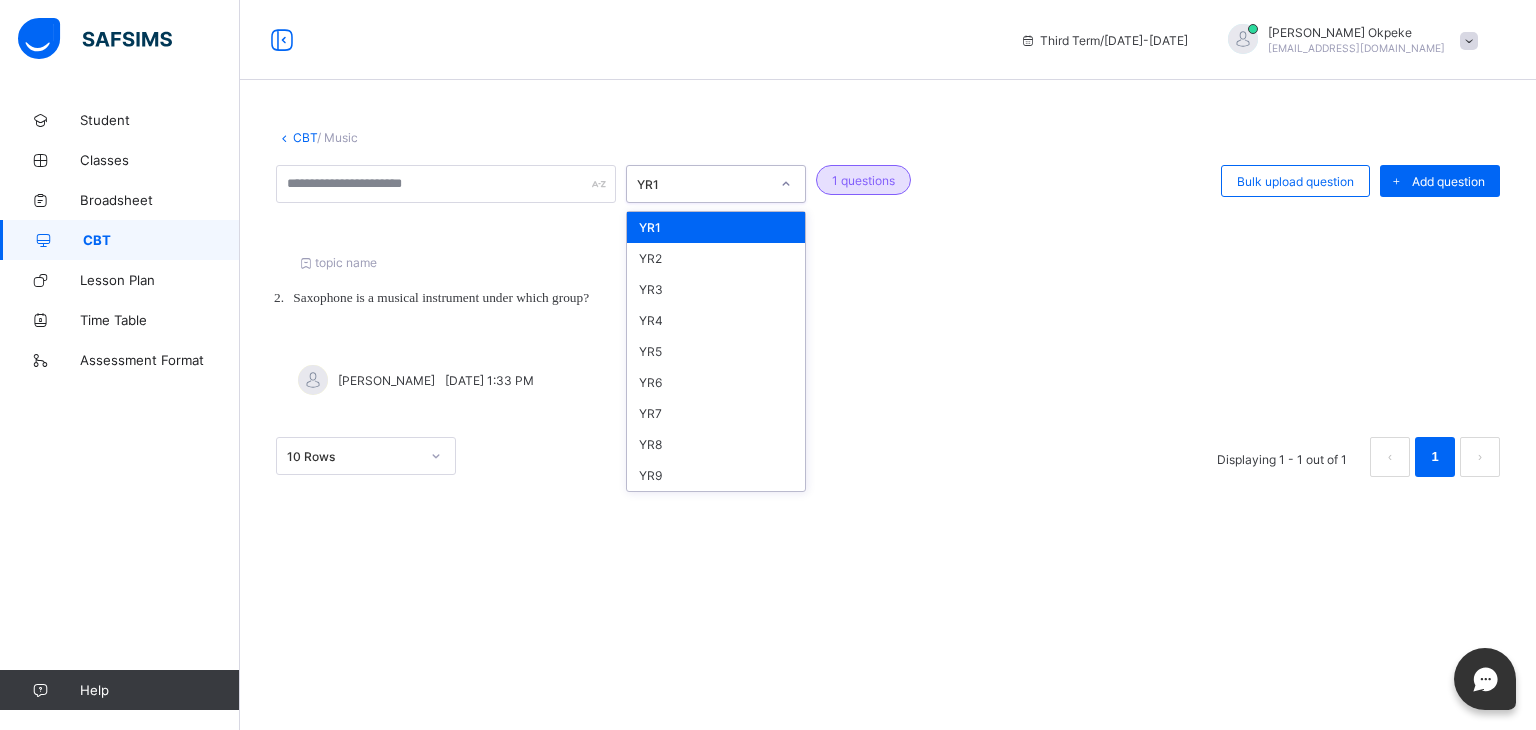 click 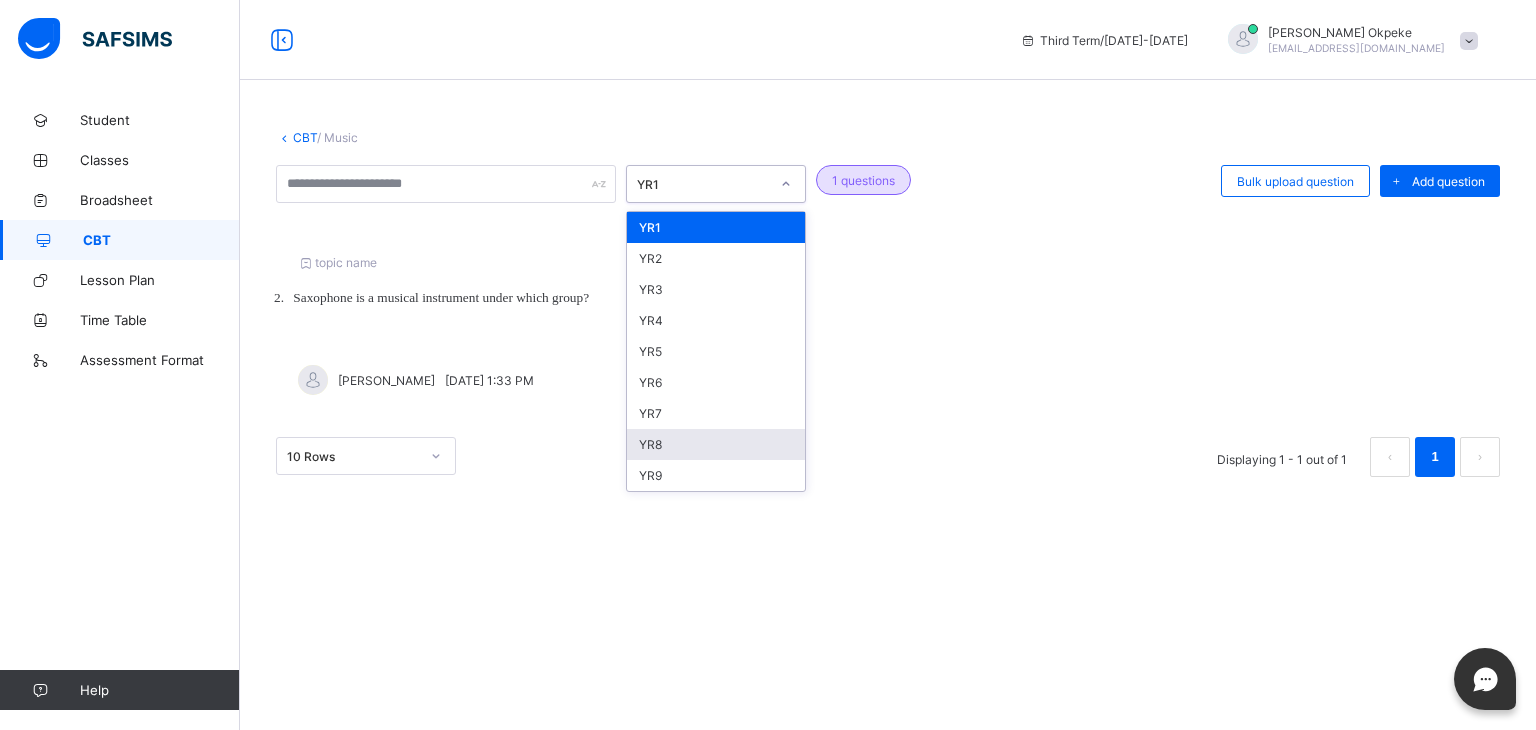 click on "YR8" at bounding box center [716, 444] 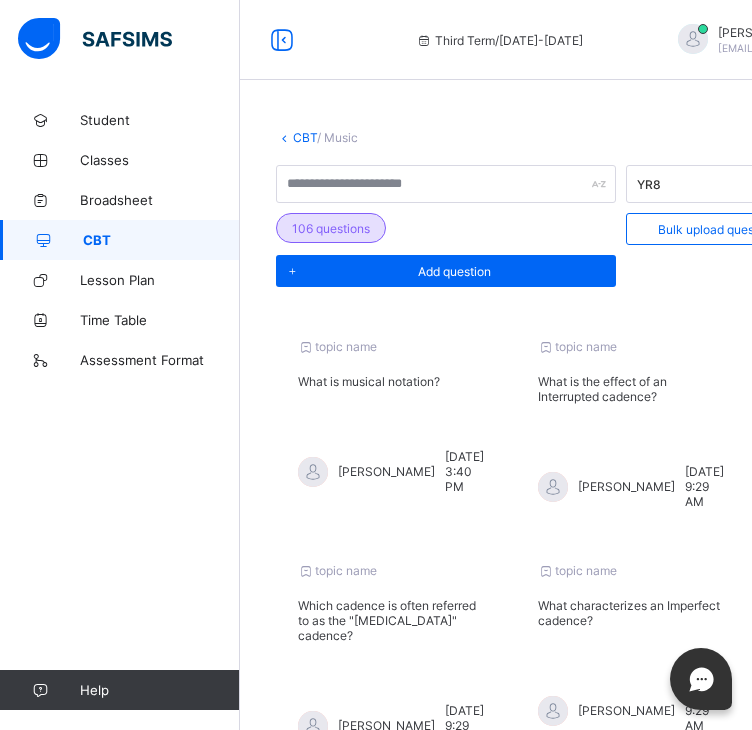 click on "What is the effect of an Interrupted cadence?" at bounding box center [631, 389] 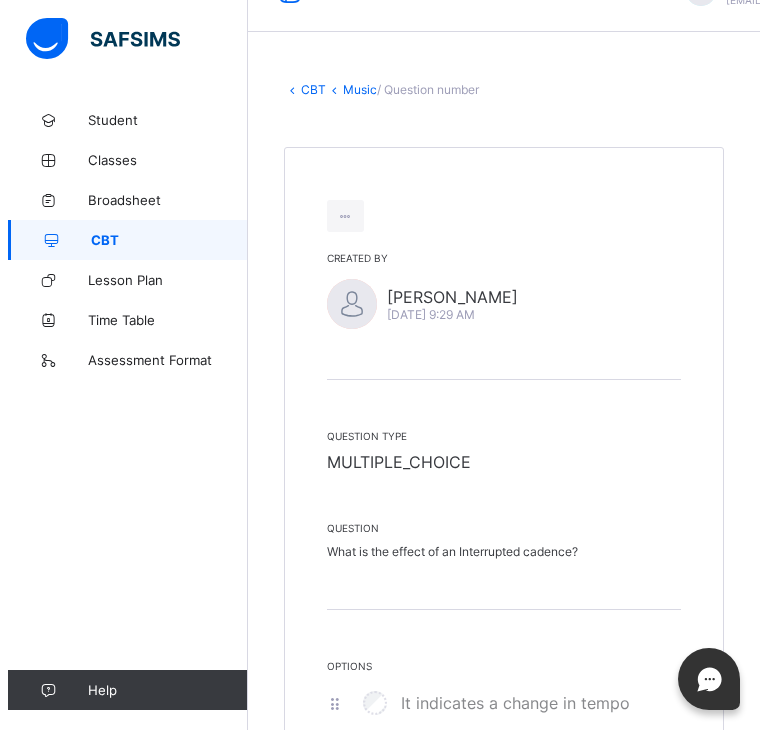 scroll, scrollTop: 0, scrollLeft: 0, axis: both 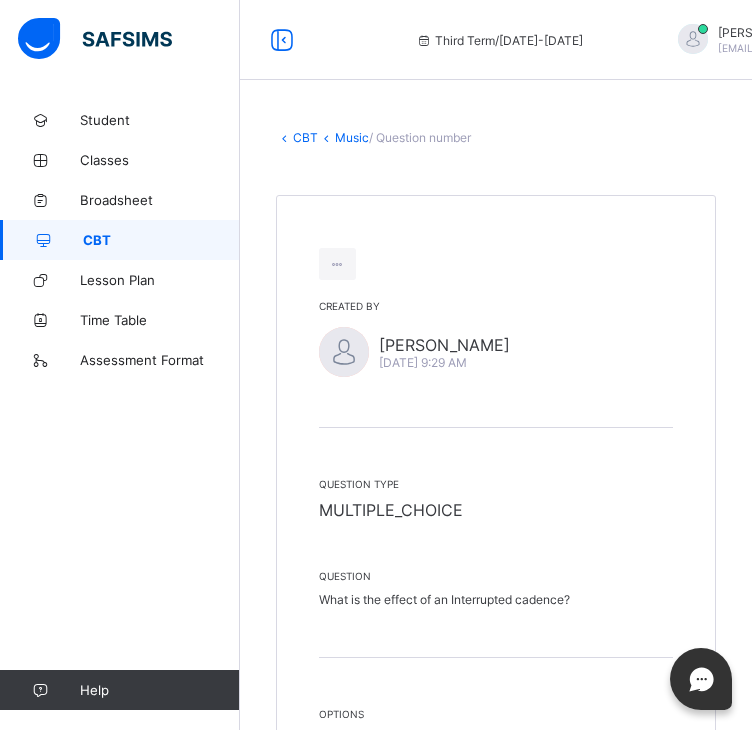 click on "Music" at bounding box center [352, 137] 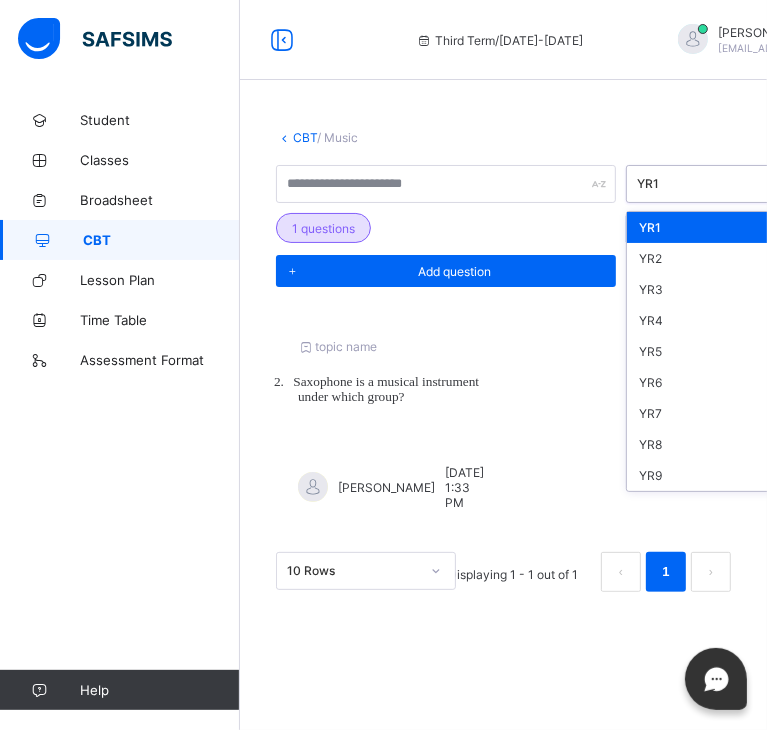 click on "YR1" at bounding box center [697, 184] 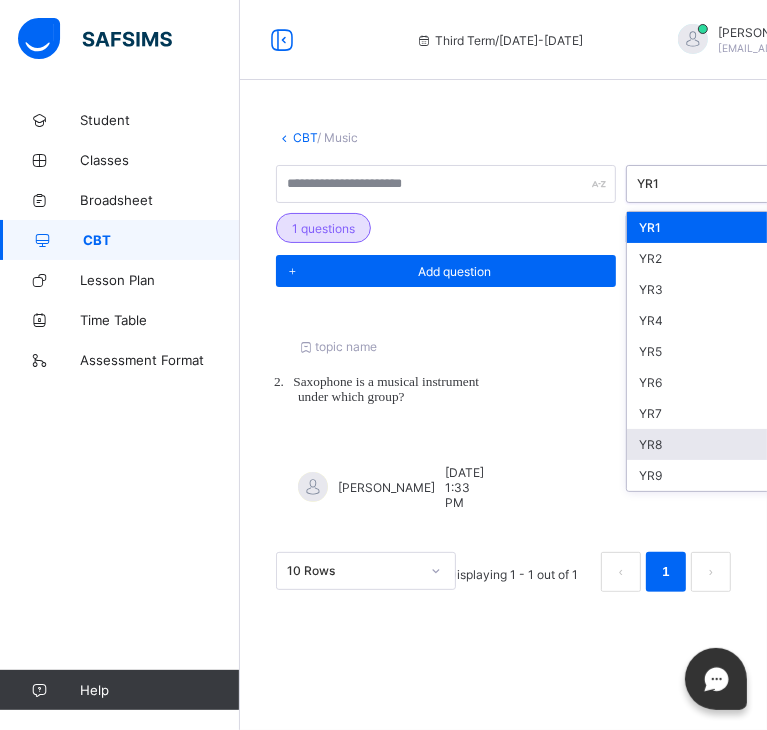 click on "YR8" at bounding box center [716, 444] 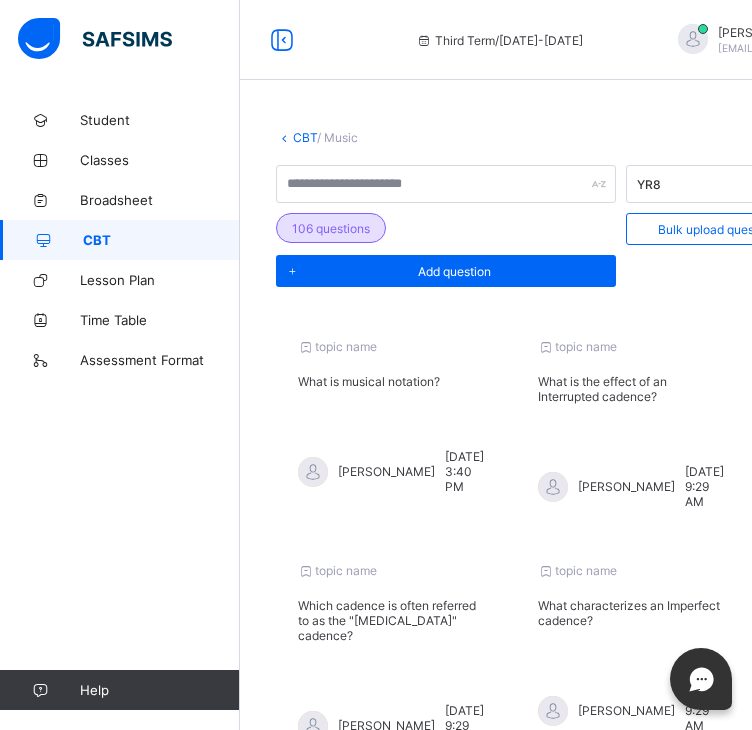 click on "topic name What is musical notation? [PERSON_NAME] [DATE] 3:40 PM" at bounding box center (391, 424) 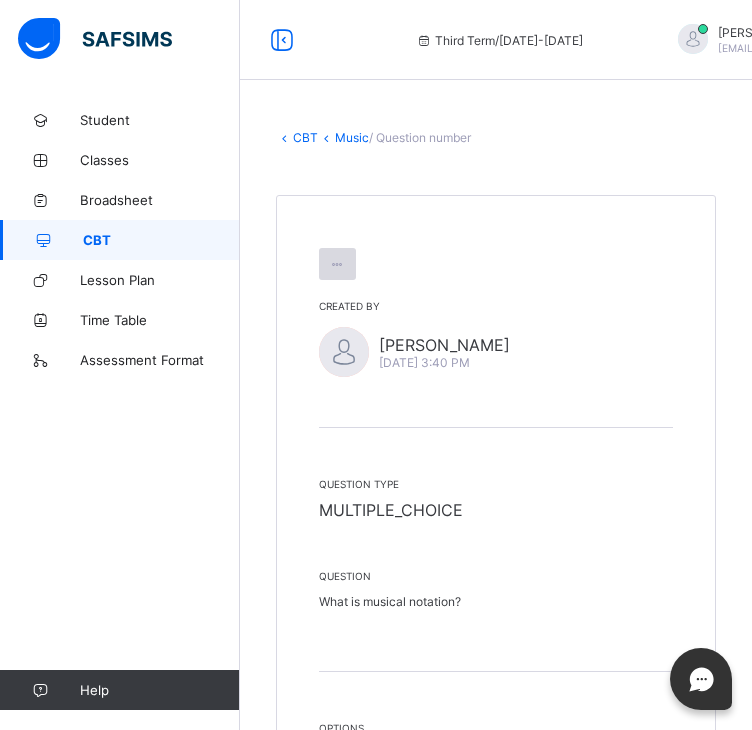 click at bounding box center (337, 264) 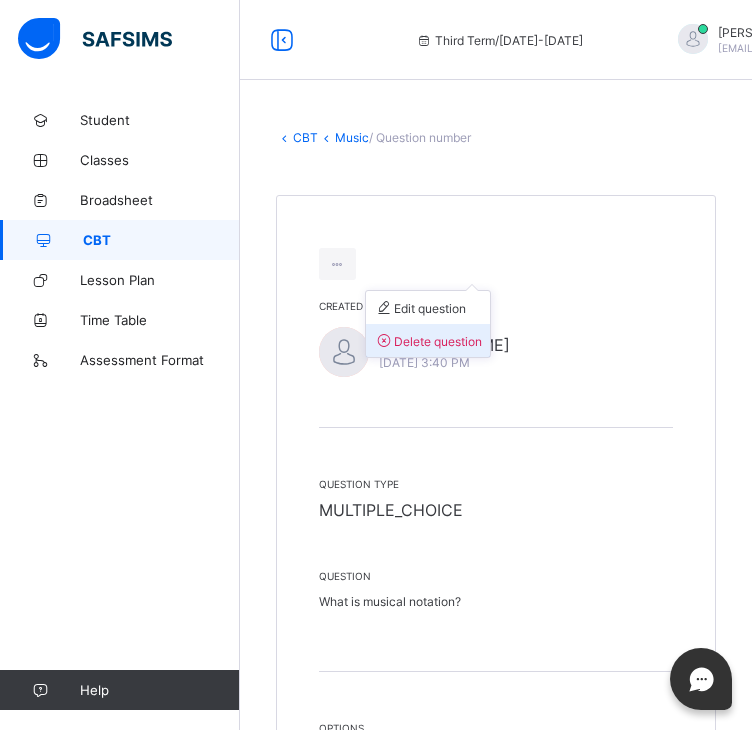 click on "Delete question" at bounding box center [428, 340] 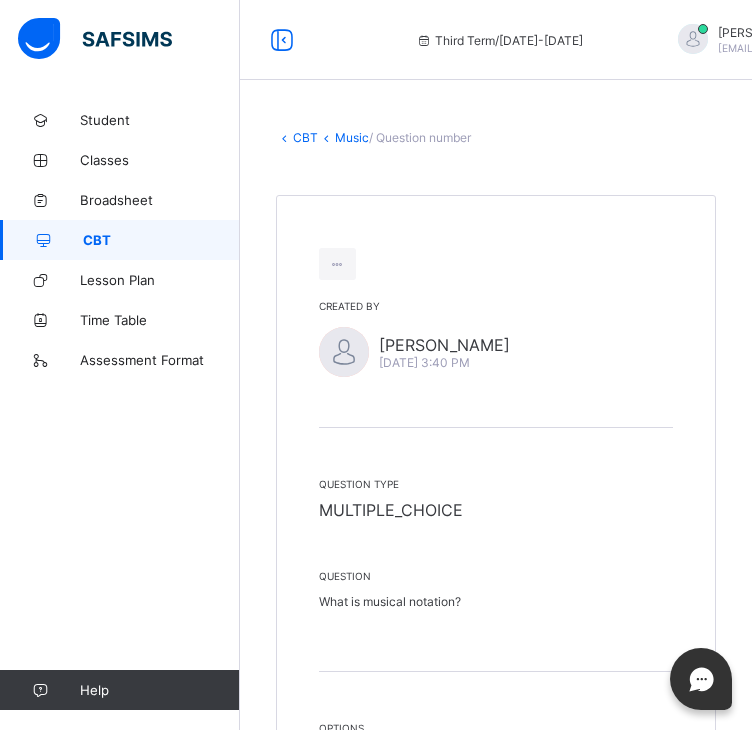 click on "Music" at bounding box center (352, 137) 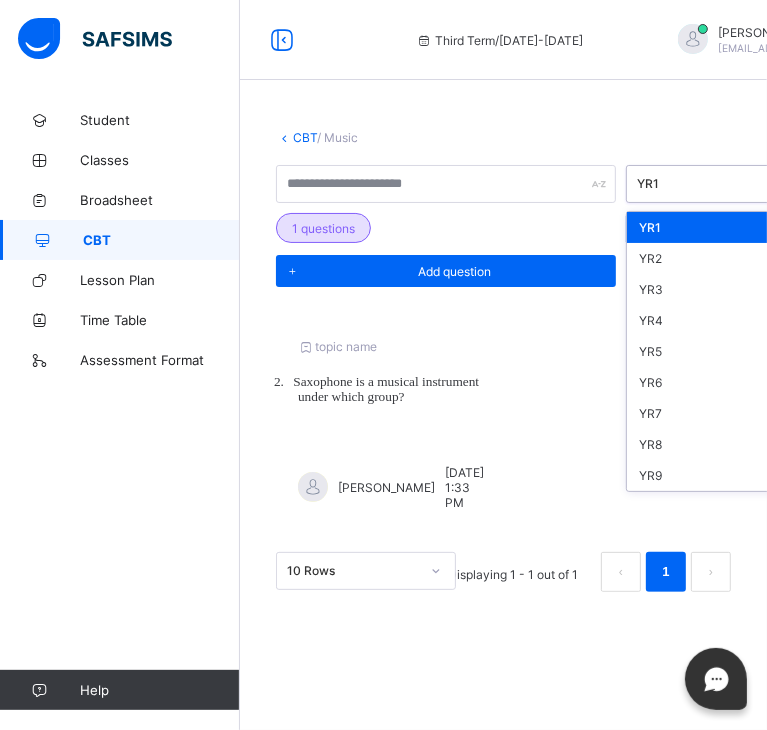 click on "YR1" at bounding box center (703, 184) 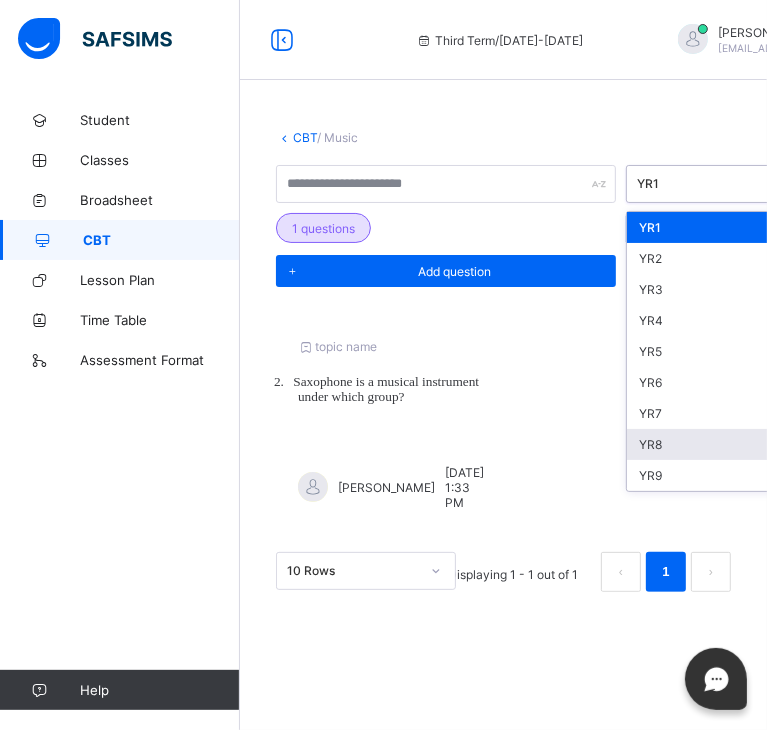 click on "YR8" at bounding box center (716, 444) 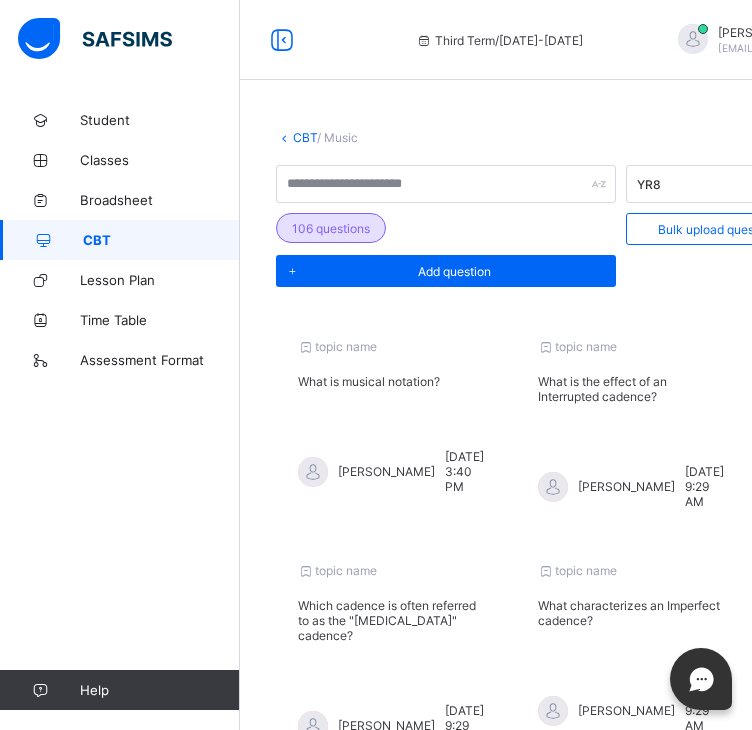 click on "topic name What is musical notation? [PERSON_NAME] [DATE] 3:40 PM" at bounding box center [391, 424] 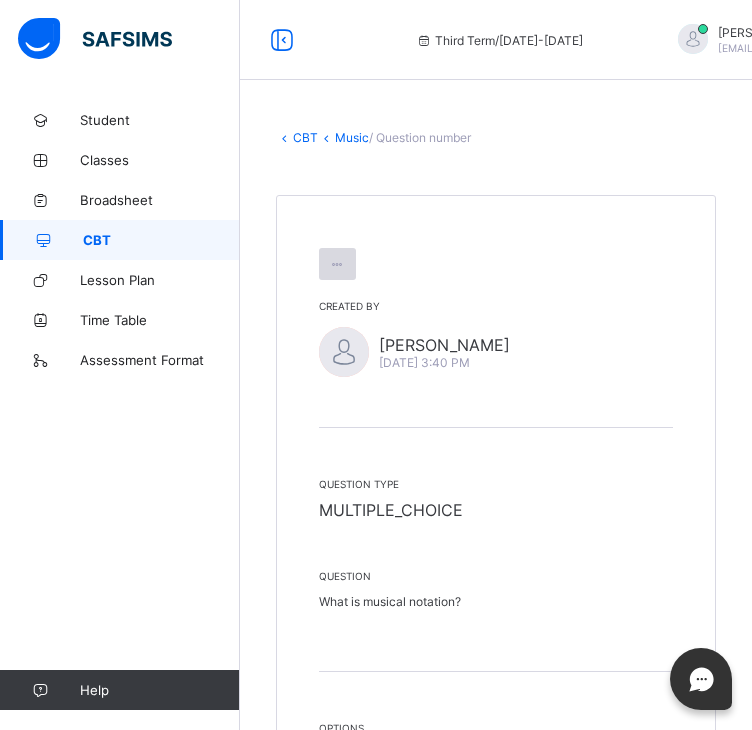 click at bounding box center [337, 264] 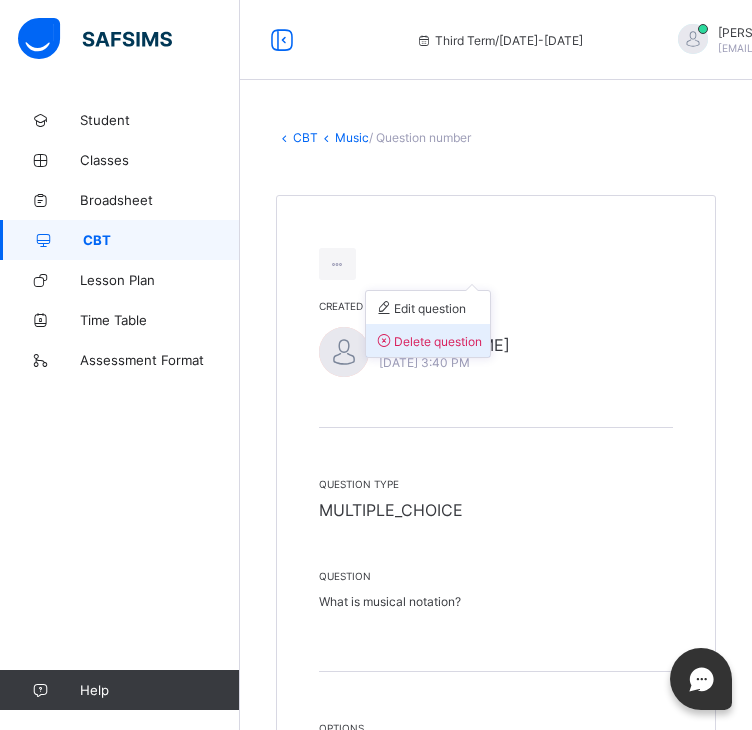 click at bounding box center (384, 340) 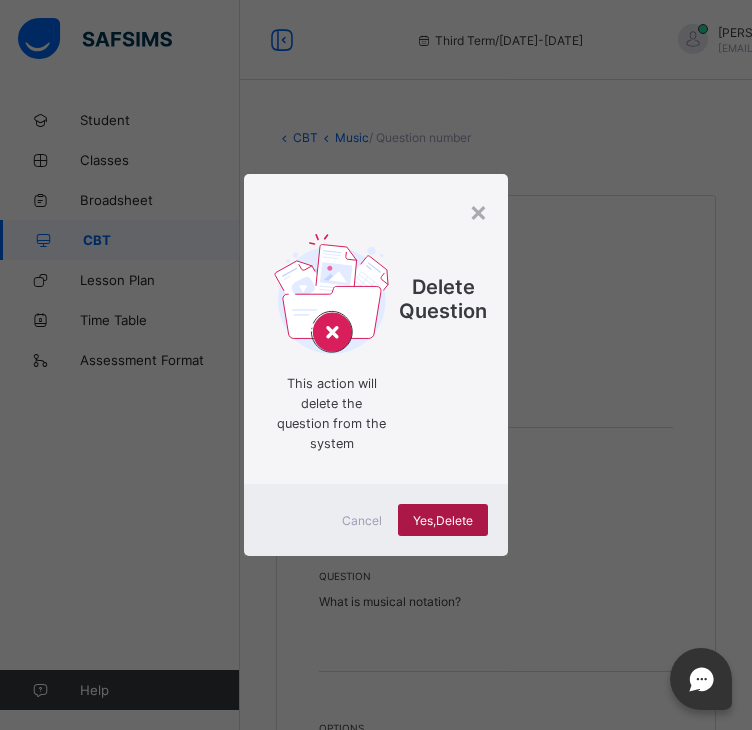 click on "Yes,  Delete" at bounding box center (443, 520) 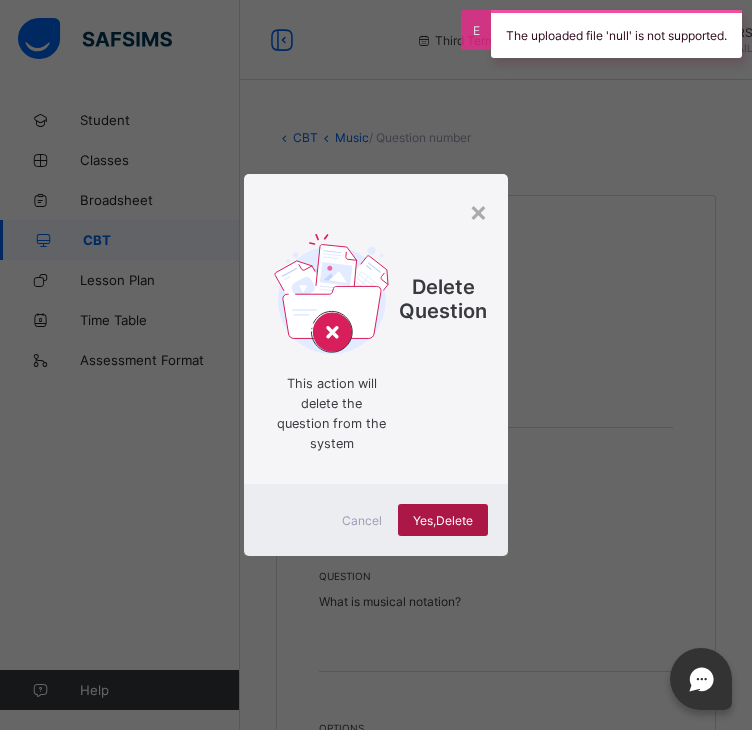 click on "Yes,  Delete" at bounding box center (443, 520) 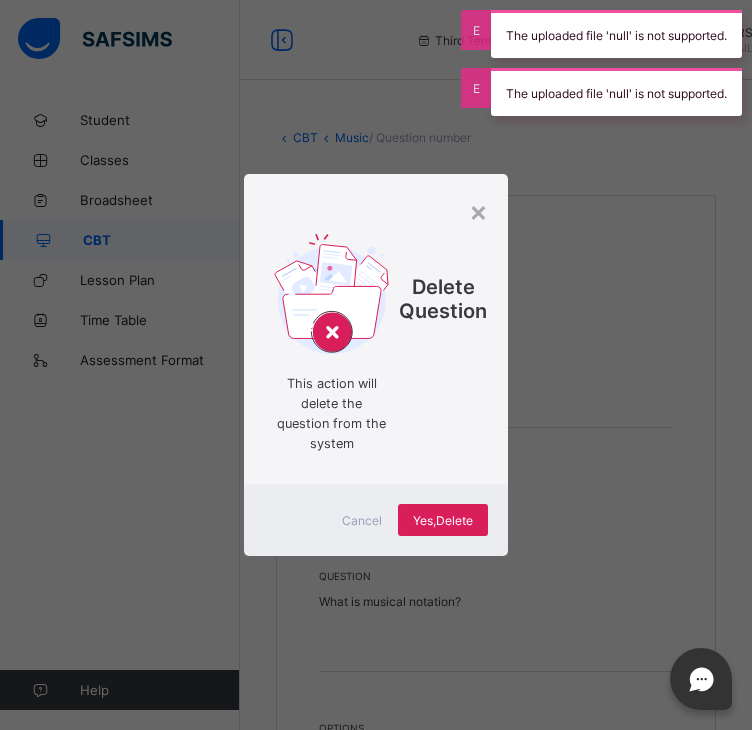 click on "× Delete Question This action will delete the question from the system Cancel Yes,  Delete" at bounding box center (376, 365) 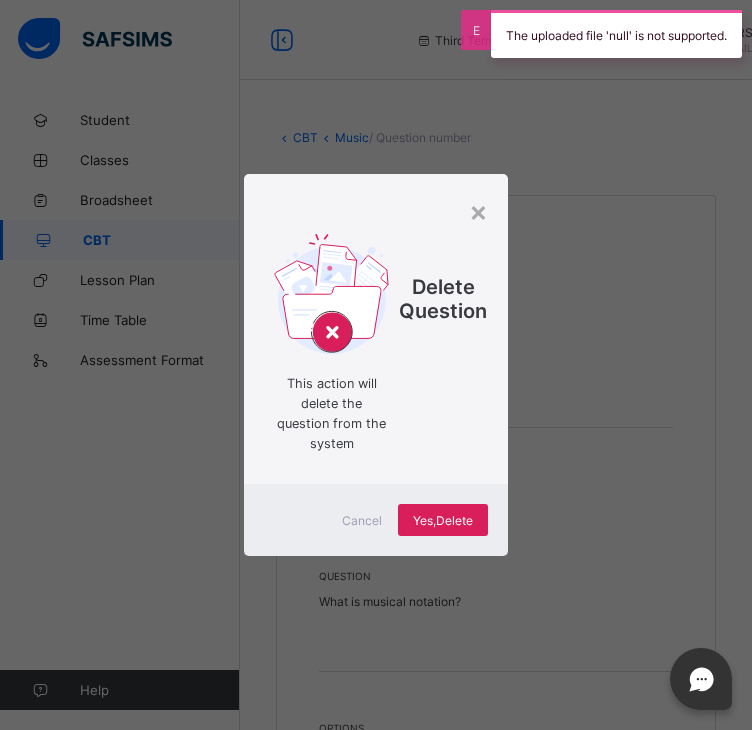 click on "× Delete Question This action will delete the question from the system Cancel Yes,  Delete" at bounding box center [376, 365] 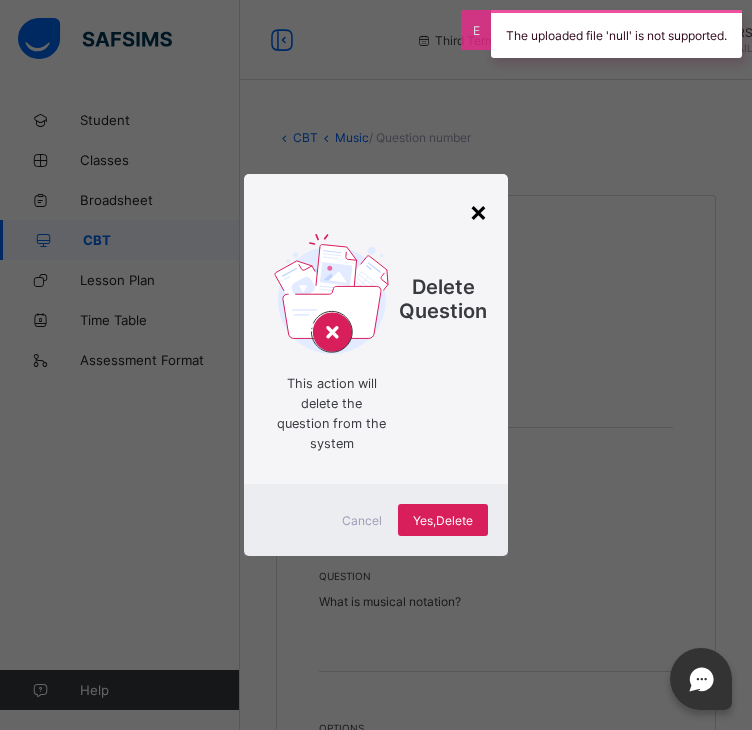 click on "×" at bounding box center [478, 211] 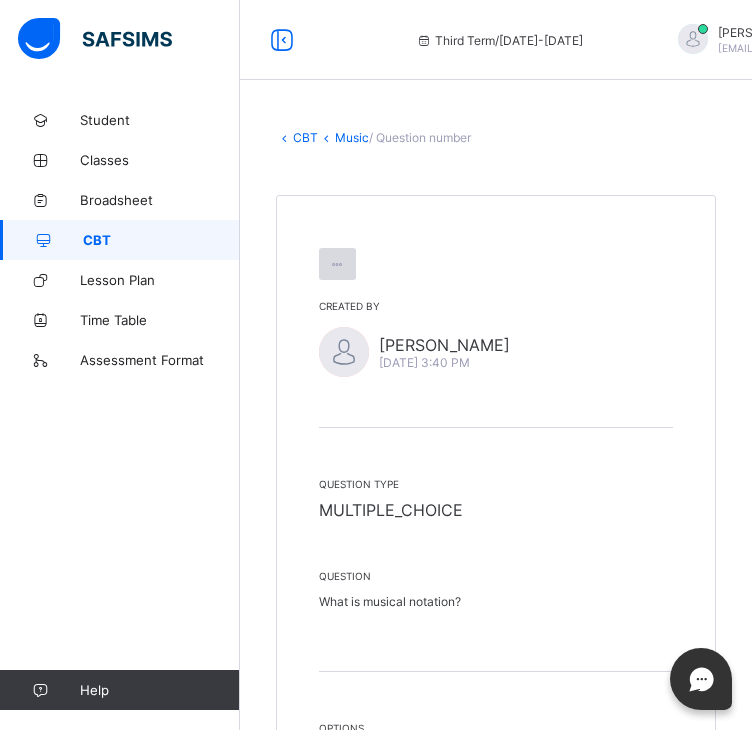 click at bounding box center [337, 264] 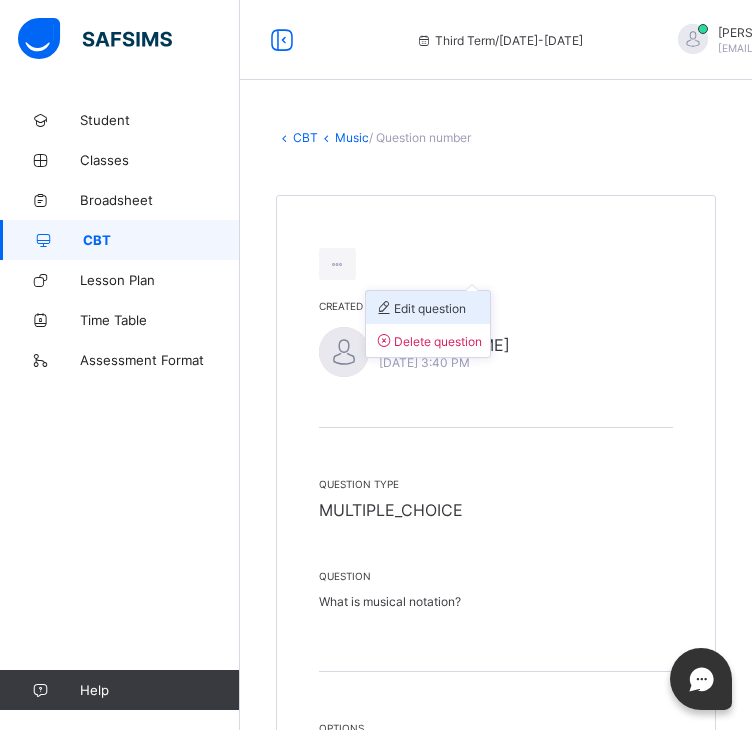 click on "Edit question" at bounding box center [420, 308] 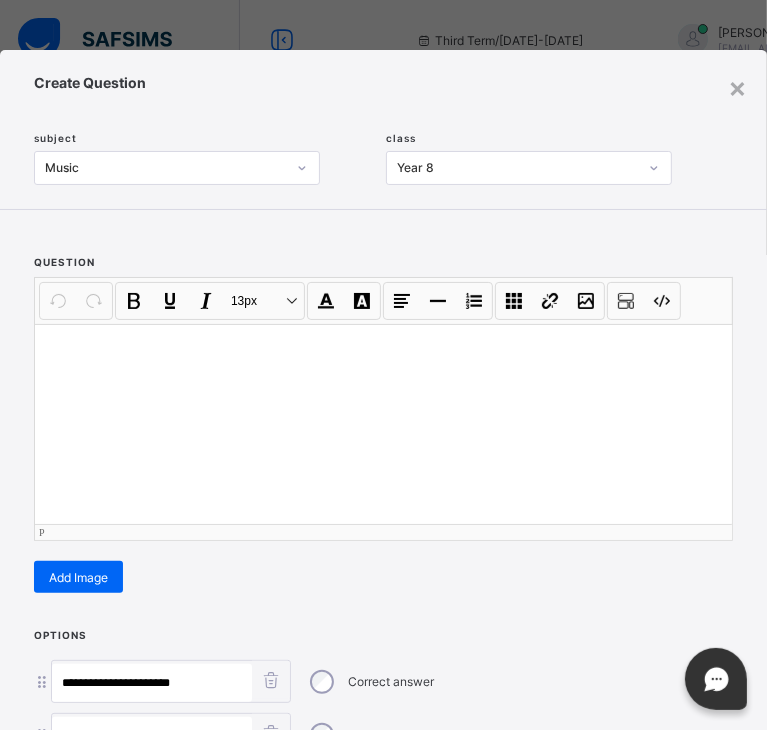 click at bounding box center (383, 424) 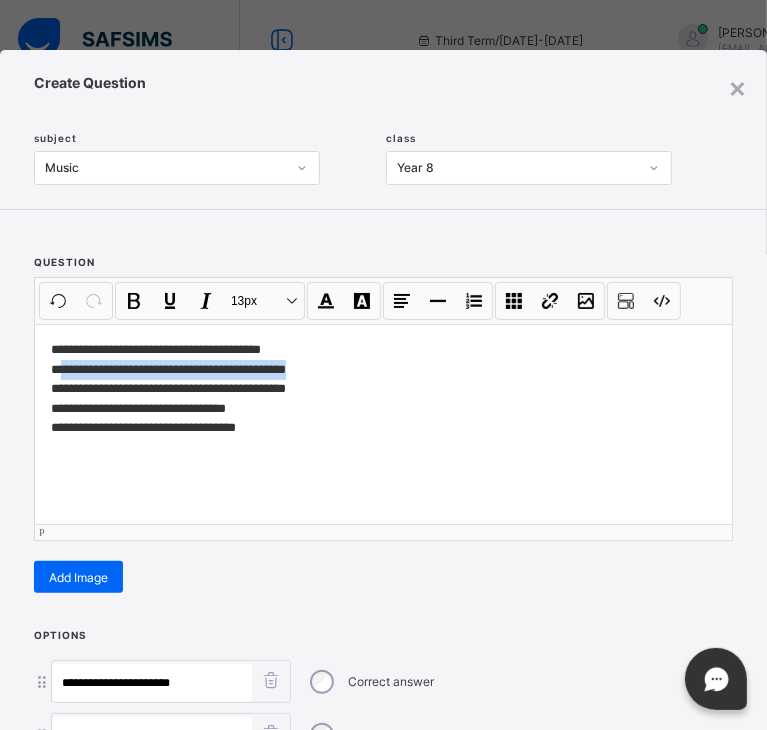 drag, startPoint x: 327, startPoint y: 365, endPoint x: 65, endPoint y: 375, distance: 262.19077 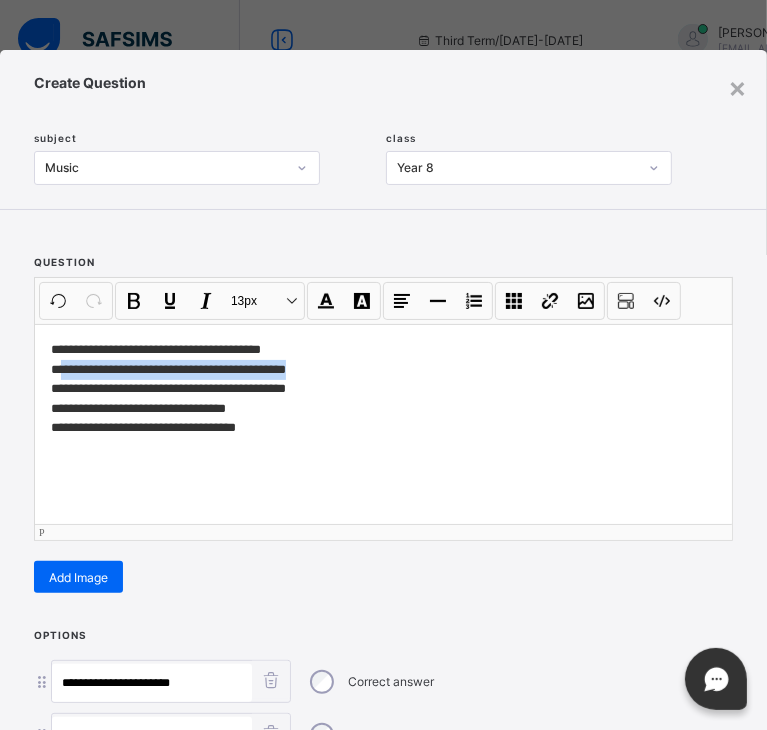 type 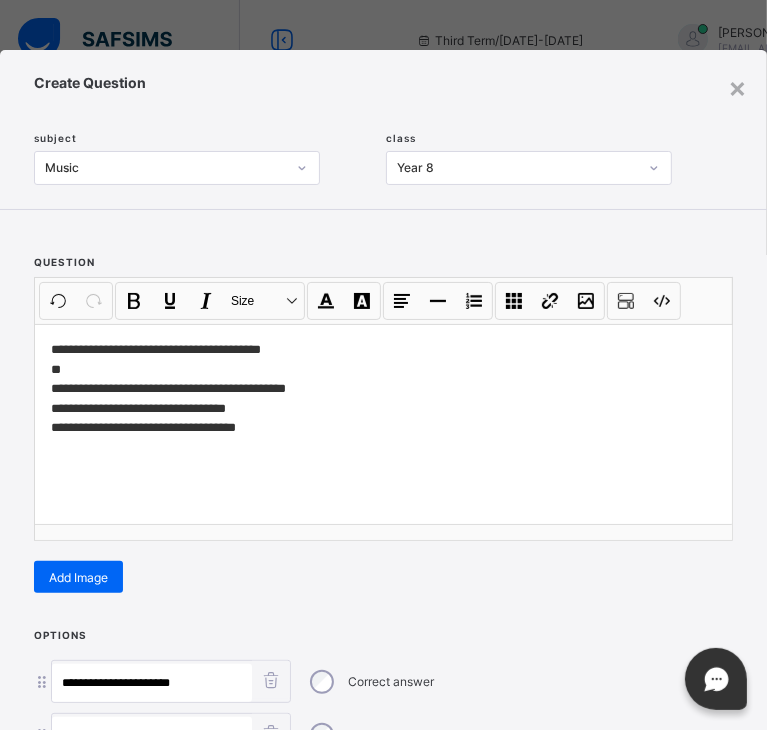 drag, startPoint x: 223, startPoint y: 685, endPoint x: -1, endPoint y: 662, distance: 225.1777 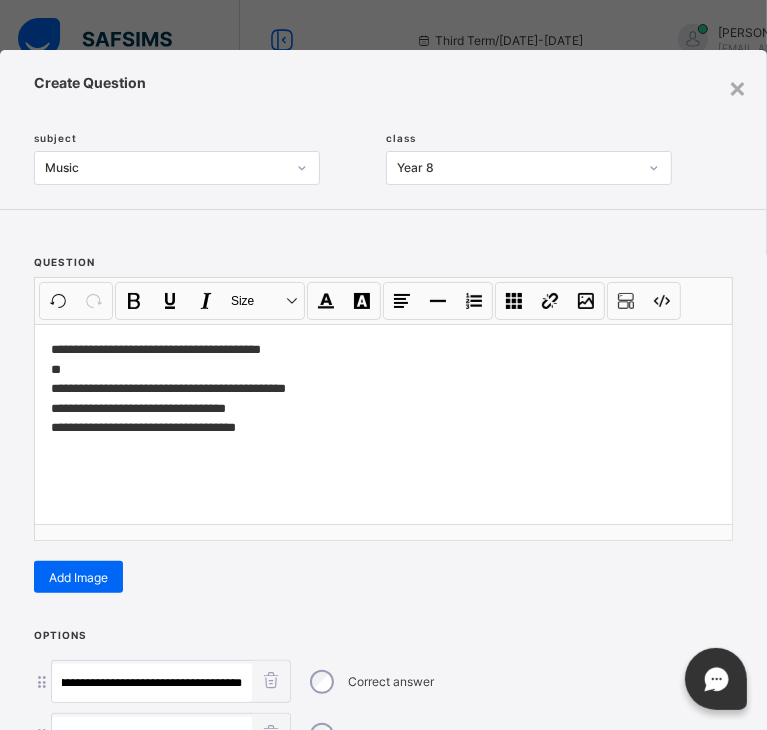 scroll, scrollTop: 0, scrollLeft: 54, axis: horizontal 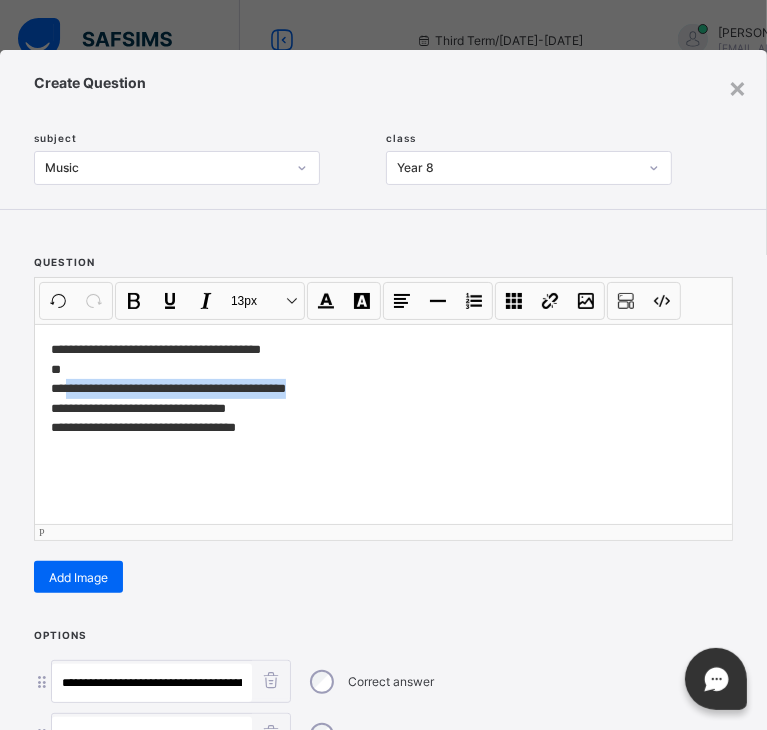 drag, startPoint x: 307, startPoint y: 389, endPoint x: 66, endPoint y: 389, distance: 241 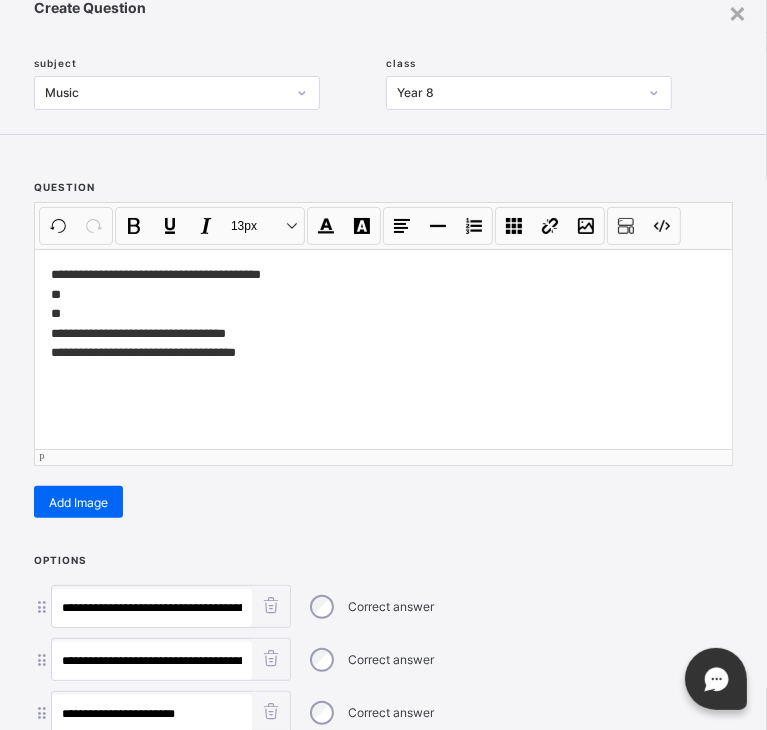 scroll, scrollTop: 106, scrollLeft: 0, axis: vertical 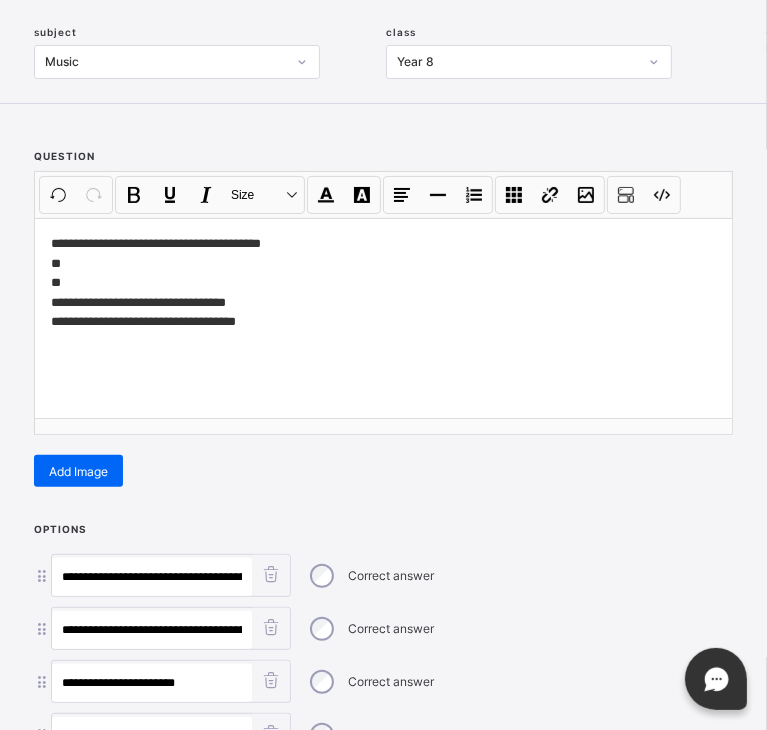 click on "**********" at bounding box center [152, 630] 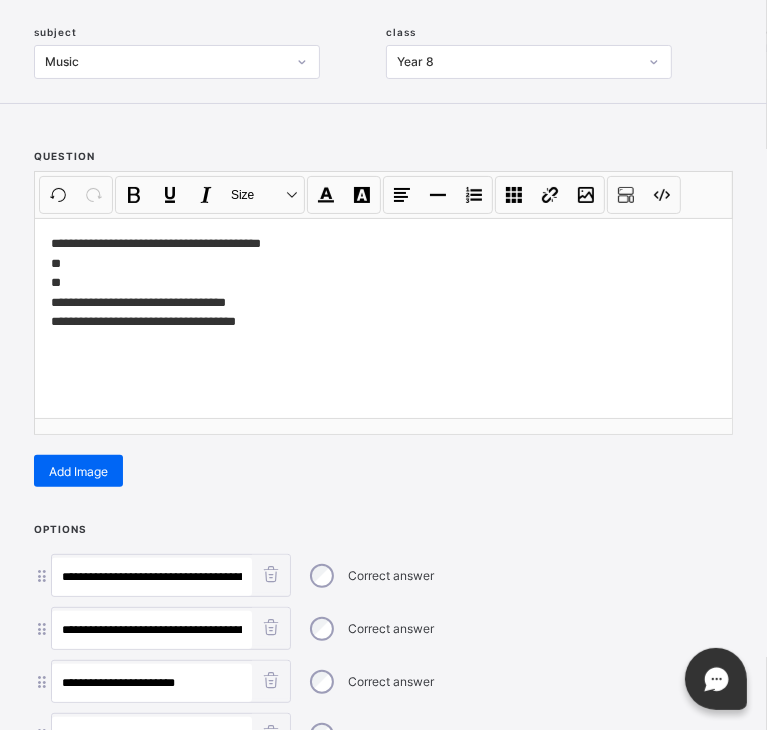 paste on "**" 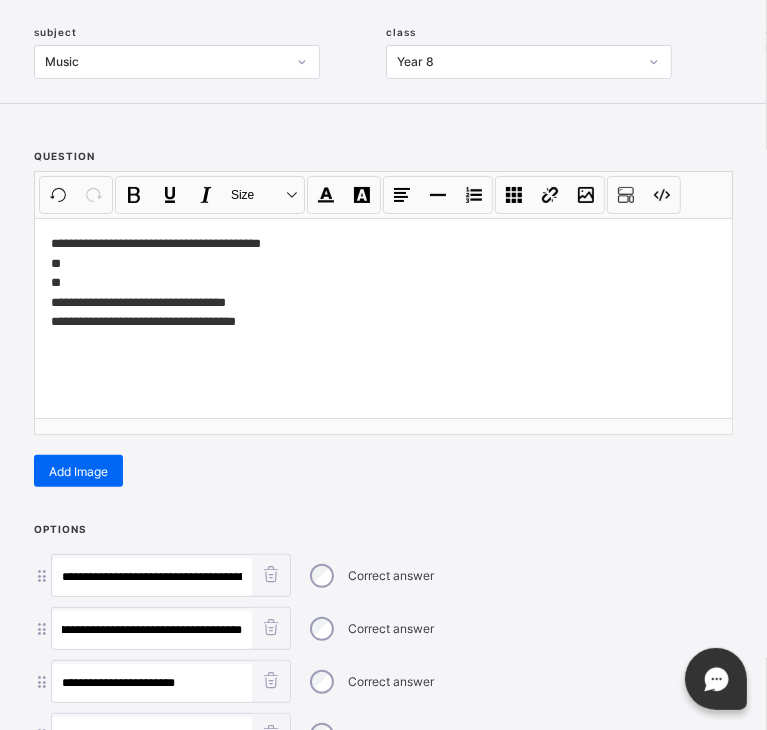 type on "**********" 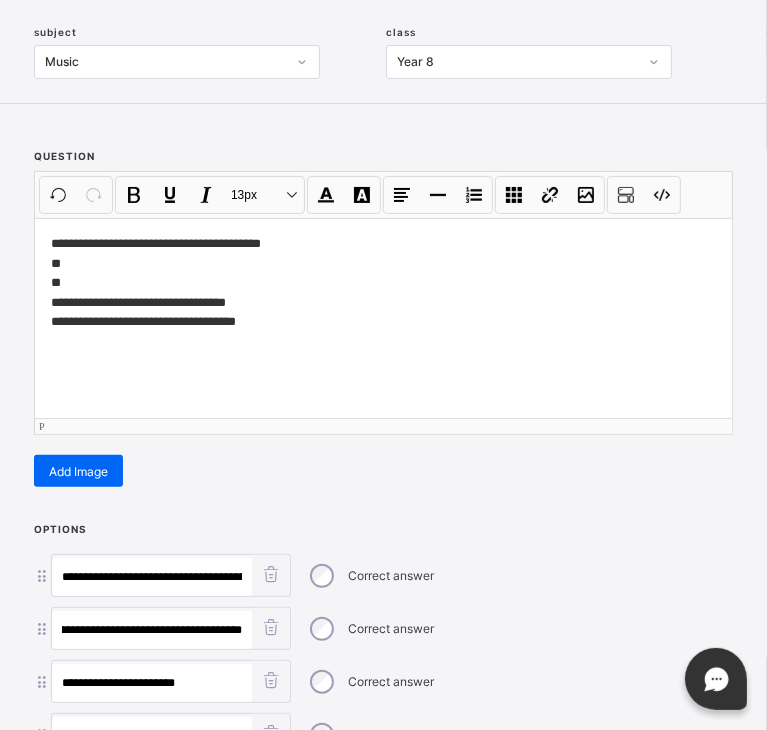 scroll, scrollTop: 0, scrollLeft: 0, axis: both 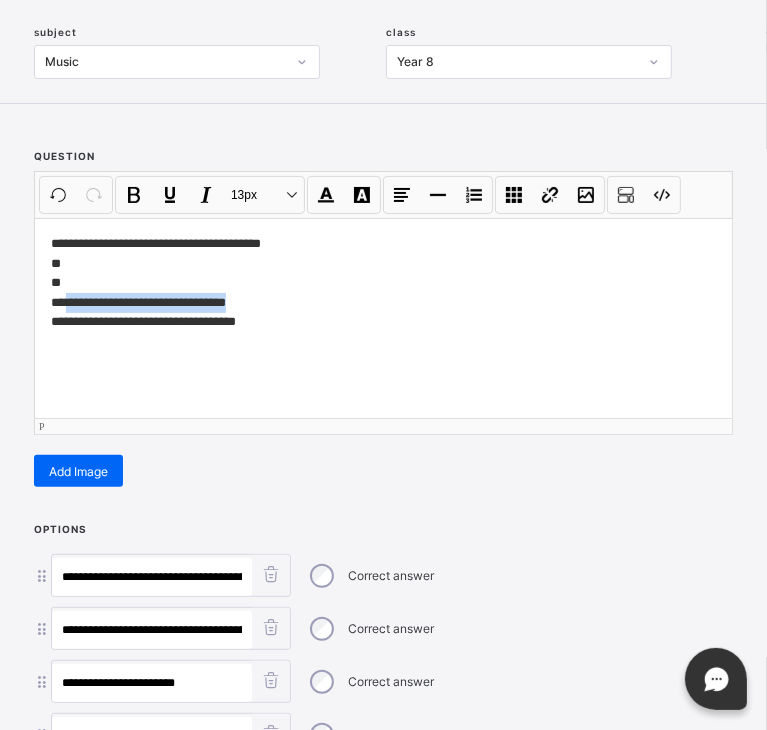 drag, startPoint x: 265, startPoint y: 295, endPoint x: 68, endPoint y: 308, distance: 197.42847 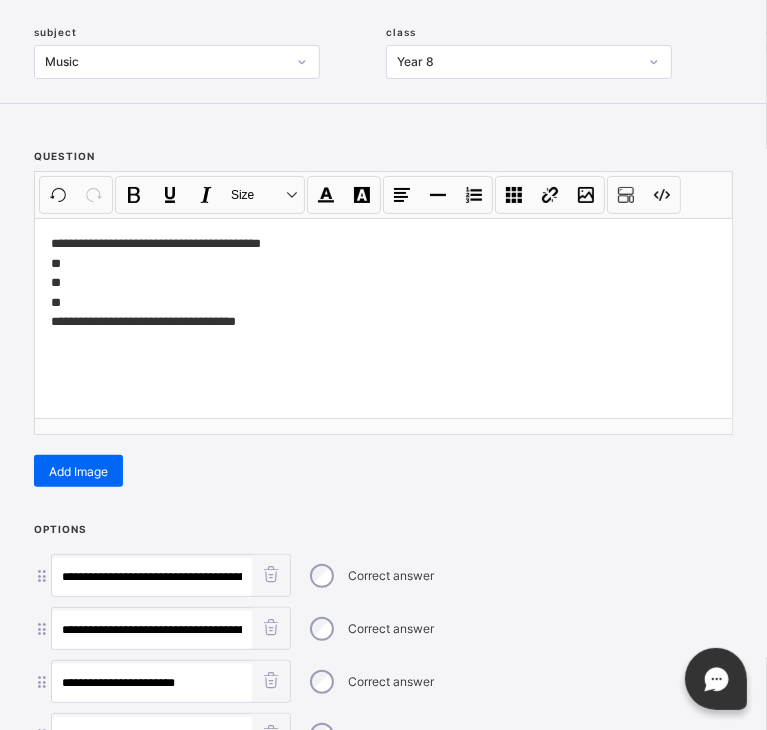 drag, startPoint x: 228, startPoint y: 672, endPoint x: 10, endPoint y: 658, distance: 218.44908 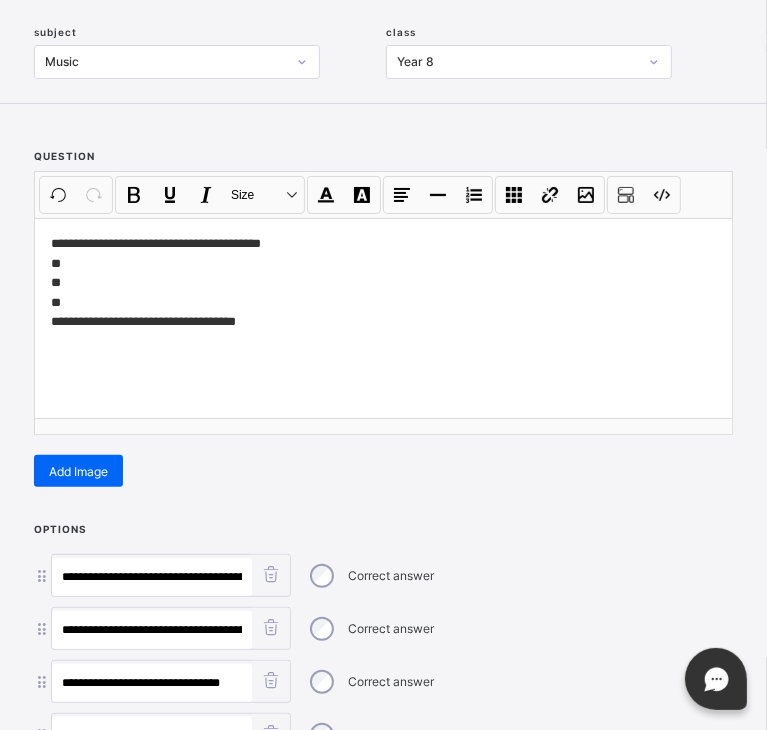 type on "**********" 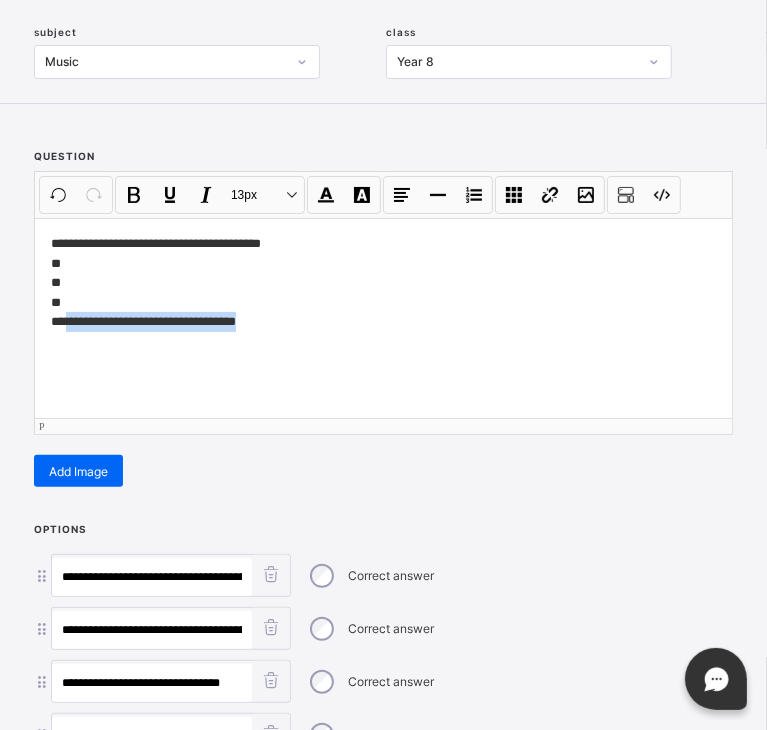 drag, startPoint x: 270, startPoint y: 328, endPoint x: 68, endPoint y: 321, distance: 202.12125 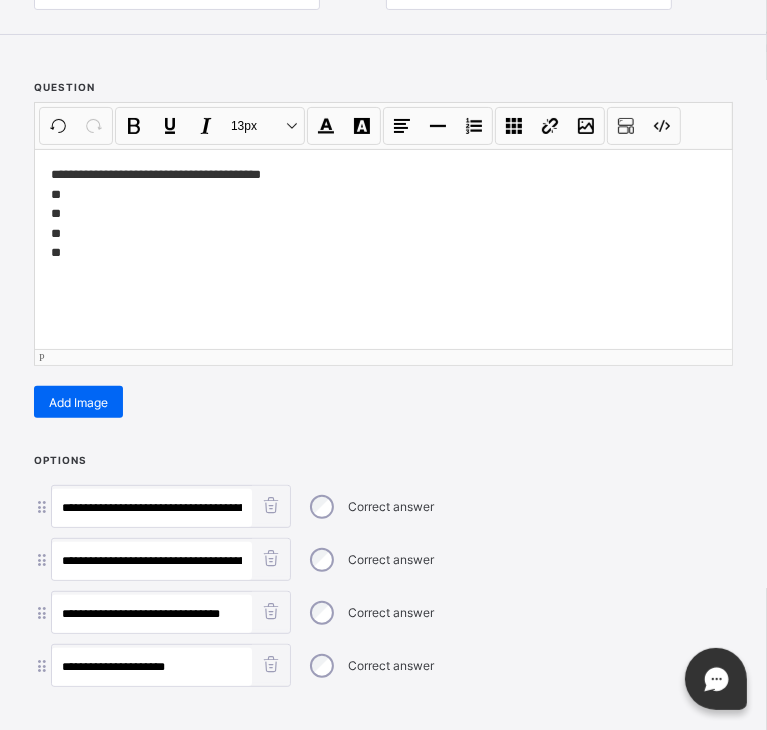 scroll, scrollTop: 184, scrollLeft: 0, axis: vertical 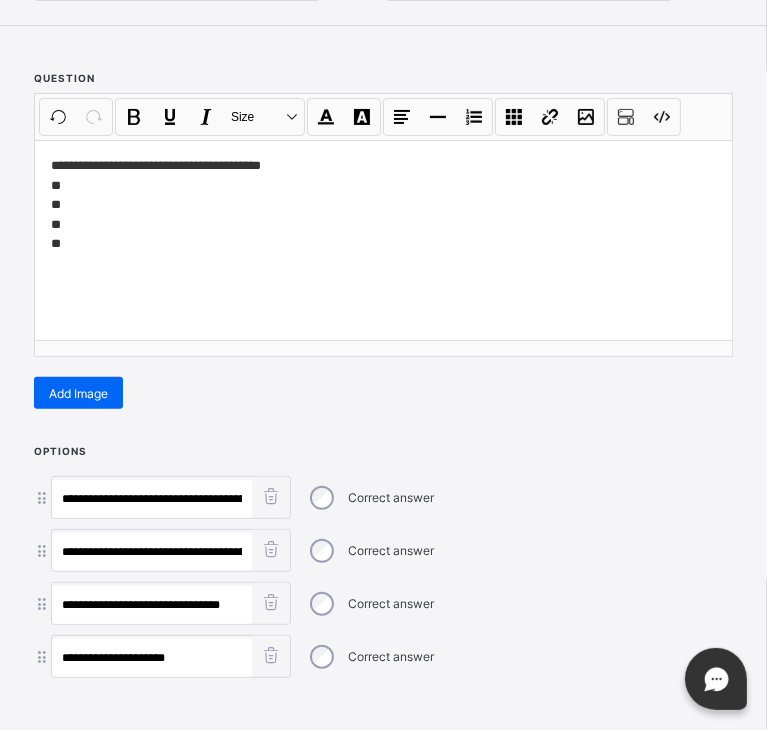 drag, startPoint x: 178, startPoint y: 661, endPoint x: -1, endPoint y: 651, distance: 179.27911 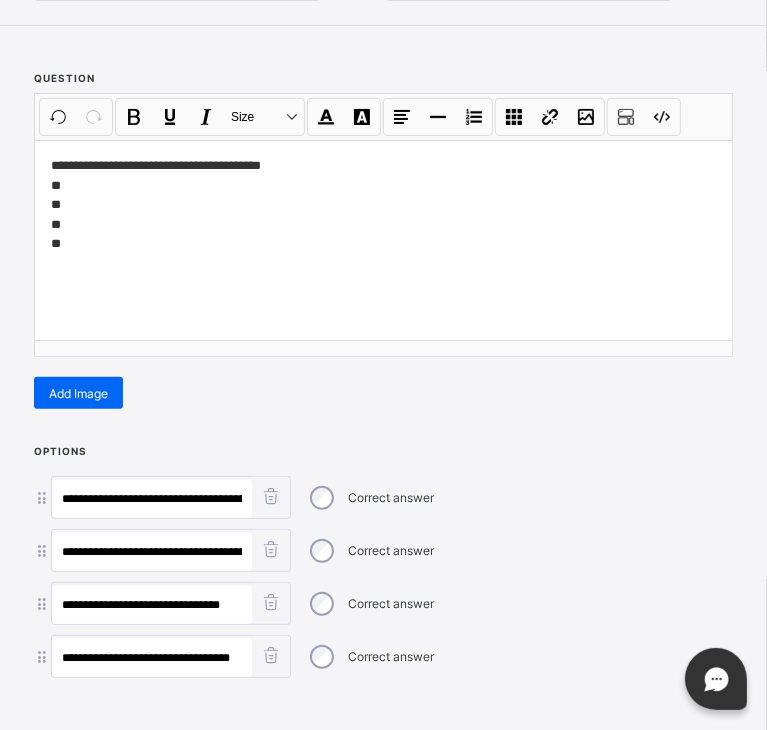 scroll, scrollTop: 0, scrollLeft: 9, axis: horizontal 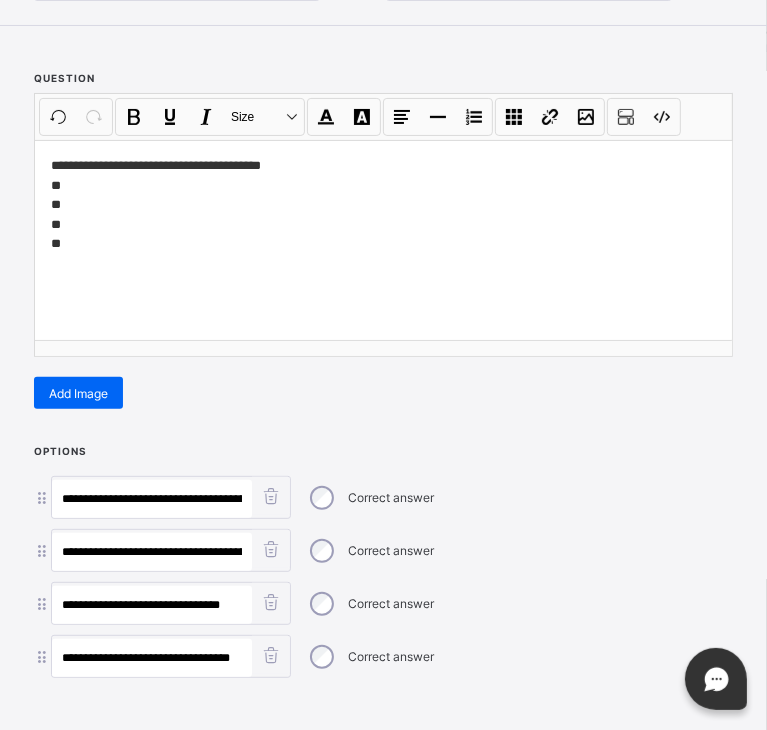type on "**********" 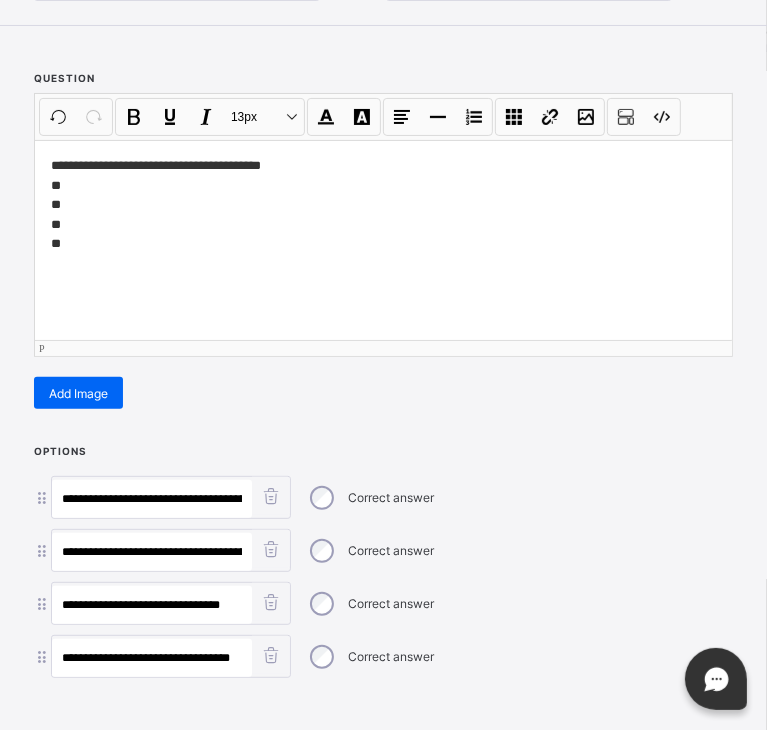 scroll, scrollTop: 0, scrollLeft: 0, axis: both 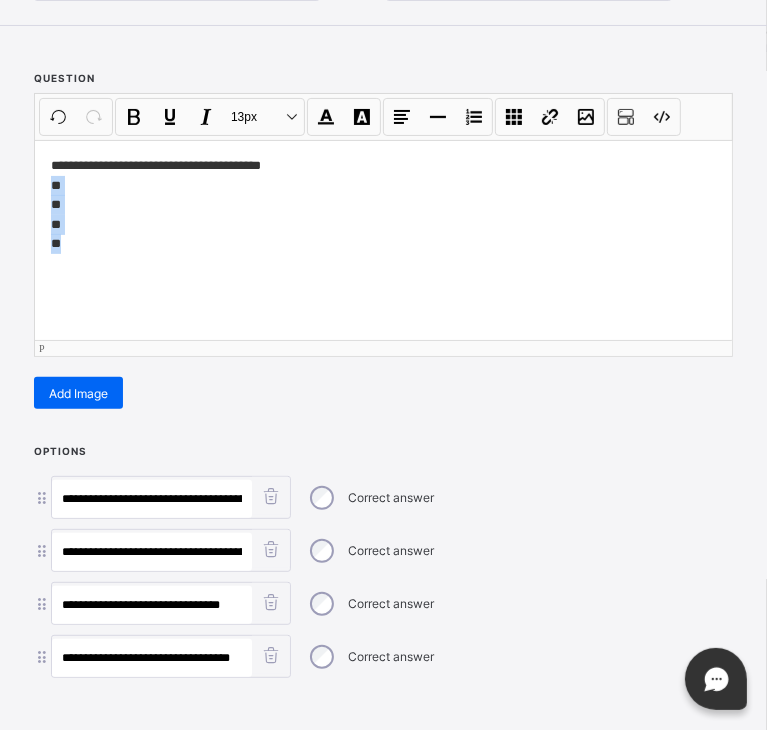 drag, startPoint x: 95, startPoint y: 242, endPoint x: 43, endPoint y: 191, distance: 72.835434 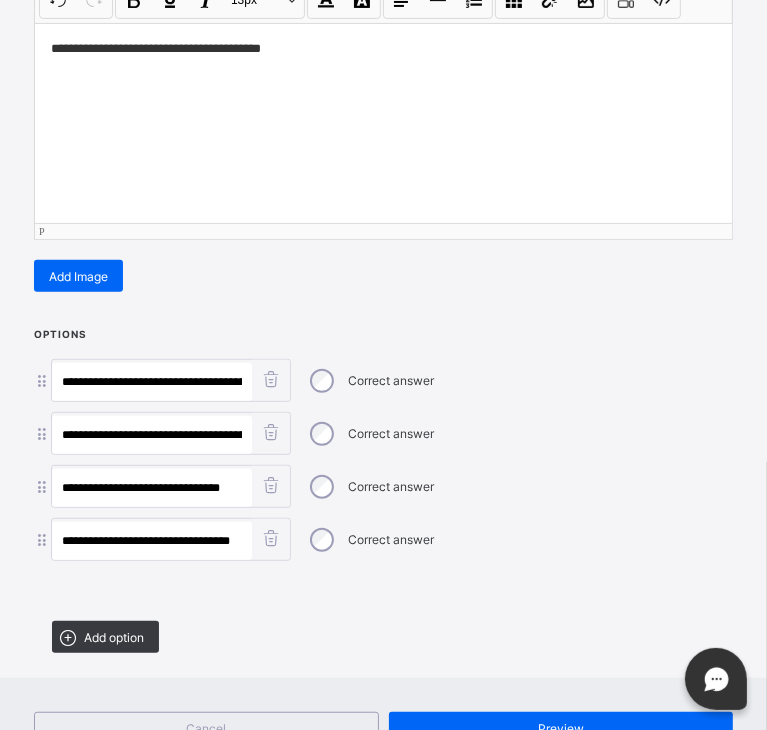 scroll, scrollTop: 384, scrollLeft: 0, axis: vertical 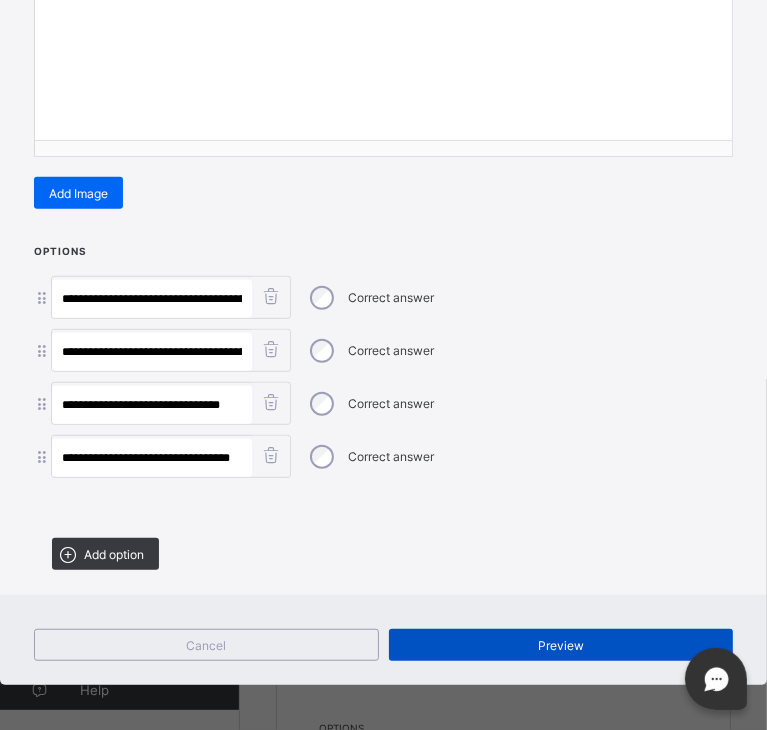 click on "Preview" at bounding box center [561, 645] 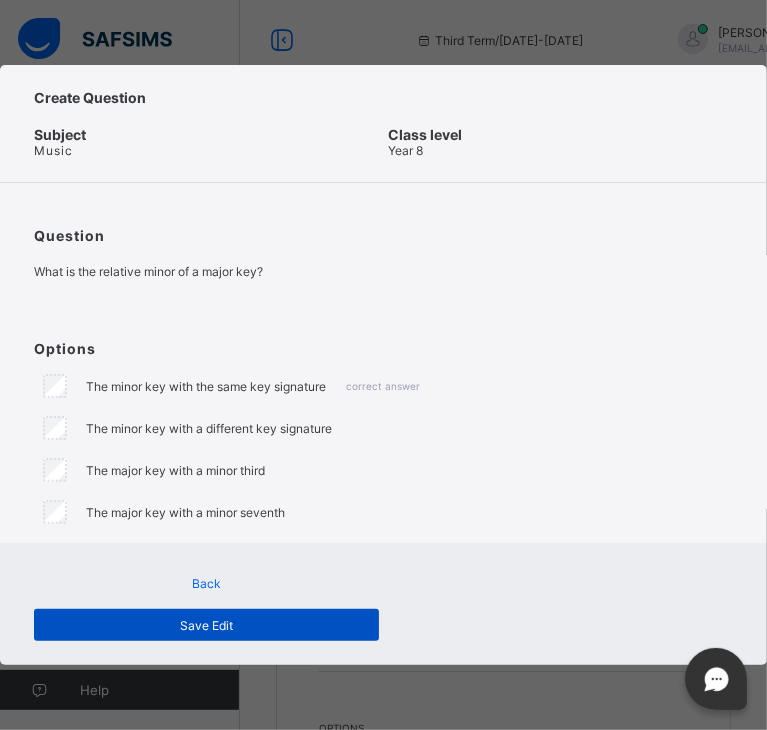 scroll, scrollTop: 0, scrollLeft: 0, axis: both 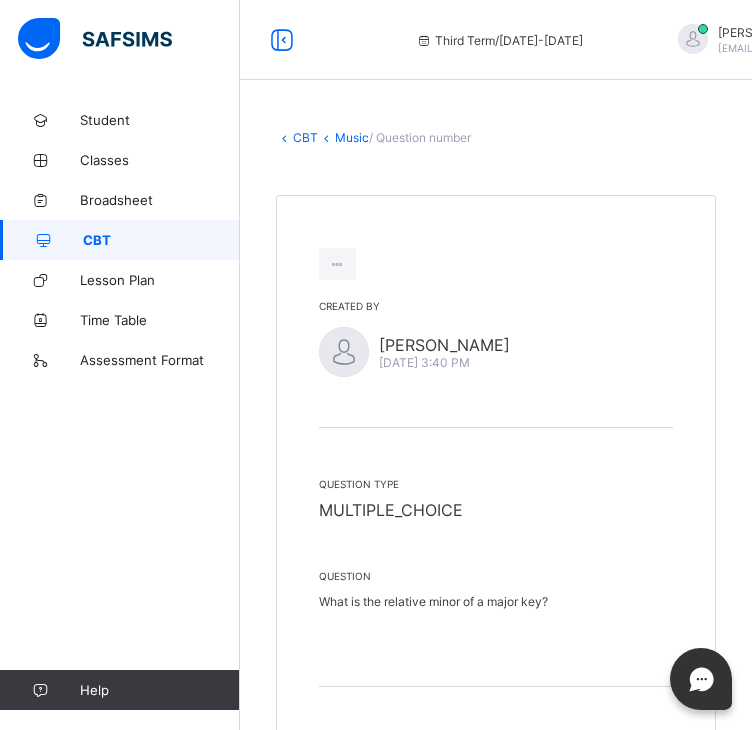 click on "Music" at bounding box center [352, 137] 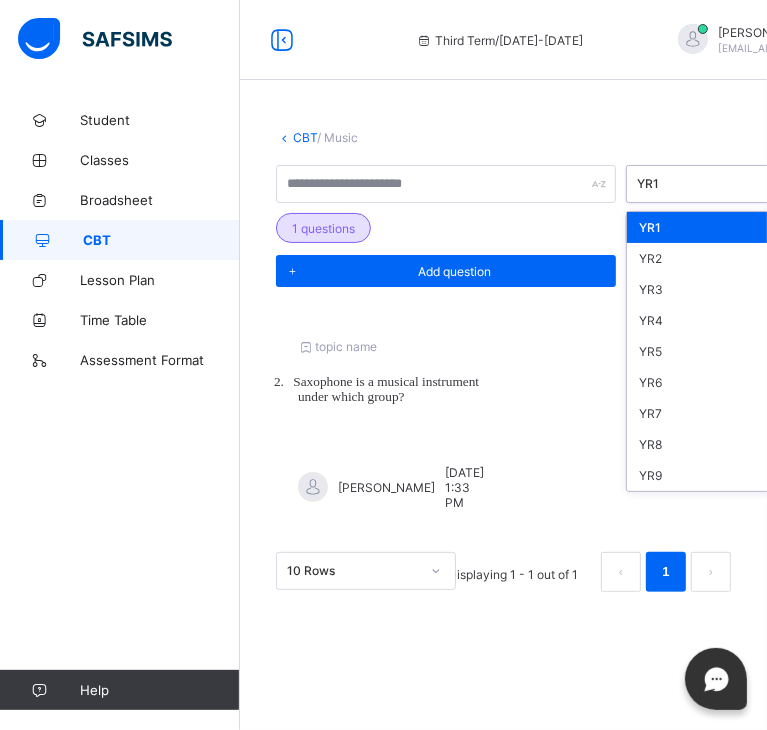 click on "YR1" at bounding box center [697, 184] 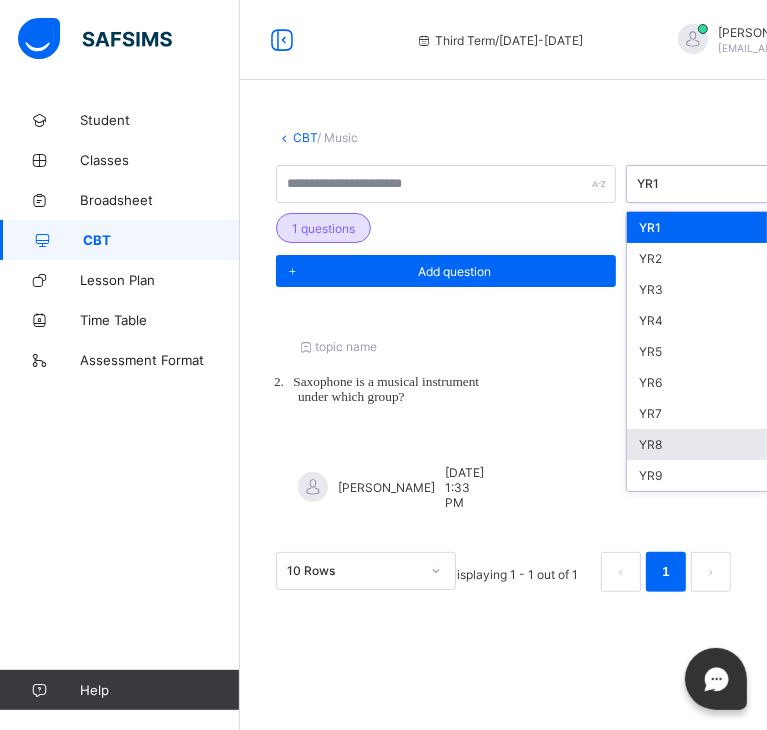 click on "YR8" at bounding box center [716, 444] 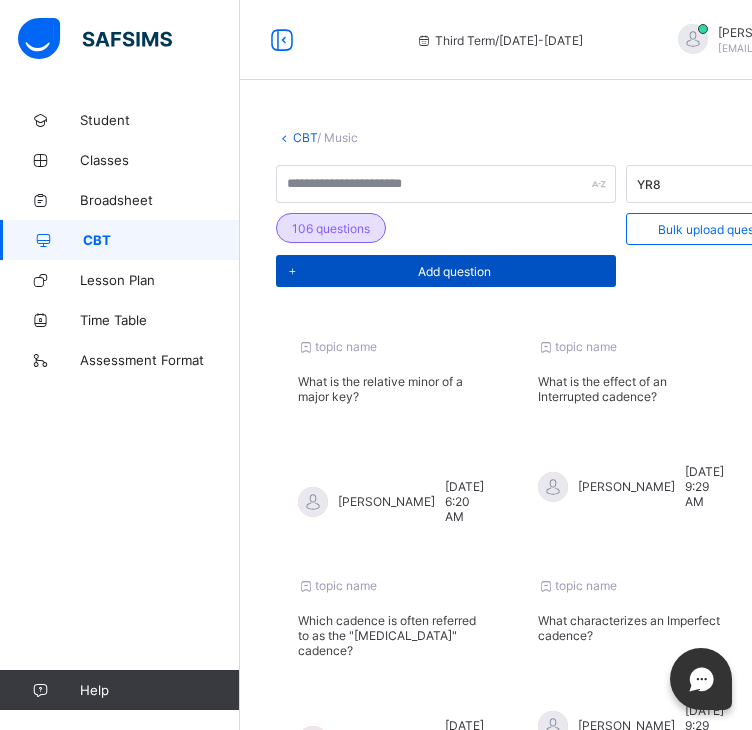 click on "Add question" at bounding box center (446, 271) 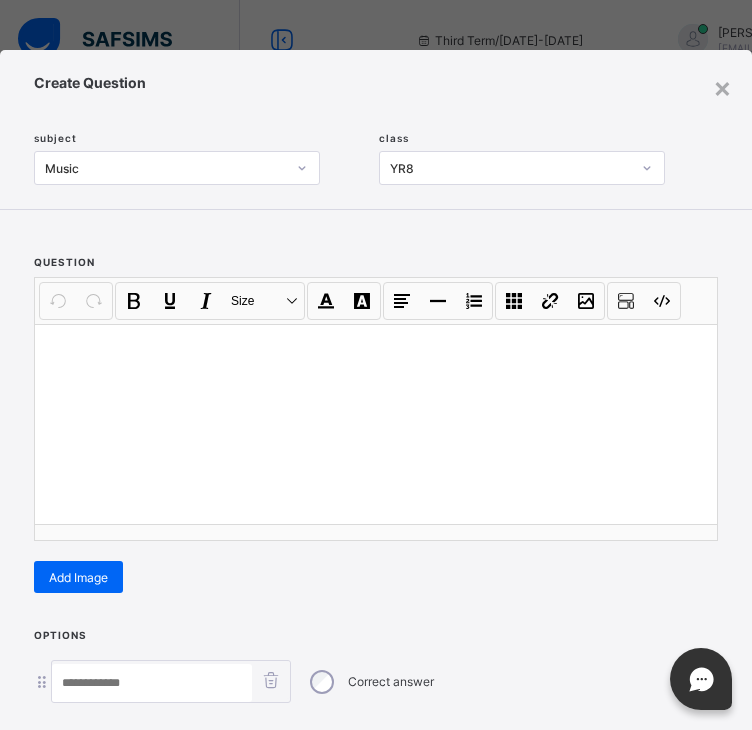 click at bounding box center (376, 424) 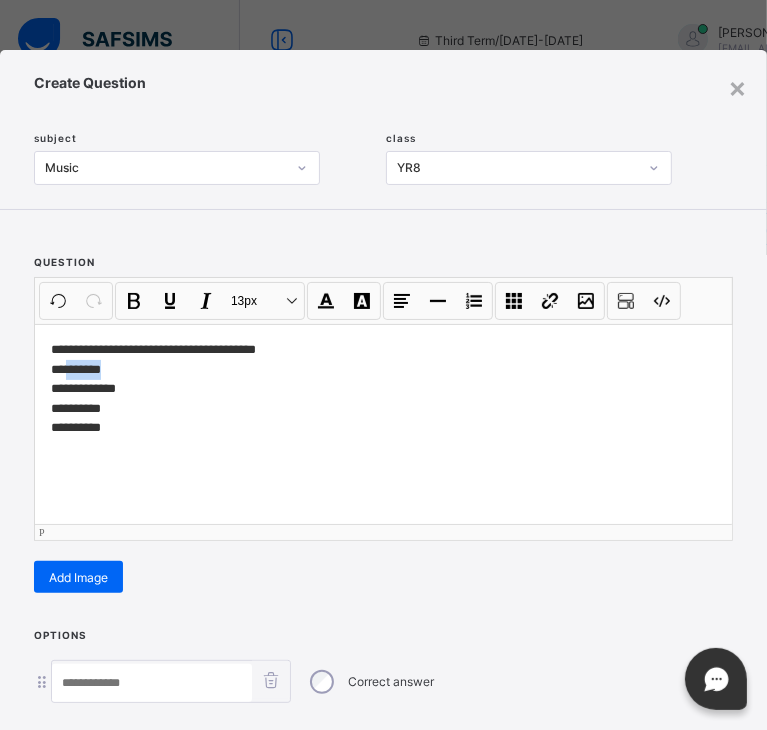 drag, startPoint x: 124, startPoint y: 368, endPoint x: 68, endPoint y: 366, distance: 56.0357 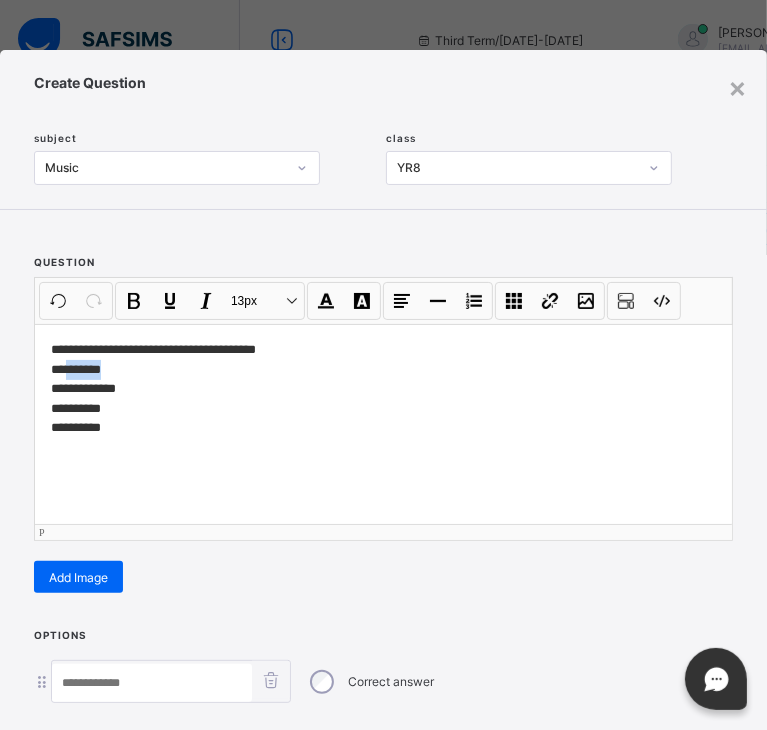 type 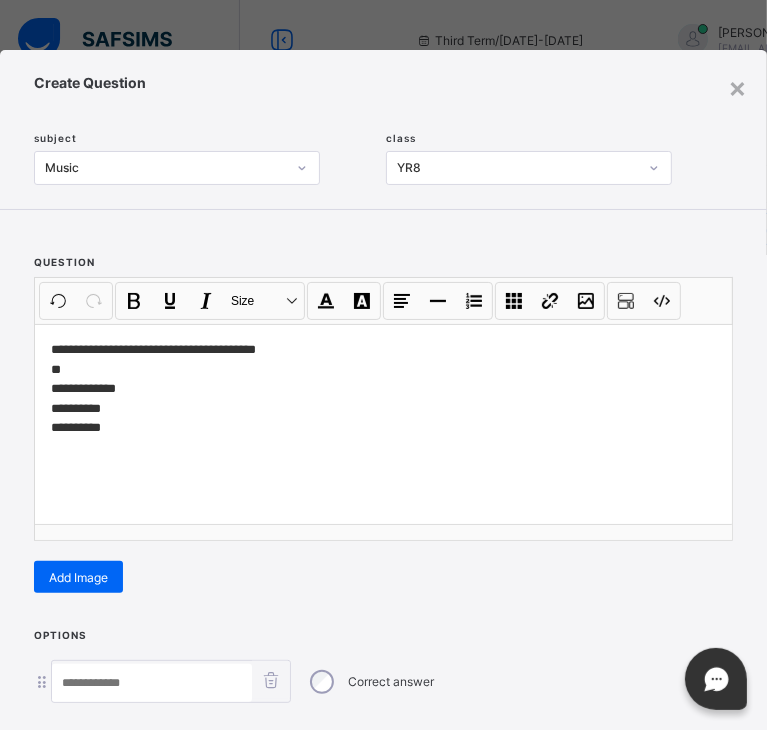 click at bounding box center [152, 683] 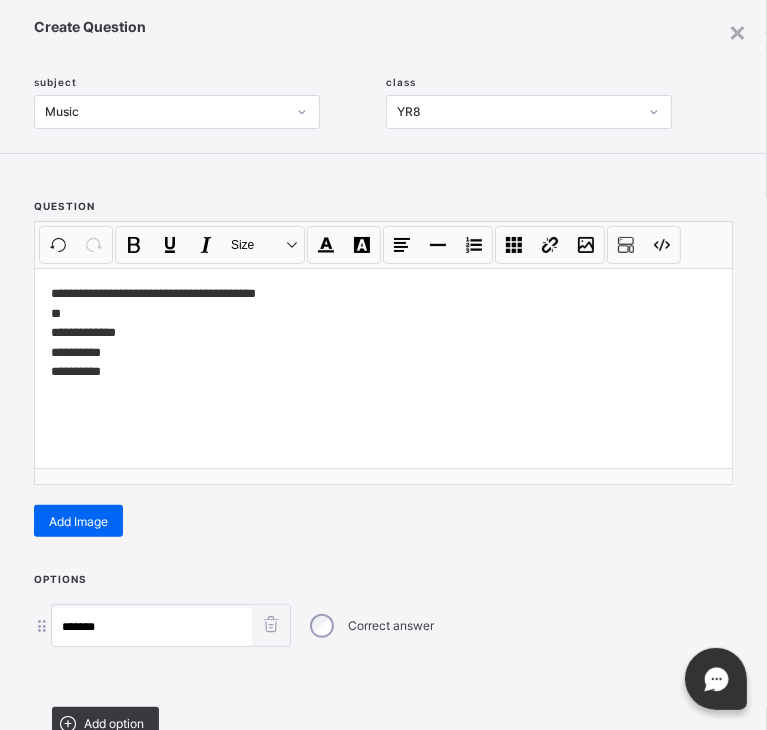 scroll, scrollTop: 88, scrollLeft: 0, axis: vertical 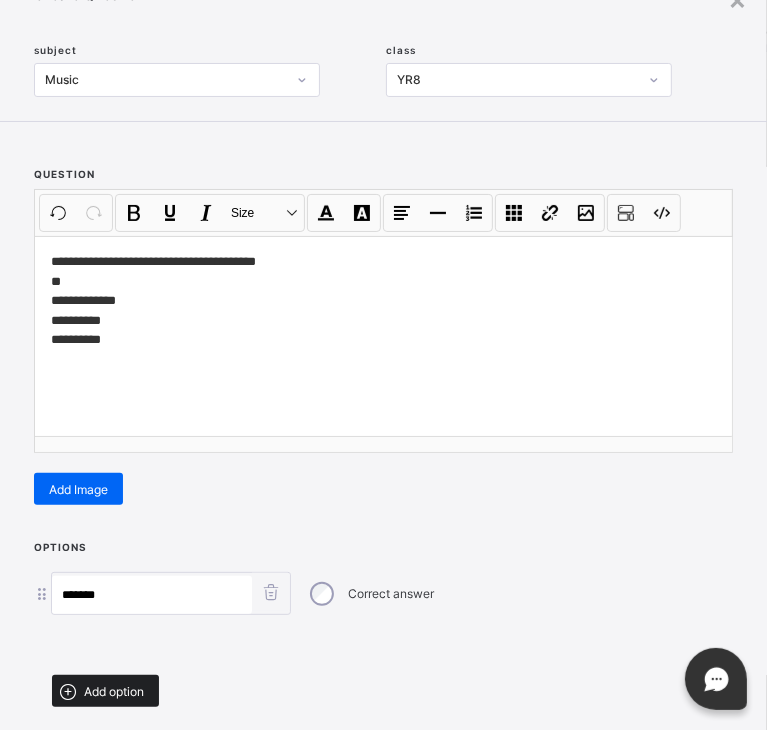 type on "*******" 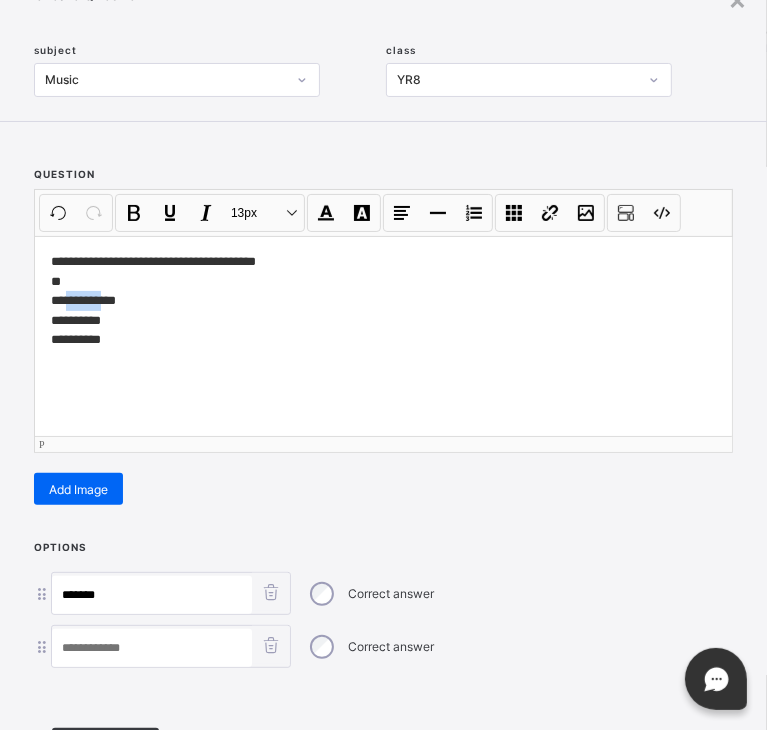 drag, startPoint x: 107, startPoint y: 299, endPoint x: 66, endPoint y: 297, distance: 41.04875 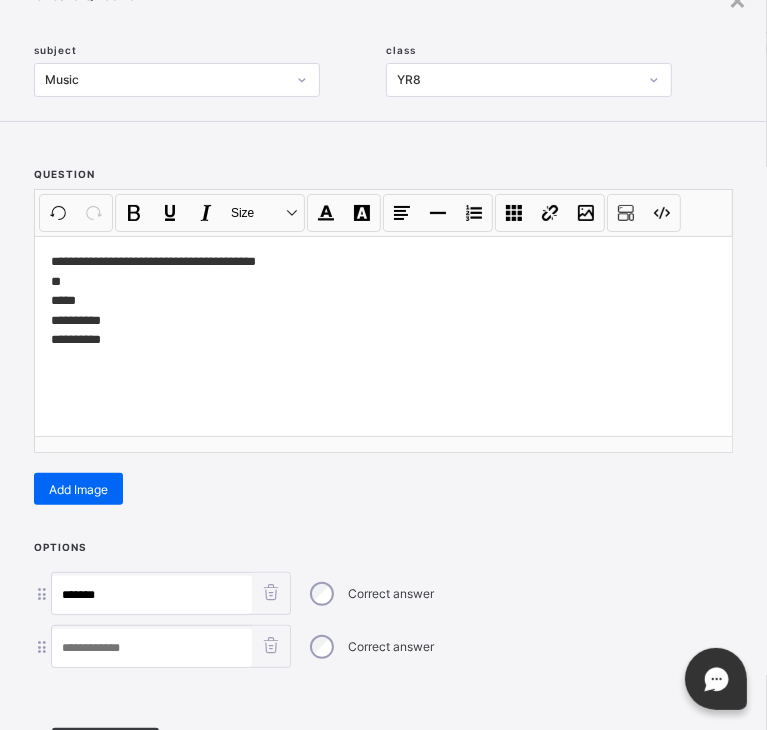 click at bounding box center [152, 648] 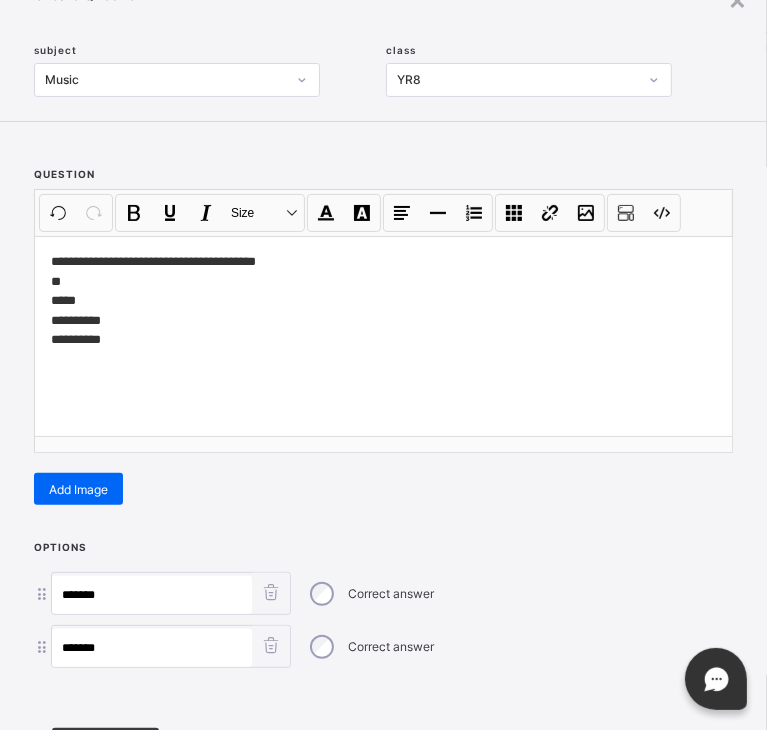 type on "*******" 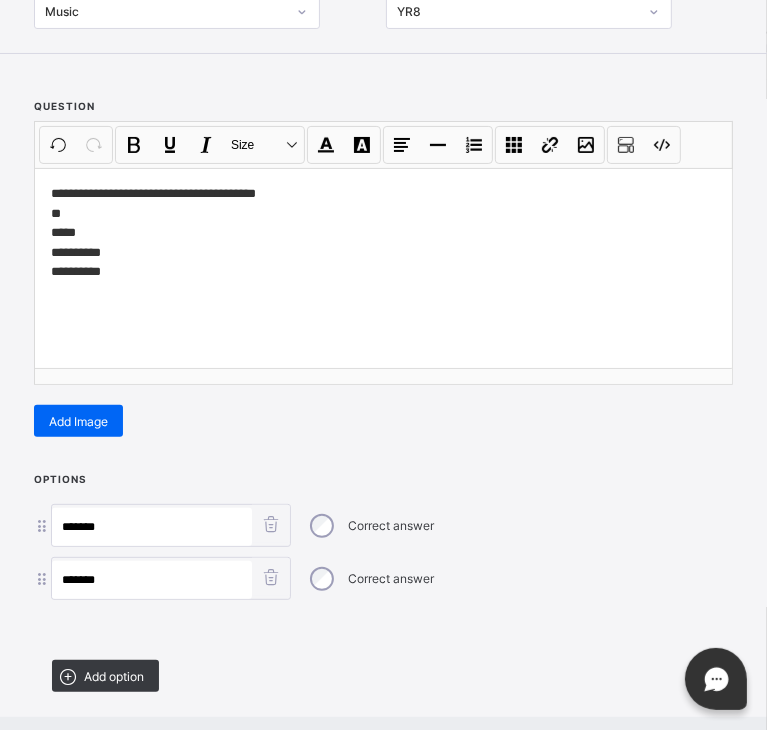 scroll, scrollTop: 158, scrollLeft: 0, axis: vertical 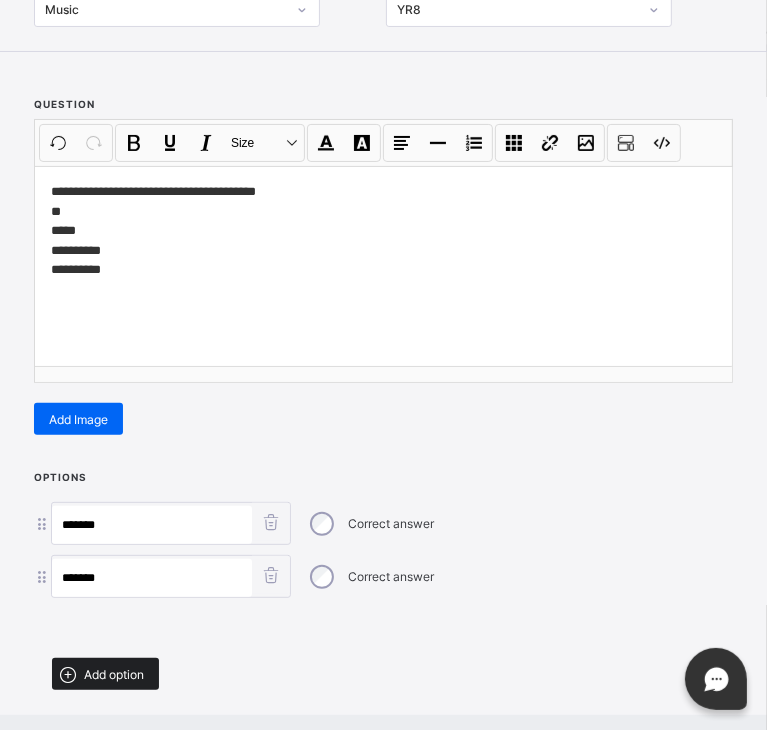 click on "Add option" at bounding box center [114, 674] 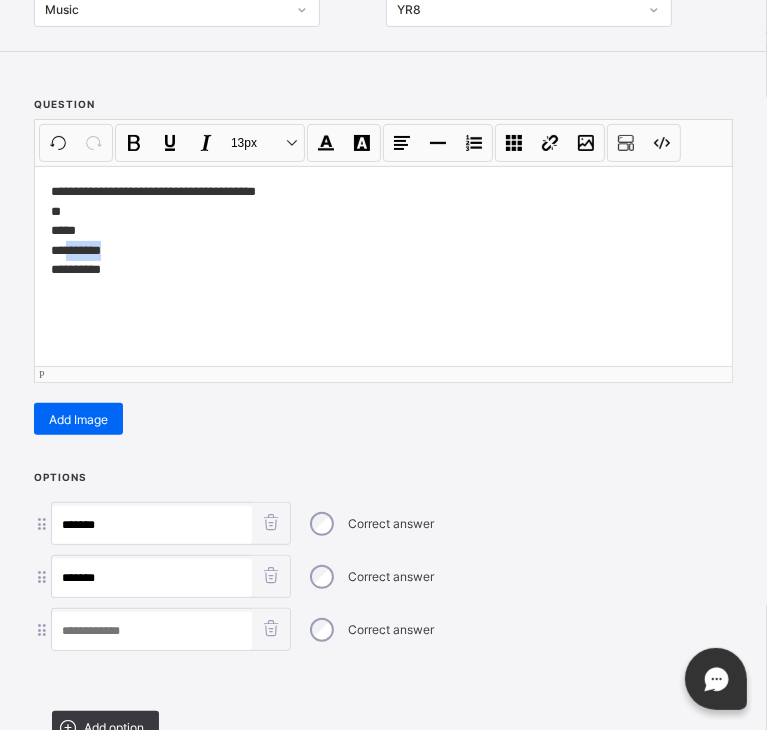 drag, startPoint x: 109, startPoint y: 257, endPoint x: 68, endPoint y: 253, distance: 41.19466 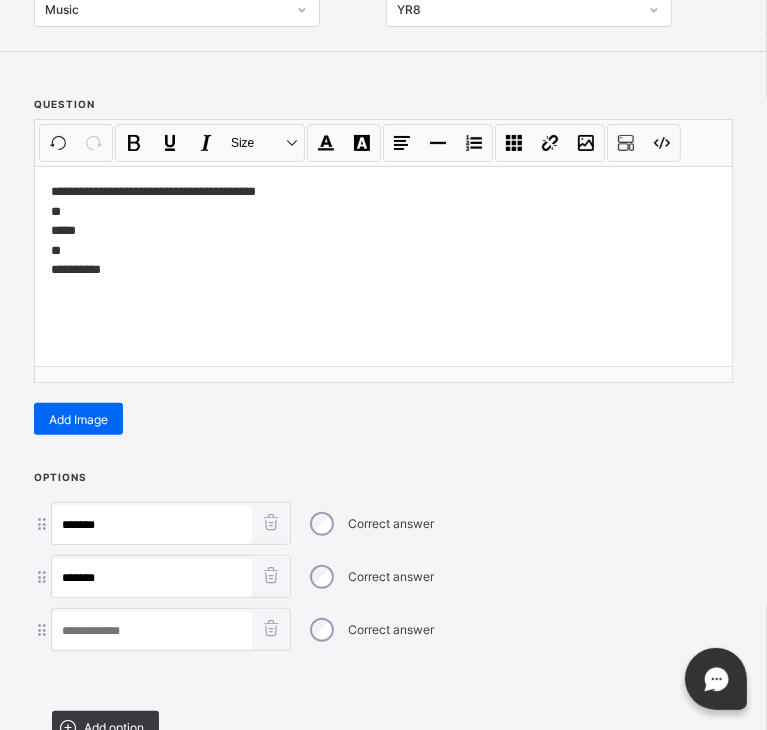 click at bounding box center (152, 631) 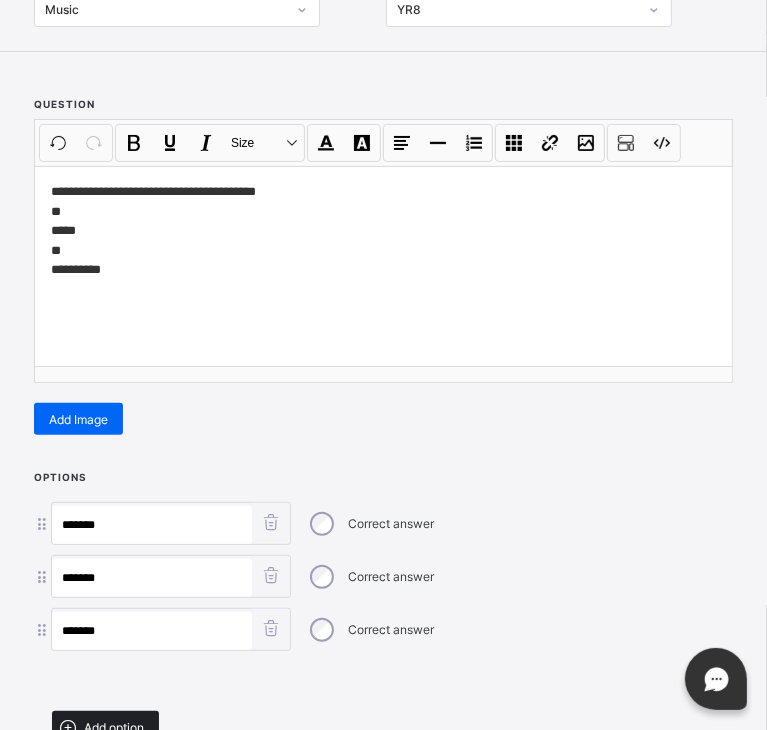 type on "*******" 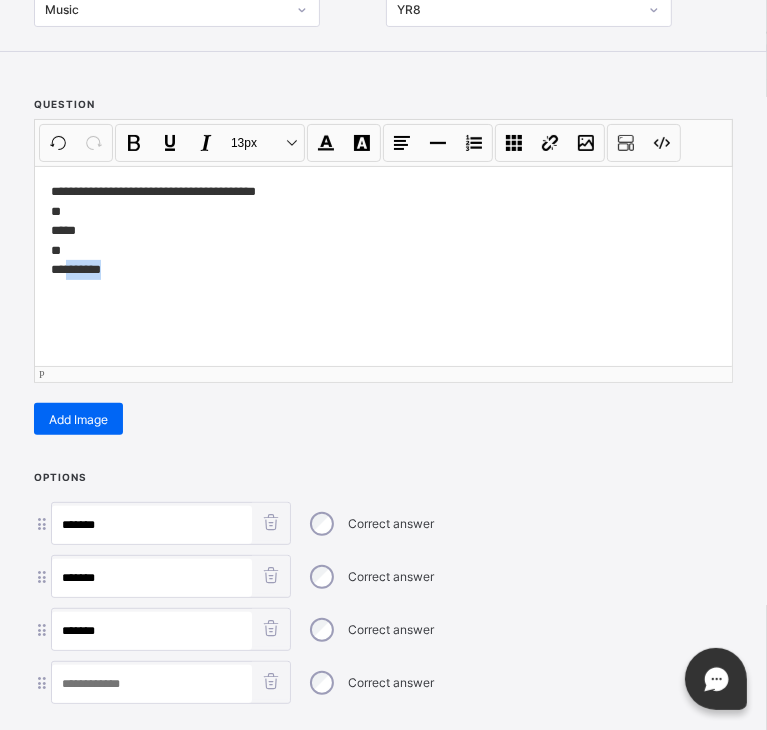 drag, startPoint x: 115, startPoint y: 265, endPoint x: 66, endPoint y: 263, distance: 49.0408 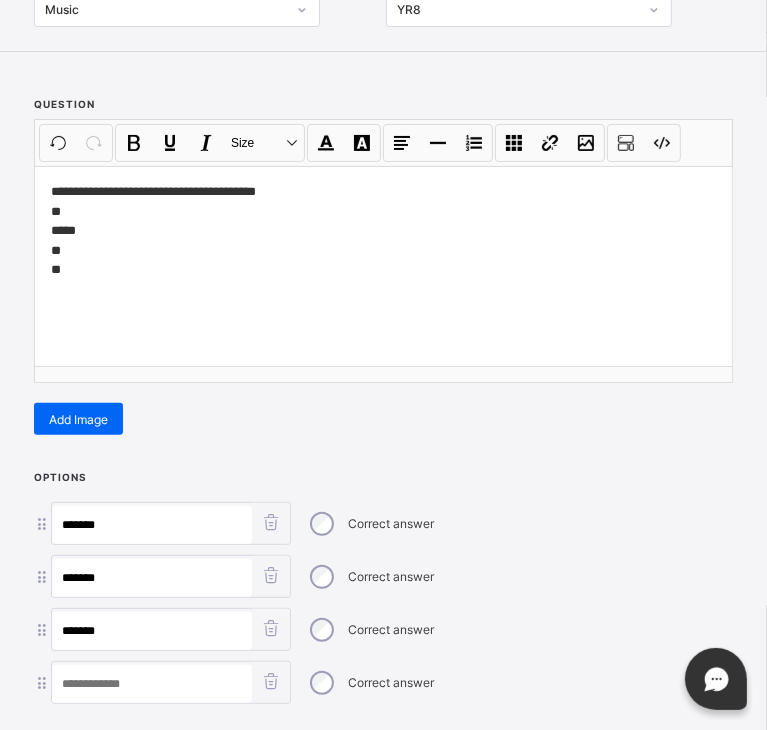 click at bounding box center [152, 684] 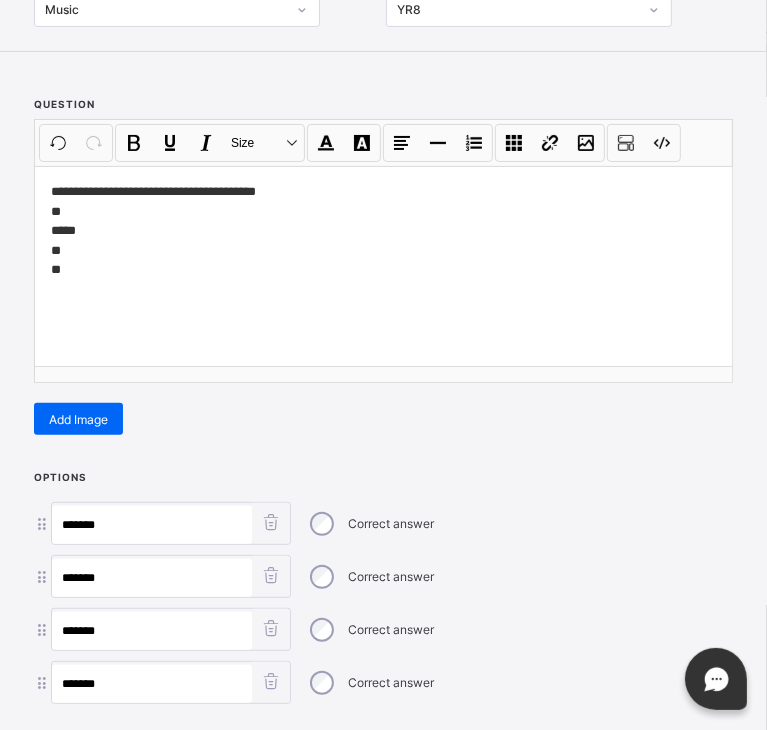 type on "*******" 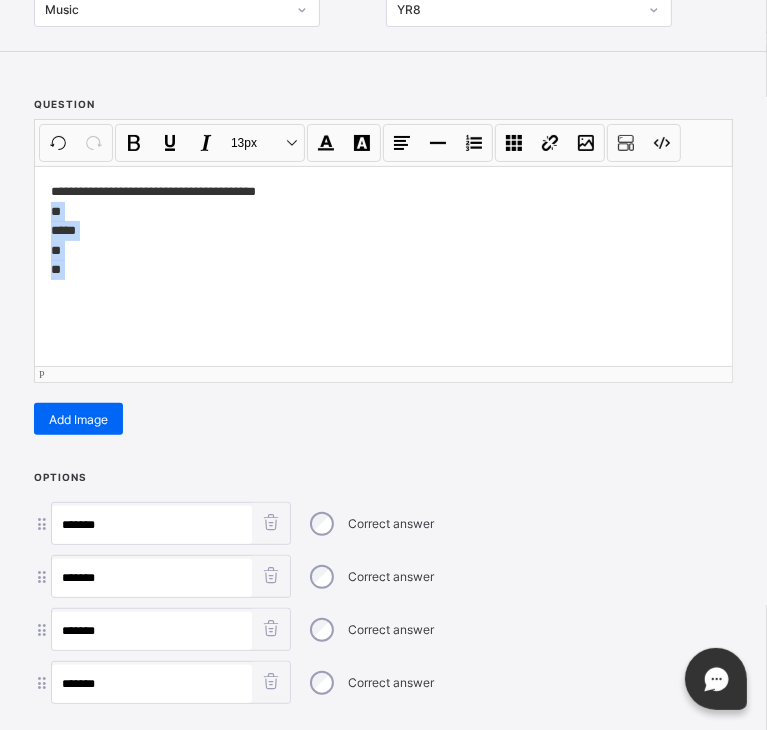 drag, startPoint x: 128, startPoint y: 297, endPoint x: 30, endPoint y: 209, distance: 131.7118 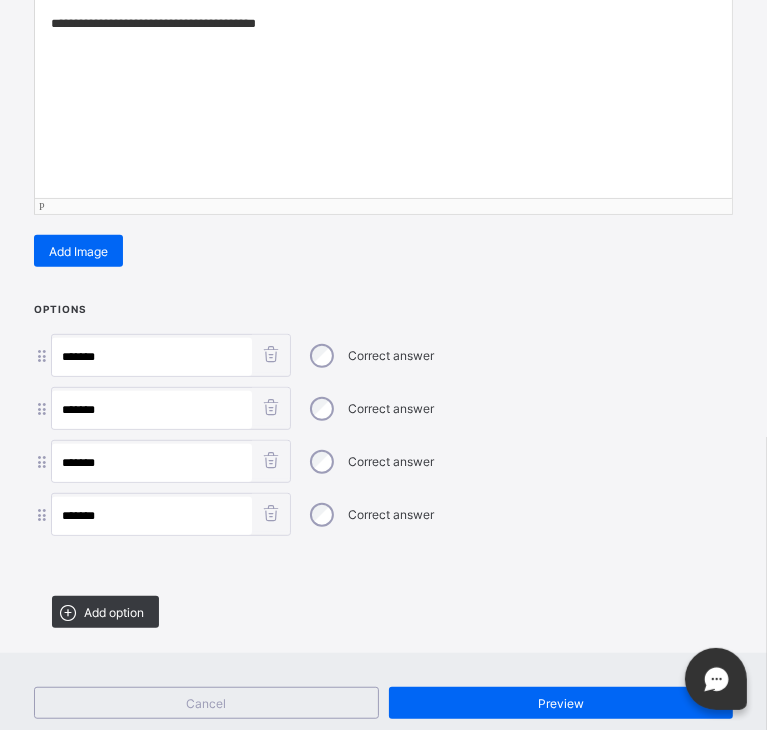 scroll, scrollTop: 335, scrollLeft: 0, axis: vertical 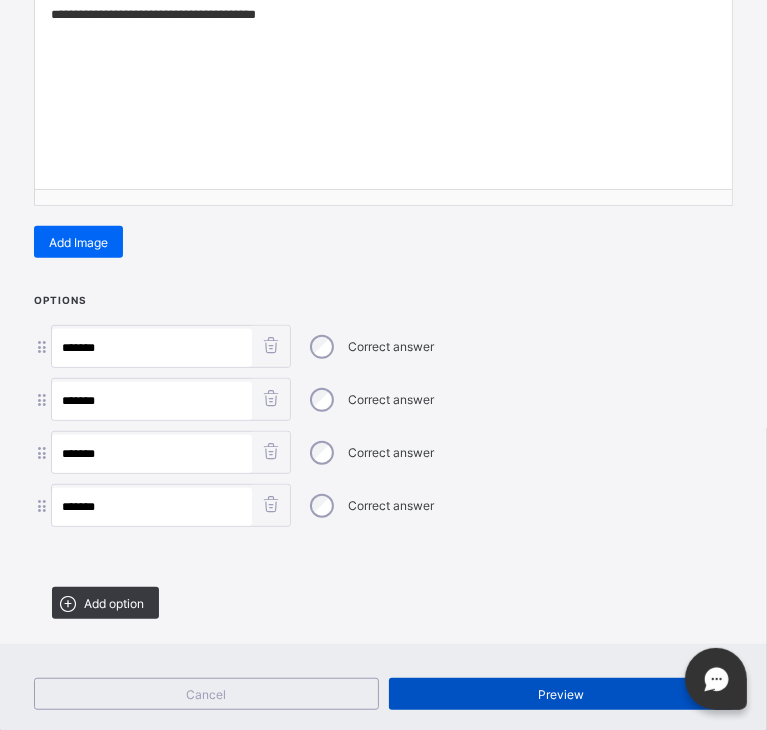 click on "Preview" at bounding box center [561, 694] 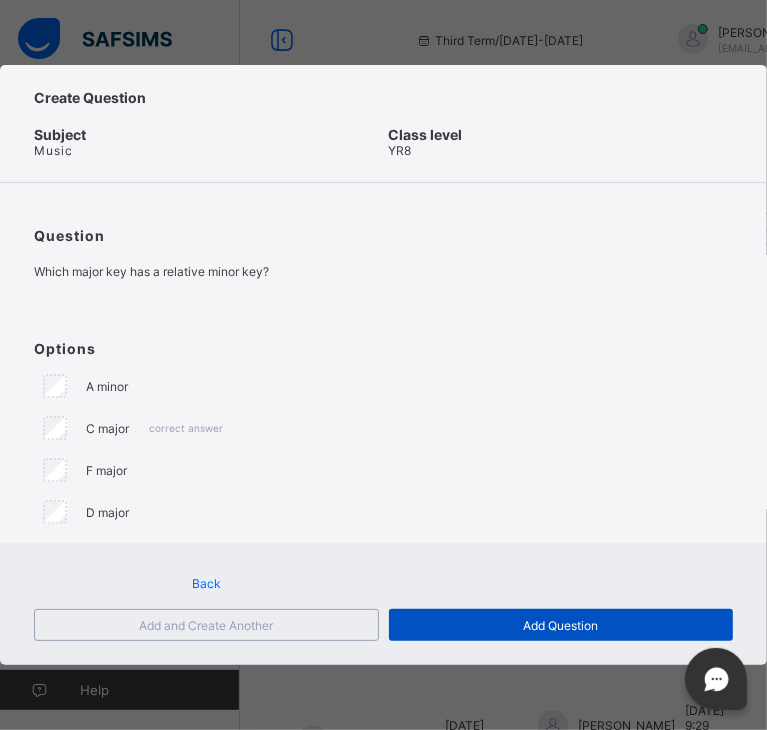 scroll, scrollTop: 0, scrollLeft: 0, axis: both 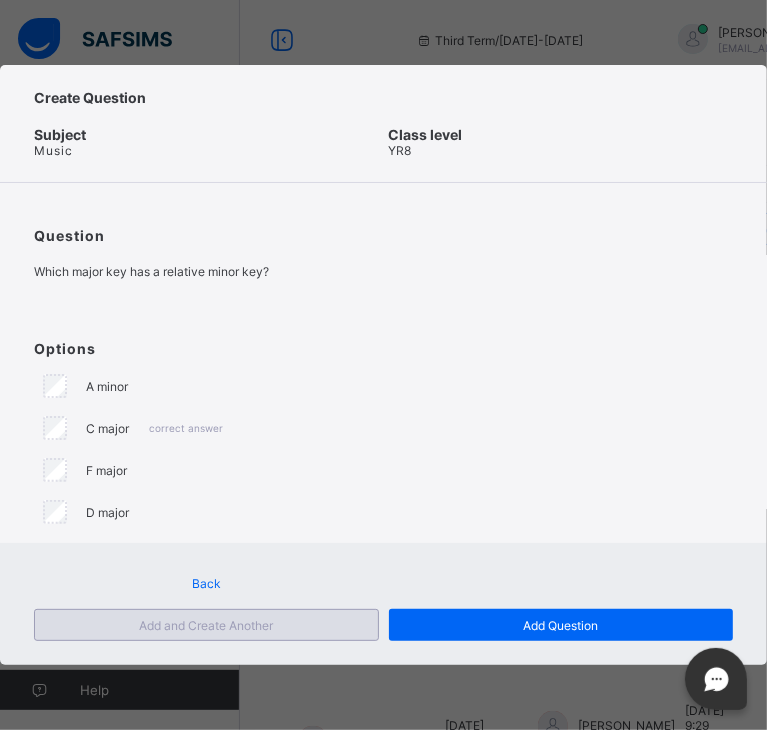 click on "Add and Create Another" at bounding box center (206, 625) 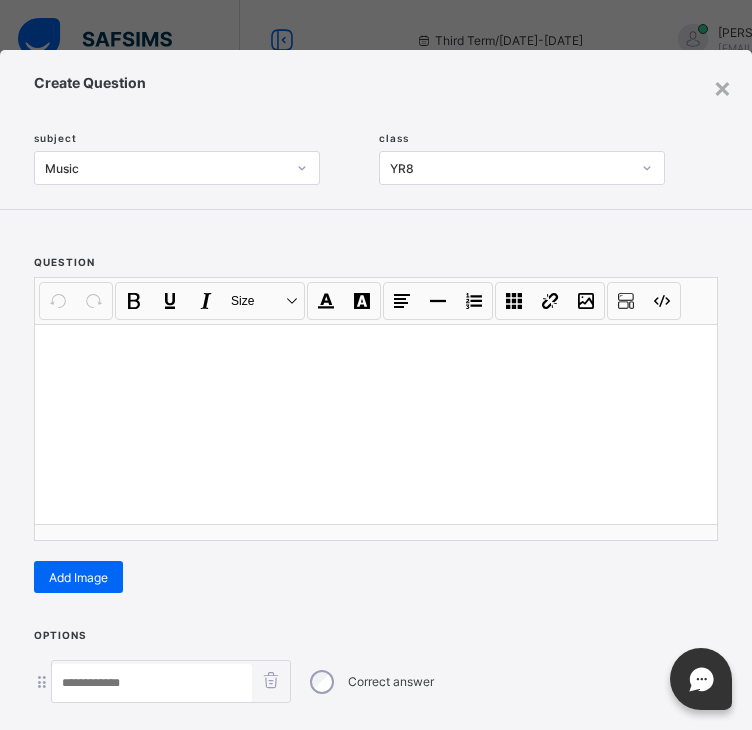 click at bounding box center [376, 424] 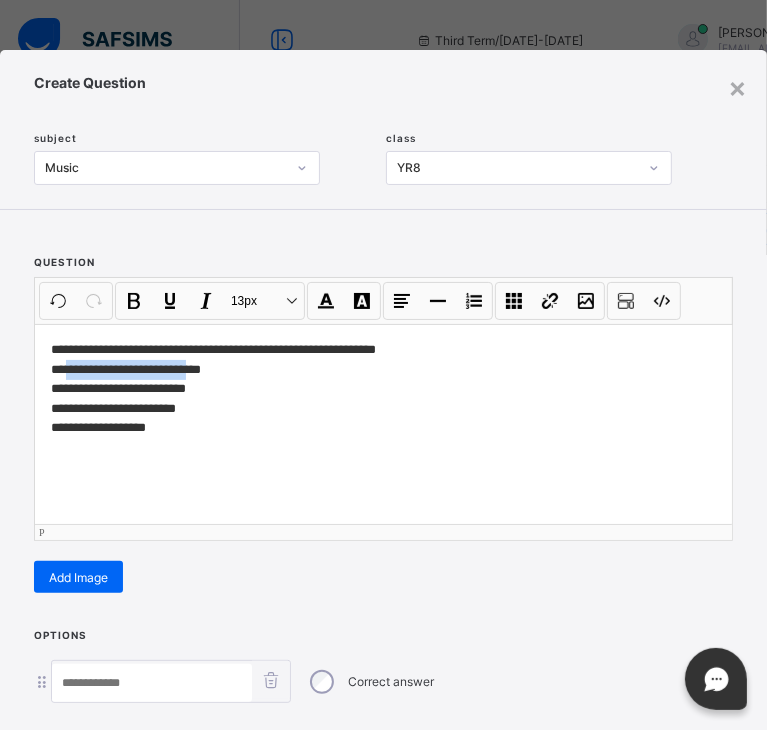 drag, startPoint x: 202, startPoint y: 368, endPoint x: 71, endPoint y: 369, distance: 131.00381 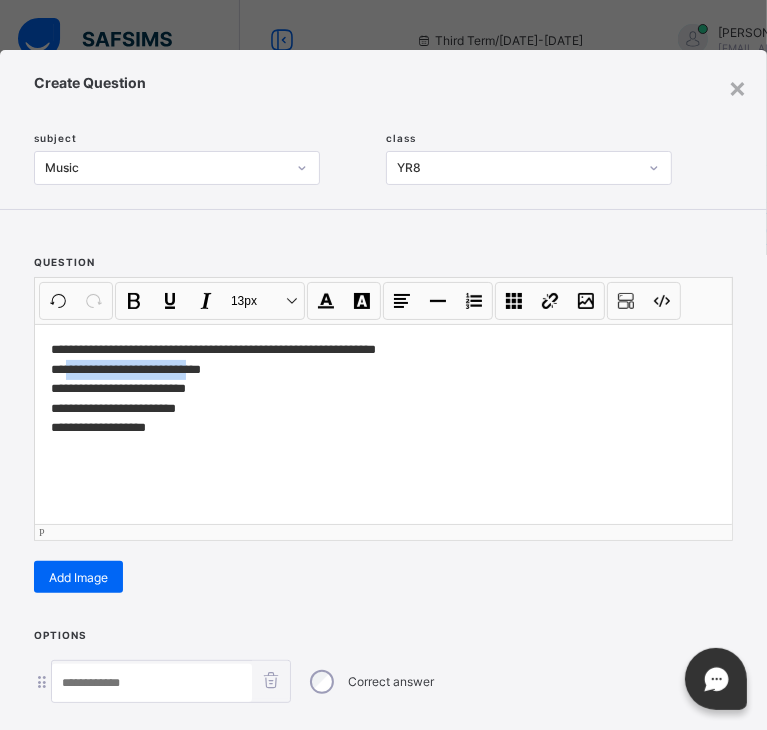 type 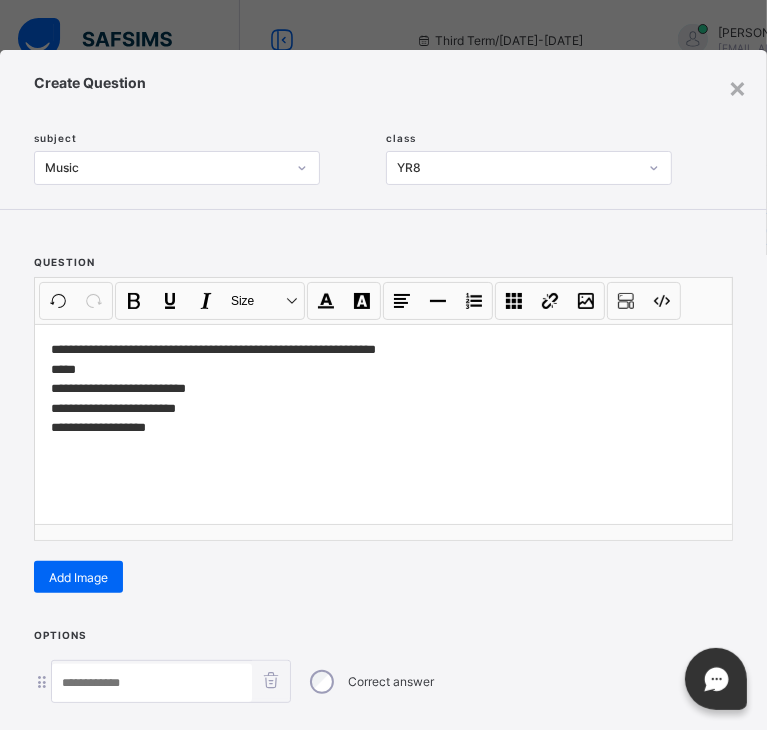 click at bounding box center (152, 683) 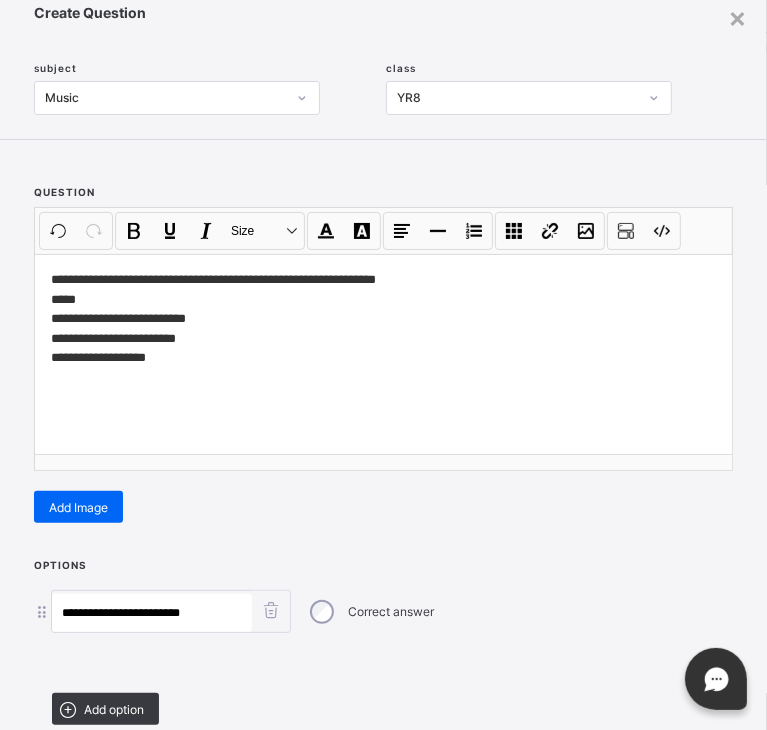 scroll, scrollTop: 104, scrollLeft: 0, axis: vertical 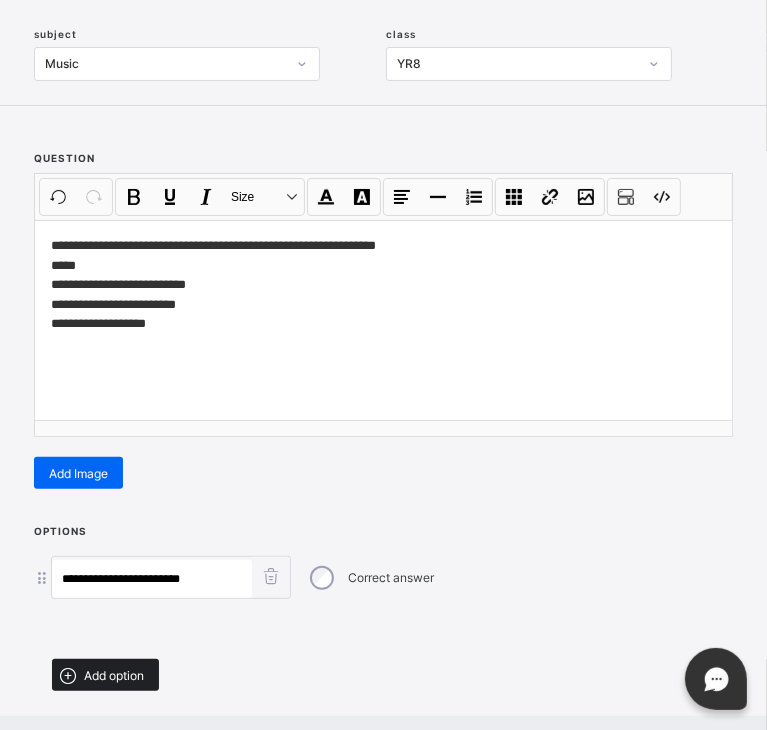 type on "**********" 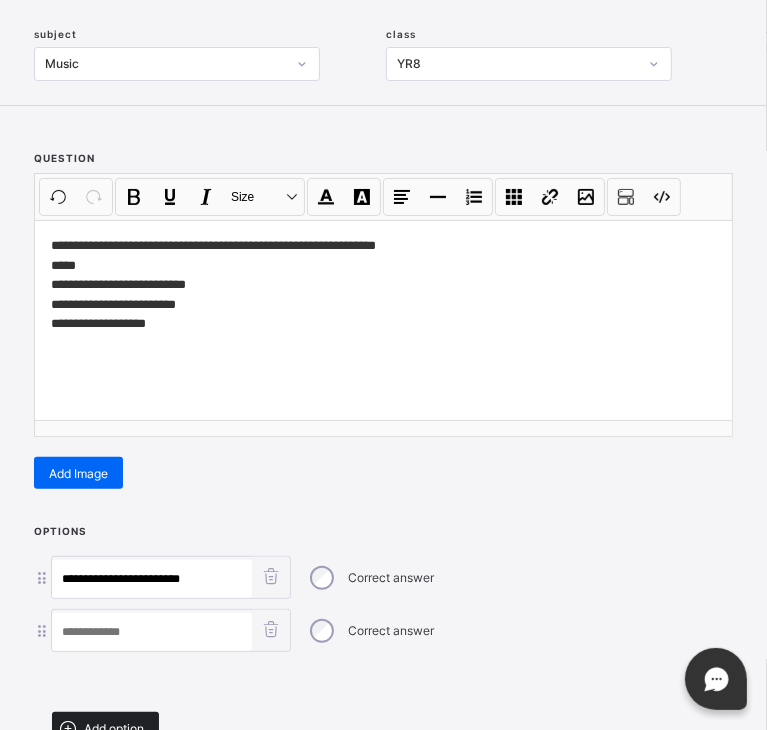 click at bounding box center [383, 679] 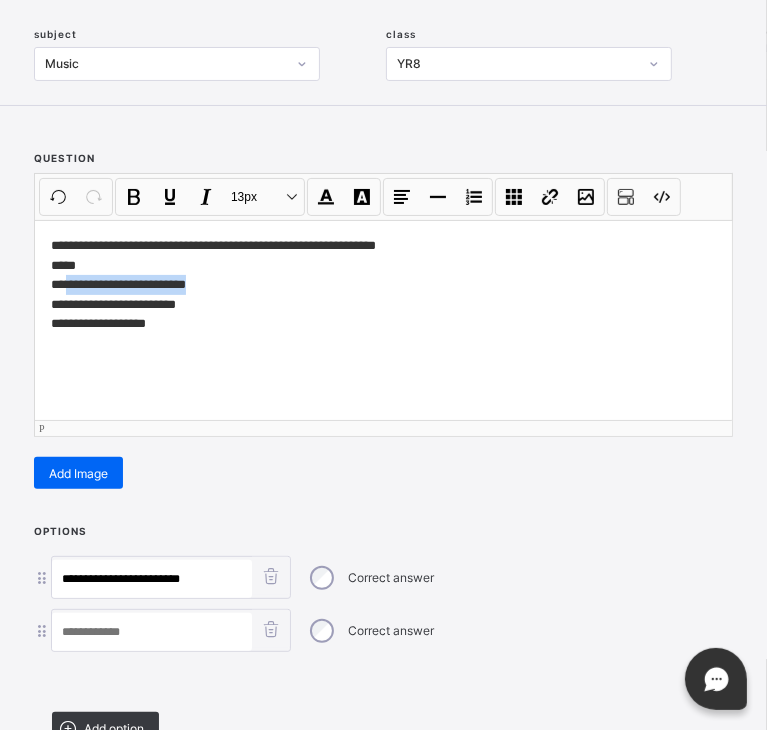 drag, startPoint x: 208, startPoint y: 285, endPoint x: 66, endPoint y: 283, distance: 142.01408 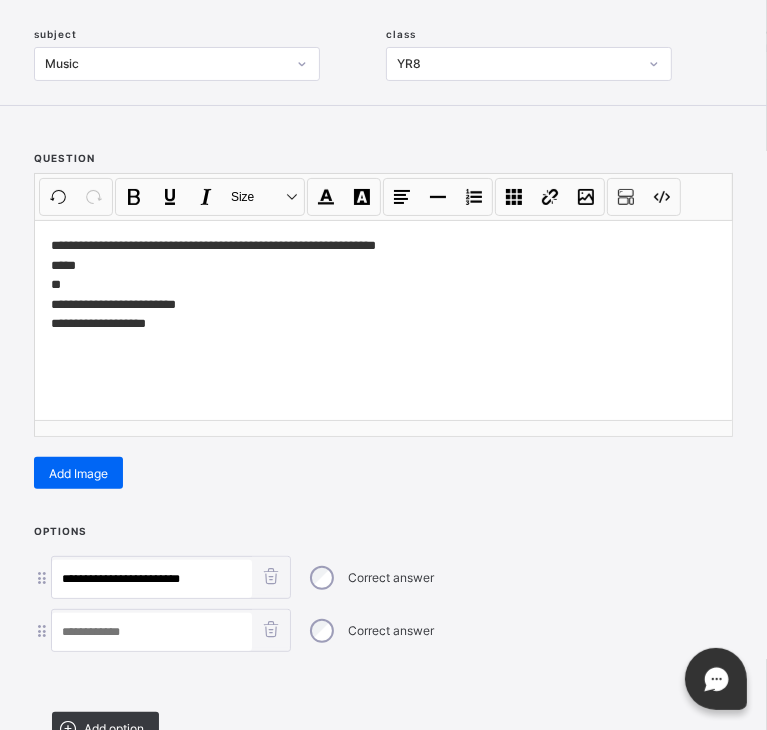 click at bounding box center [152, 632] 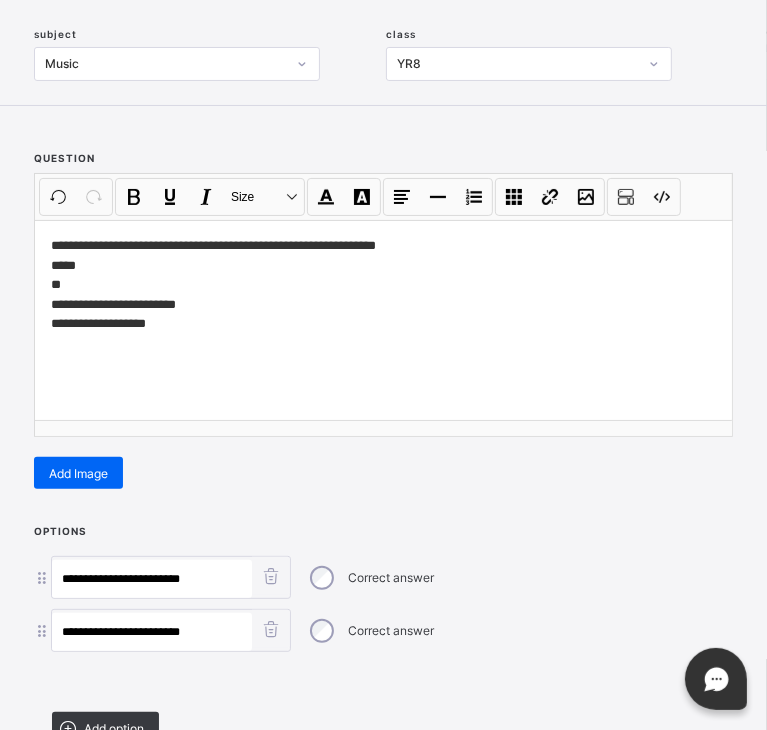 type on "**********" 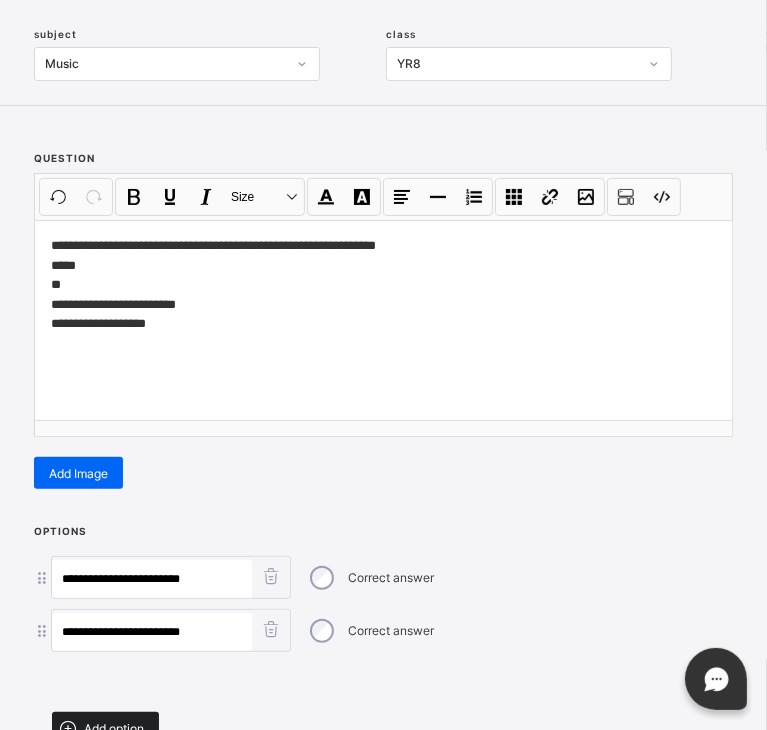 click on "Add option" at bounding box center (105, 728) 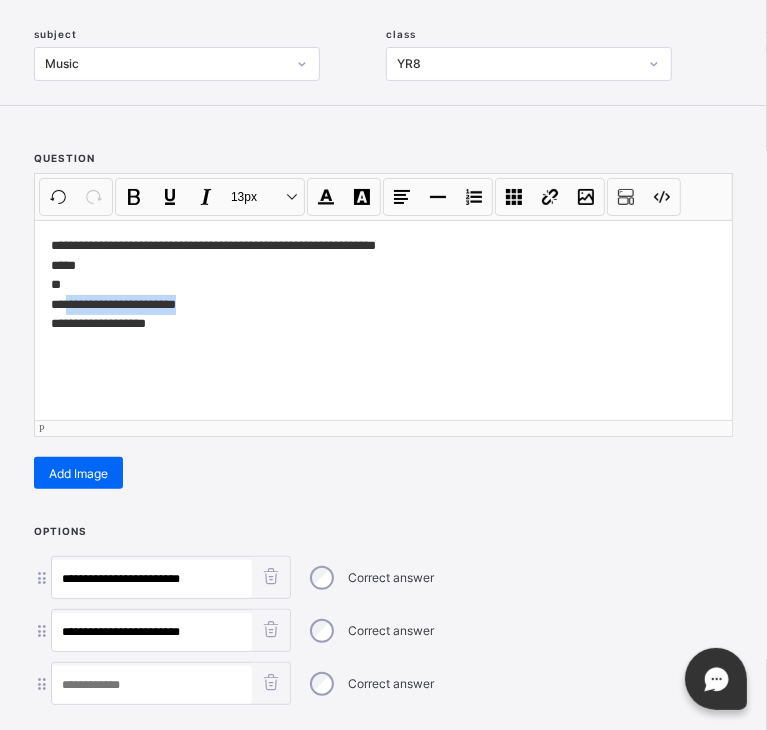 drag, startPoint x: 199, startPoint y: 300, endPoint x: 69, endPoint y: 300, distance: 130 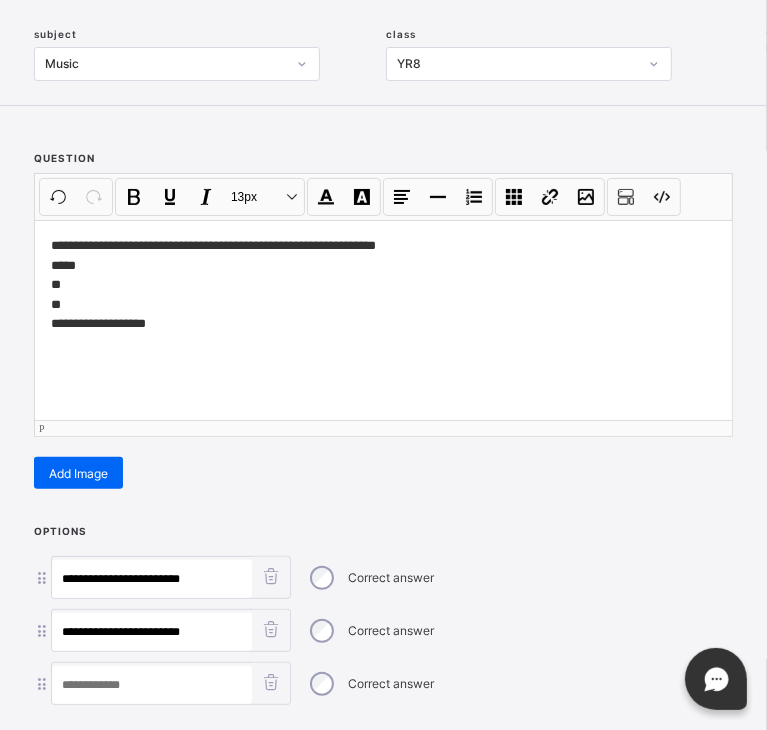 click at bounding box center [152, 685] 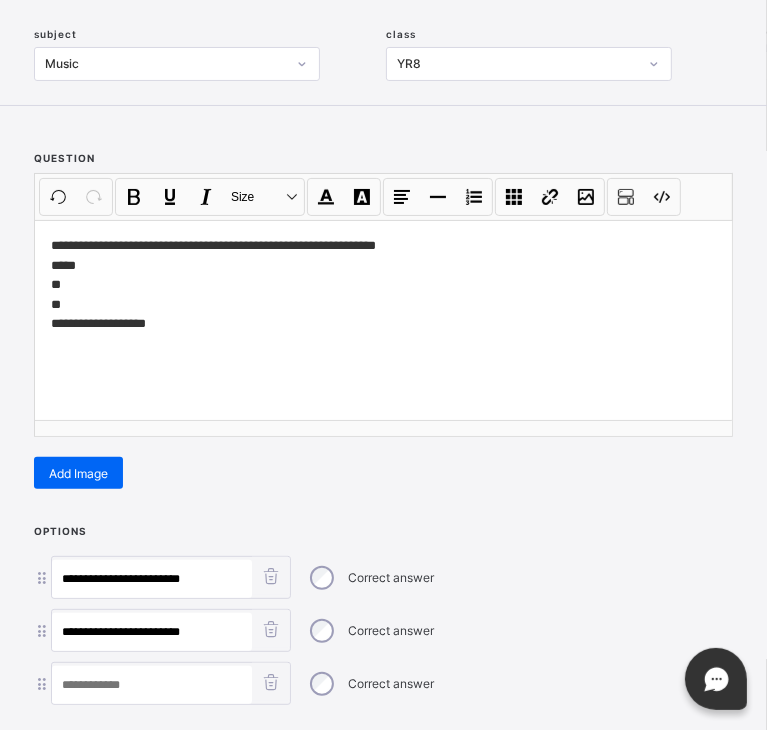 paste on "**********" 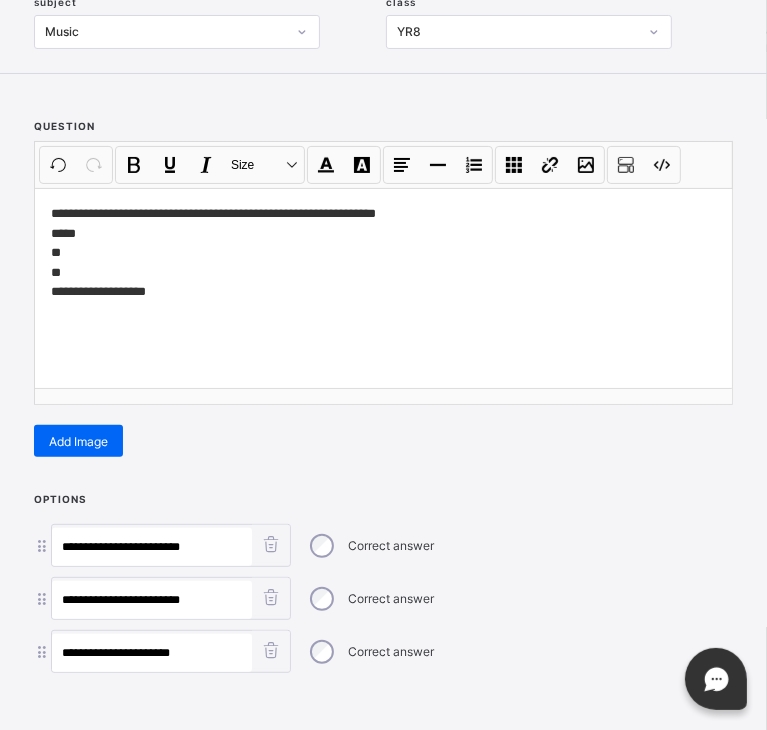 scroll, scrollTop: 137, scrollLeft: 0, axis: vertical 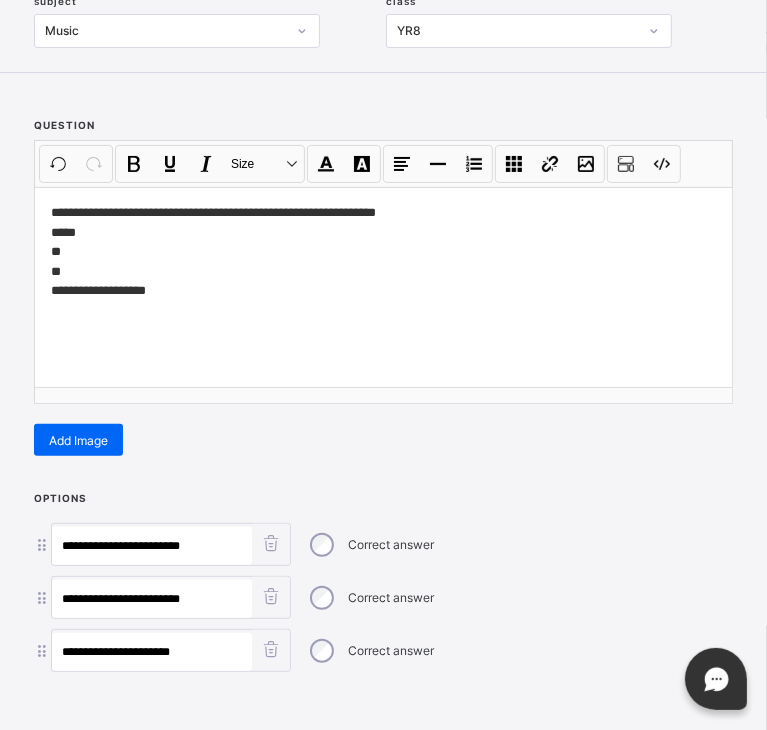 type on "**********" 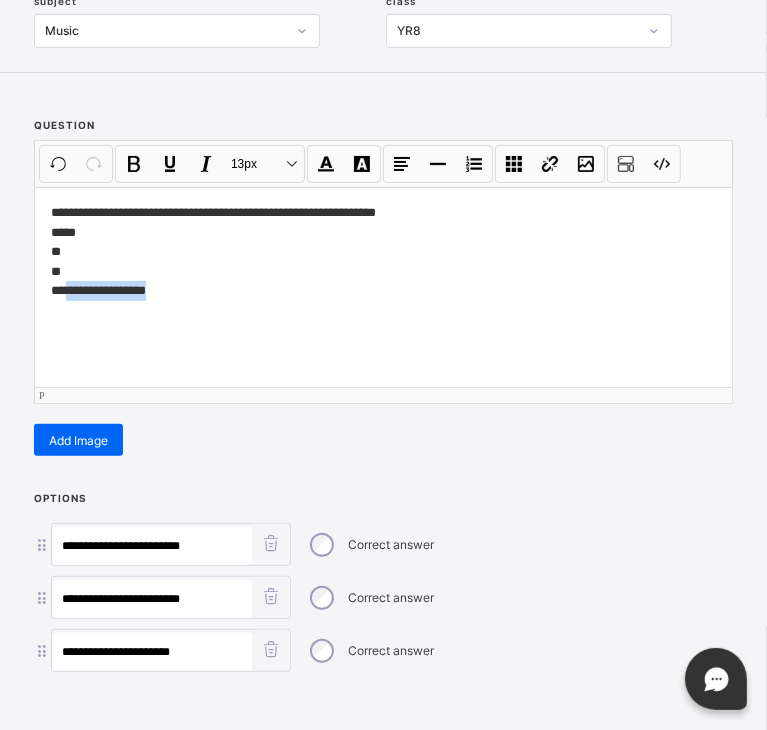 drag, startPoint x: 176, startPoint y: 285, endPoint x: 67, endPoint y: 285, distance: 109 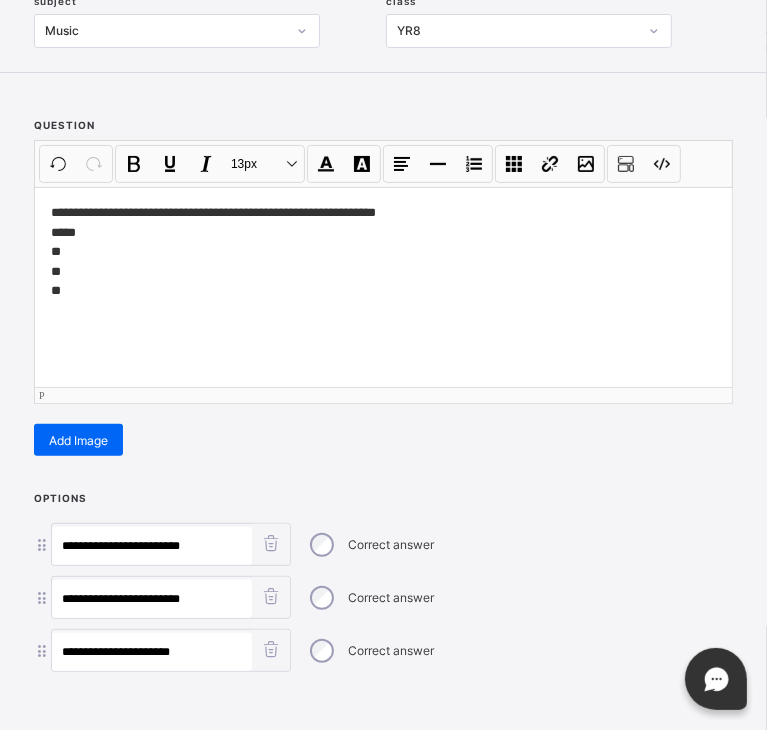scroll, scrollTop: 332, scrollLeft: 0, axis: vertical 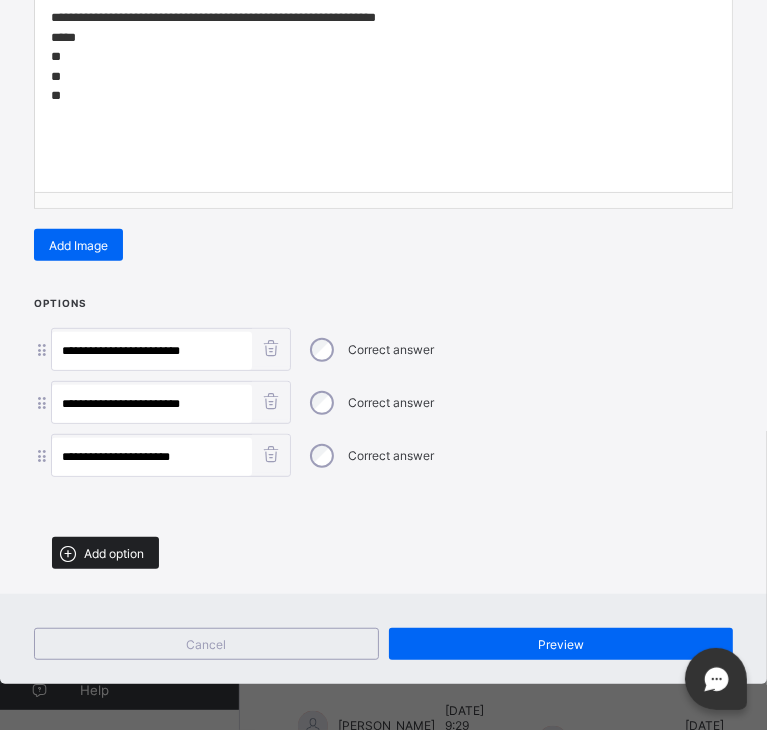 click on "Add option" at bounding box center (114, 553) 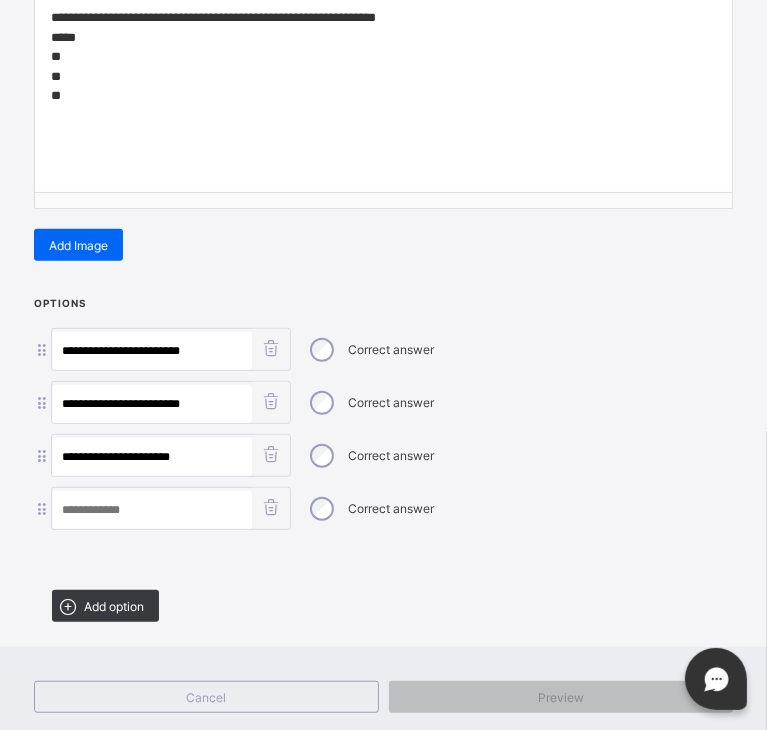 click at bounding box center [152, 510] 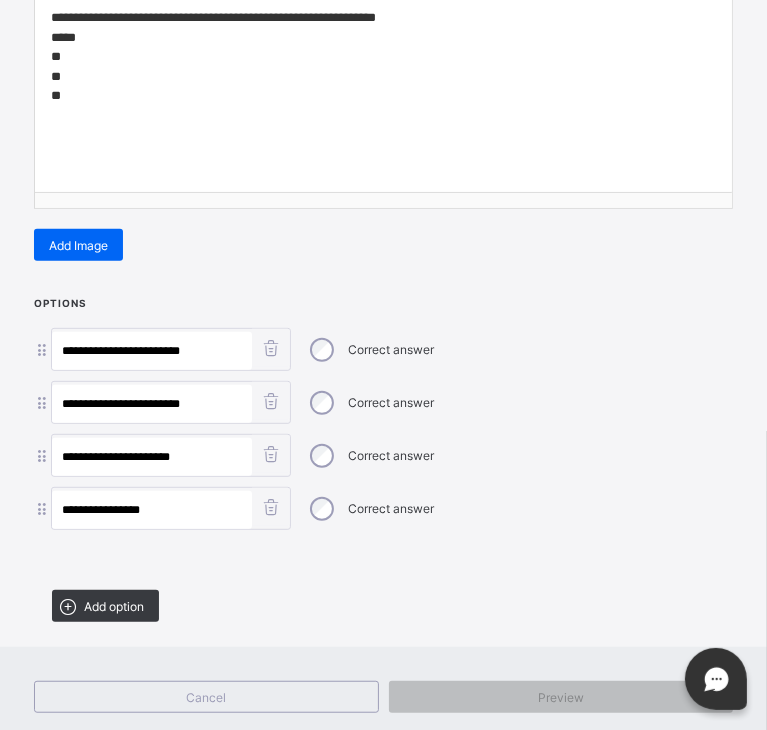 type on "**********" 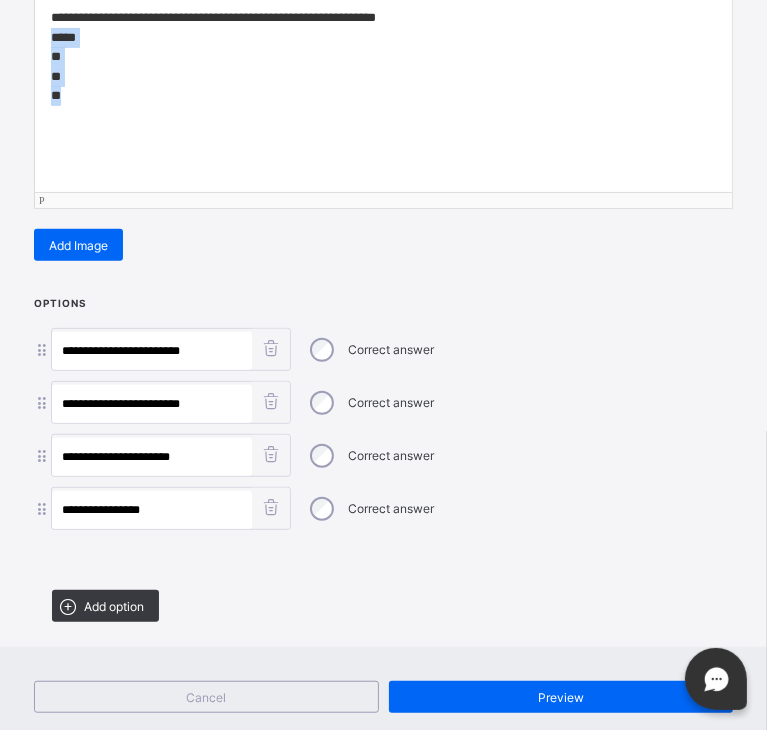 drag, startPoint x: 85, startPoint y: 93, endPoint x: 36, endPoint y: 43, distance: 70.00714 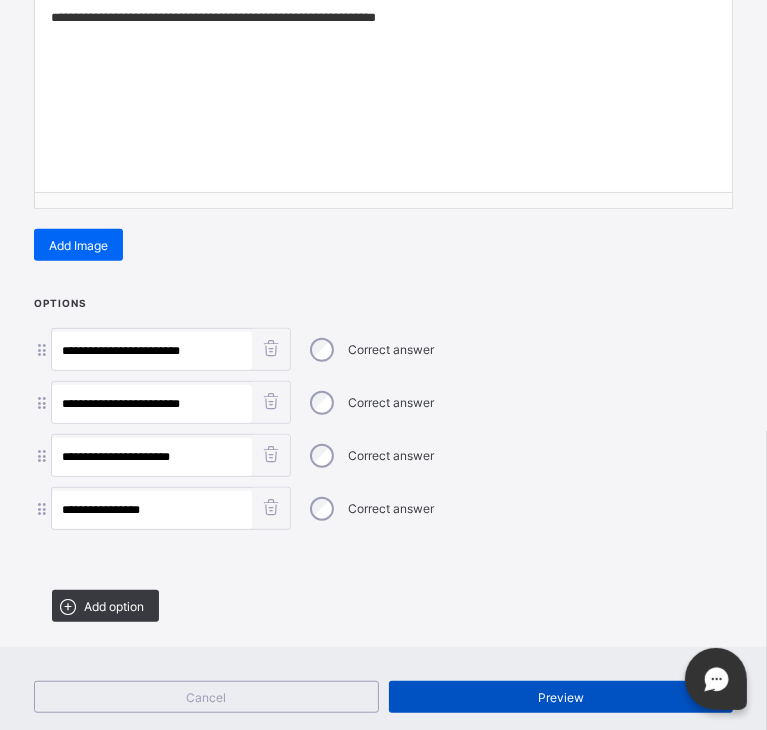 click on "Preview" at bounding box center [561, 697] 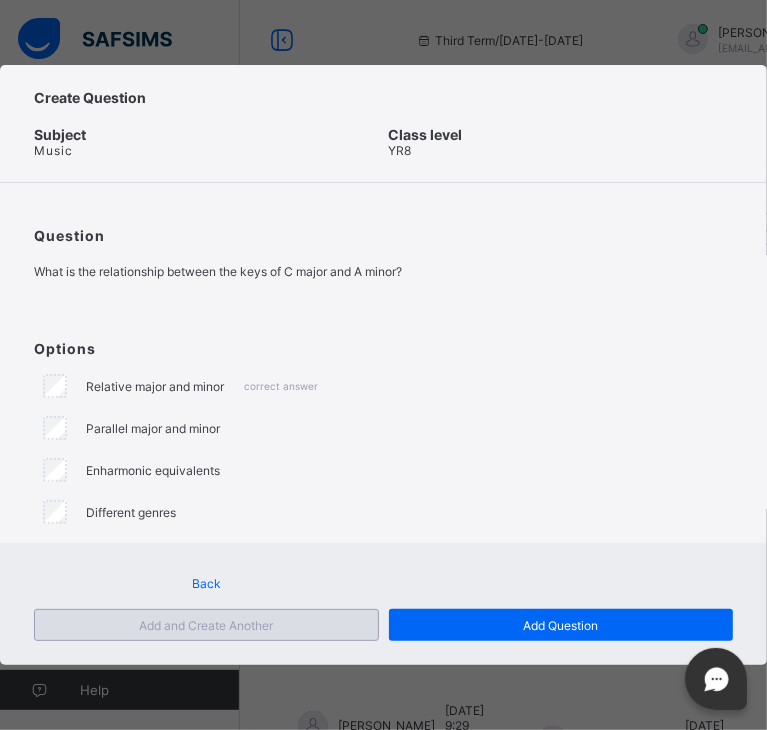 click on "Add and Create Another" at bounding box center (206, 625) 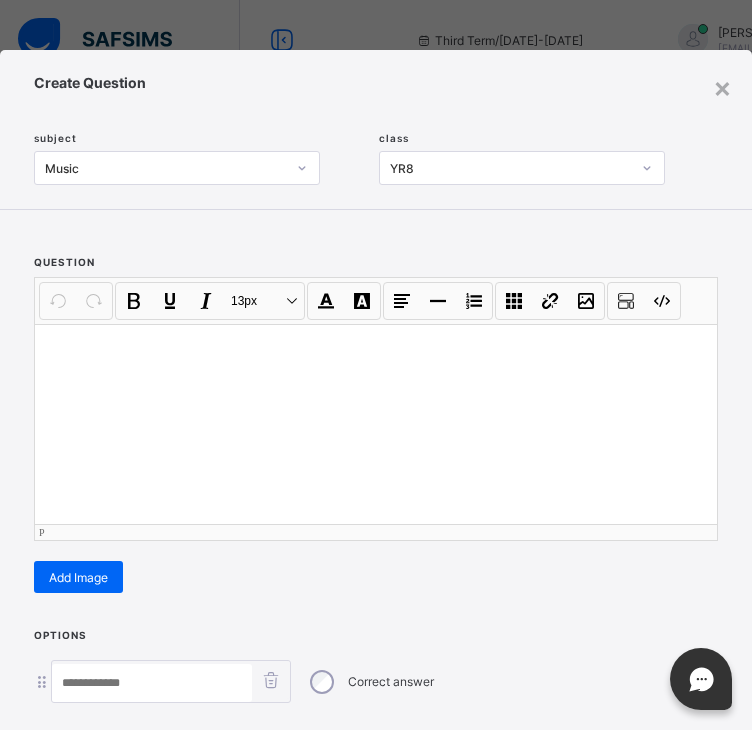 click at bounding box center [376, 424] 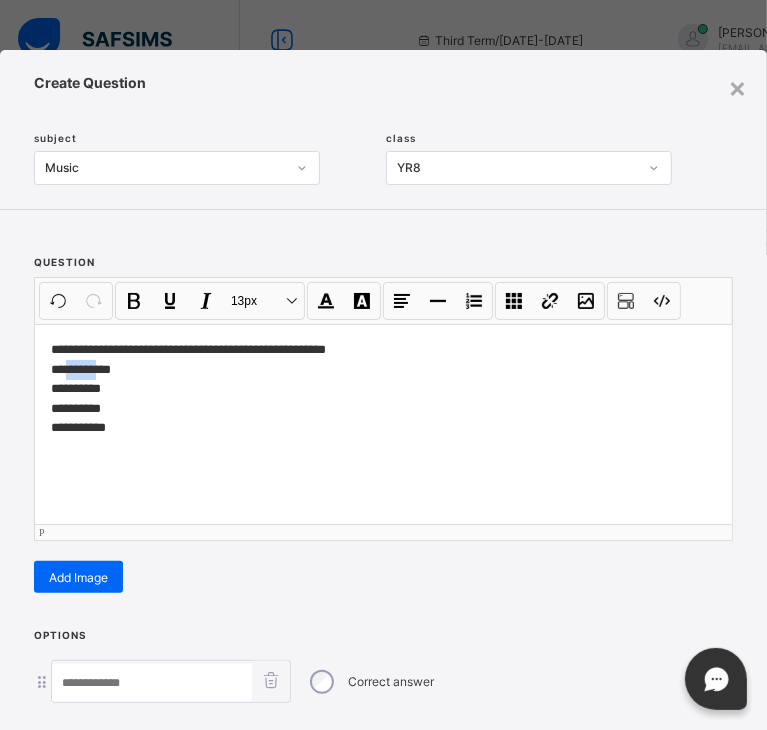 drag, startPoint x: 107, startPoint y: 371, endPoint x: 72, endPoint y: 373, distance: 35.057095 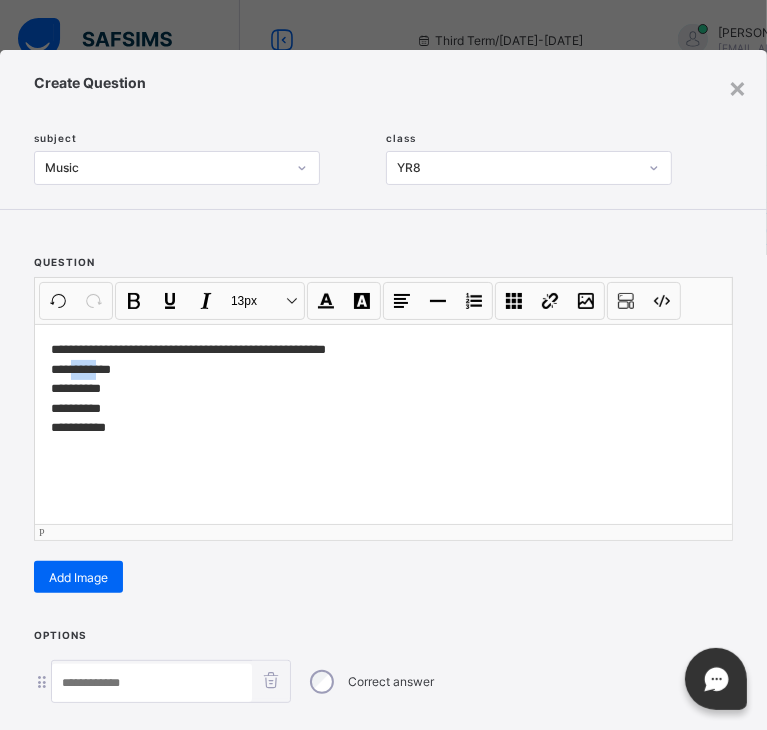 type 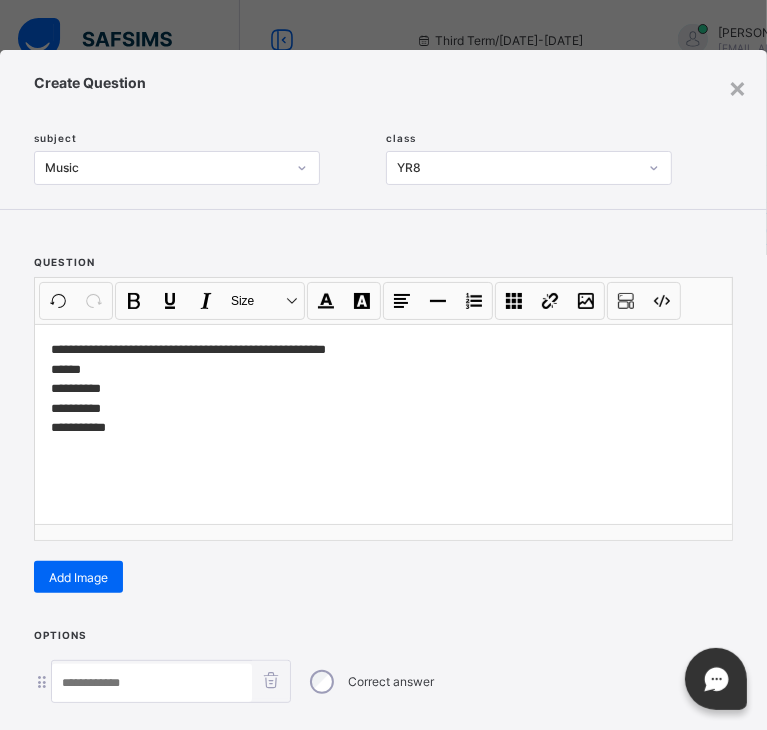 click at bounding box center [152, 683] 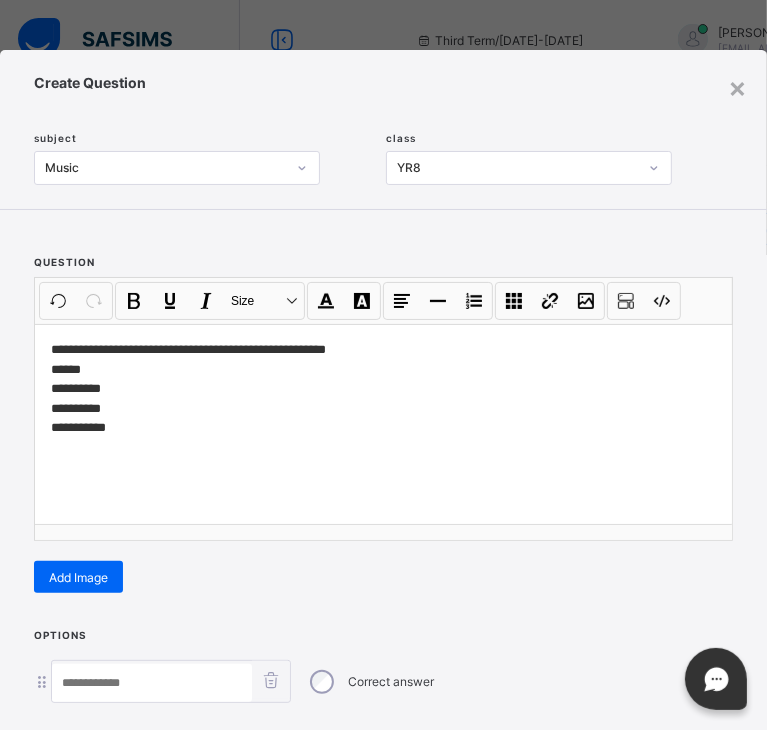 paste on "*****" 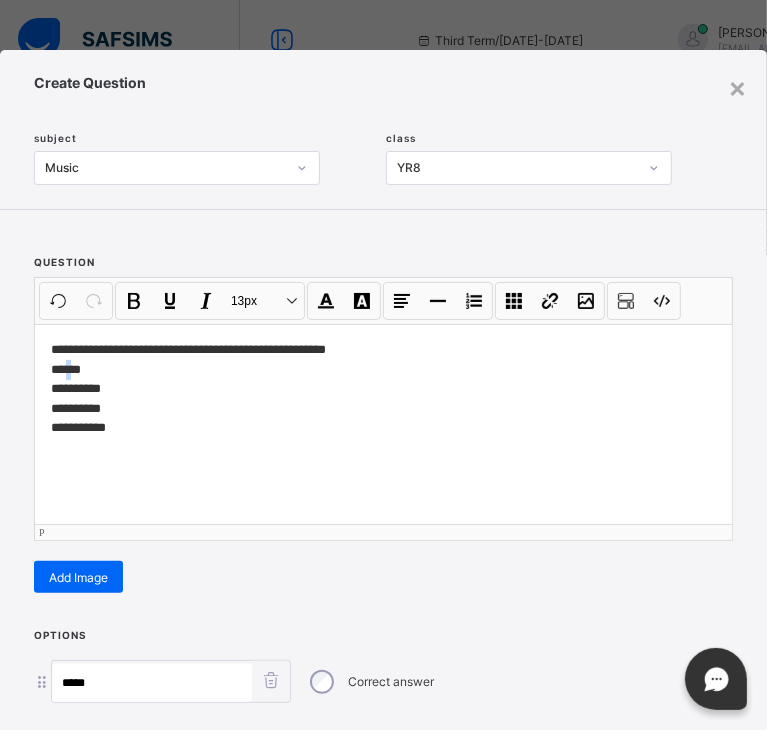 click on "**********" at bounding box center (379, 398) 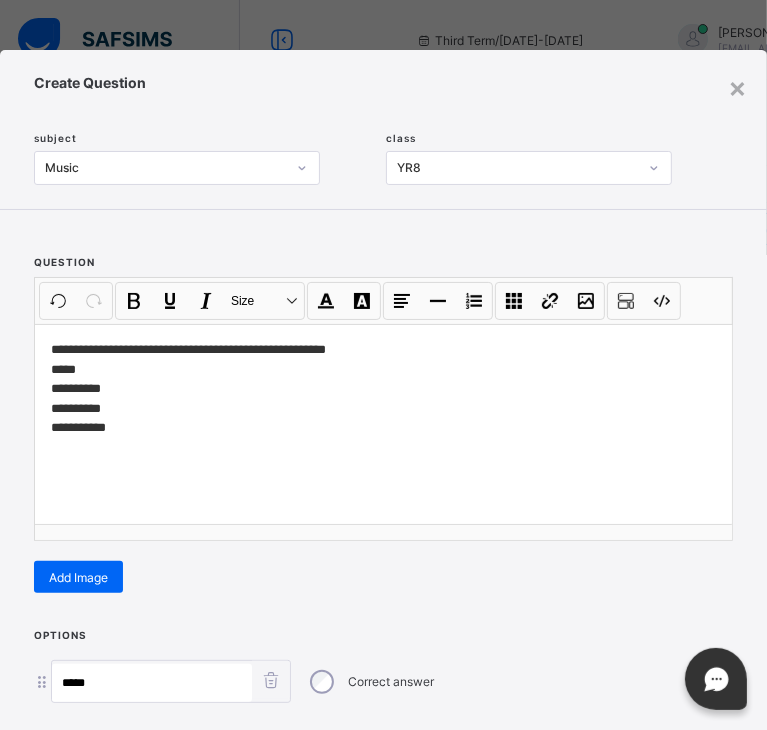 click on "*****" at bounding box center (152, 683) 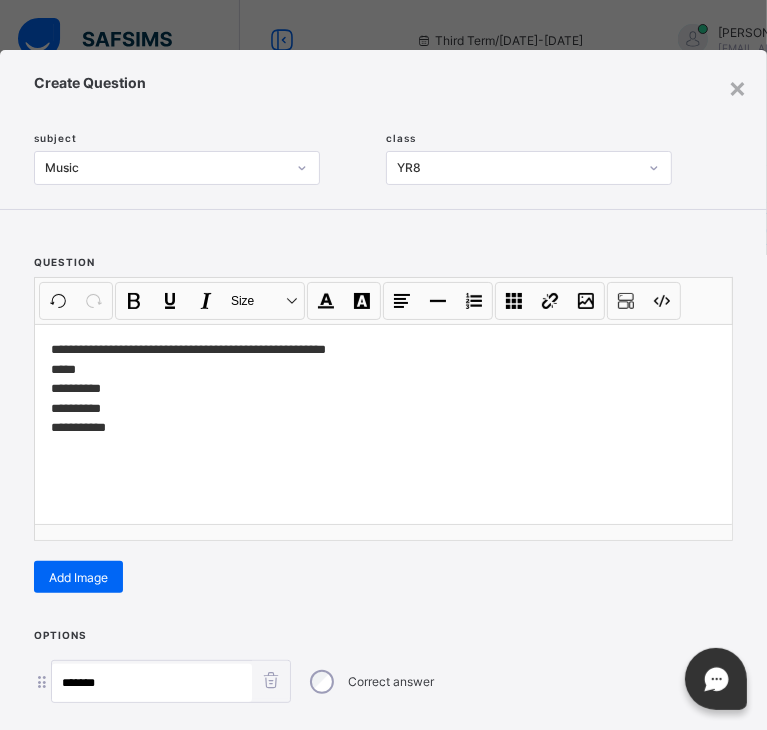 type on "*******" 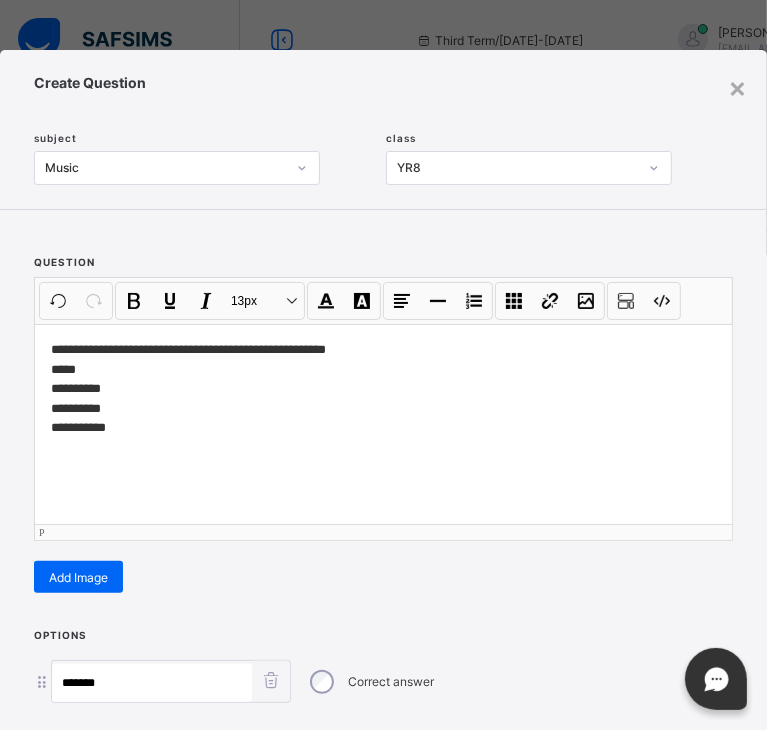 click on "**********" at bounding box center [379, 398] 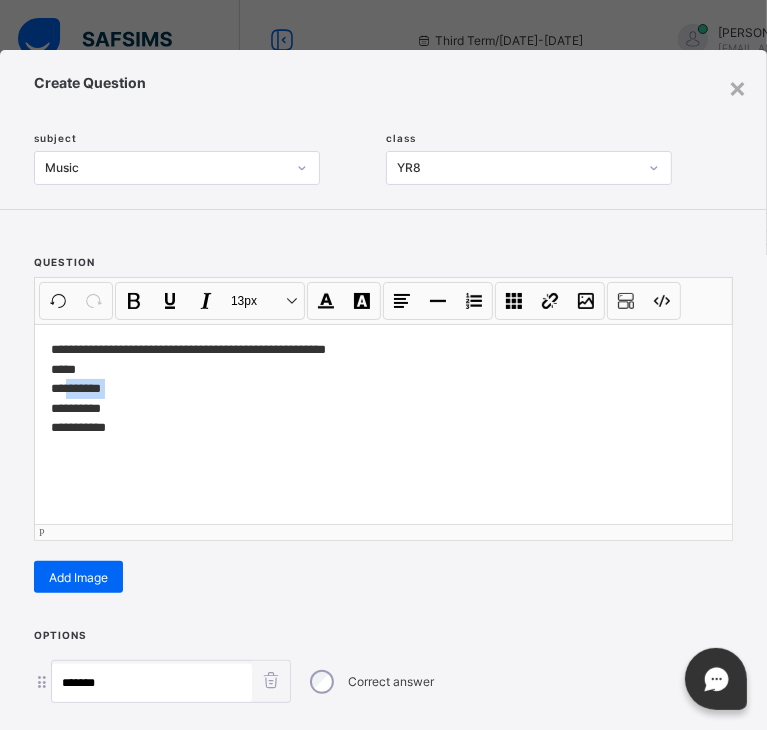 drag, startPoint x: 114, startPoint y: 393, endPoint x: 65, endPoint y: 389, distance: 49.162994 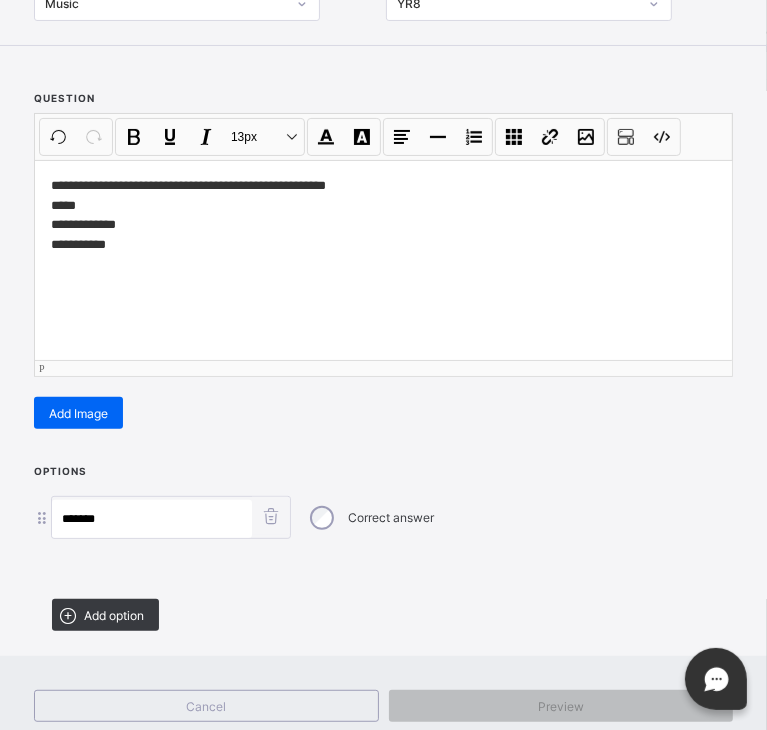scroll, scrollTop: 169, scrollLeft: 0, axis: vertical 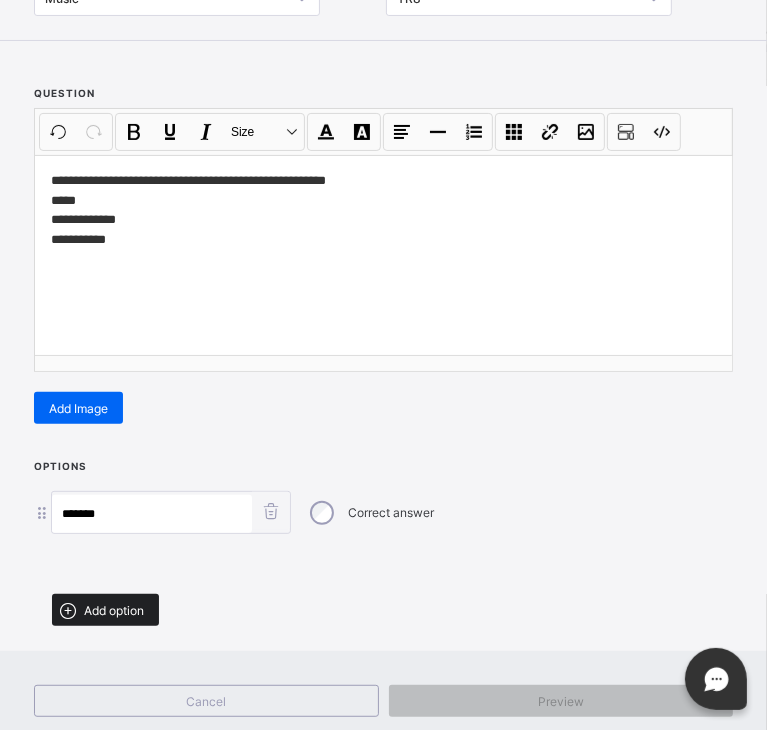 click on "Add option" at bounding box center (114, 610) 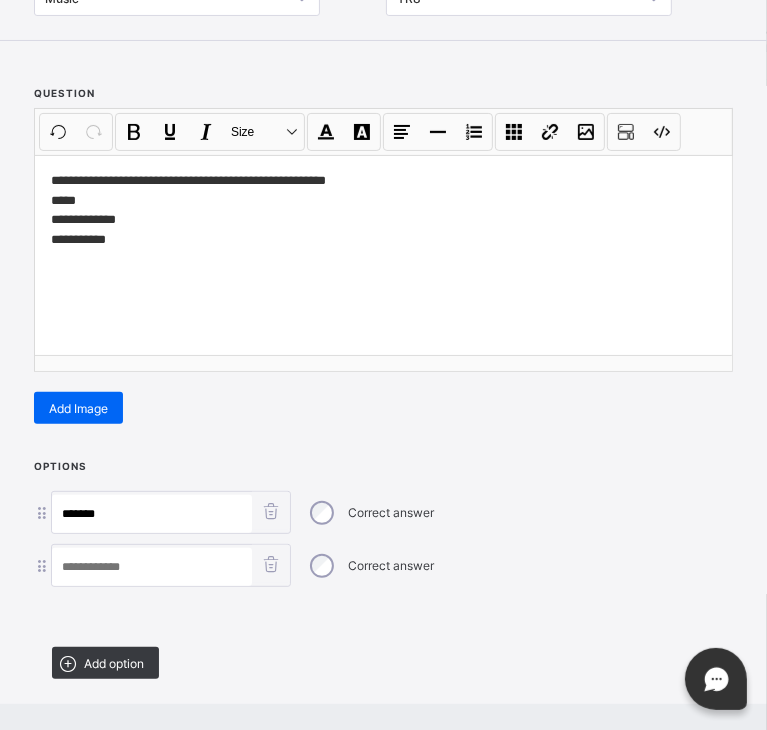 click at bounding box center (152, 567) 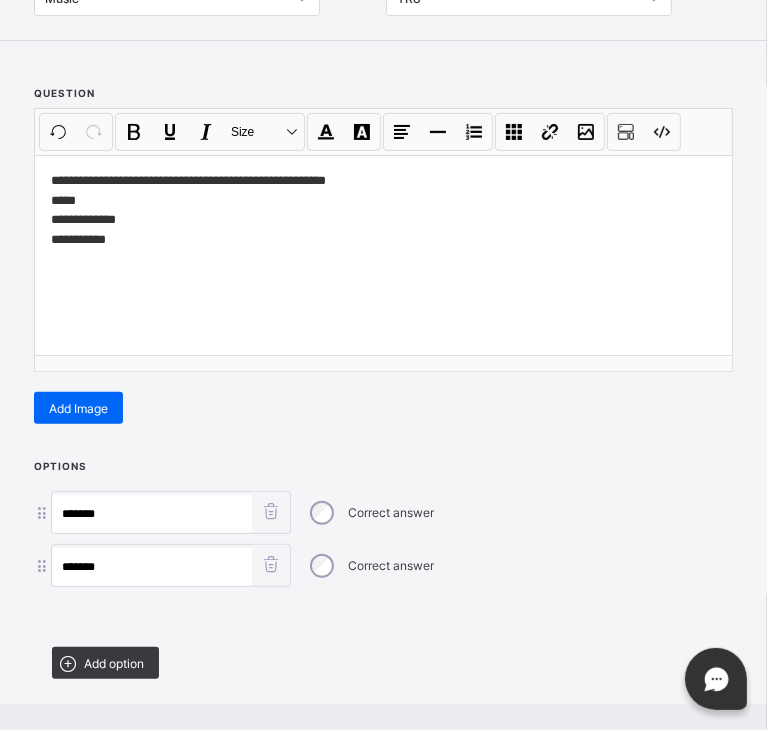 type on "*******" 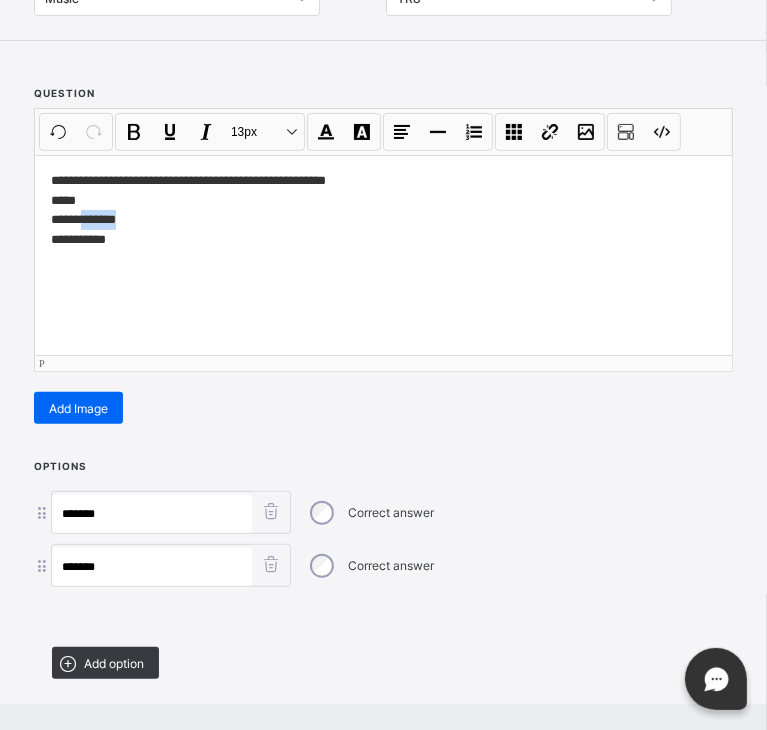 drag, startPoint x: 128, startPoint y: 212, endPoint x: 84, endPoint y: 218, distance: 44.407207 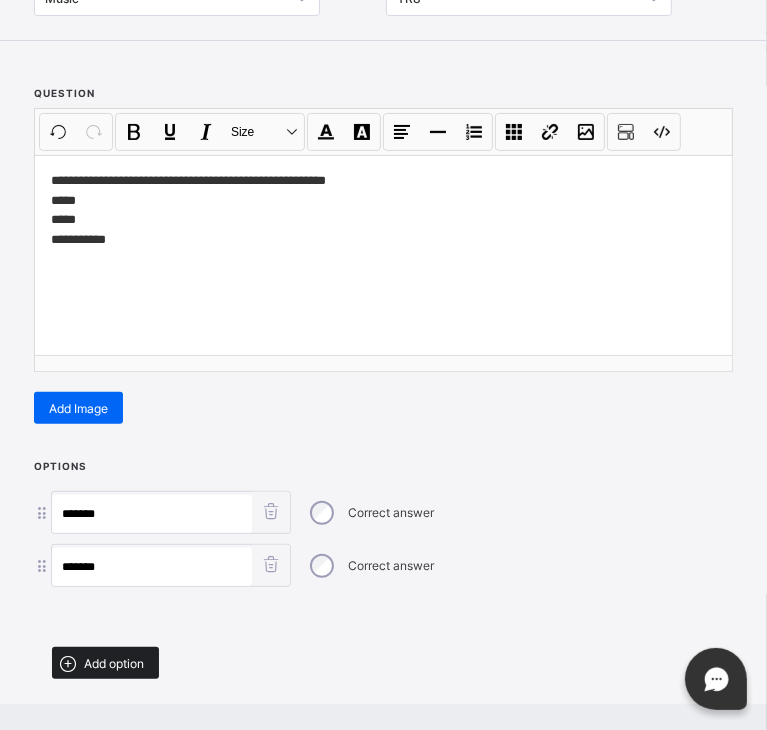 click on "Add option" at bounding box center (114, 663) 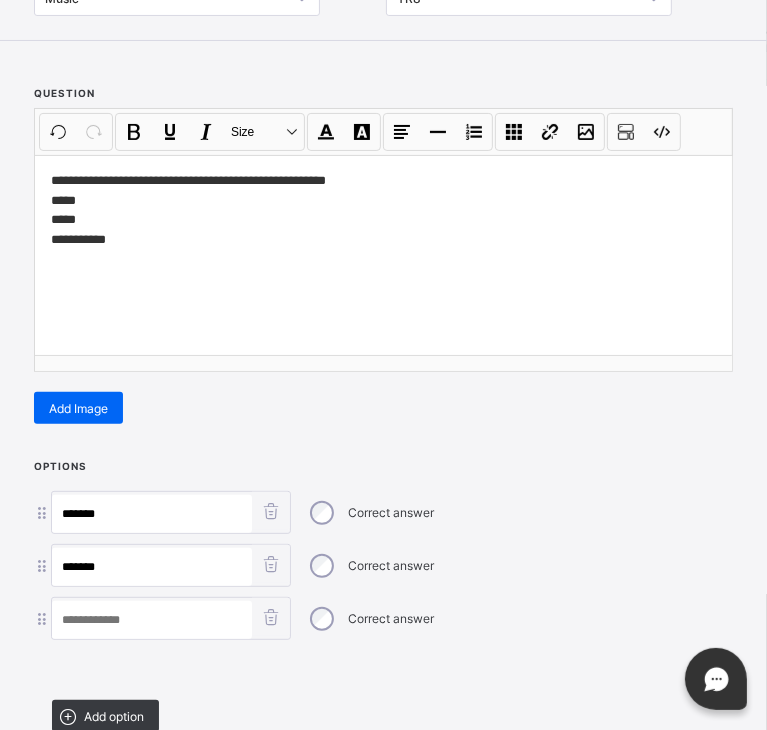 click at bounding box center [152, 620] 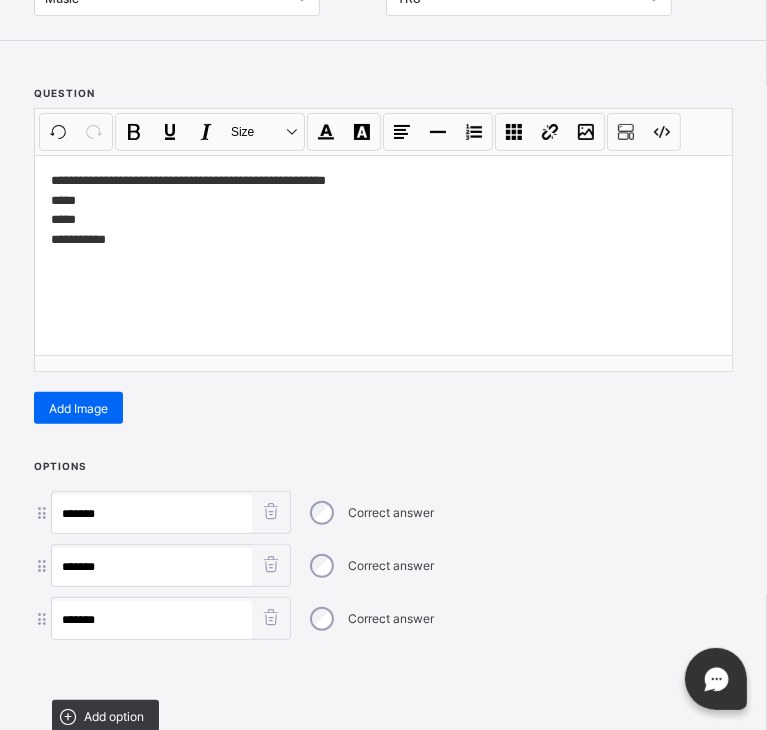 type on "*******" 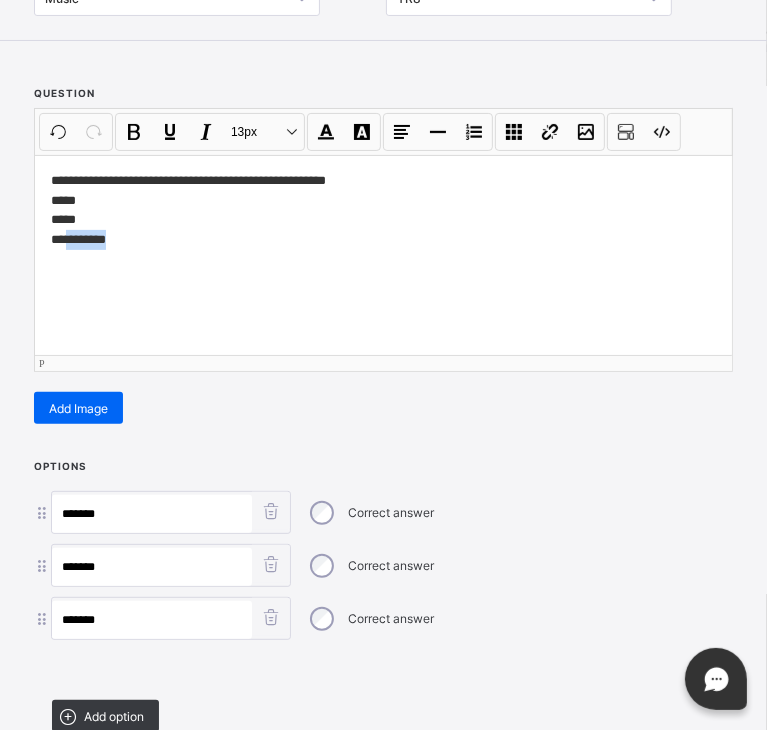 drag, startPoint x: 121, startPoint y: 243, endPoint x: 64, endPoint y: 233, distance: 57.870544 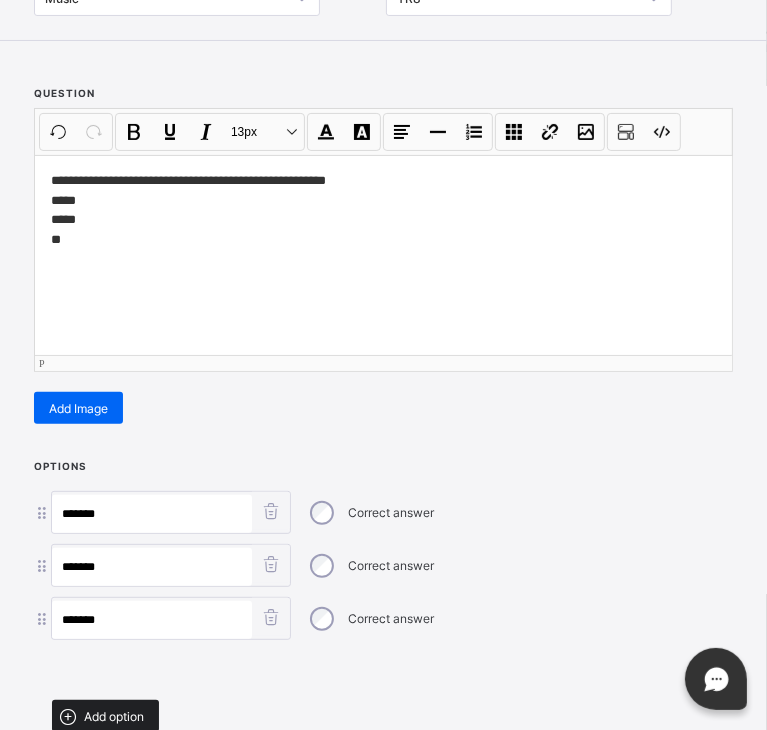 click on "Add option" at bounding box center [114, 716] 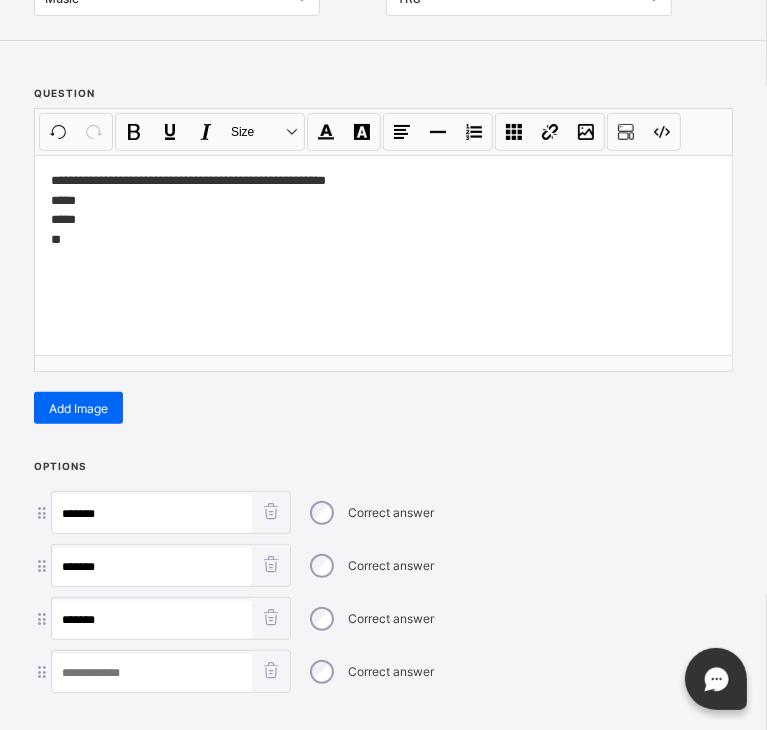 click at bounding box center [152, 673] 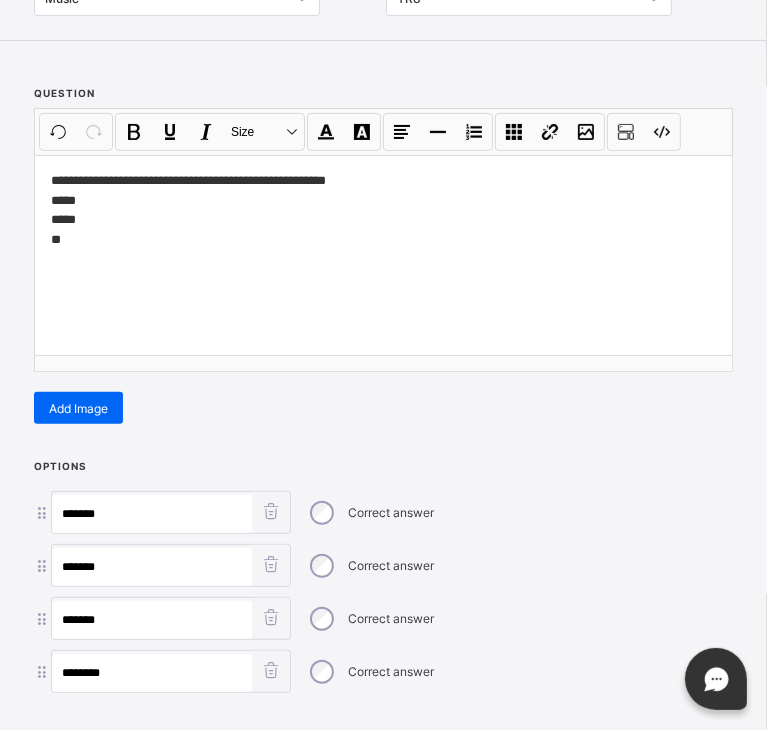 type on "********" 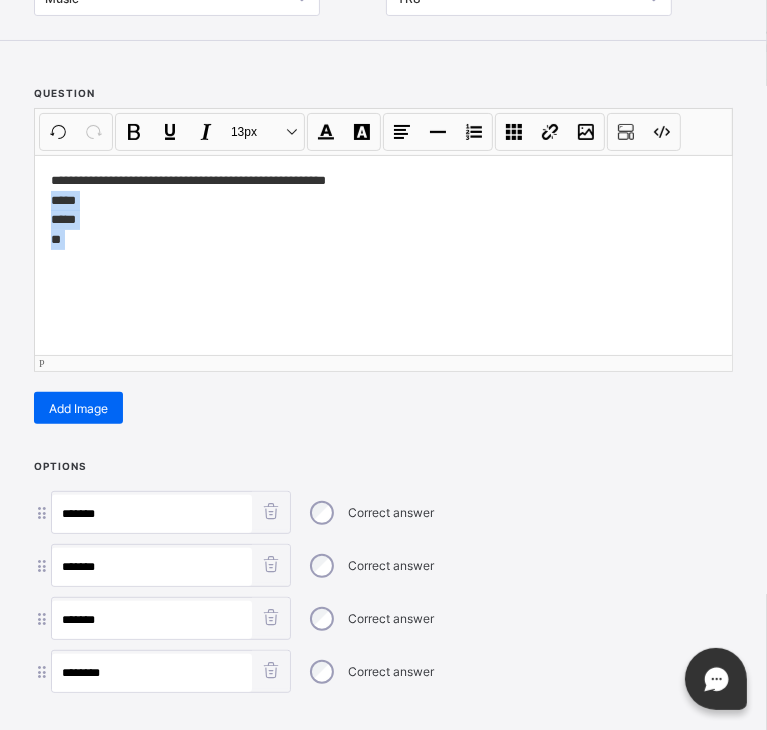 drag, startPoint x: 87, startPoint y: 259, endPoint x: 32, endPoint y: 190, distance: 88.23831 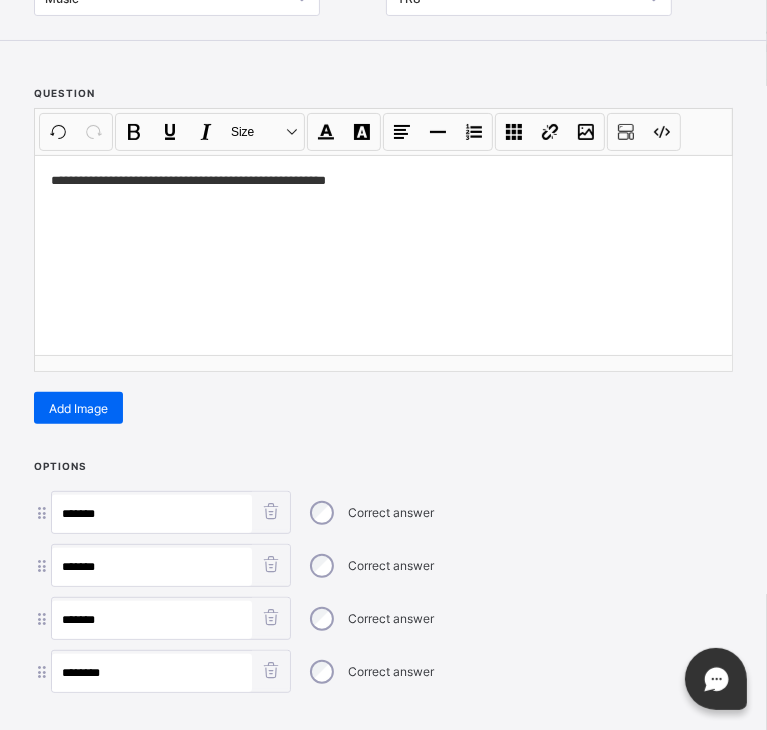 click on "**********" at bounding box center (383, 365) 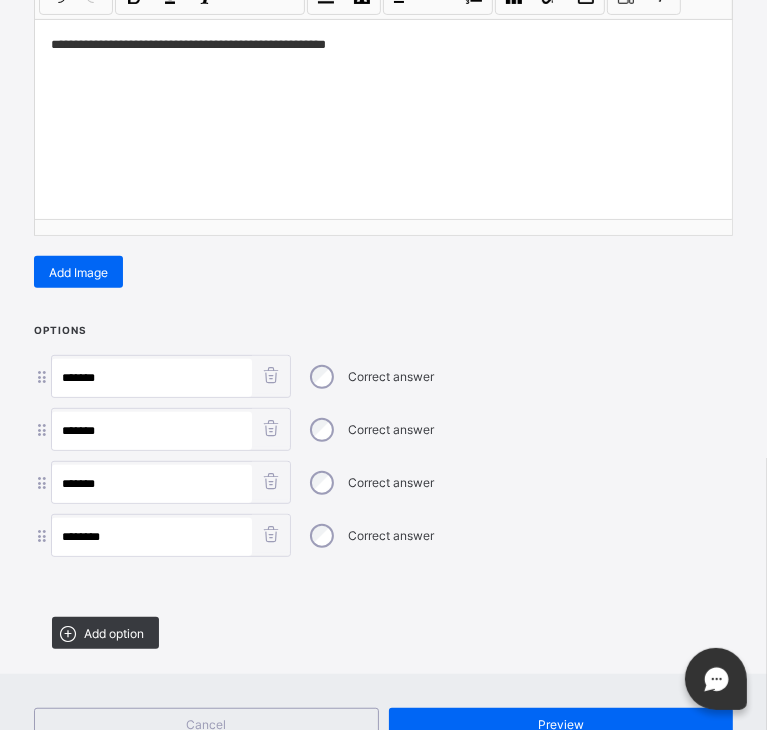 scroll, scrollTop: 384, scrollLeft: 0, axis: vertical 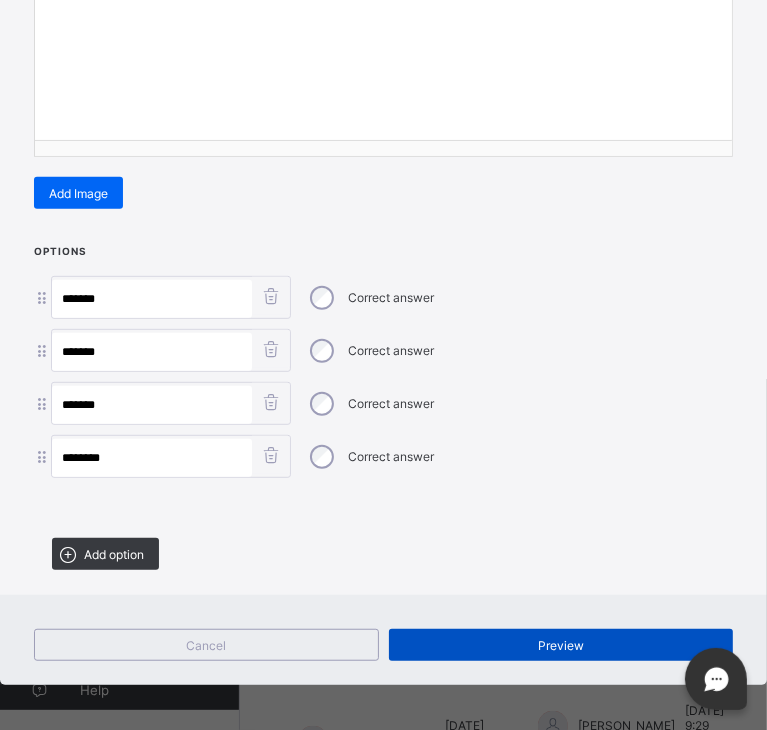 click on "Preview" at bounding box center (561, 645) 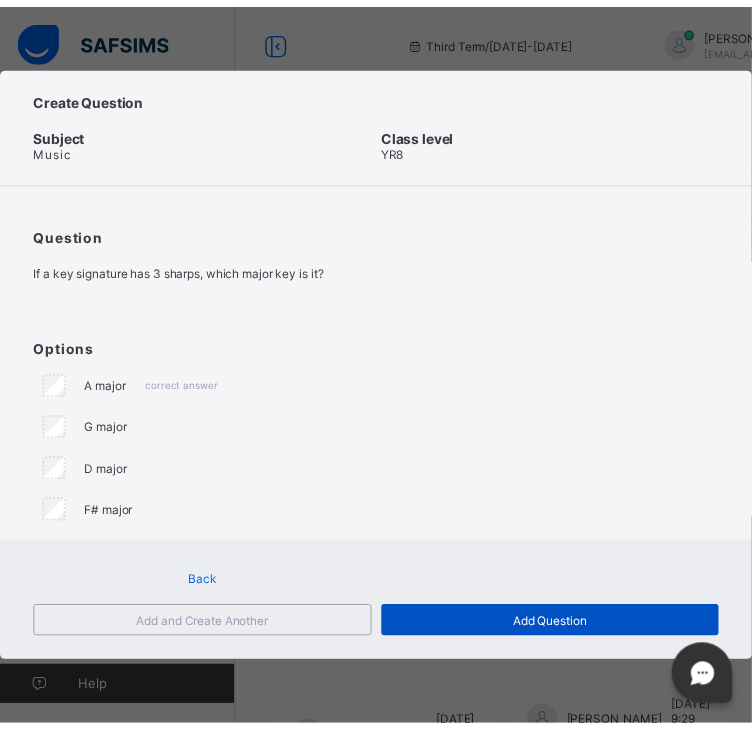 scroll, scrollTop: 0, scrollLeft: 0, axis: both 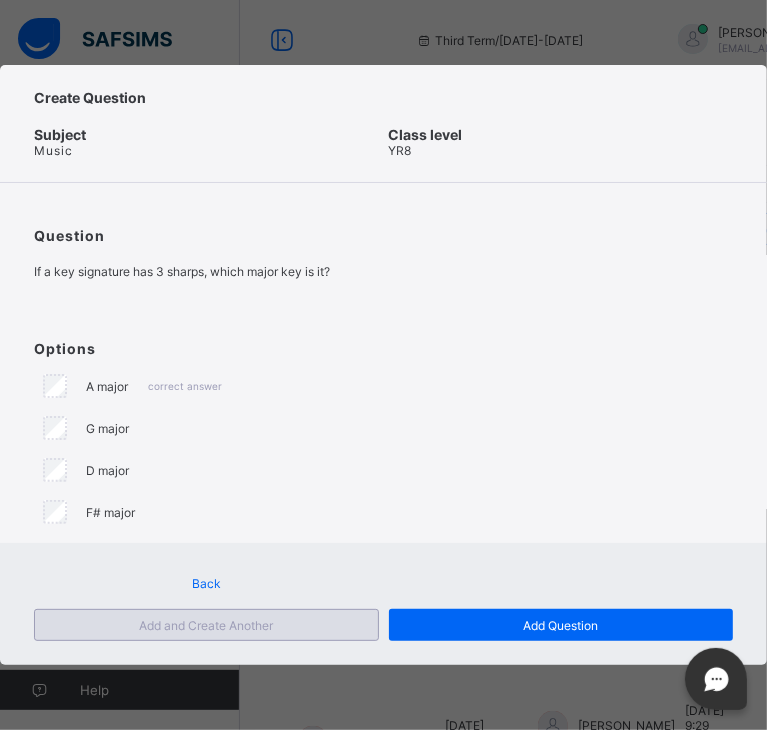 click on "Add and Create Another" at bounding box center [206, 625] 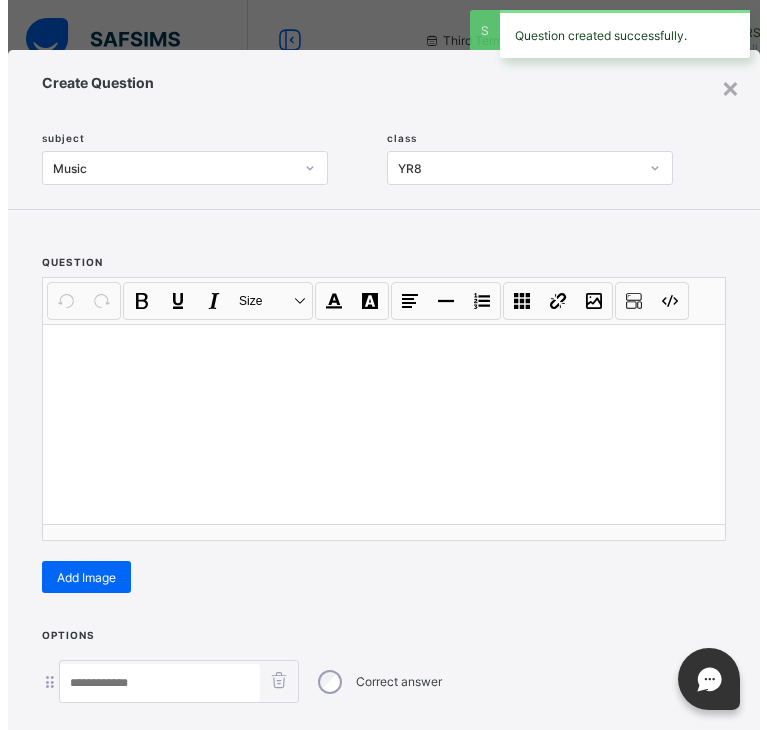 scroll, scrollTop: 30, scrollLeft: 0, axis: vertical 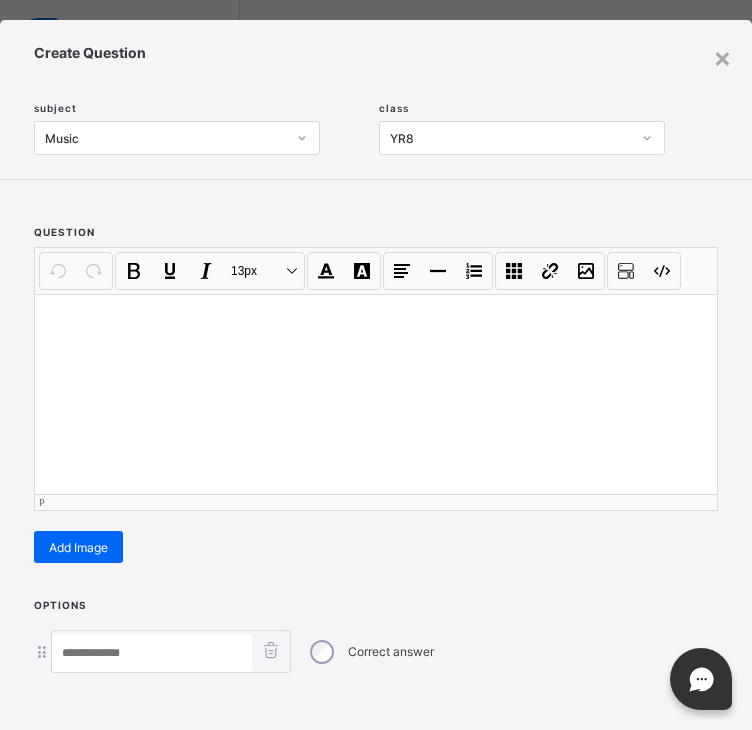 click at bounding box center (376, 394) 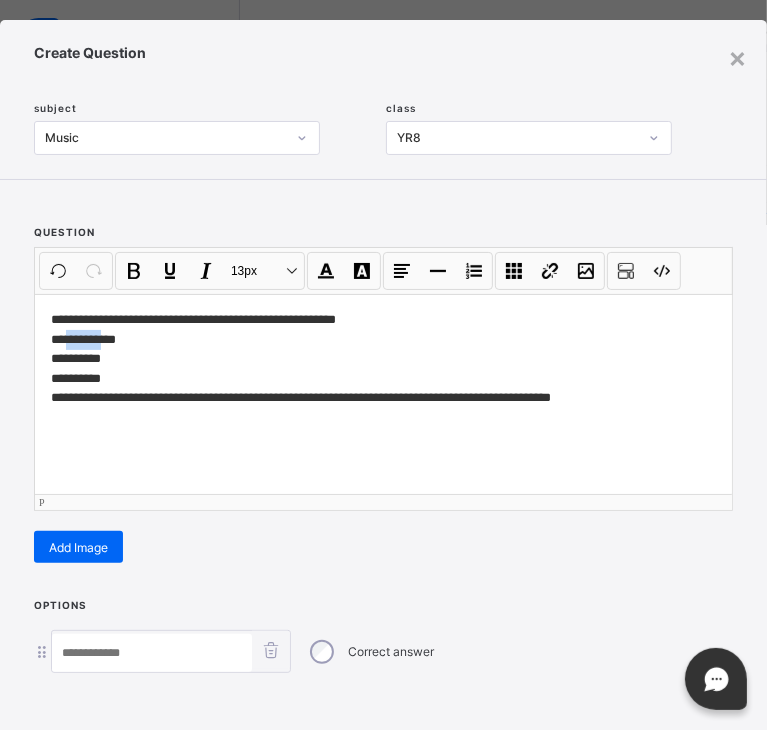 drag, startPoint x: 108, startPoint y: 337, endPoint x: 70, endPoint y: 340, distance: 38.118237 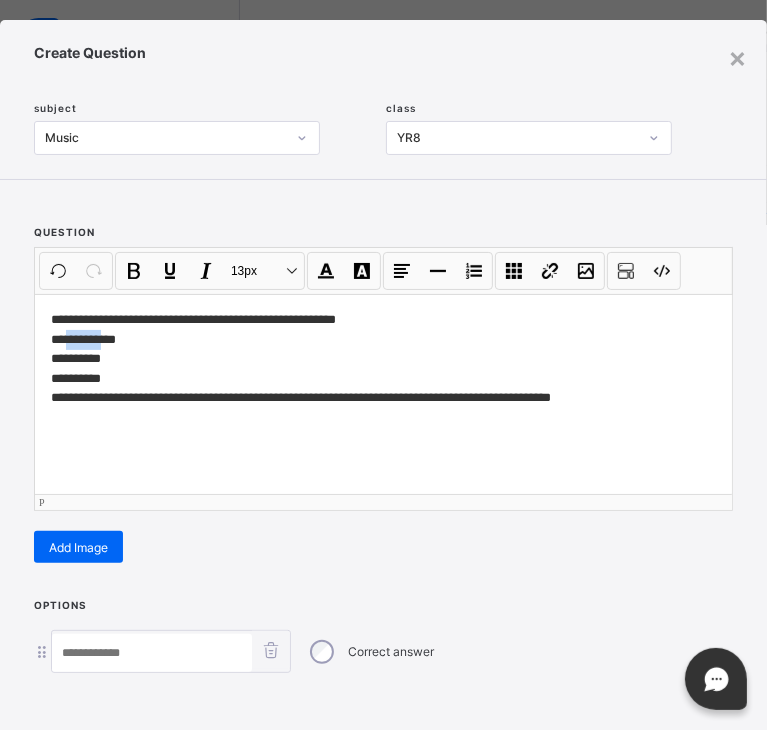 type 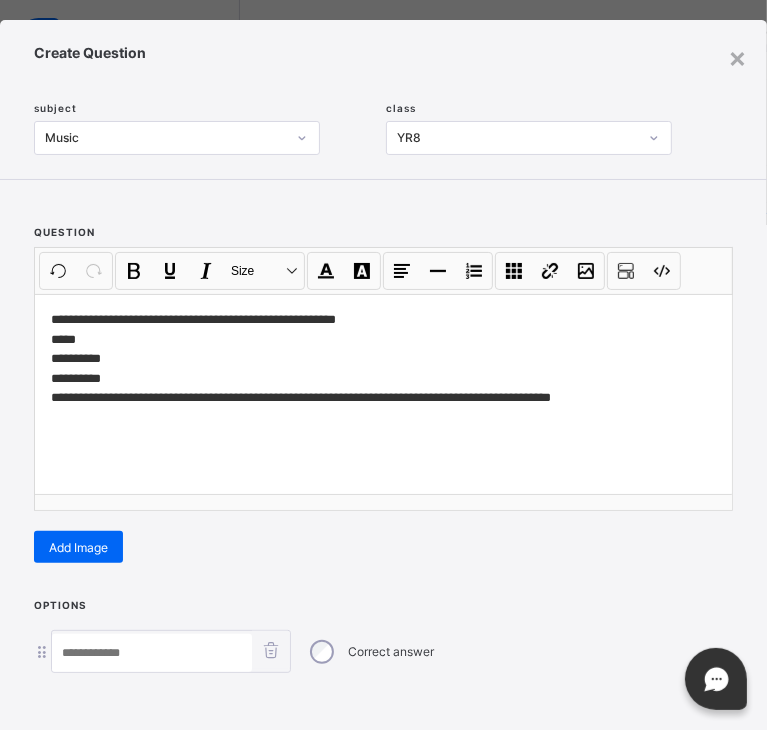 click at bounding box center (152, 653) 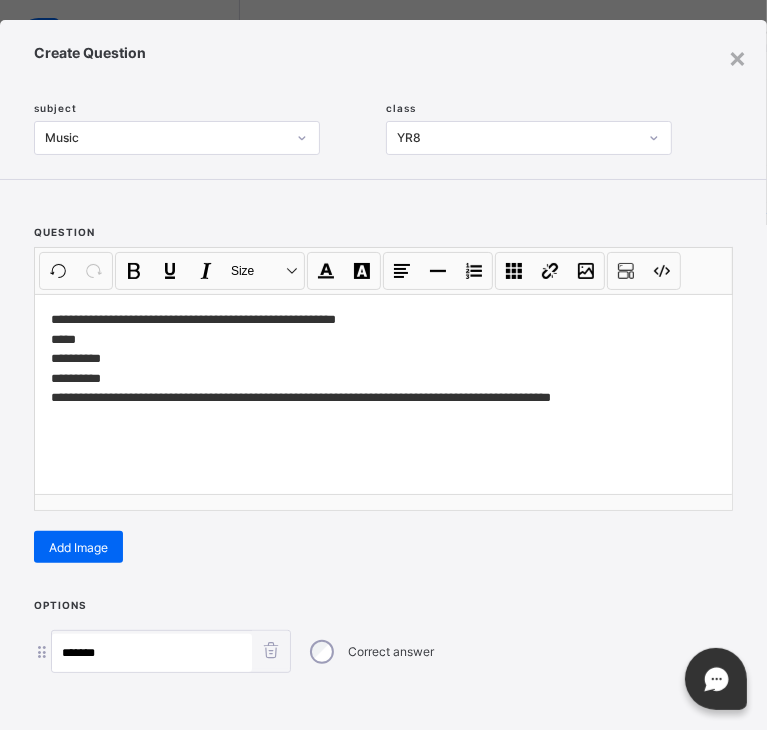 type on "*******" 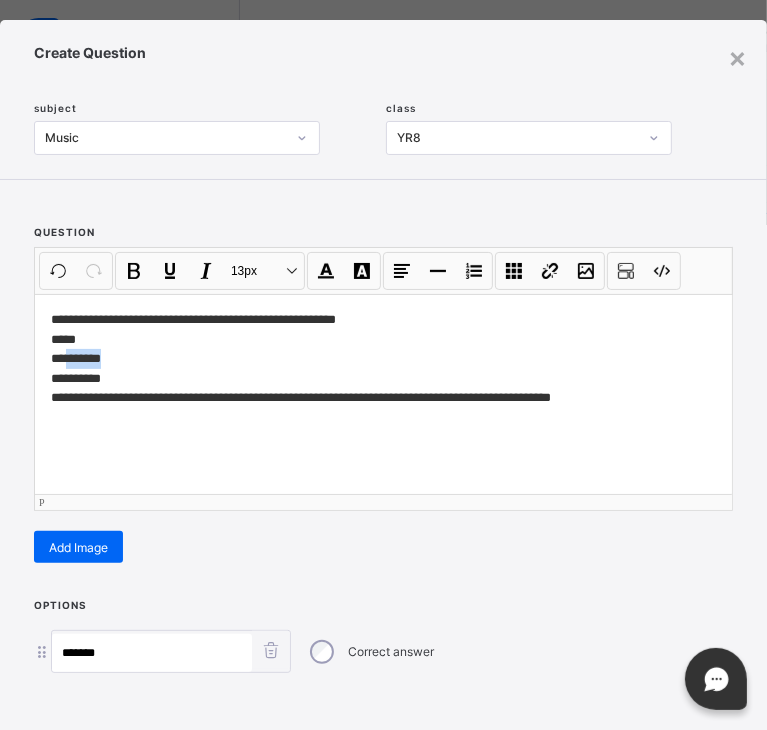 drag, startPoint x: 116, startPoint y: 361, endPoint x: 67, endPoint y: 364, distance: 49.09175 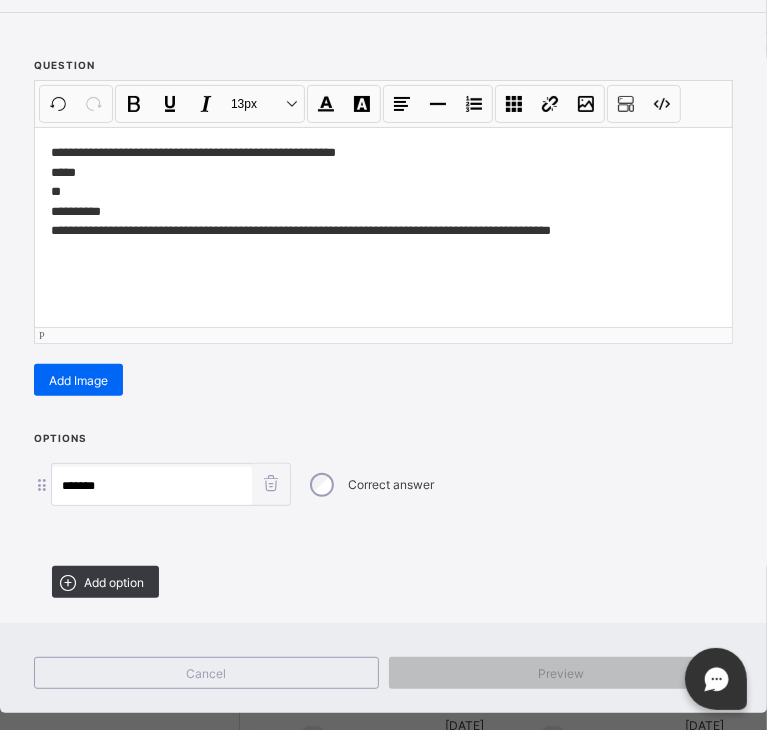 scroll, scrollTop: 228, scrollLeft: 0, axis: vertical 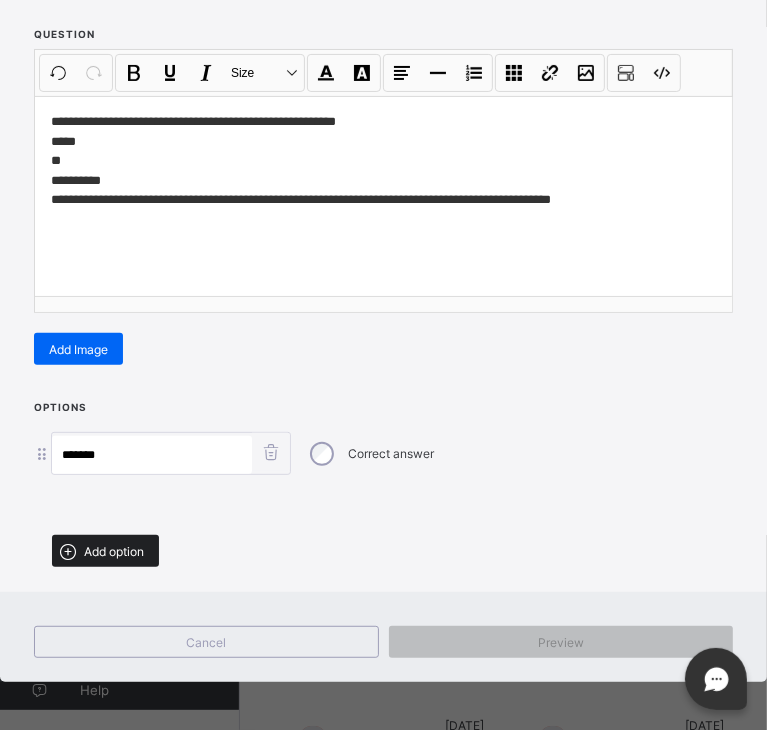 click on "Add option" at bounding box center (114, 551) 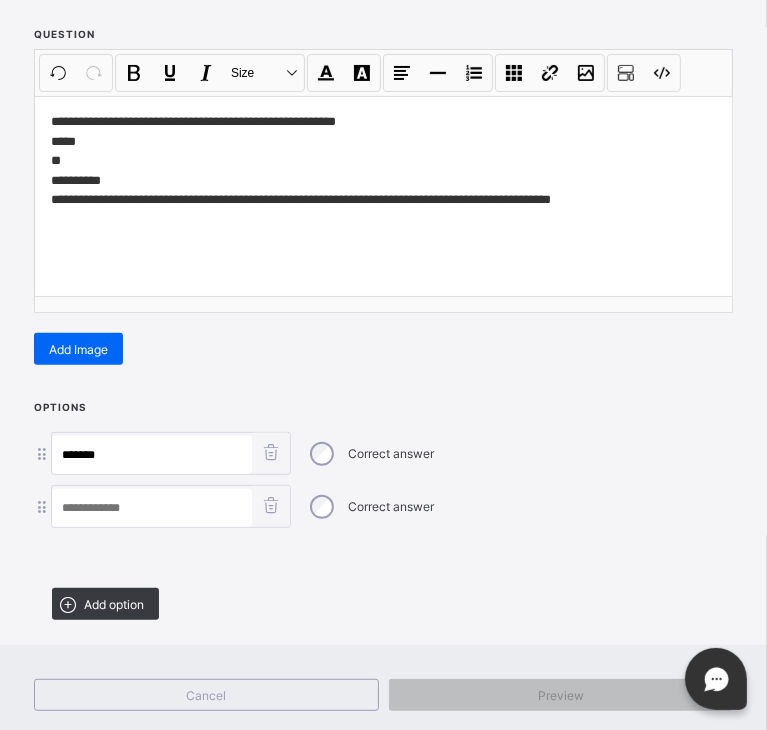 click at bounding box center (152, 508) 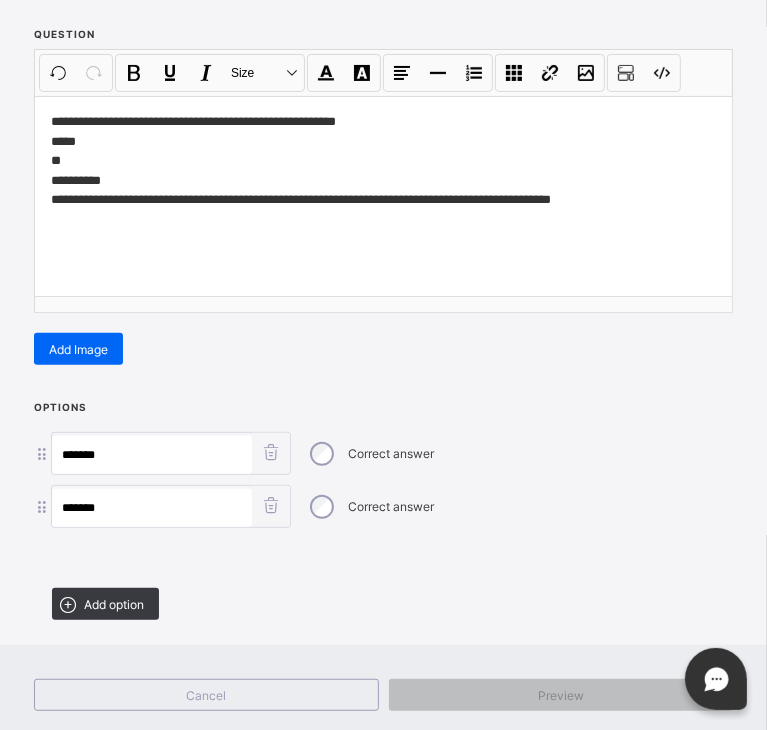 type on "*******" 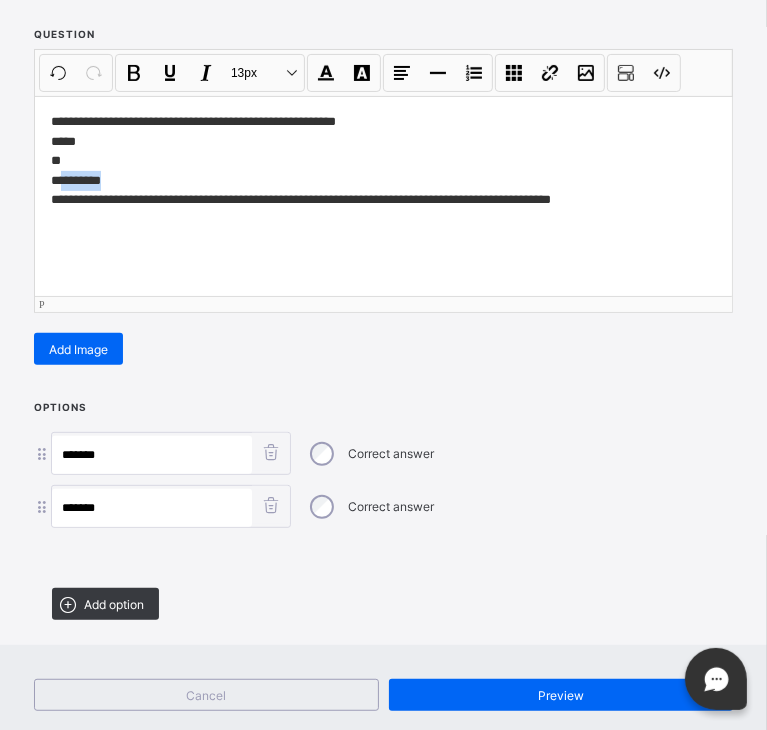drag, startPoint x: 116, startPoint y: 177, endPoint x: 62, endPoint y: 185, distance: 54.589375 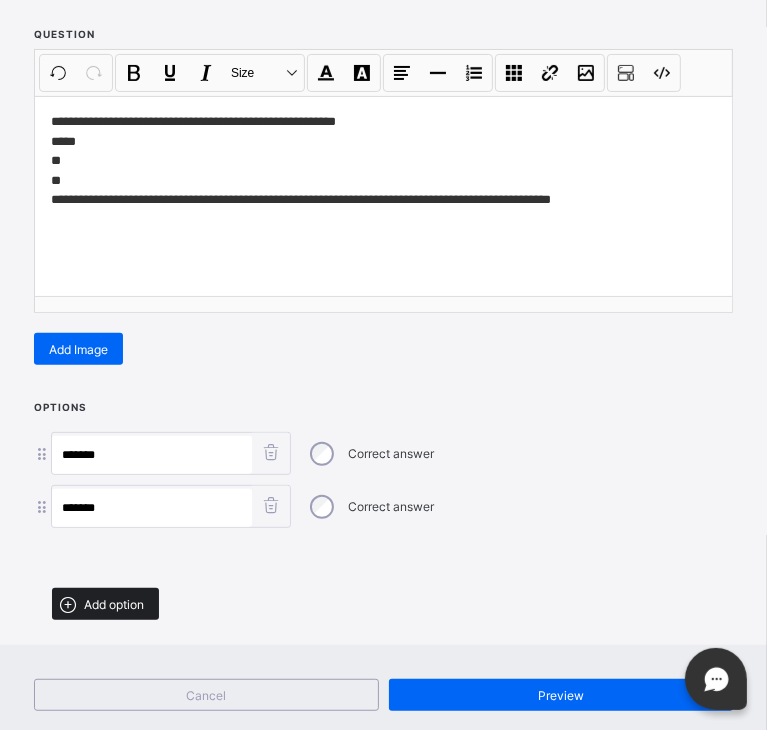 click on "Add option" at bounding box center (105, 604) 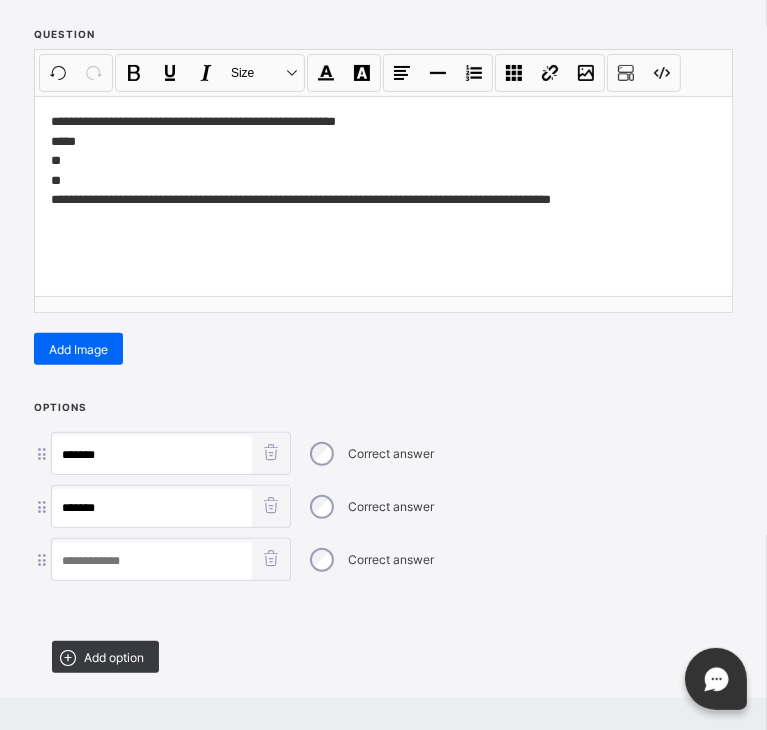 click at bounding box center (152, 561) 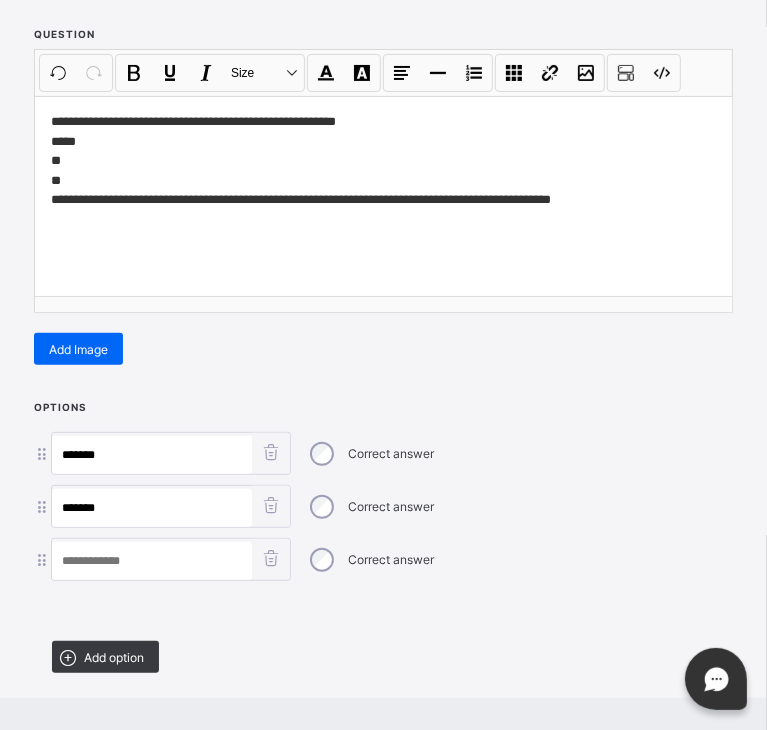 paste on "*******" 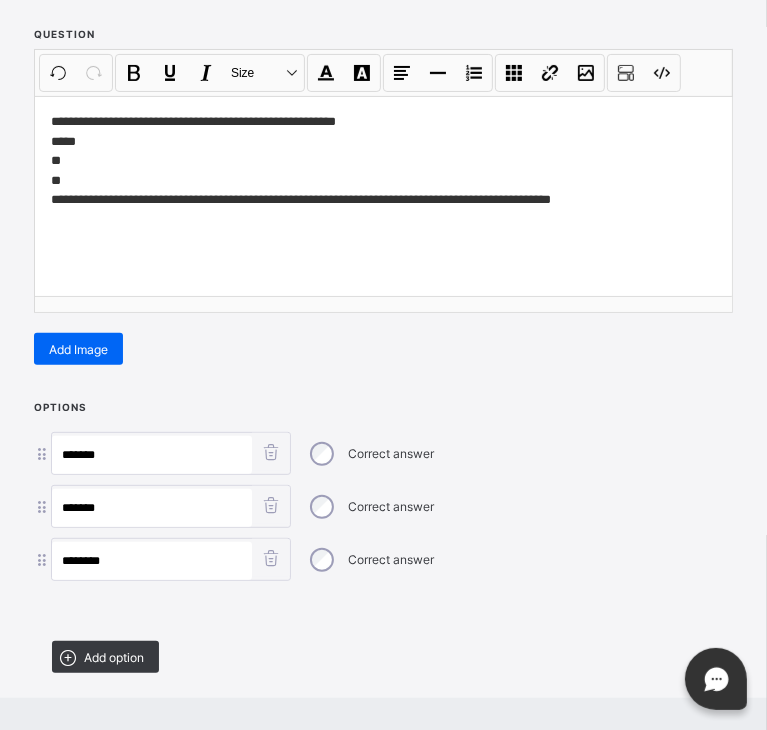 type on "*******" 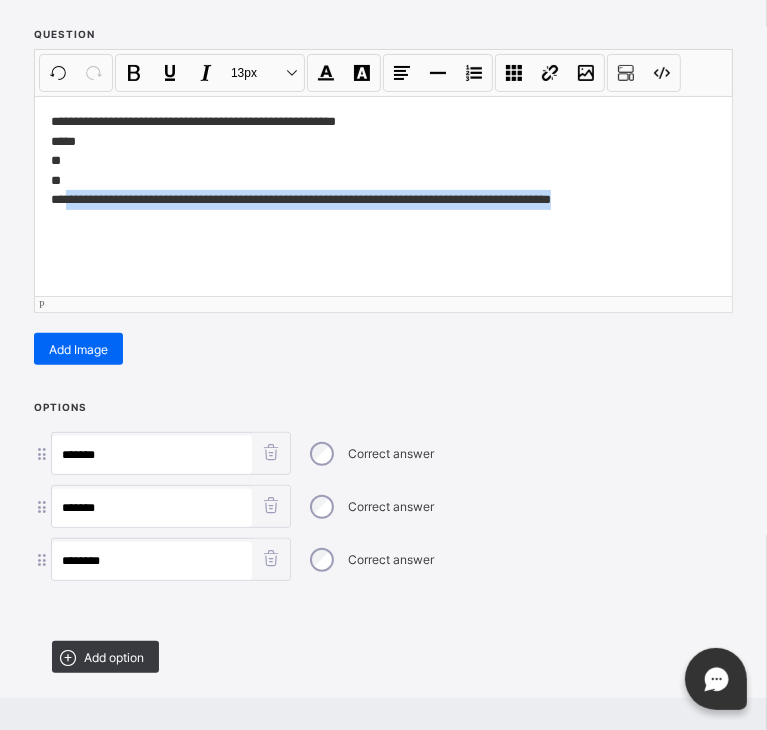 drag, startPoint x: 560, startPoint y: 202, endPoint x: 68, endPoint y: 199, distance: 492.00916 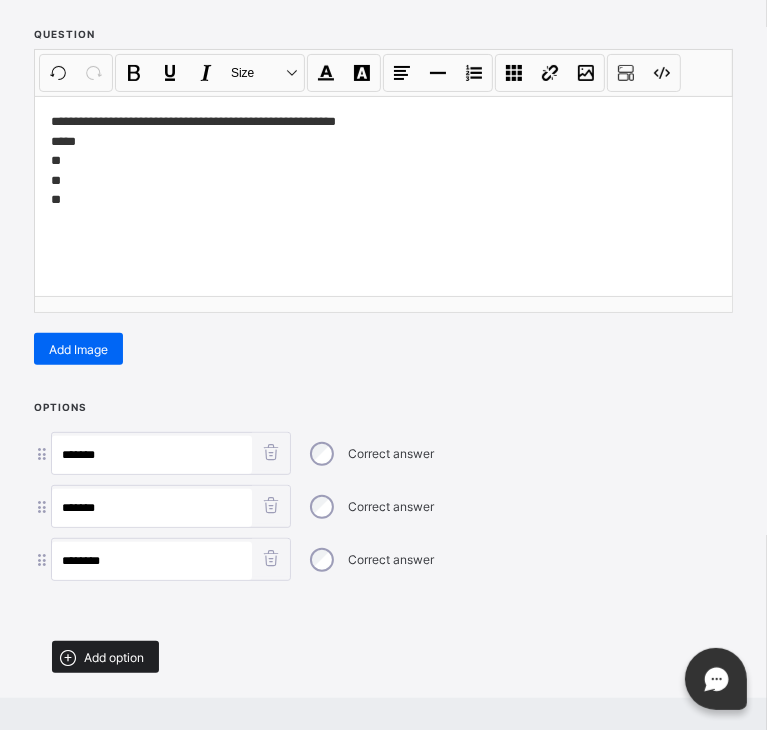 click on "Add option" at bounding box center [114, 657] 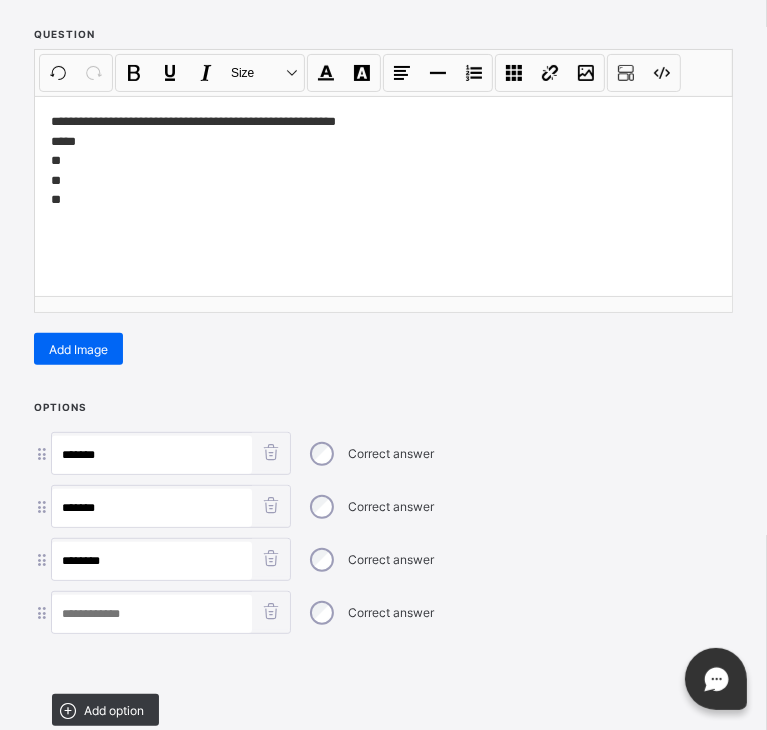 click at bounding box center (152, 614) 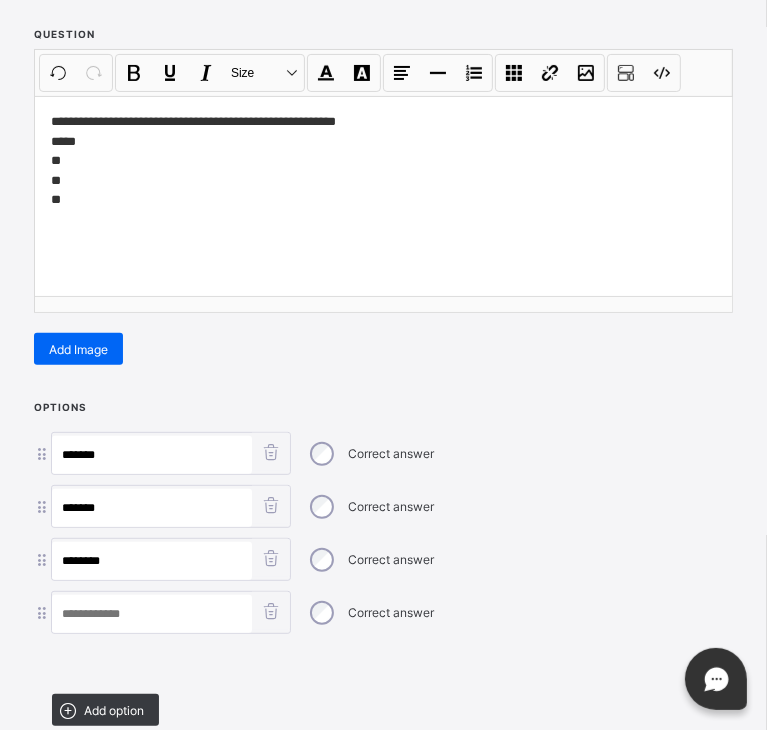 paste on "**********" 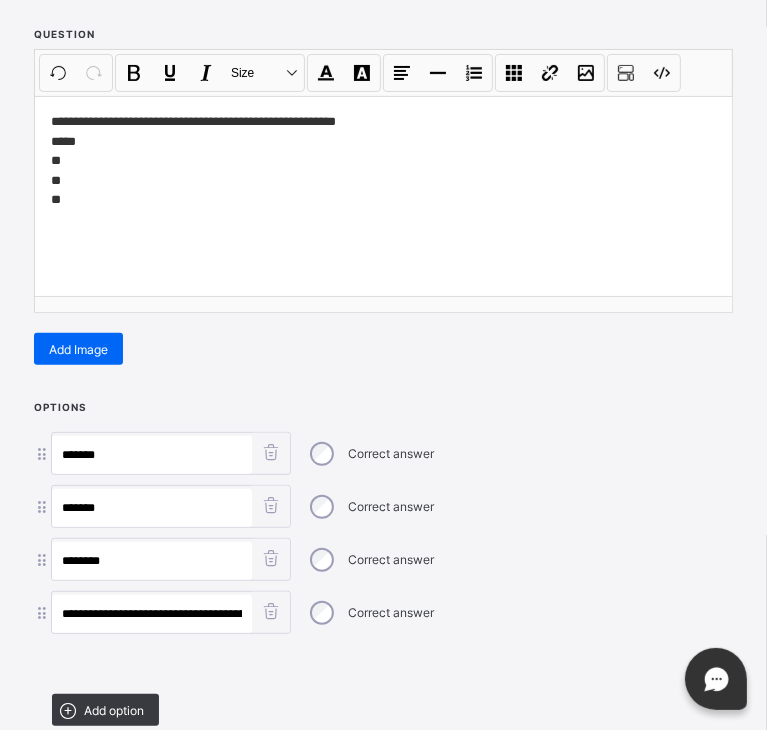 scroll, scrollTop: 0, scrollLeft: 306, axis: horizontal 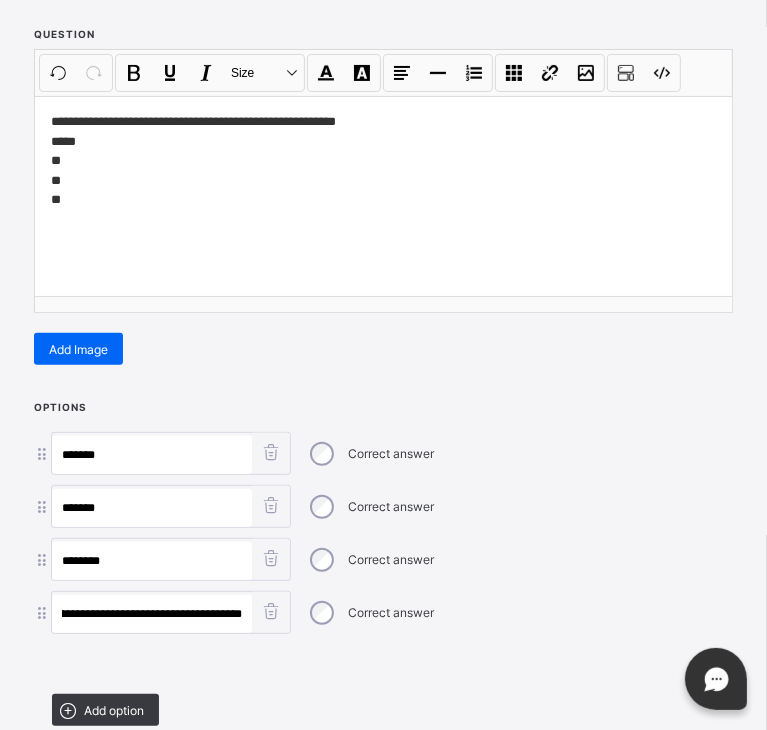 type on "**********" 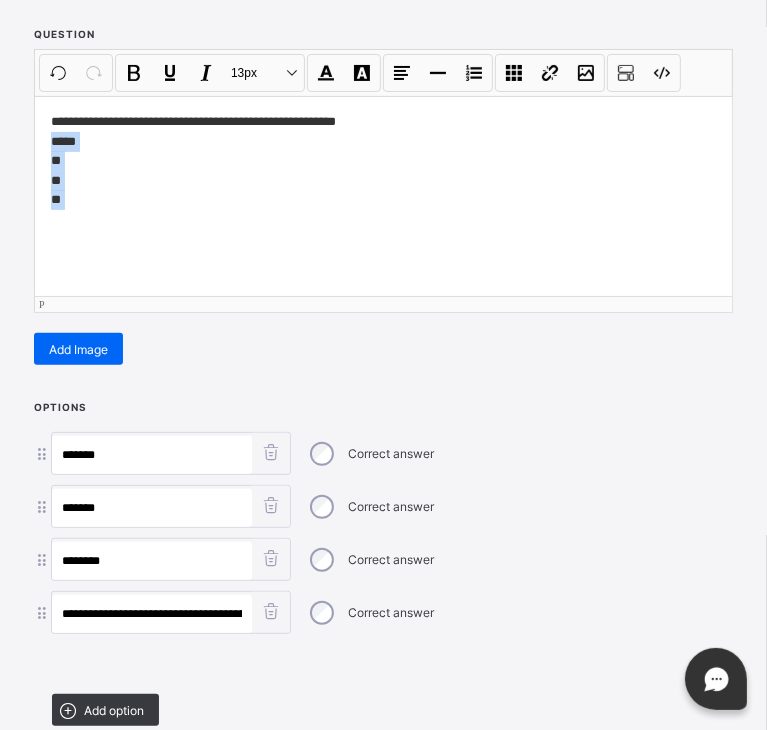 drag, startPoint x: 81, startPoint y: 213, endPoint x: 28, endPoint y: 141, distance: 89.40358 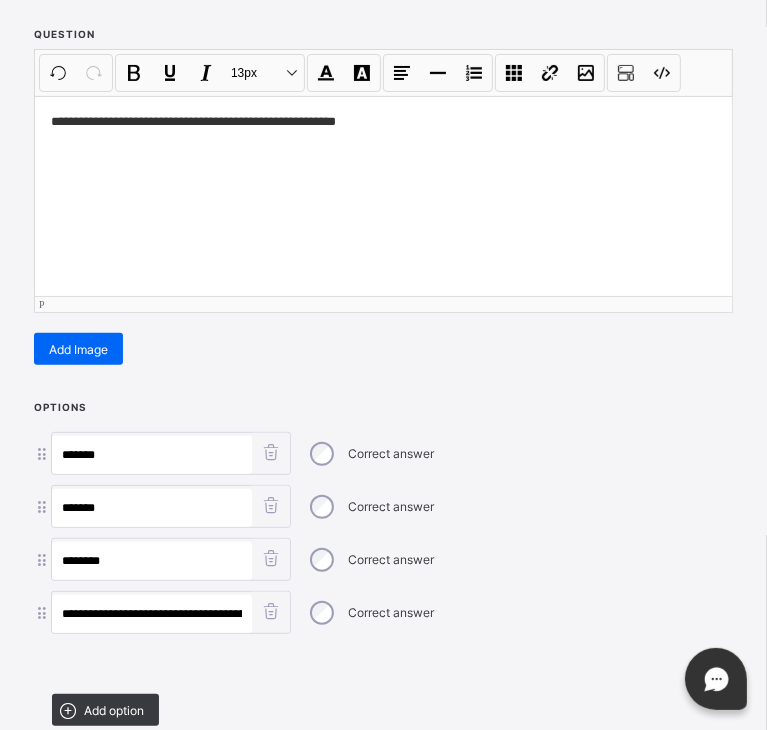 scroll, scrollTop: 384, scrollLeft: 0, axis: vertical 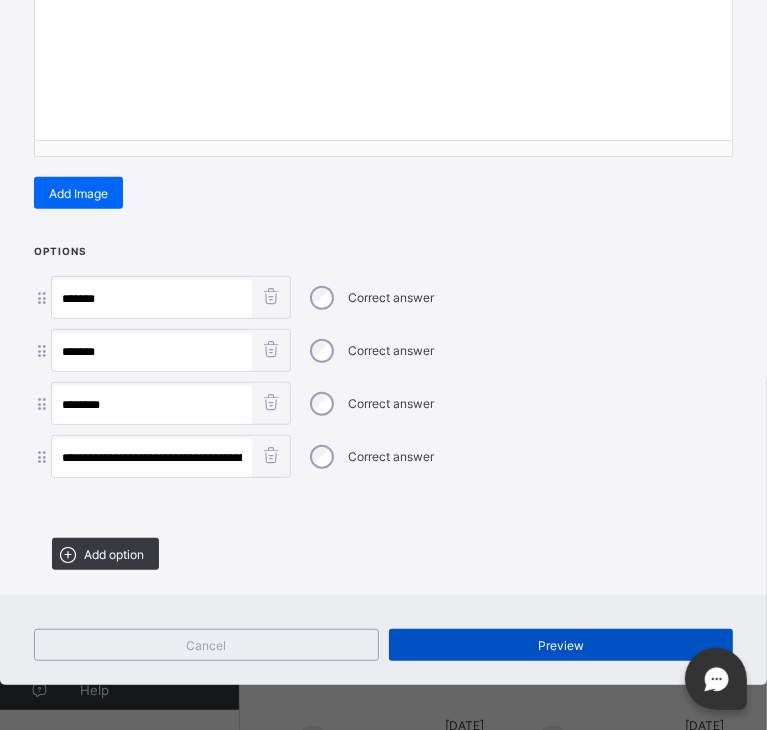 click on "Preview" at bounding box center (561, 645) 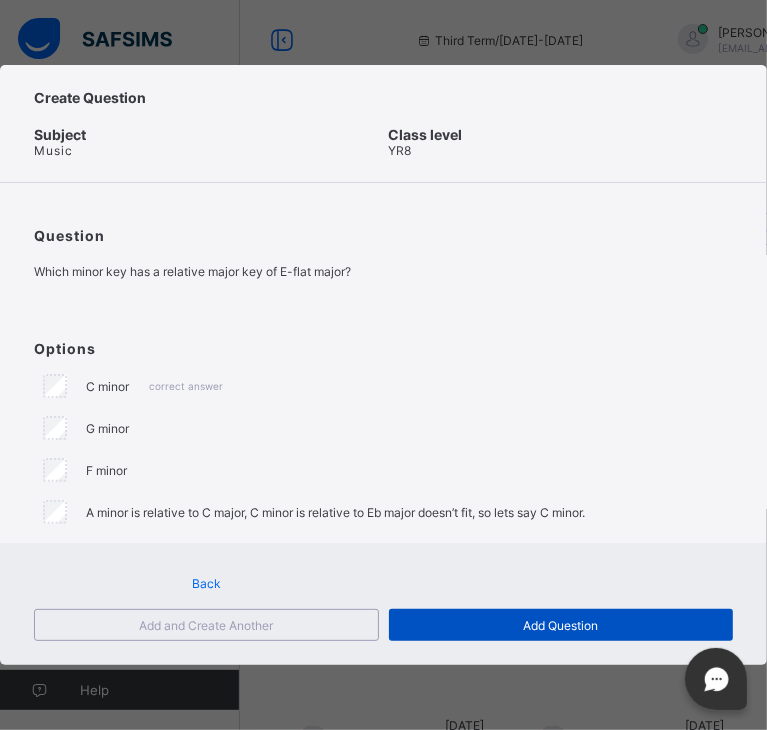 scroll, scrollTop: 0, scrollLeft: 0, axis: both 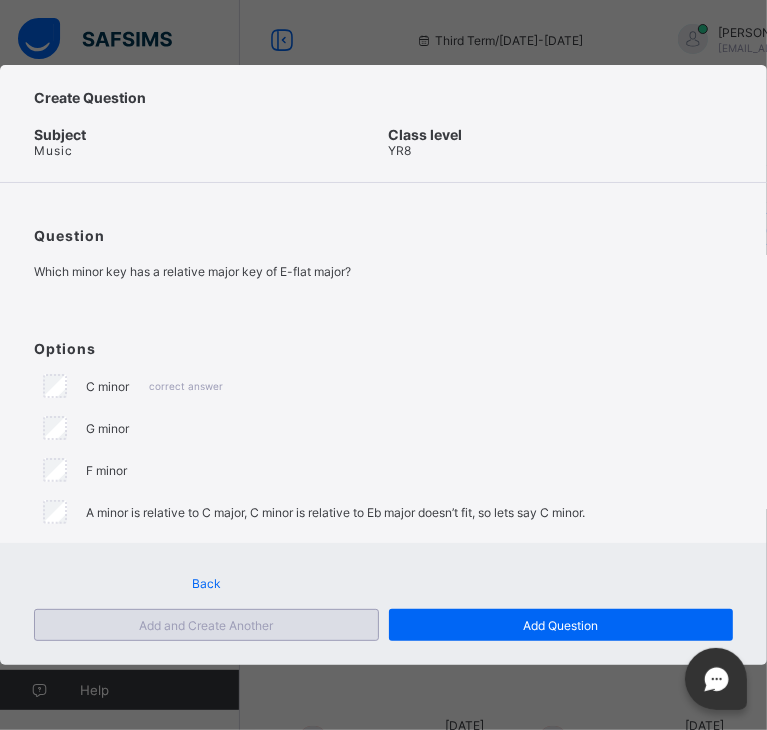 click on "Add and Create Another" at bounding box center [206, 625] 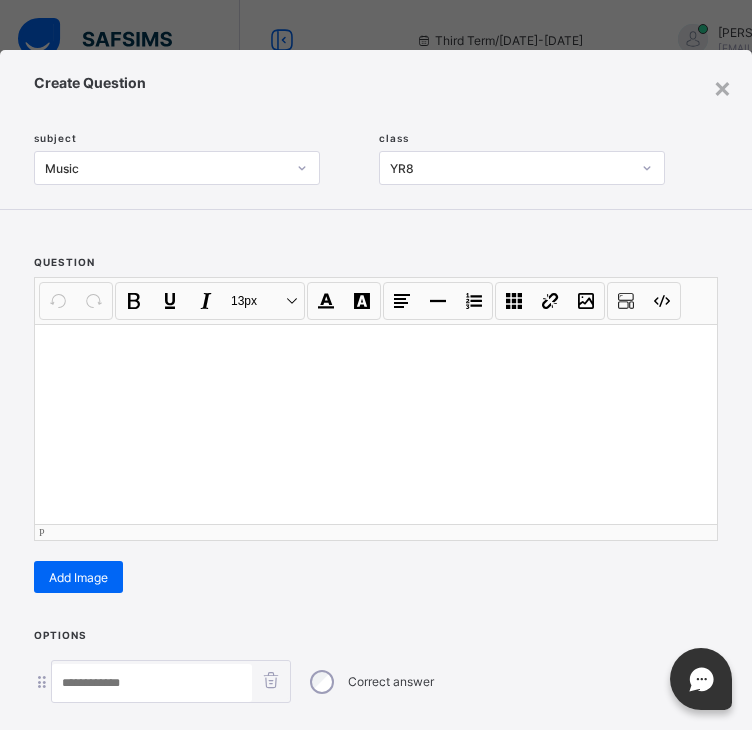 click at bounding box center (376, 424) 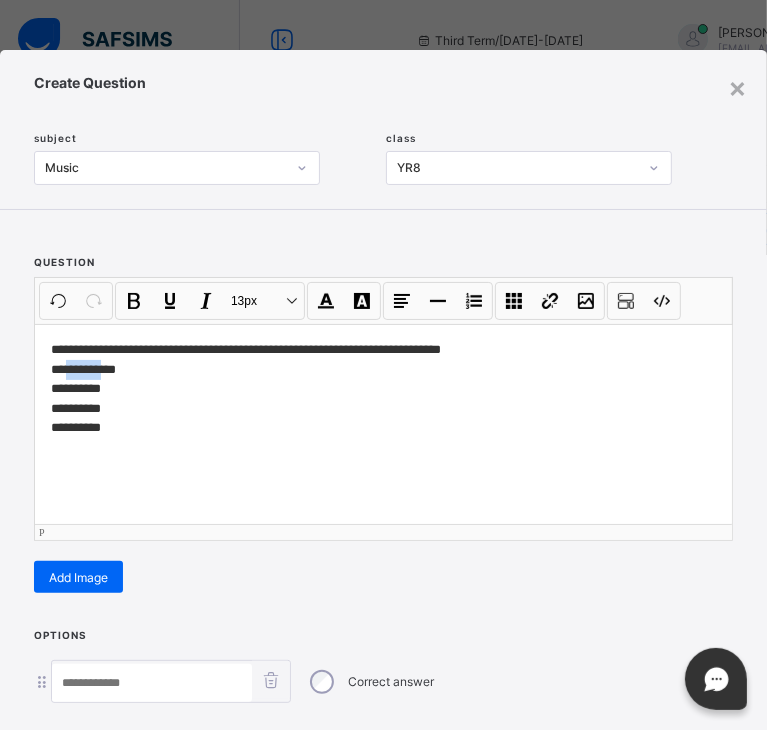 drag, startPoint x: 99, startPoint y: 374, endPoint x: 67, endPoint y: 369, distance: 32.38827 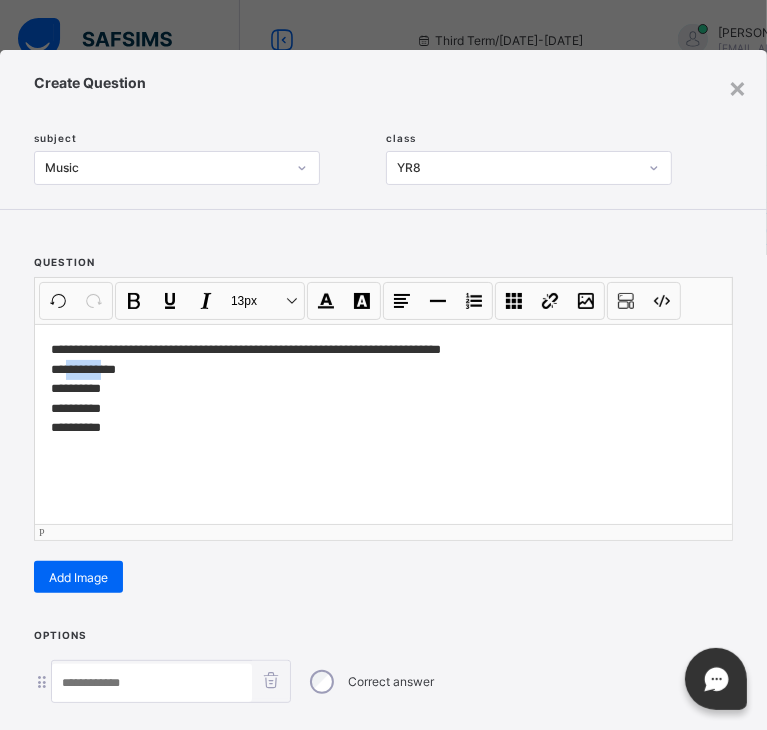 type 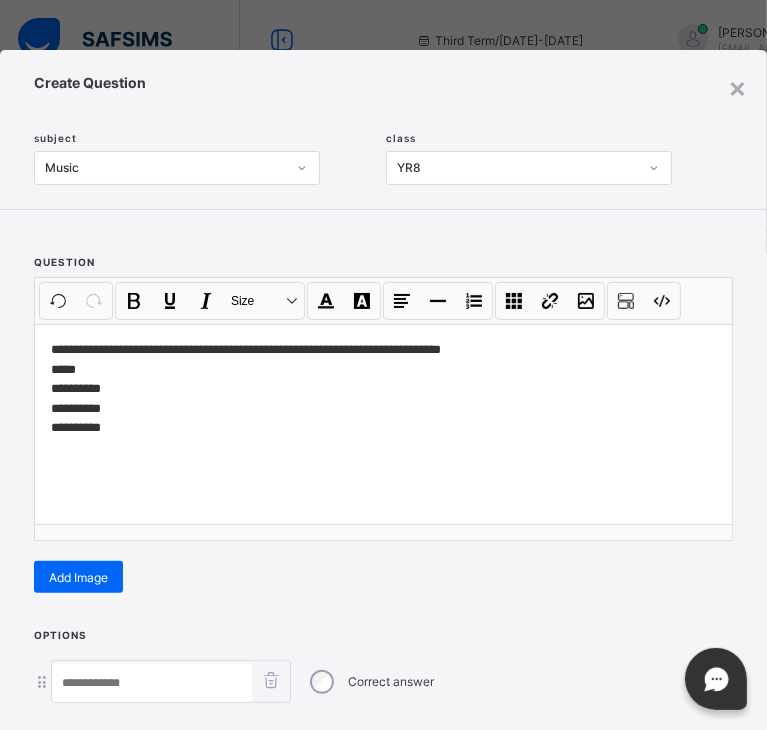 click at bounding box center (152, 683) 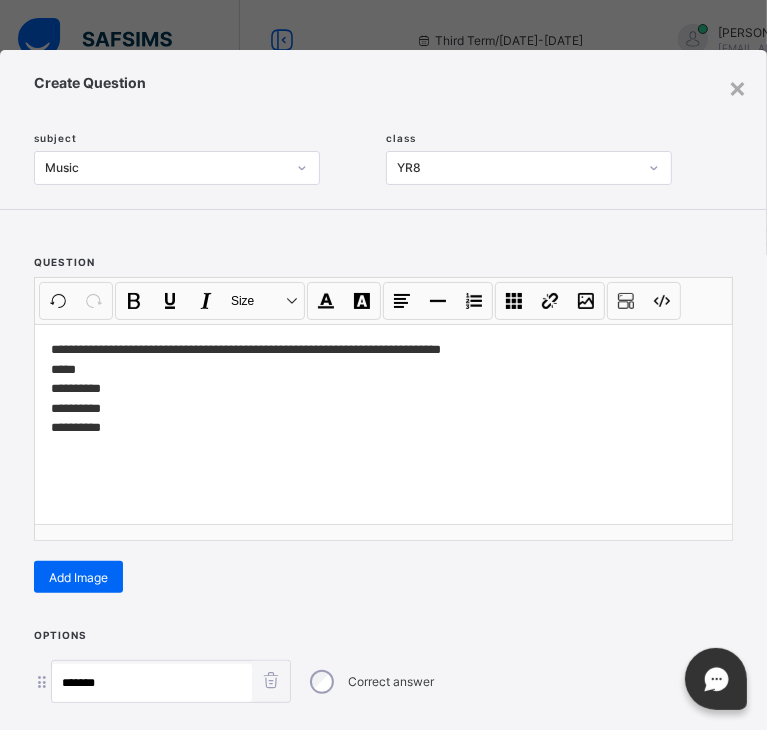 scroll, scrollTop: 228, scrollLeft: 0, axis: vertical 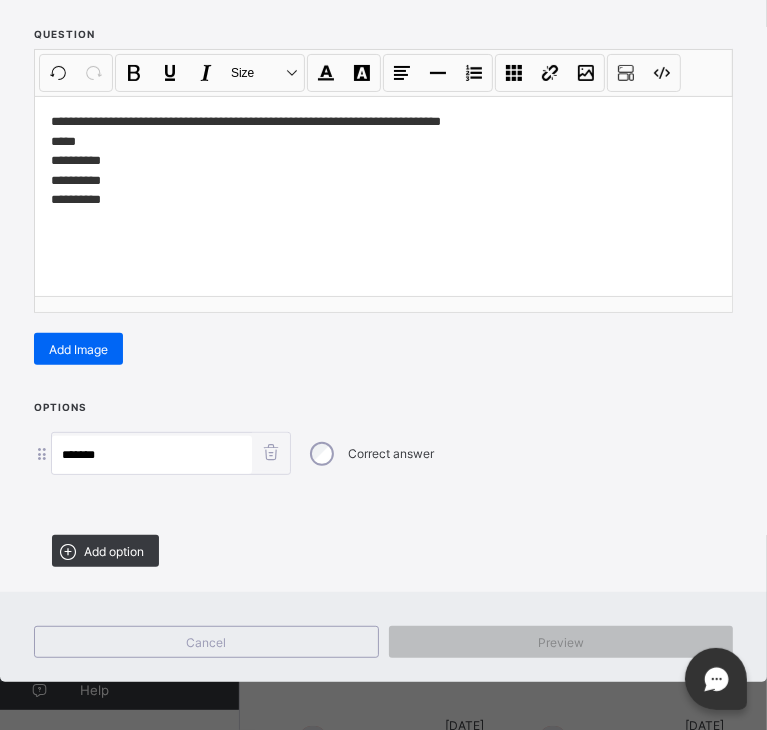 click on "Correct answer" at bounding box center (370, 454) 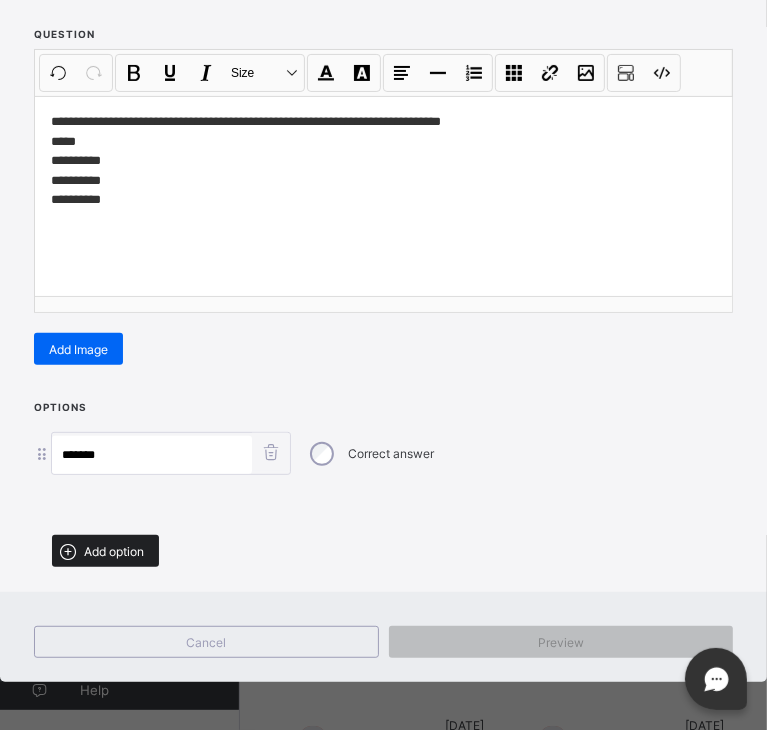 click on "Add option" at bounding box center [114, 551] 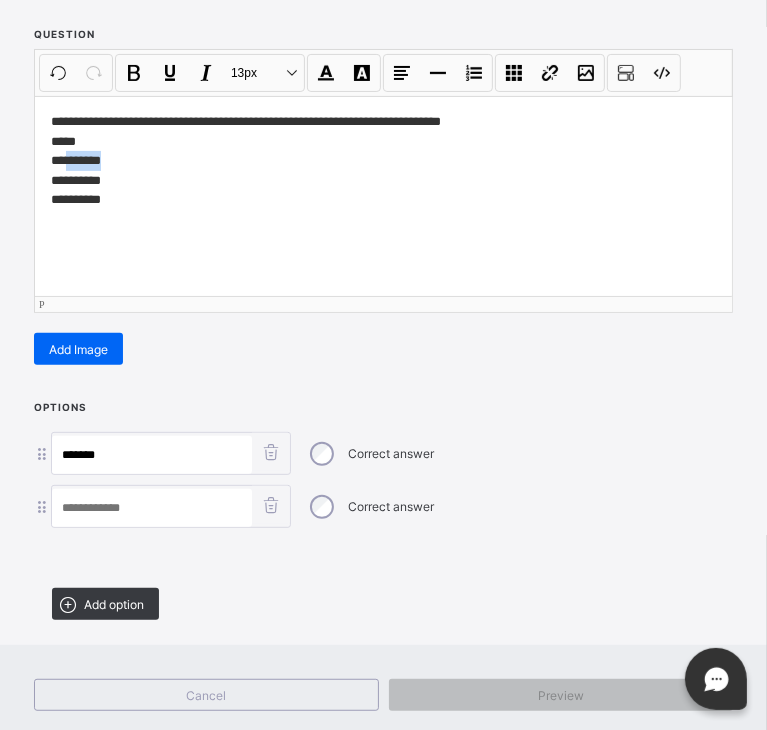 drag, startPoint x: 106, startPoint y: 159, endPoint x: 68, endPoint y: 160, distance: 38.013157 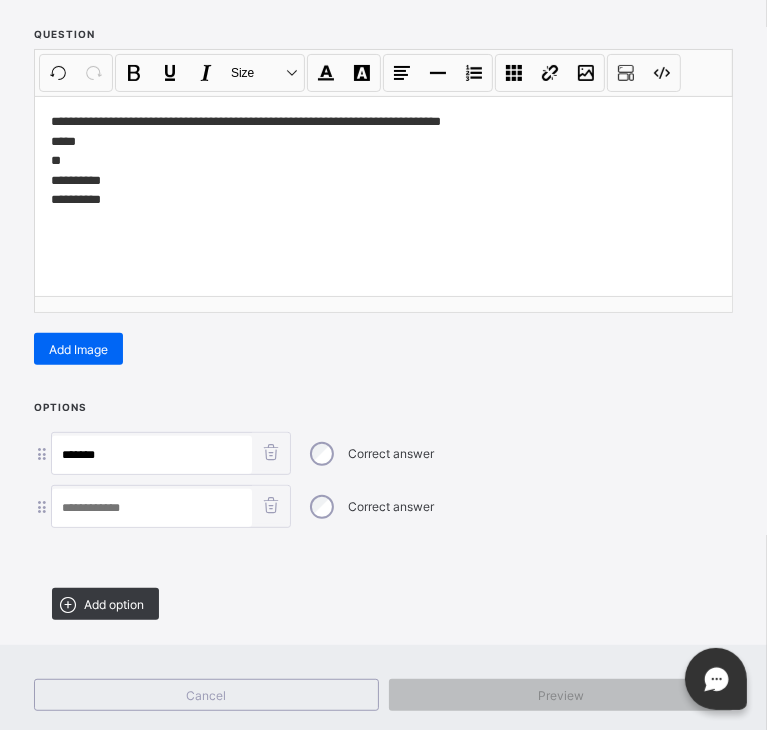 click at bounding box center [152, 508] 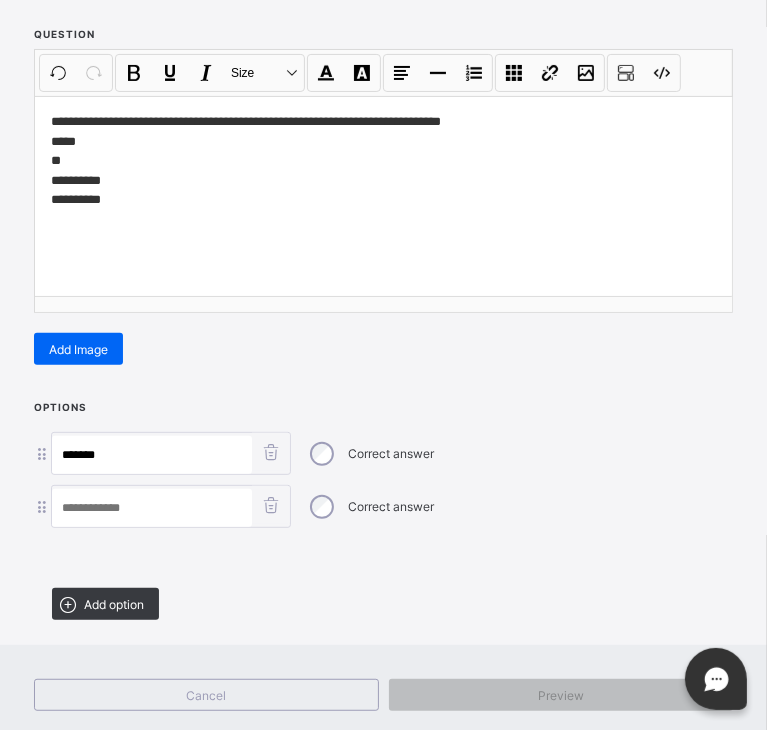 paste on "*******" 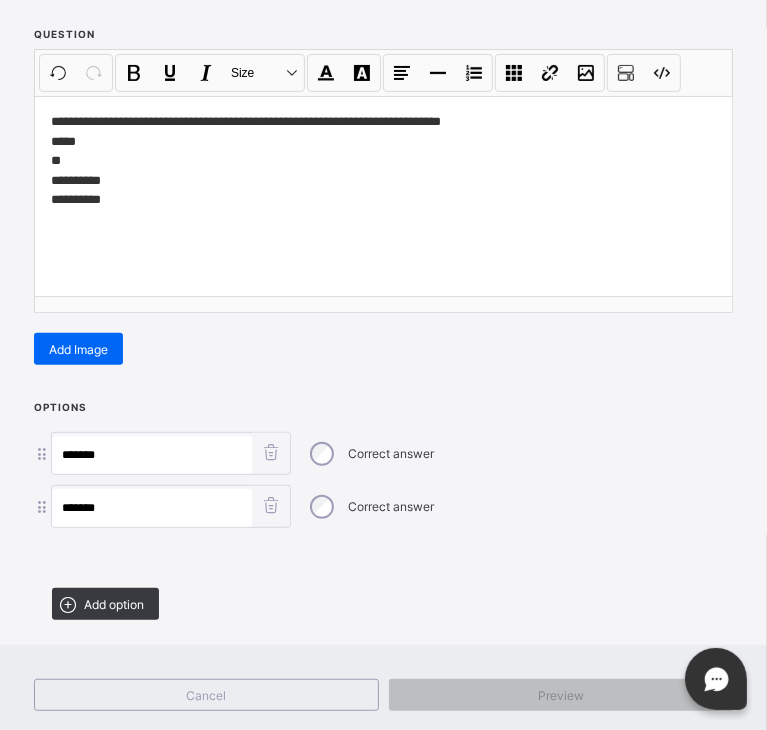 type on "*******" 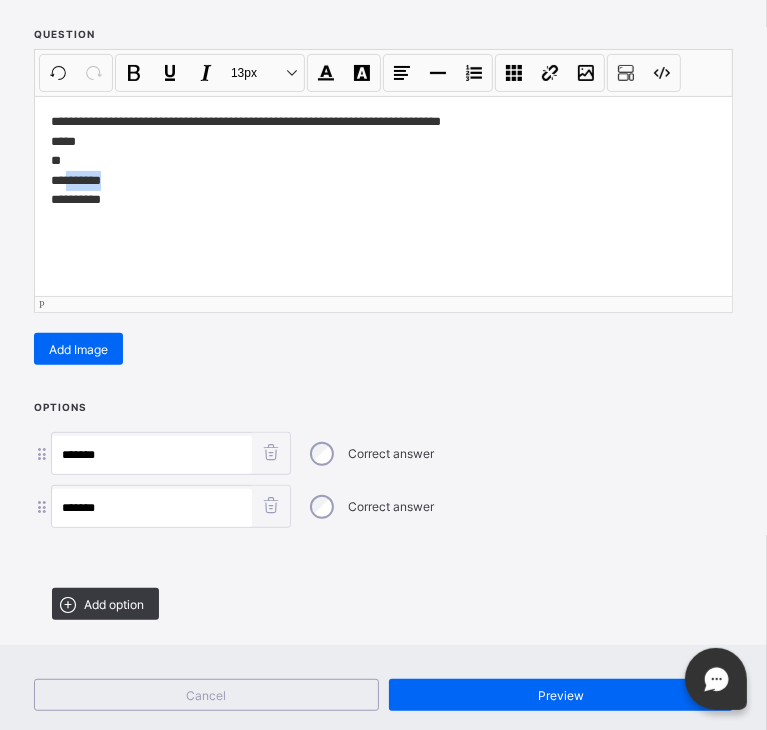 drag, startPoint x: 108, startPoint y: 187, endPoint x: 68, endPoint y: 185, distance: 40.04997 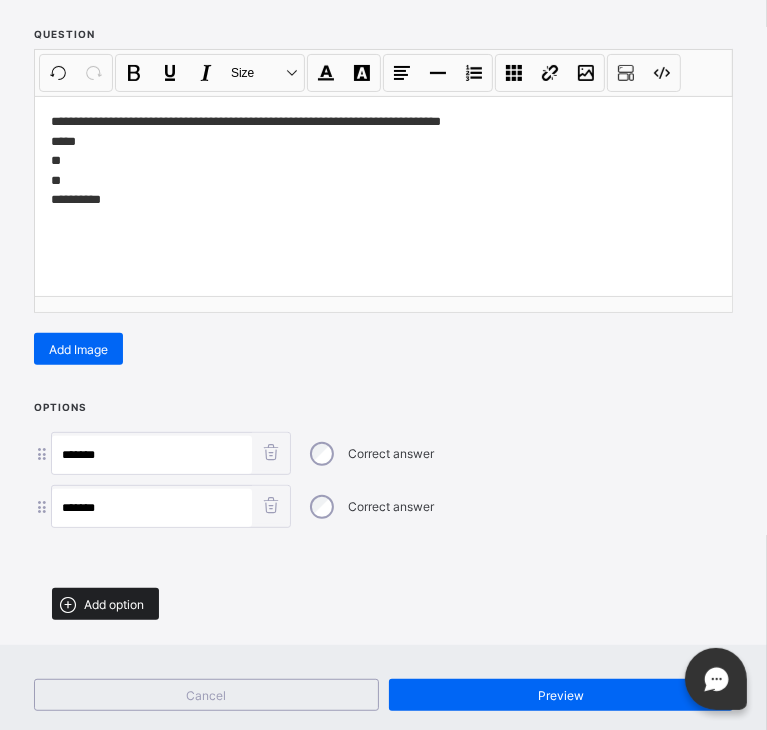 click on "Add option" at bounding box center [114, 604] 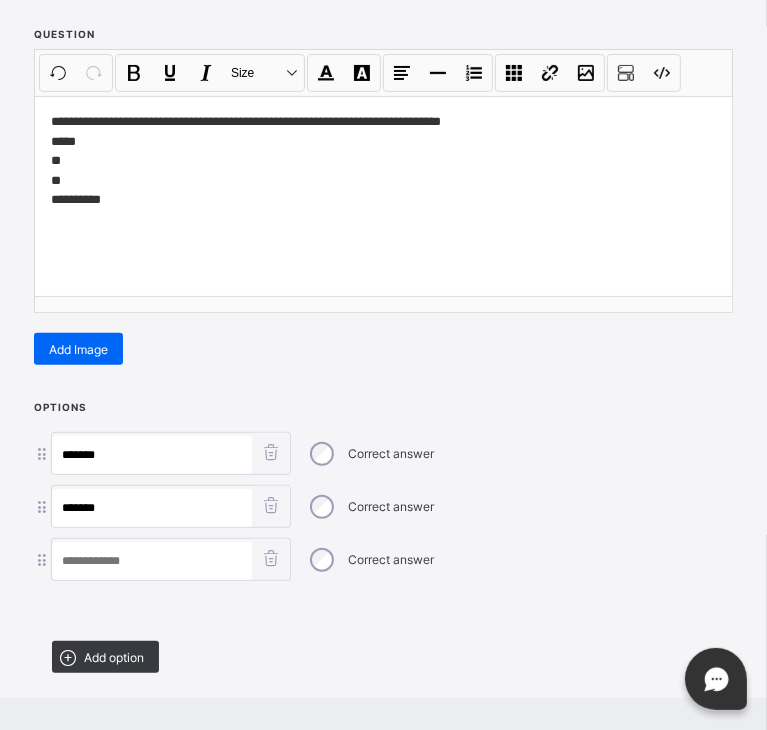 click at bounding box center (152, 561) 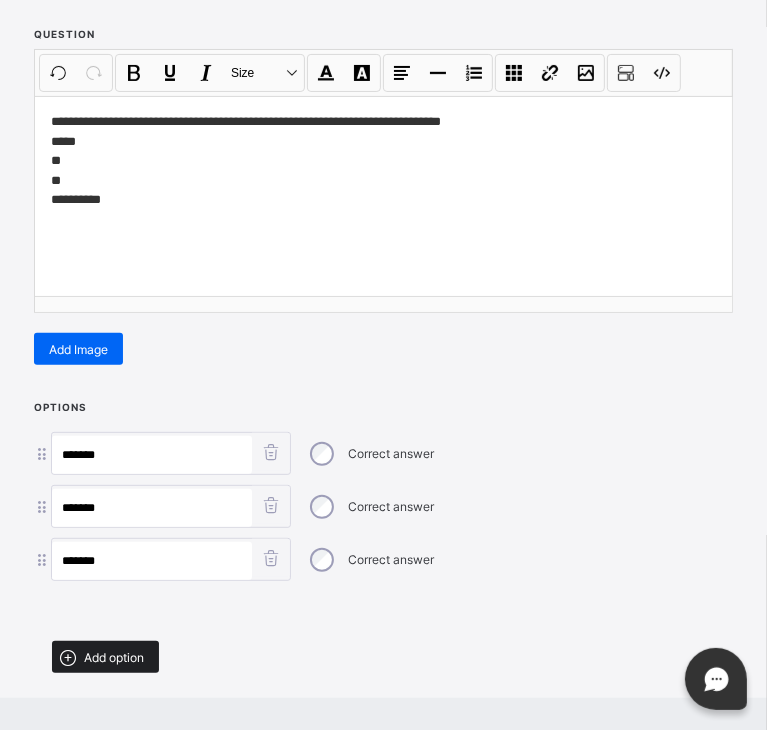 type on "*******" 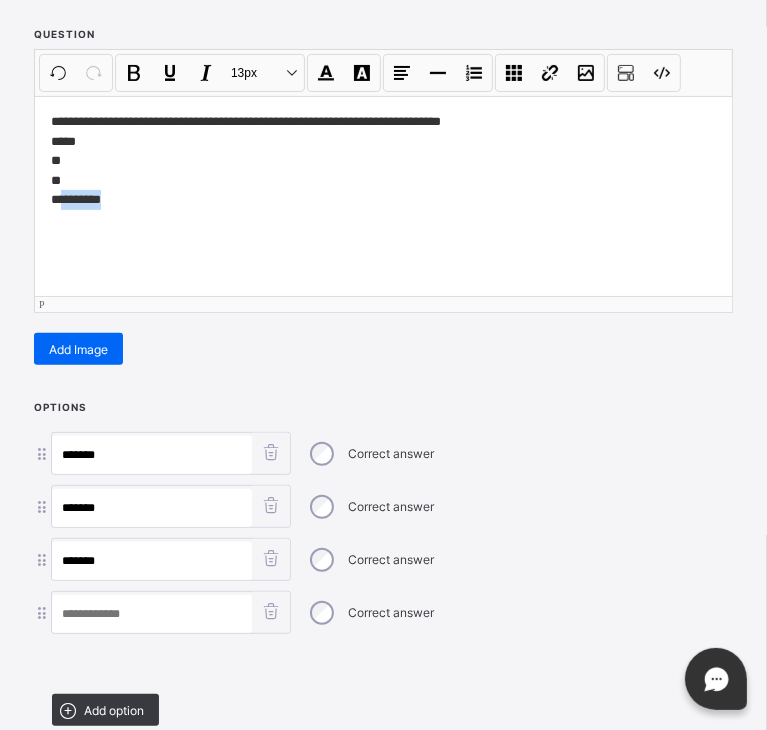 drag, startPoint x: 99, startPoint y: 200, endPoint x: 65, endPoint y: 199, distance: 34.0147 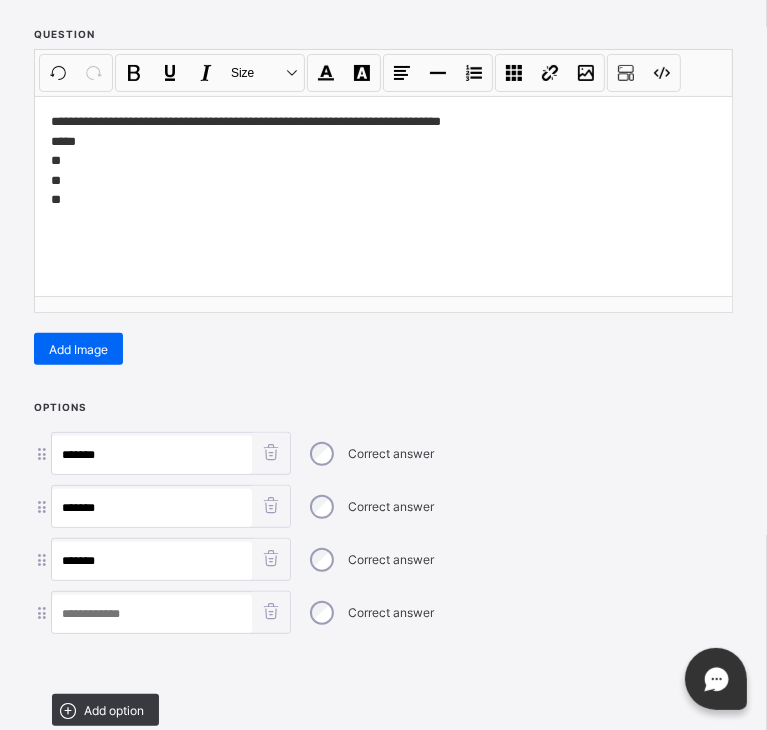 click at bounding box center [152, 614] 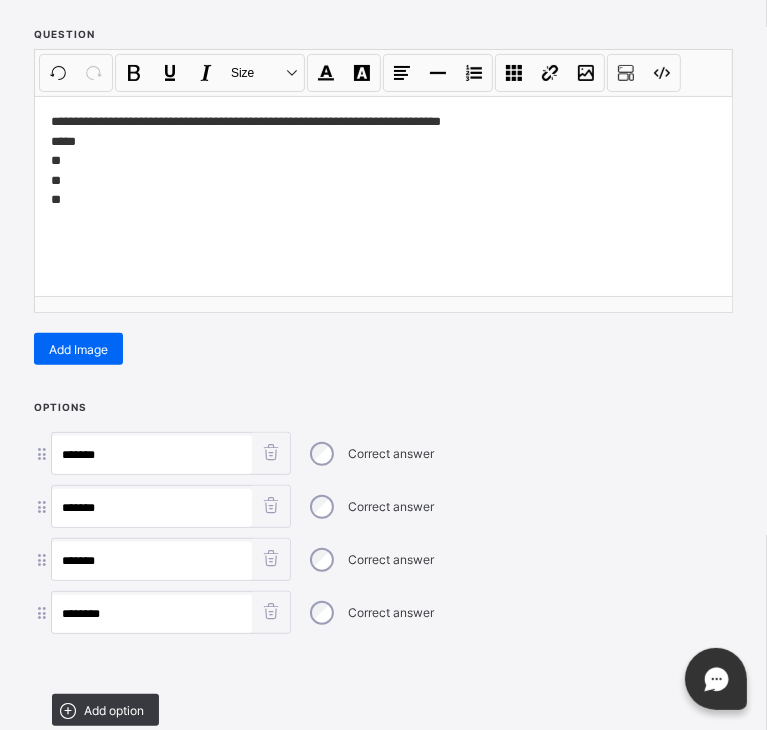 type on "*******" 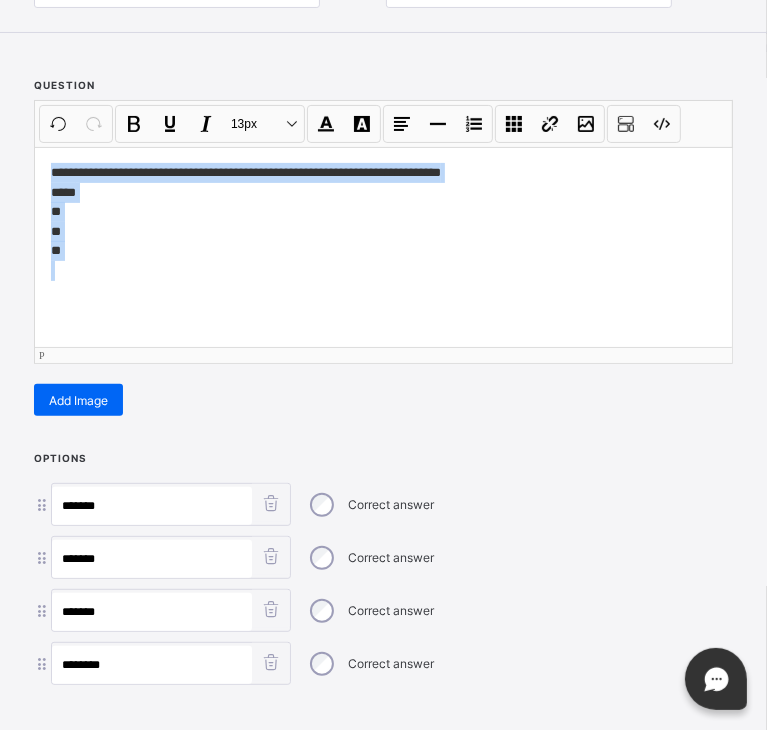 scroll, scrollTop: 176, scrollLeft: 0, axis: vertical 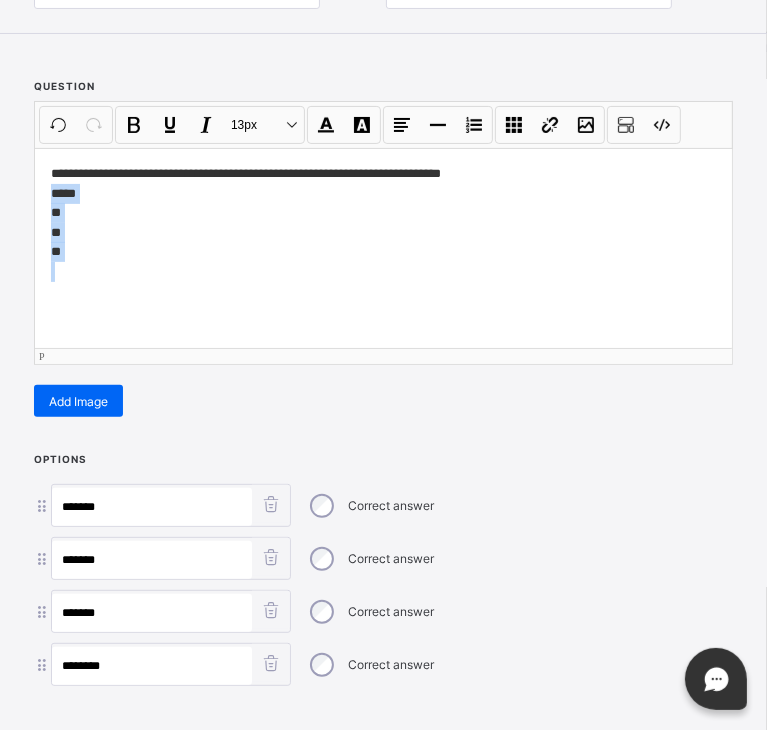 drag, startPoint x: 86, startPoint y: 245, endPoint x: 39, endPoint y: 189, distance: 73.109505 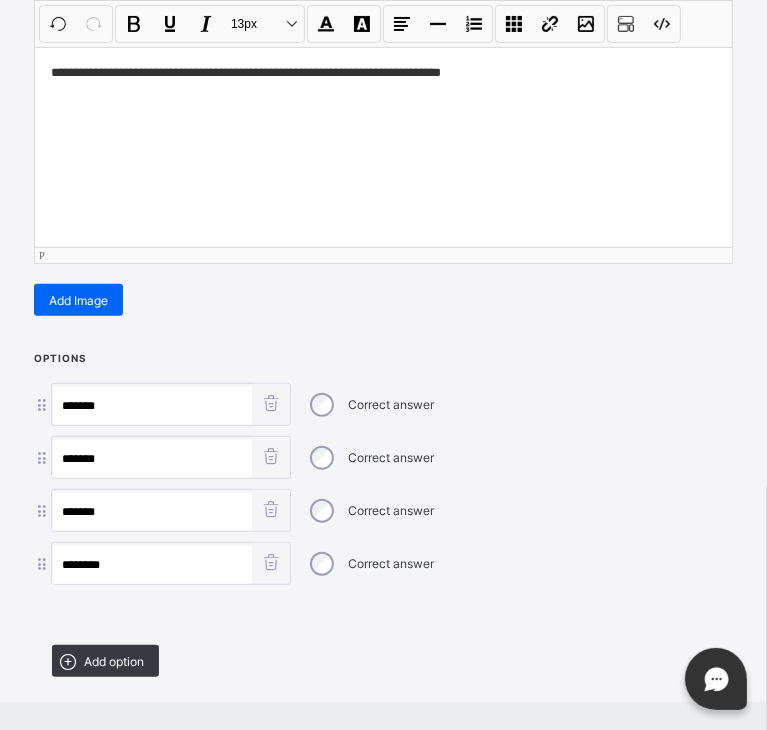 scroll, scrollTop: 384, scrollLeft: 0, axis: vertical 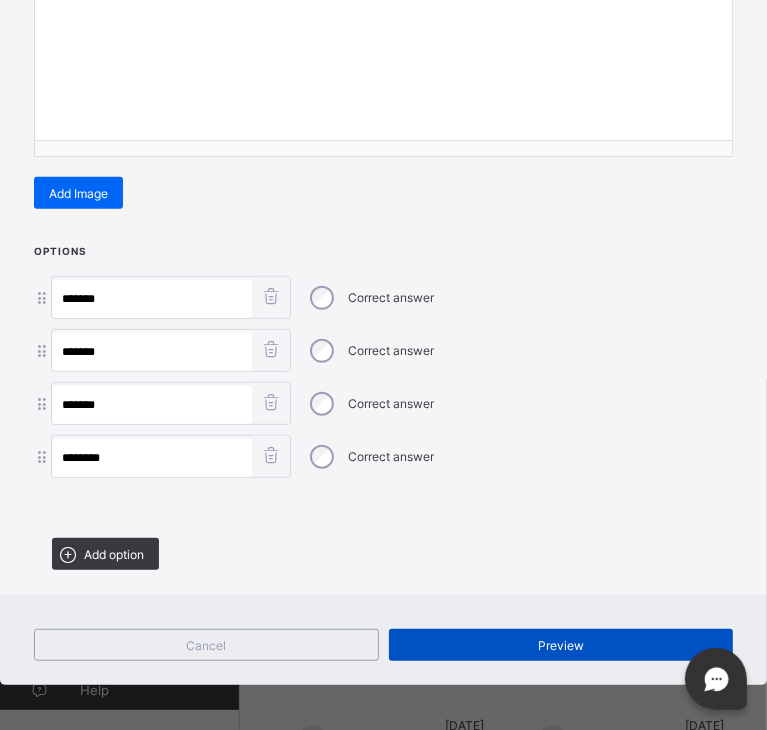 click on "Preview" at bounding box center [561, 645] 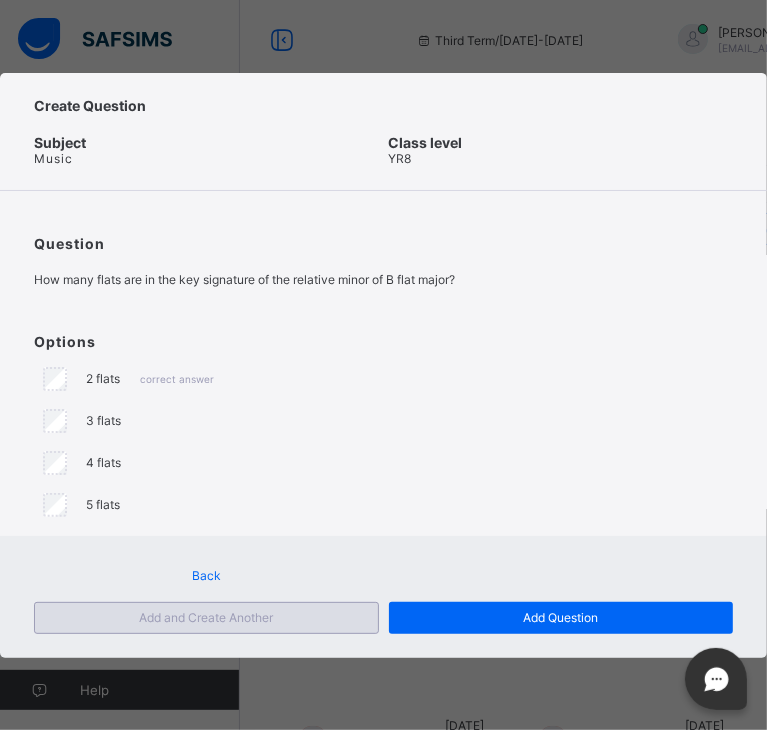 click on "Add and Create Another" at bounding box center (206, 618) 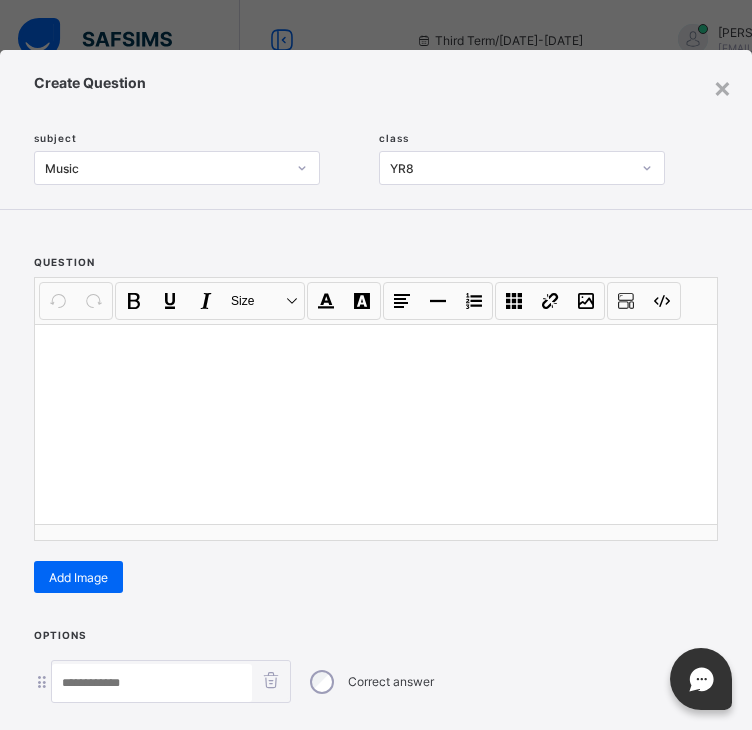 click on "Size Size" at bounding box center [264, 301] 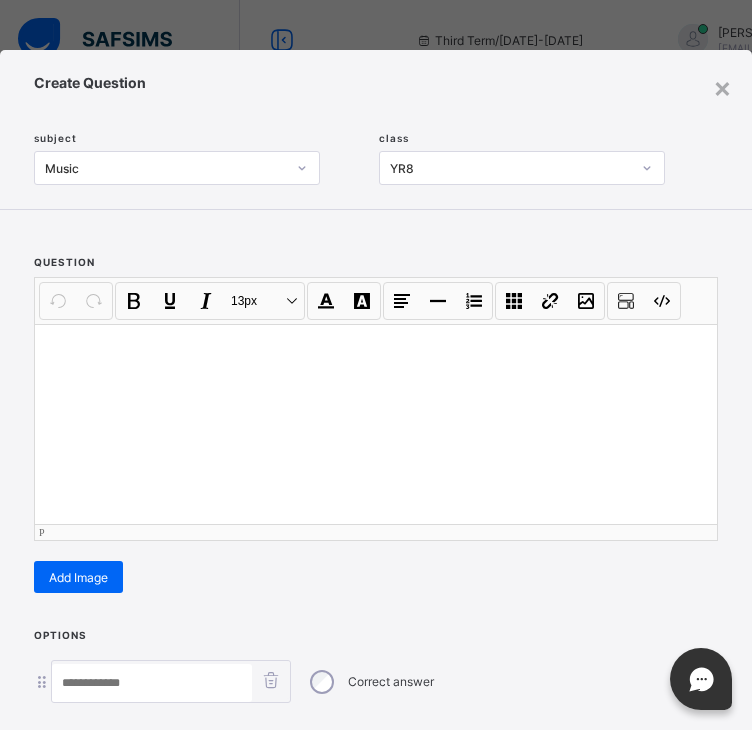 click at bounding box center (376, 424) 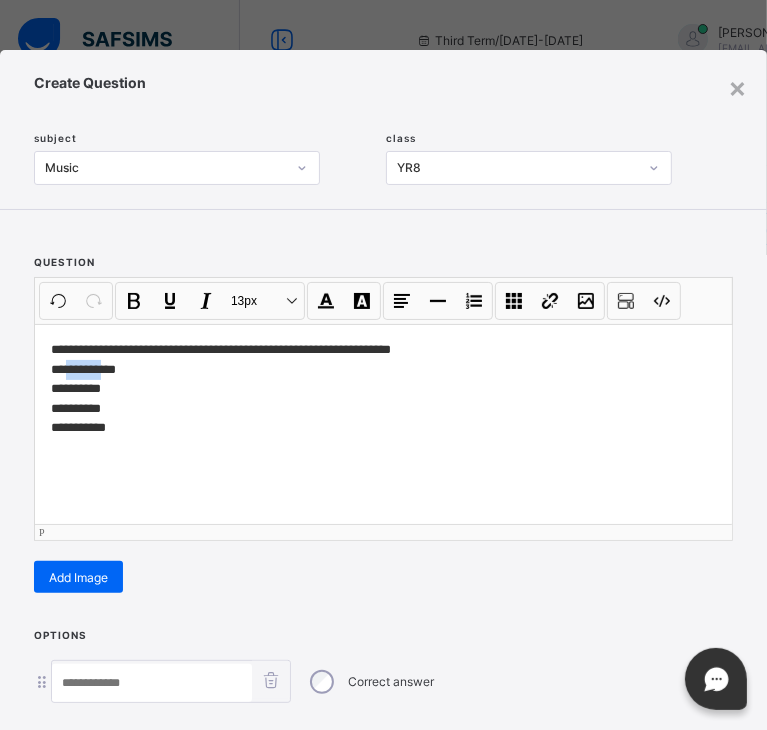 drag, startPoint x: 112, startPoint y: 372, endPoint x: 66, endPoint y: 362, distance: 47.07441 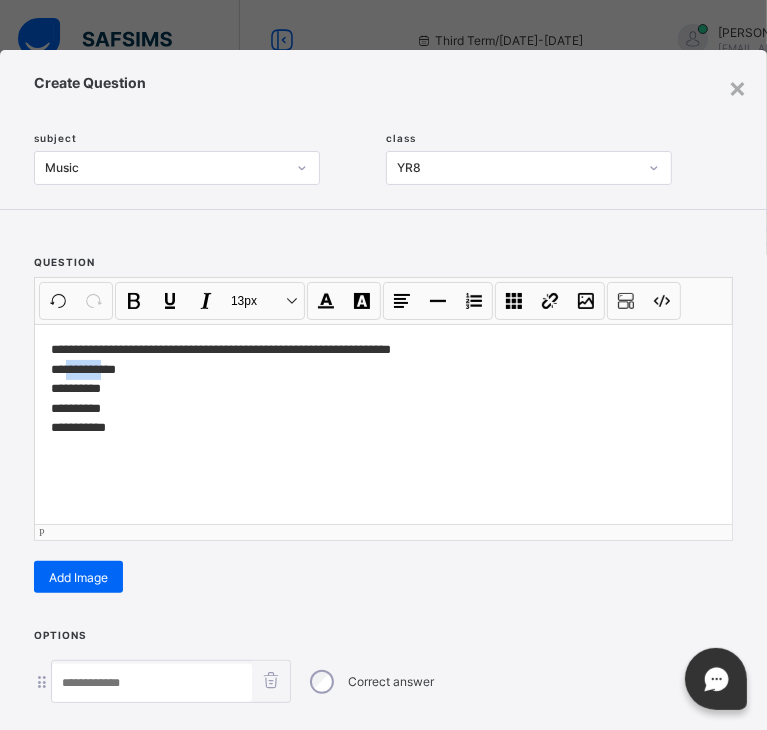 type 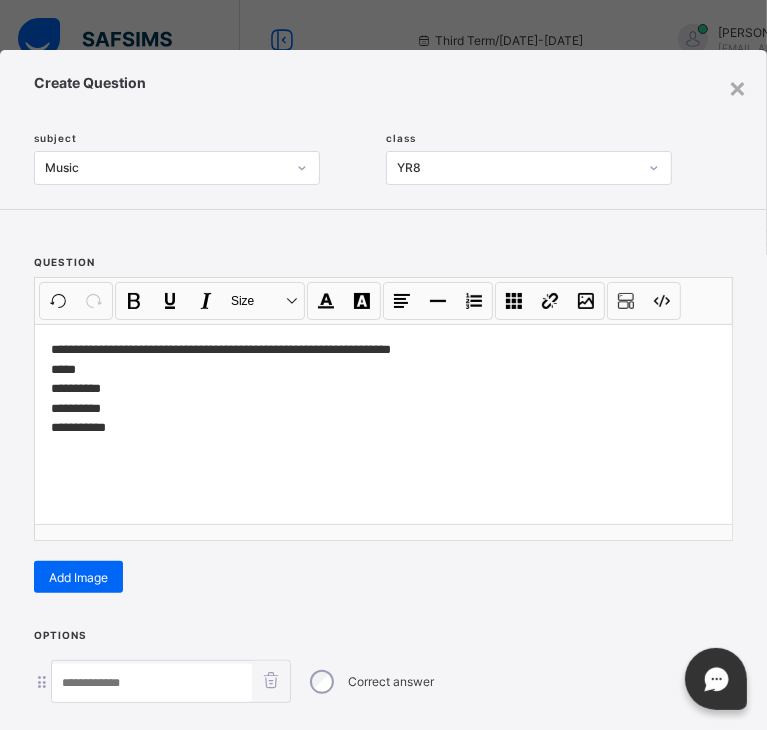 click at bounding box center [152, 683] 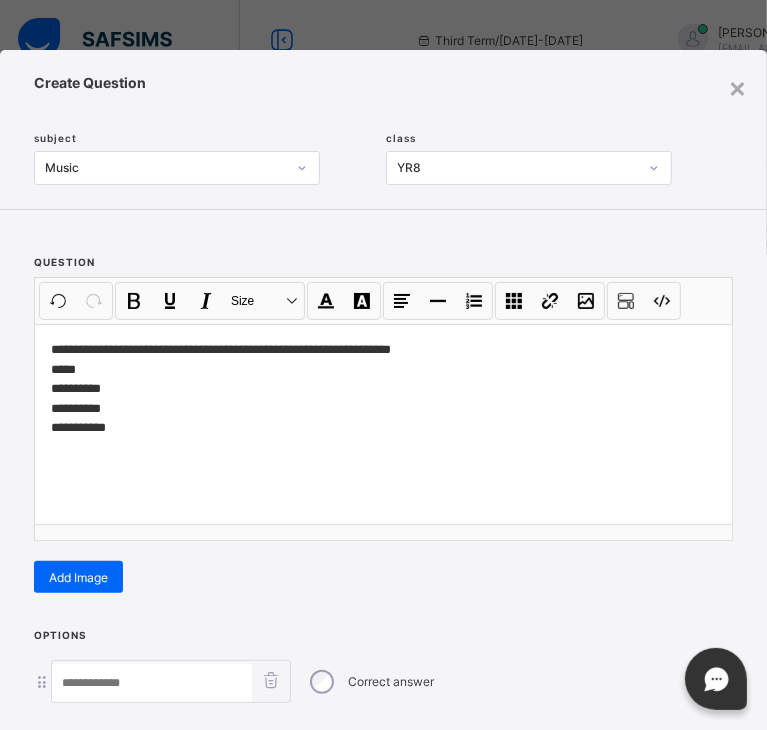 paste on "*******" 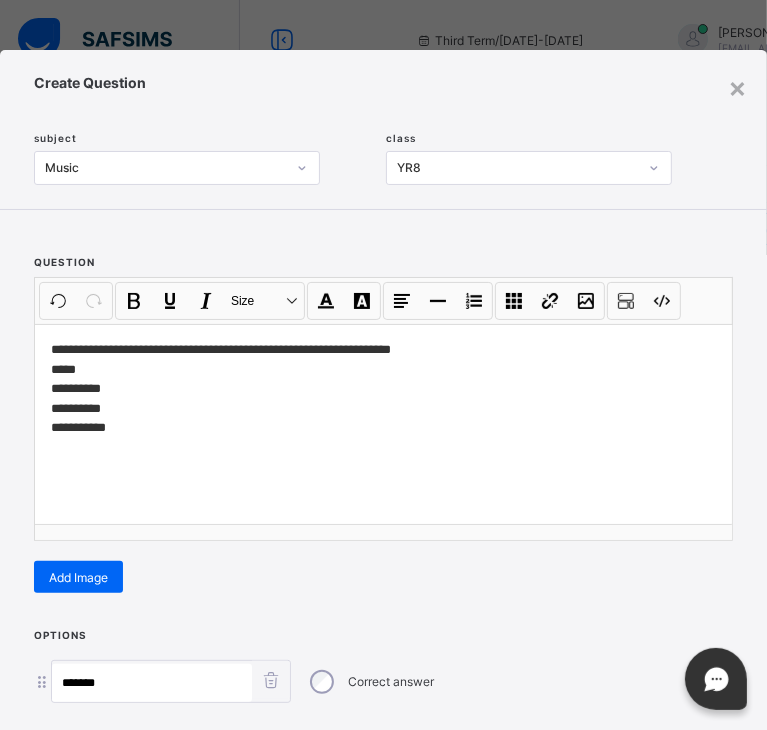 type on "*******" 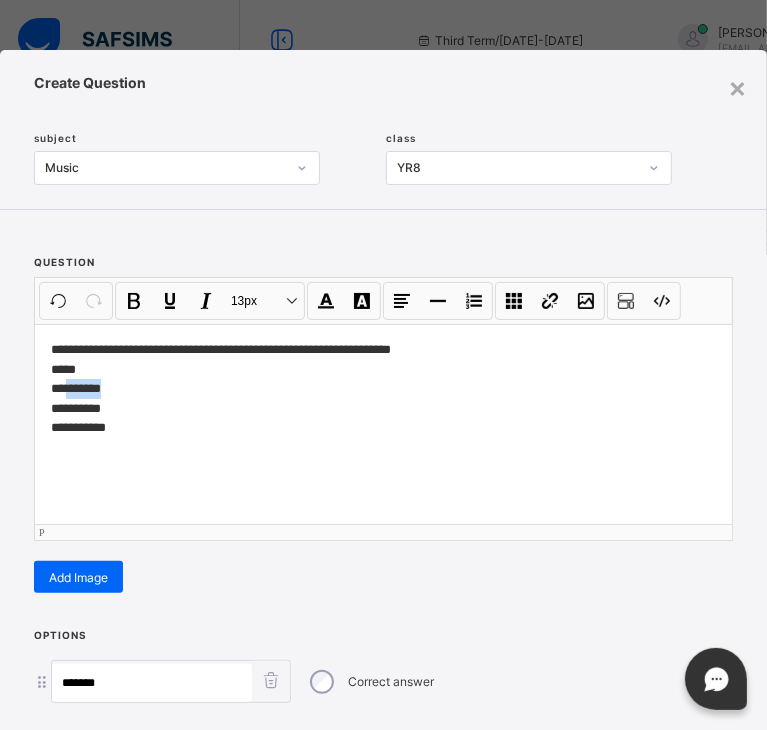 drag, startPoint x: 124, startPoint y: 384, endPoint x: 66, endPoint y: 389, distance: 58.21512 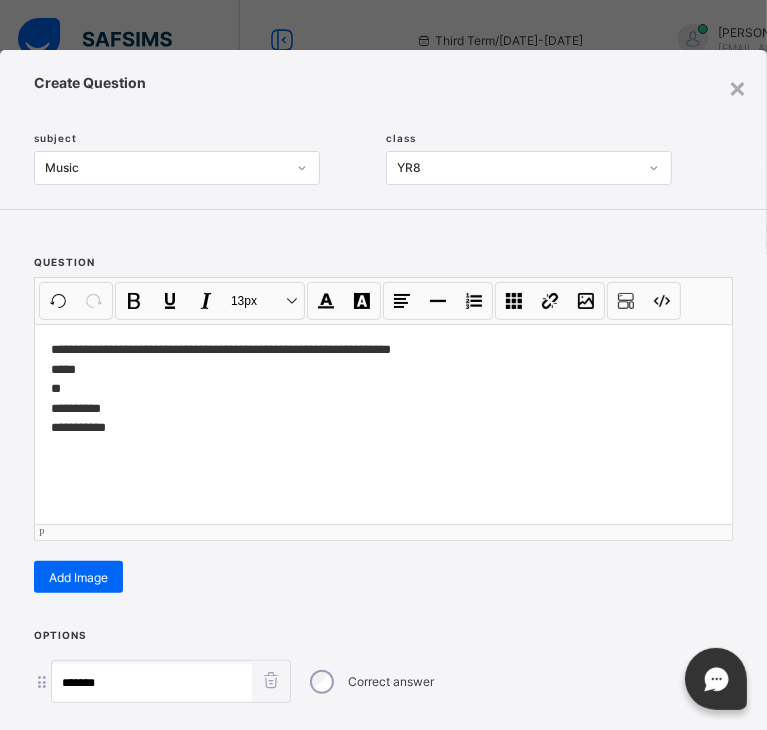 scroll, scrollTop: 228, scrollLeft: 0, axis: vertical 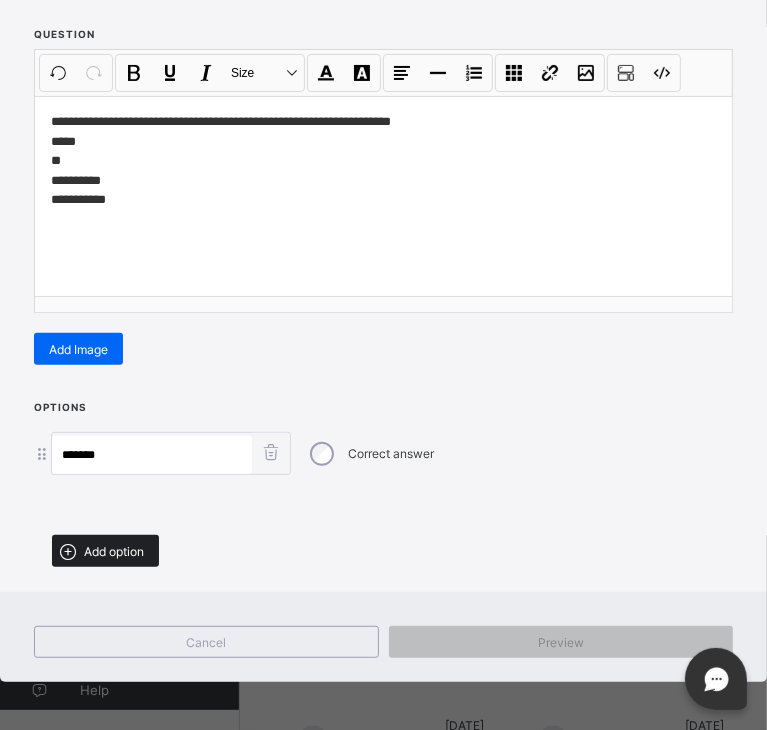 click on "Add option" at bounding box center [105, 551] 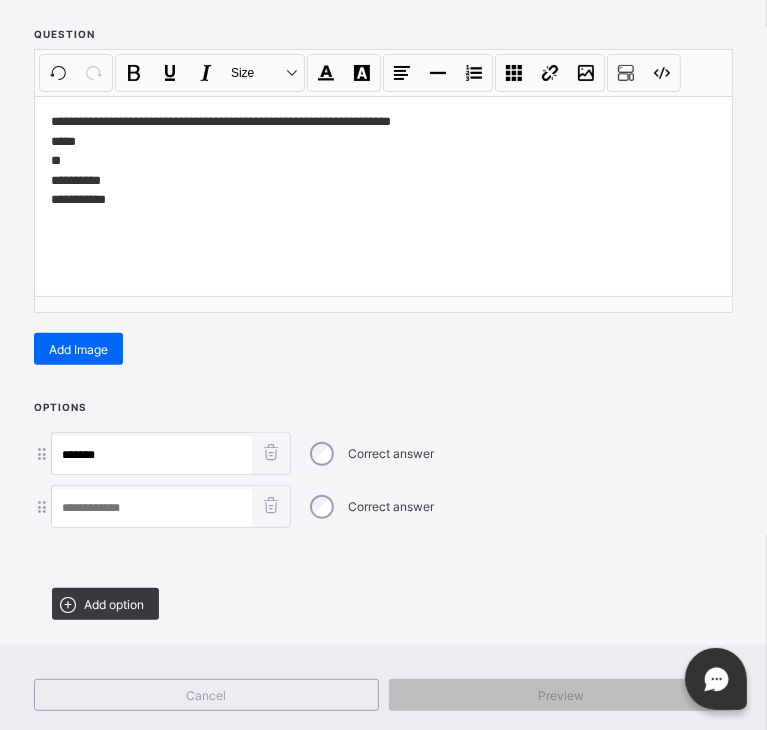 click at bounding box center [152, 508] 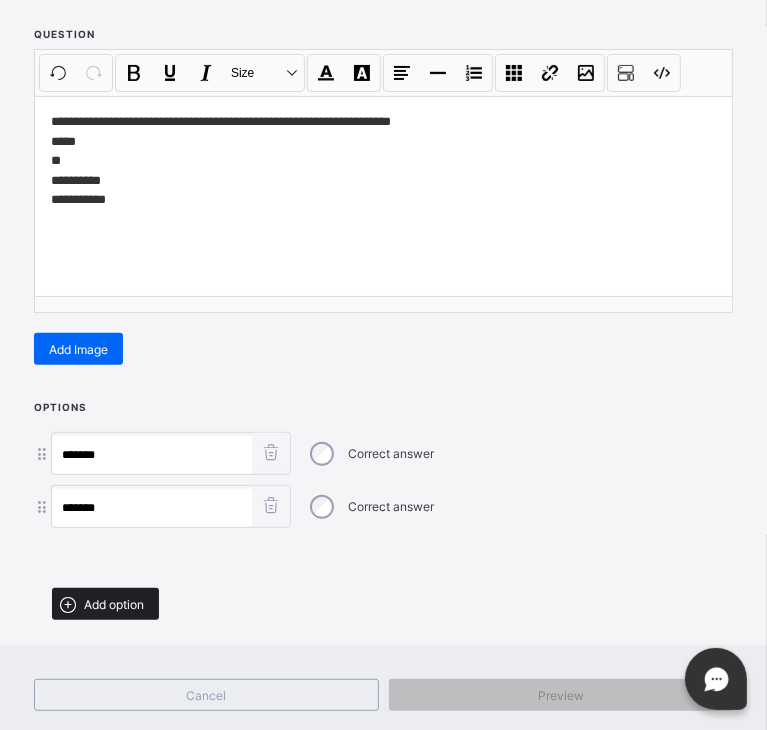 type on "*******" 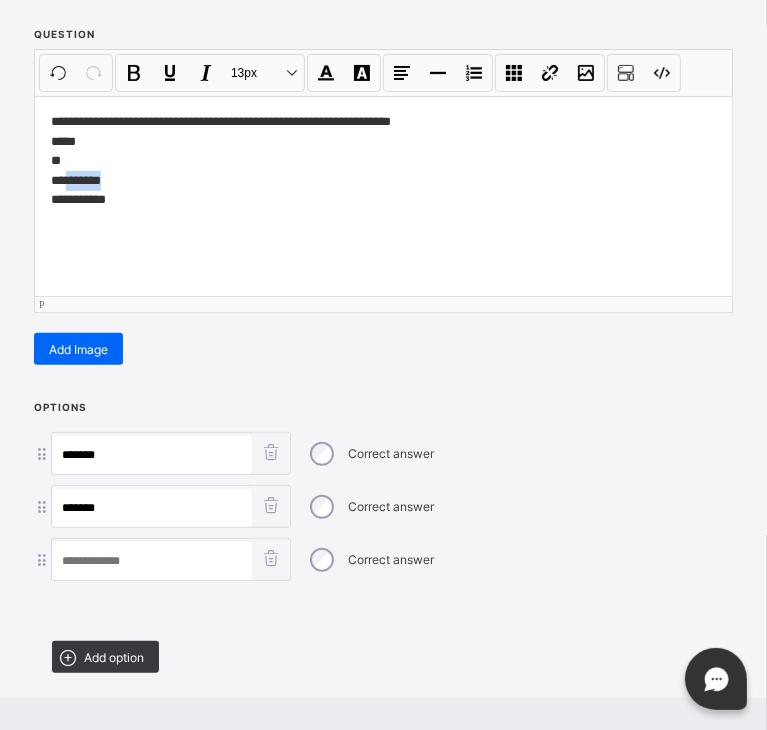 drag, startPoint x: 123, startPoint y: 170, endPoint x: 70, endPoint y: 180, distance: 53.935146 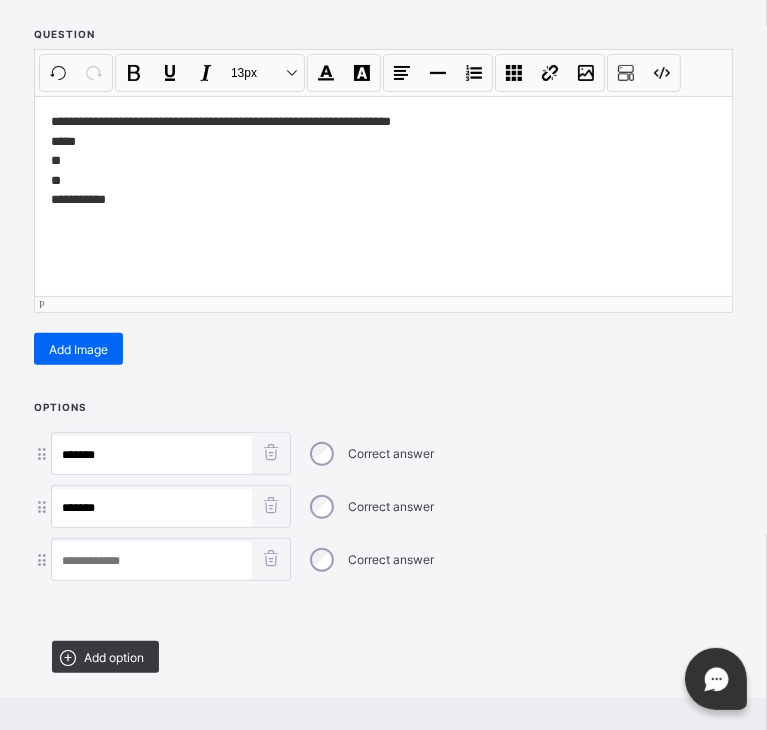 click at bounding box center (152, 561) 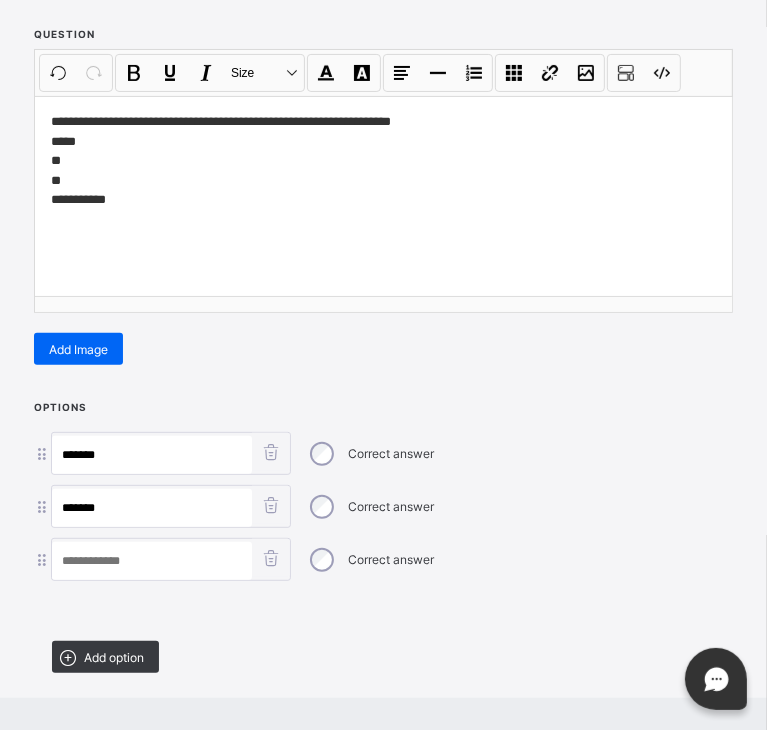 paste on "*******" 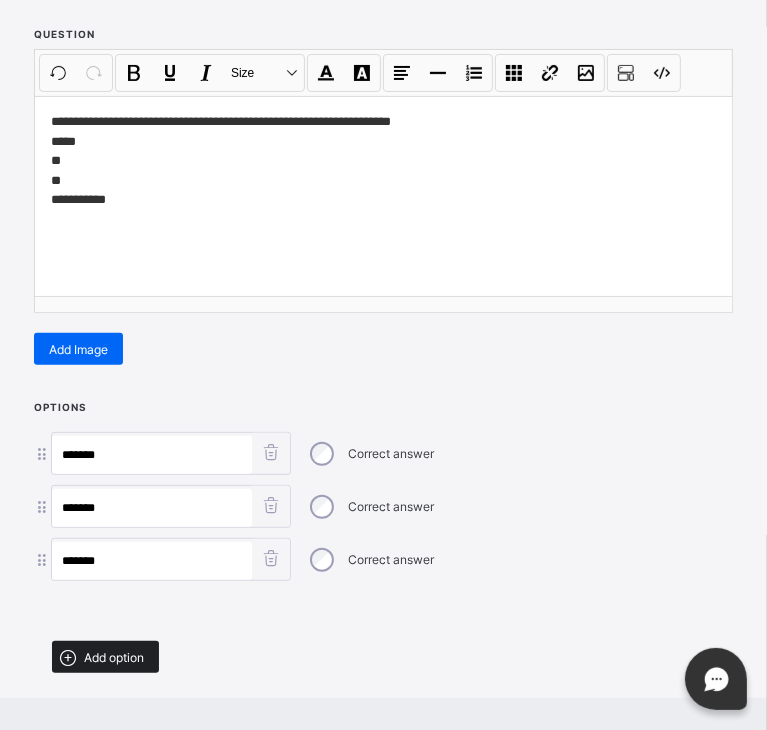 type on "*******" 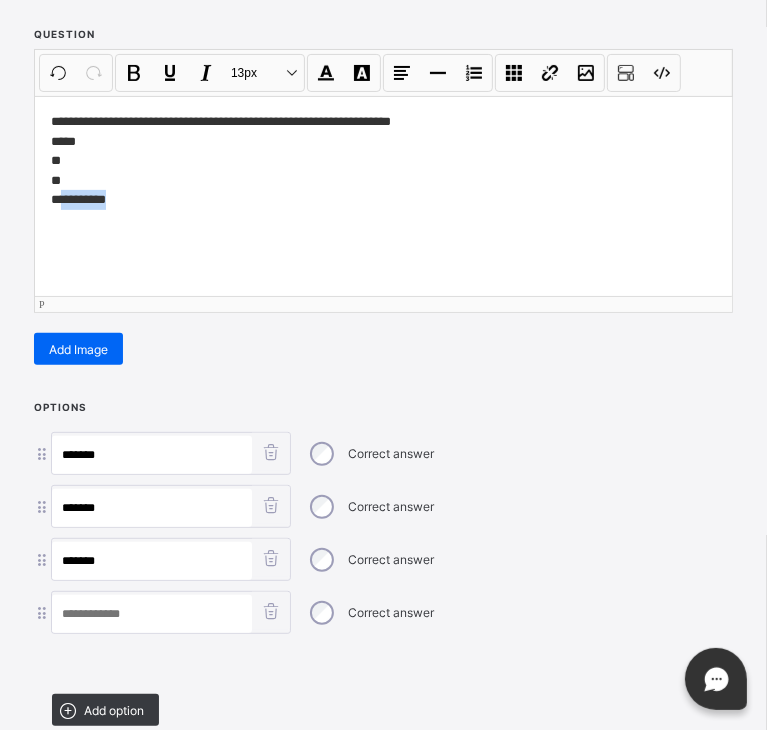 drag, startPoint x: 128, startPoint y: 201, endPoint x: 64, endPoint y: 191, distance: 64.77654 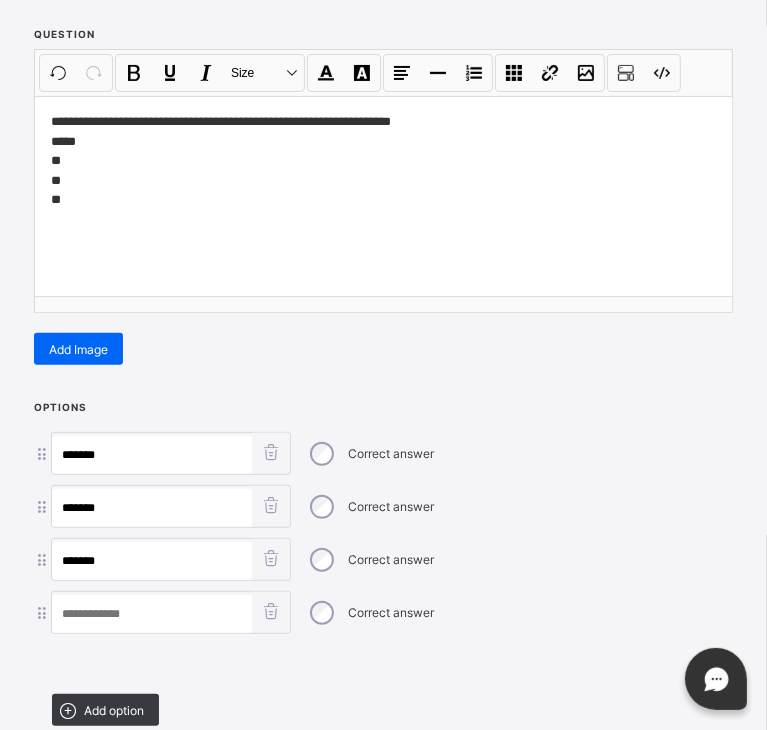 click at bounding box center [152, 614] 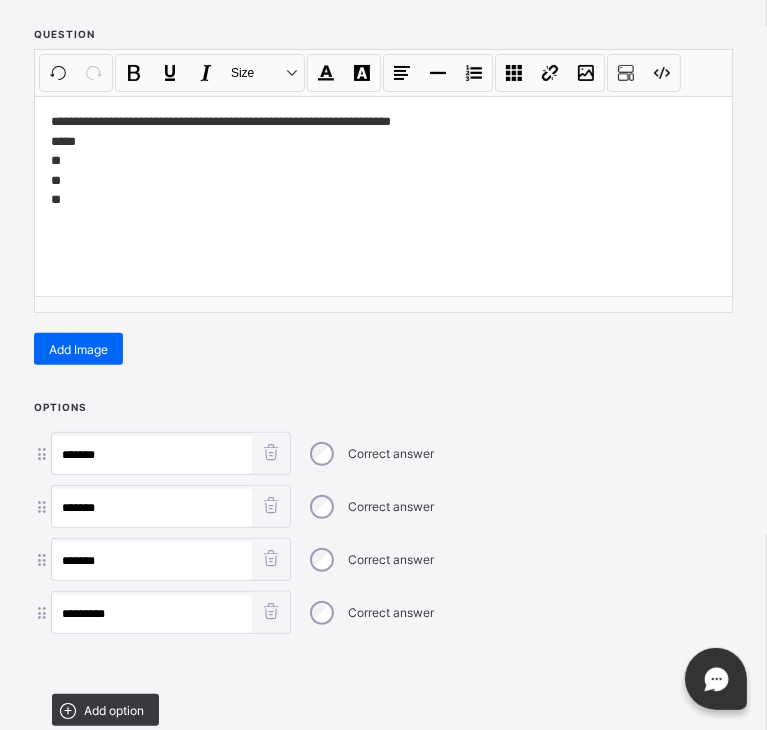 type on "********" 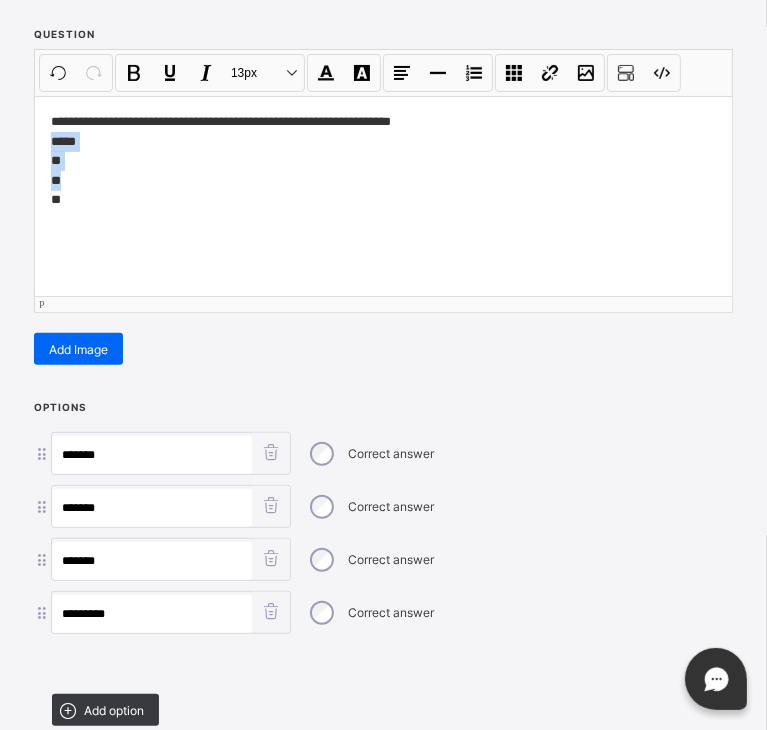 drag, startPoint x: 70, startPoint y: 170, endPoint x: 44, endPoint y: 137, distance: 42.0119 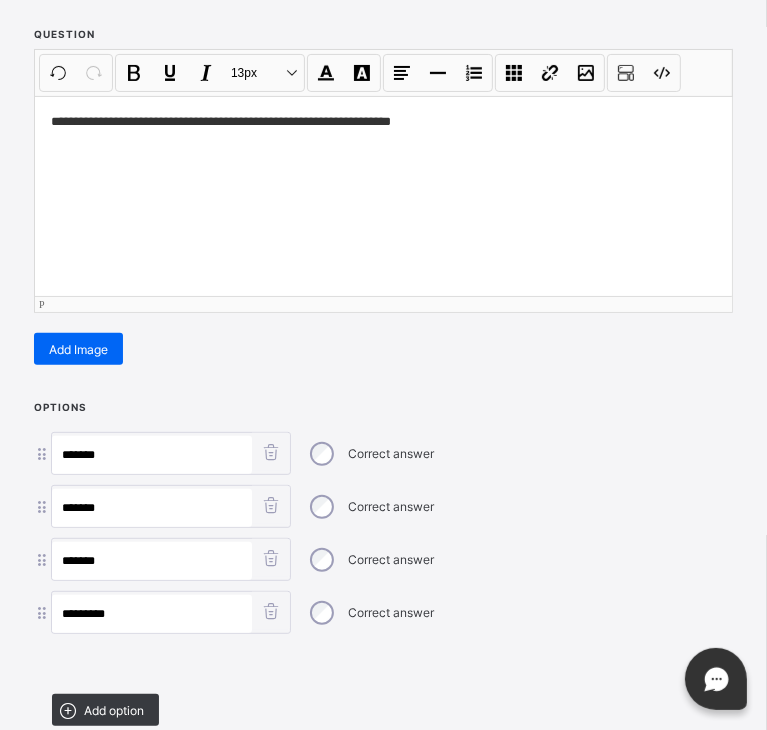 scroll, scrollTop: 384, scrollLeft: 0, axis: vertical 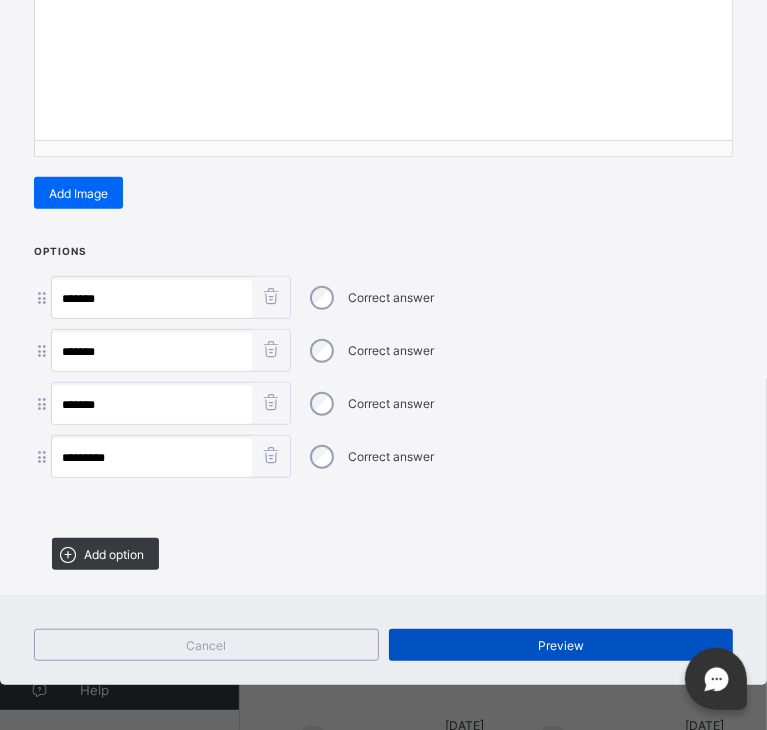 click on "Preview" at bounding box center (561, 645) 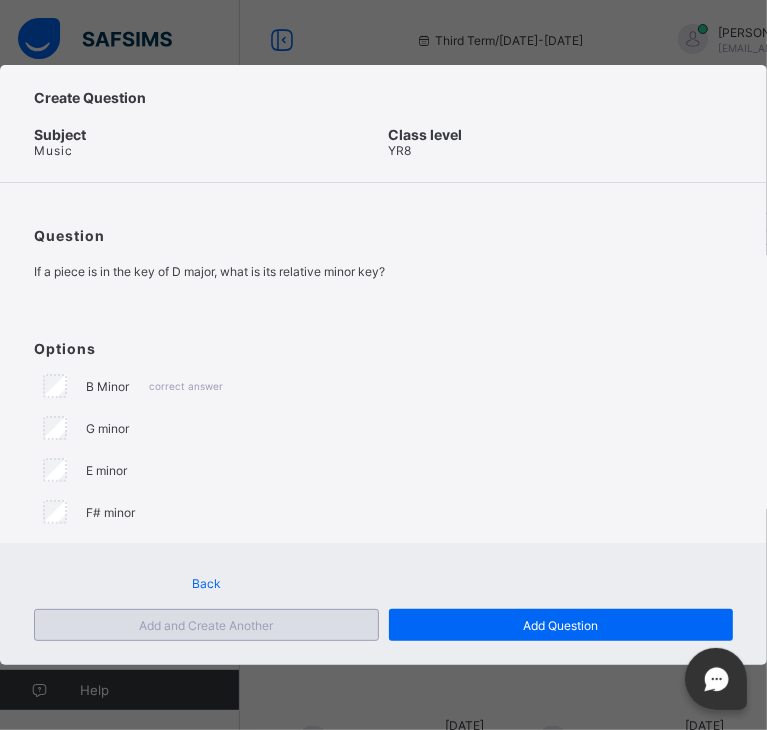 click on "Add and Create Another" at bounding box center [206, 625] 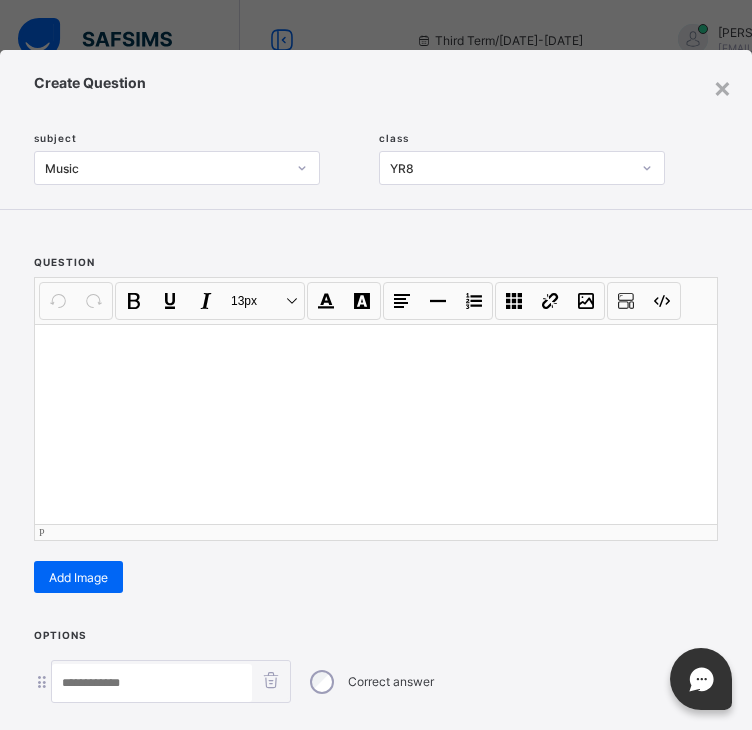 click at bounding box center (376, 424) 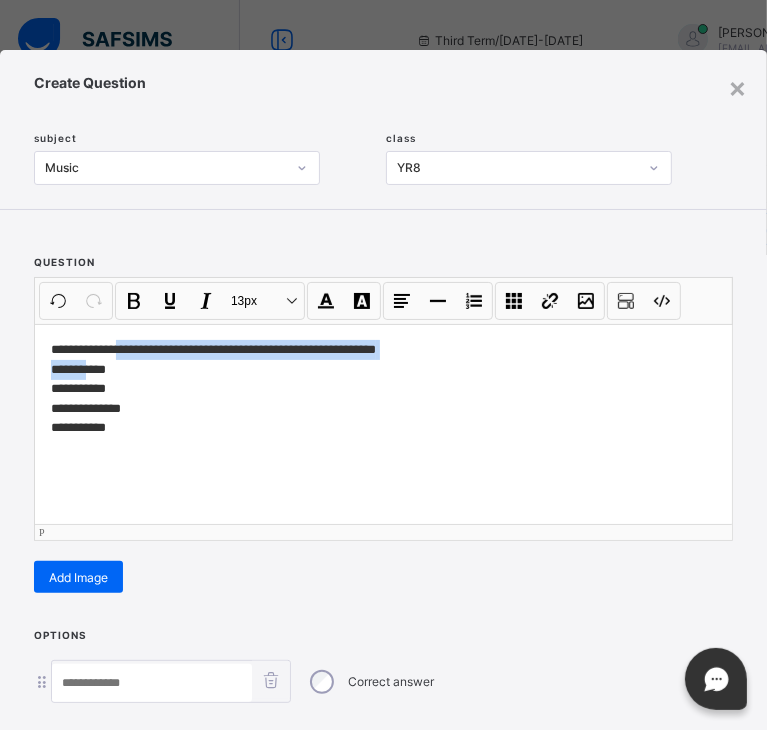 drag, startPoint x: 120, startPoint y: 357, endPoint x: 90, endPoint y: 373, distance: 34 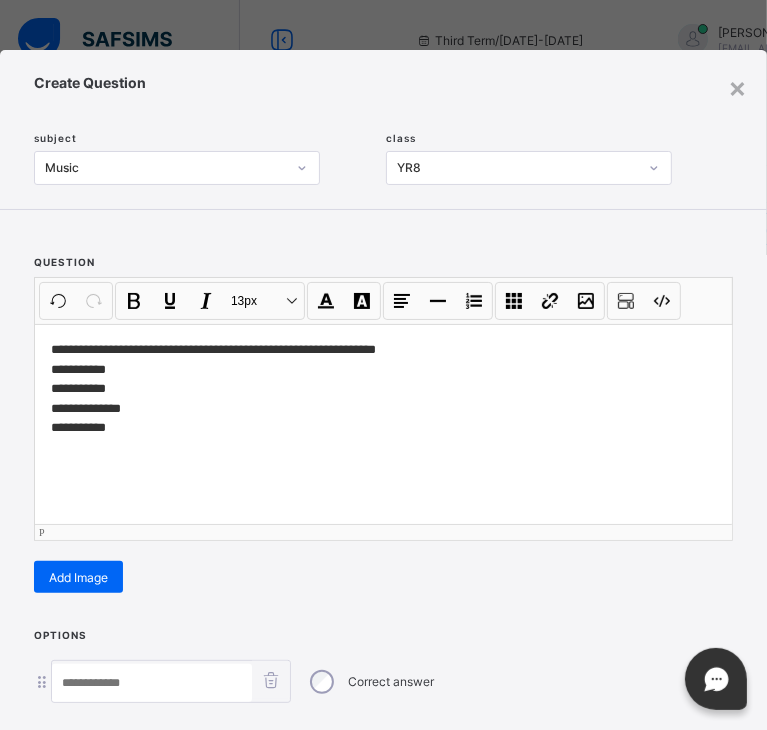 click on "**********" at bounding box center [379, 398] 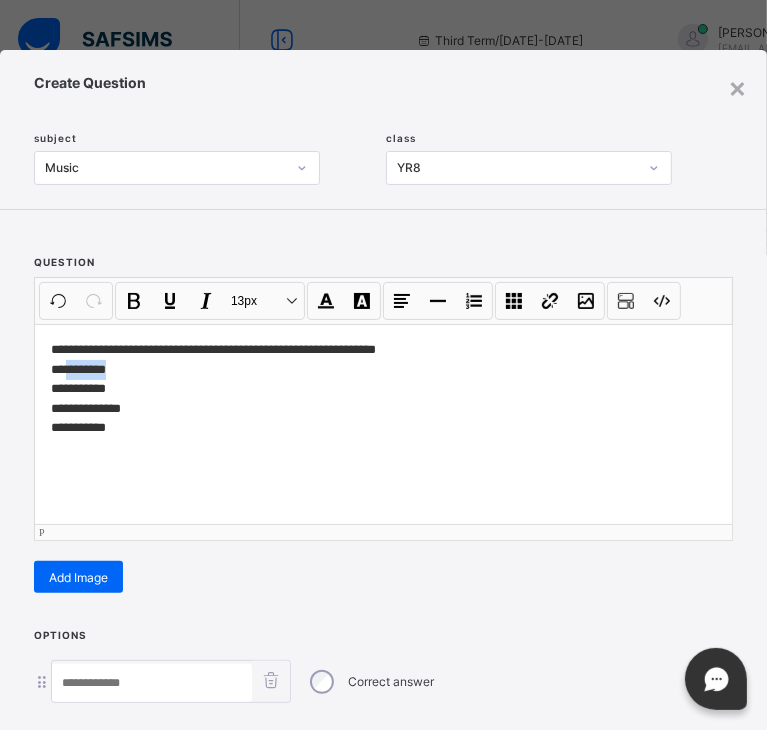 drag, startPoint x: 114, startPoint y: 371, endPoint x: 66, endPoint y: 372, distance: 48.010414 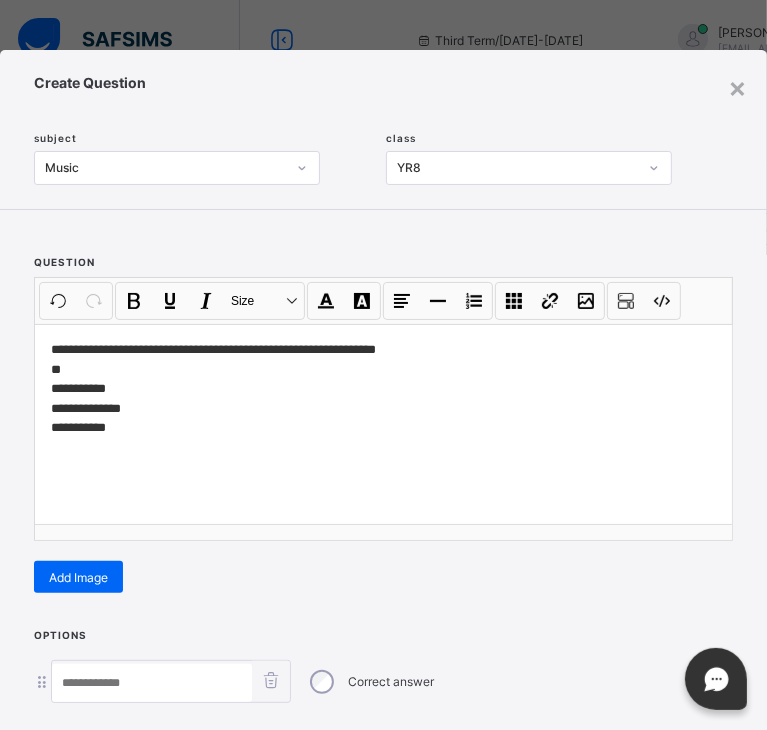 click at bounding box center (152, 683) 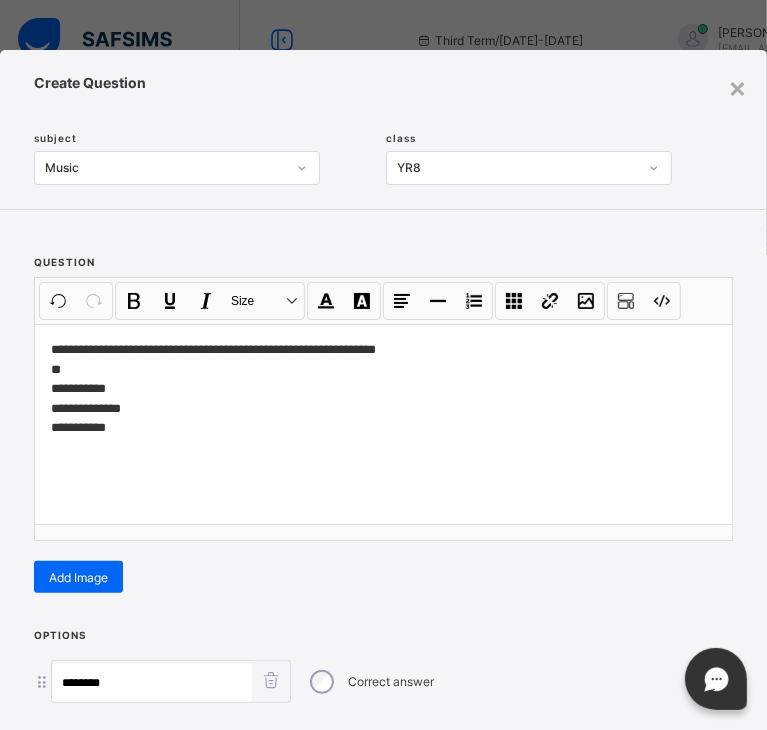 type on "********" 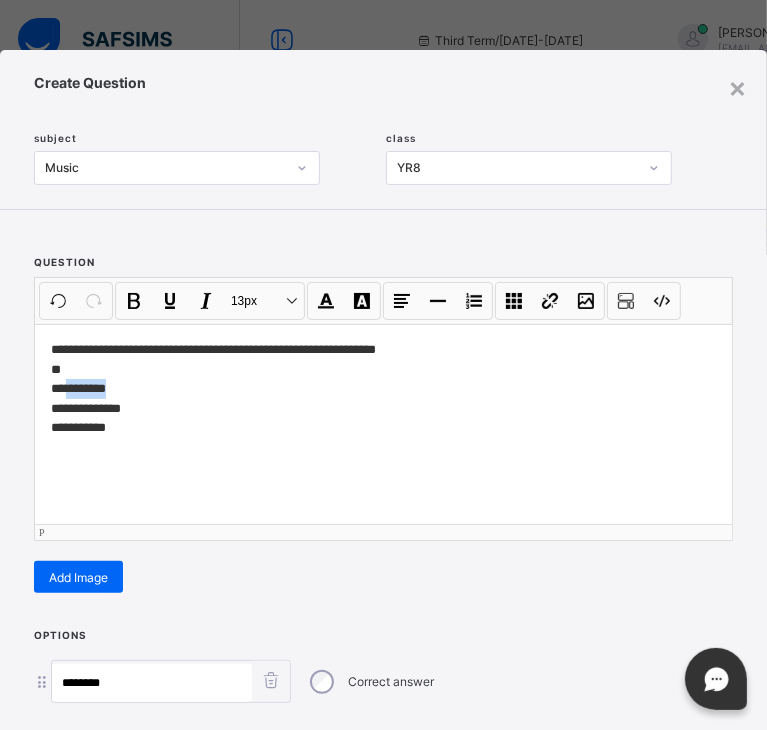drag, startPoint x: 118, startPoint y: 390, endPoint x: 67, endPoint y: 391, distance: 51.009804 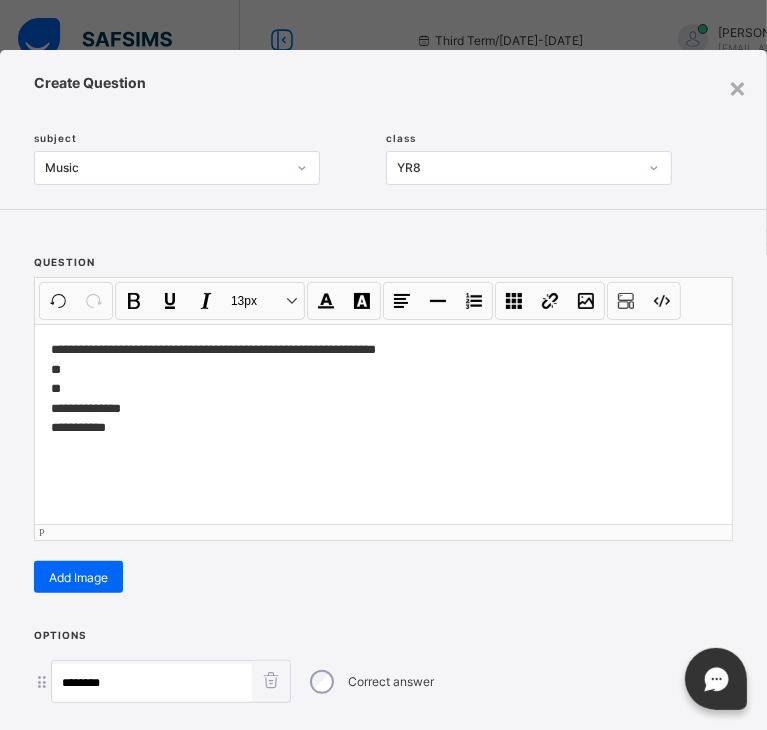 scroll, scrollTop: 228, scrollLeft: 0, axis: vertical 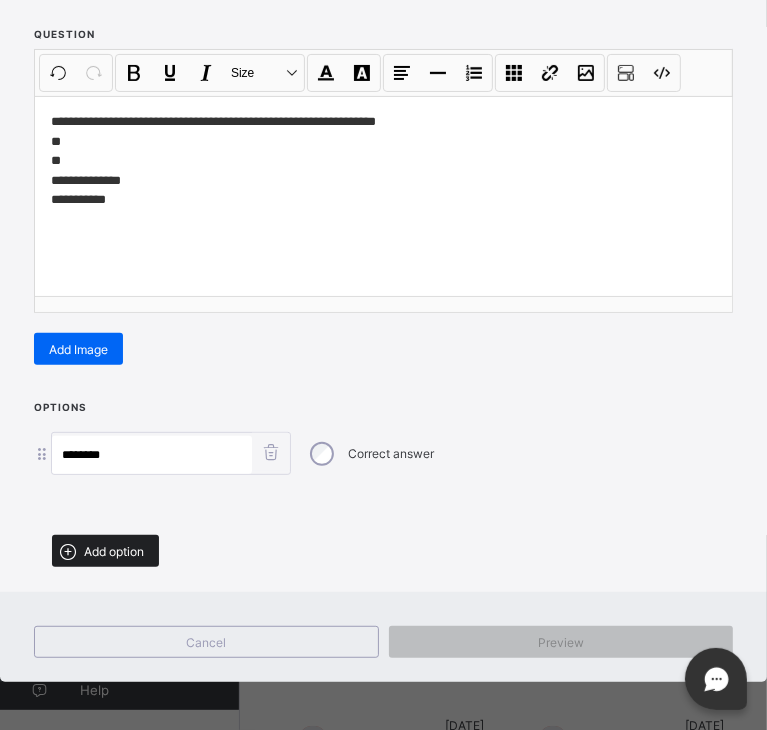 click on "Add option" at bounding box center [114, 551] 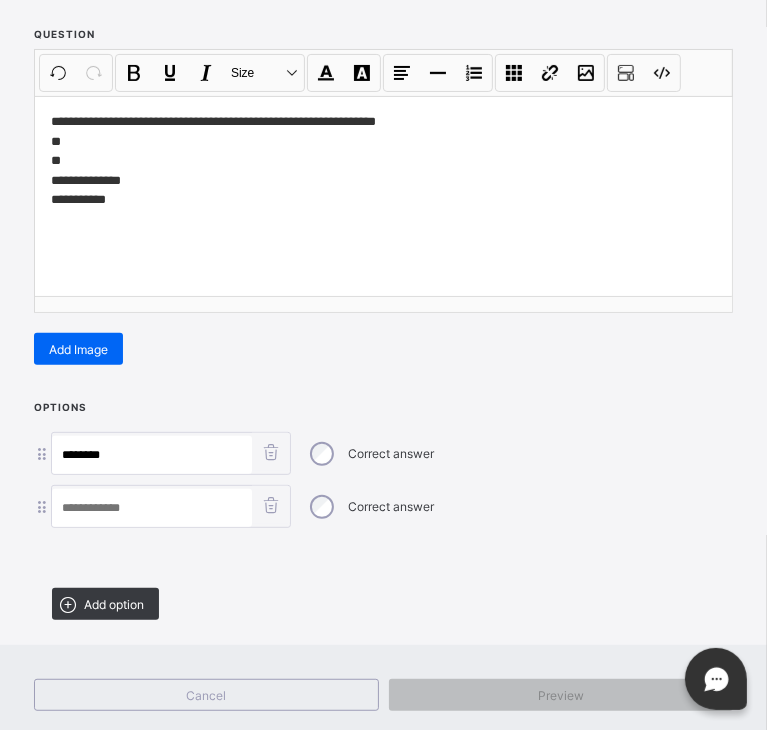 click at bounding box center [152, 508] 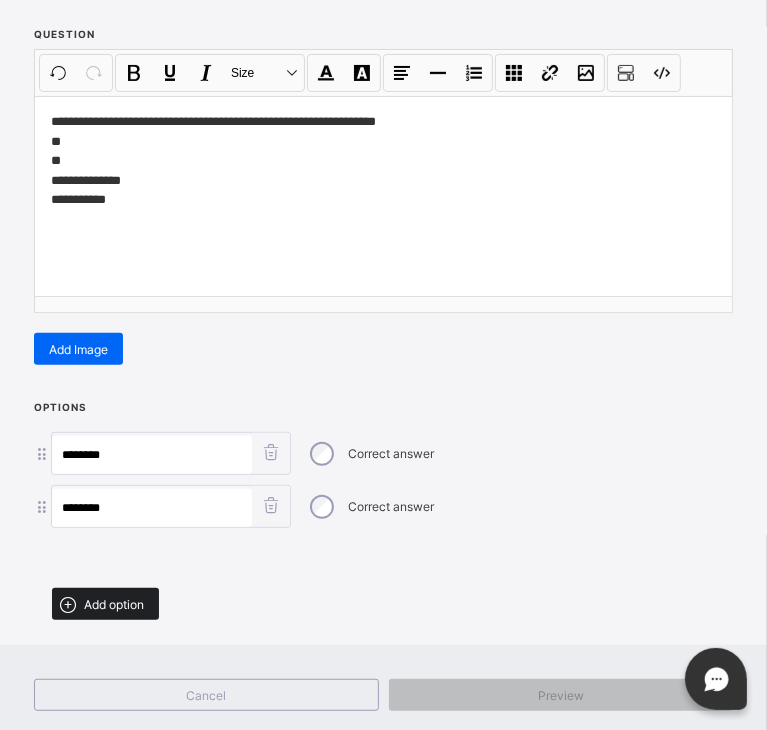 type on "********" 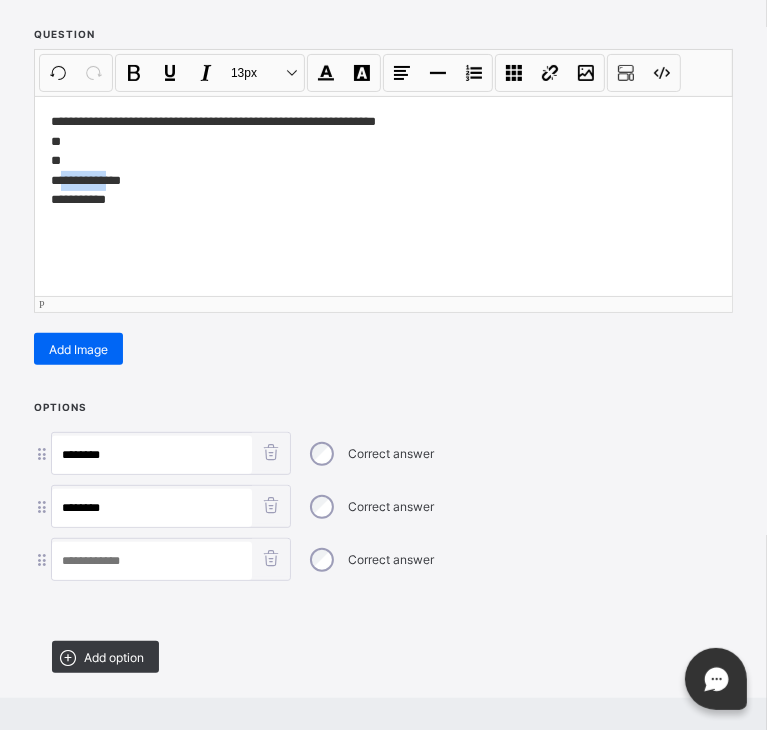drag, startPoint x: 111, startPoint y: 179, endPoint x: 63, endPoint y: 174, distance: 48.259712 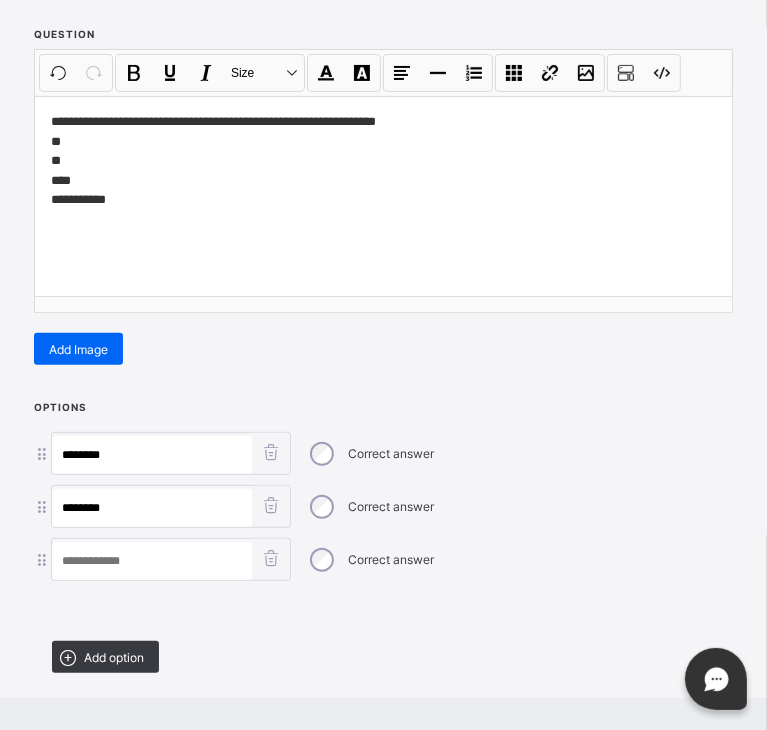 click at bounding box center (152, 561) 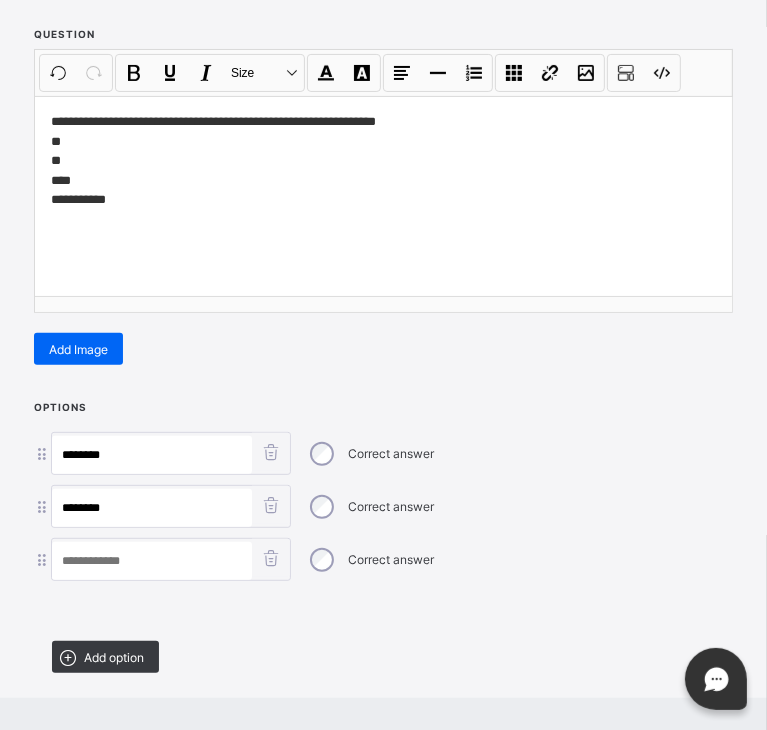 paste on "********" 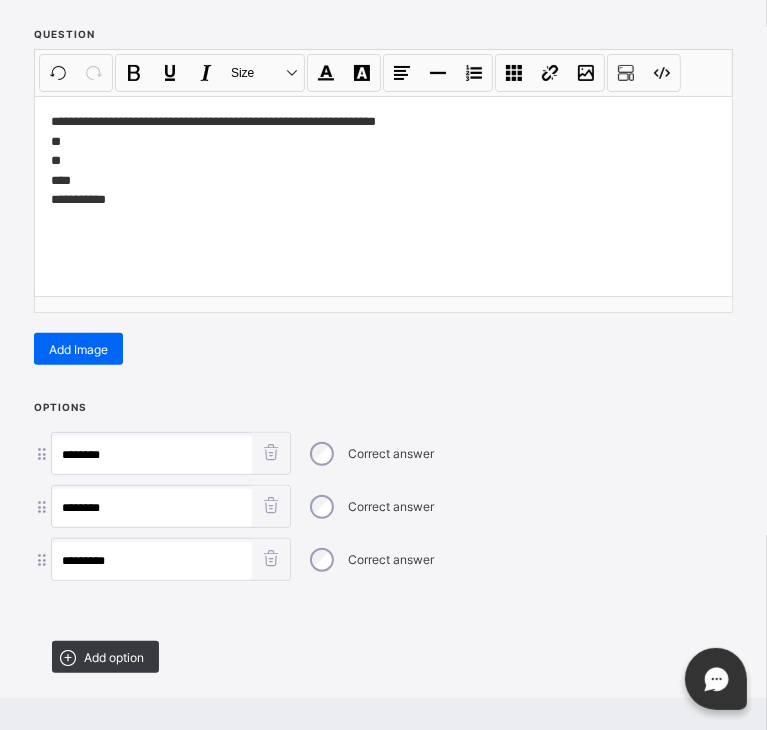 click on "Correct answer" at bounding box center (370, 560) 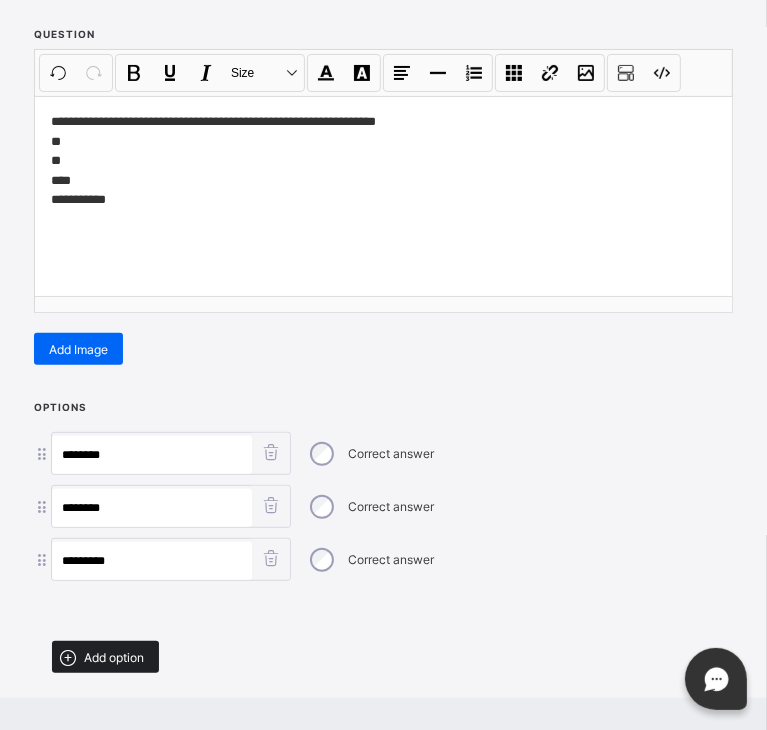 click on "Add option" at bounding box center (114, 657) 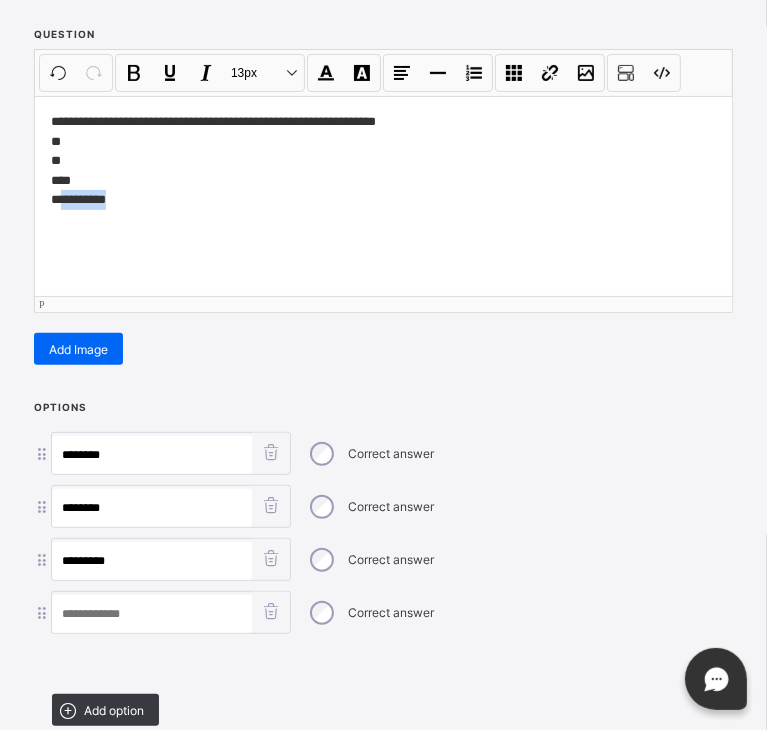 drag, startPoint x: 124, startPoint y: 197, endPoint x: 62, endPoint y: 200, distance: 62.072536 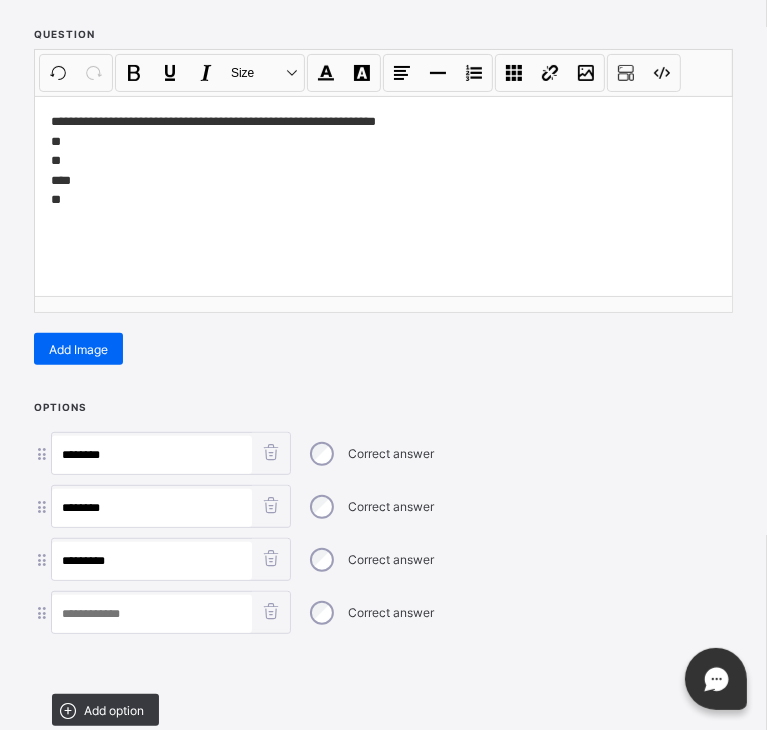 click at bounding box center [152, 614] 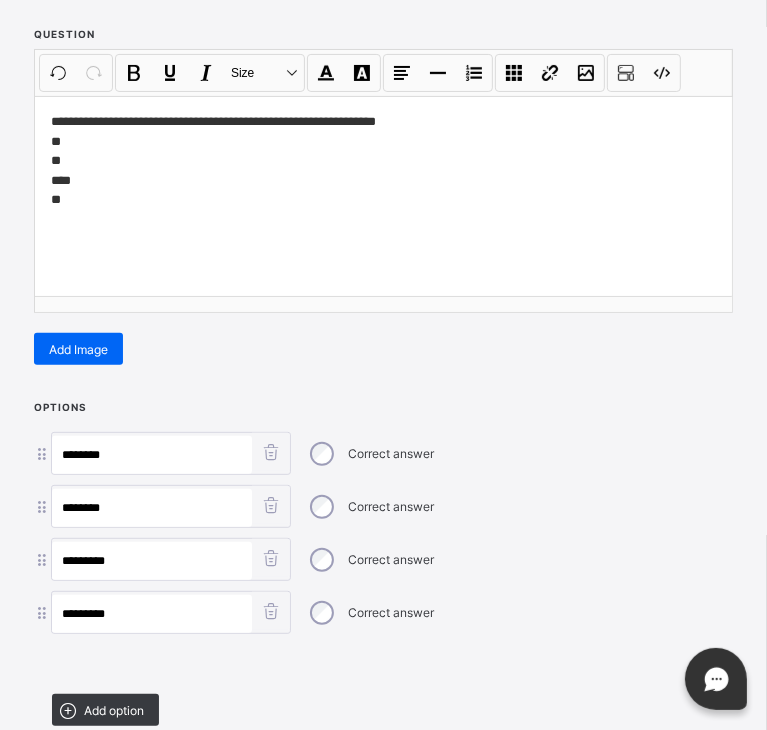 type on "********" 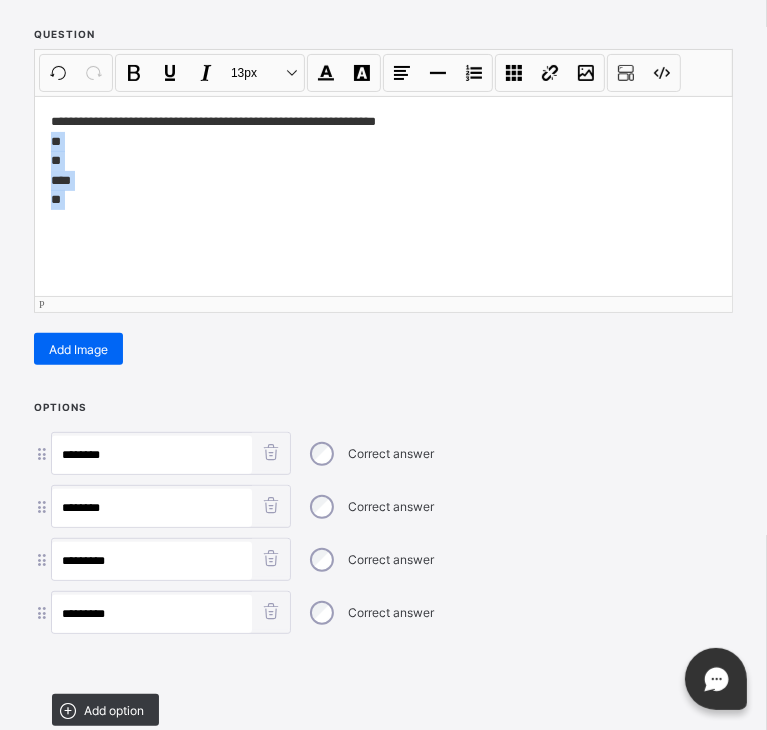 drag, startPoint x: 96, startPoint y: 224, endPoint x: 40, endPoint y: 148, distance: 94.40339 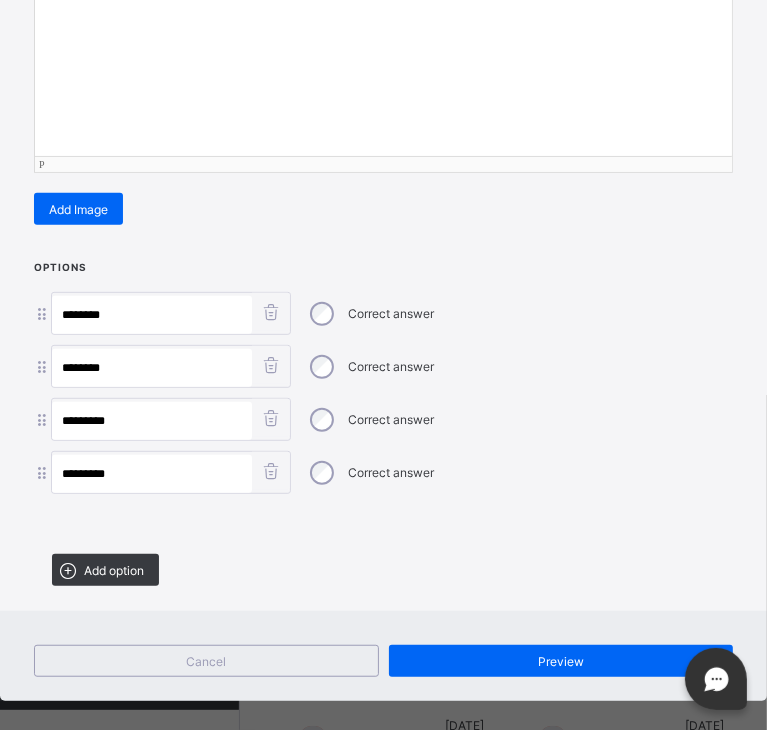 scroll, scrollTop: 384, scrollLeft: 0, axis: vertical 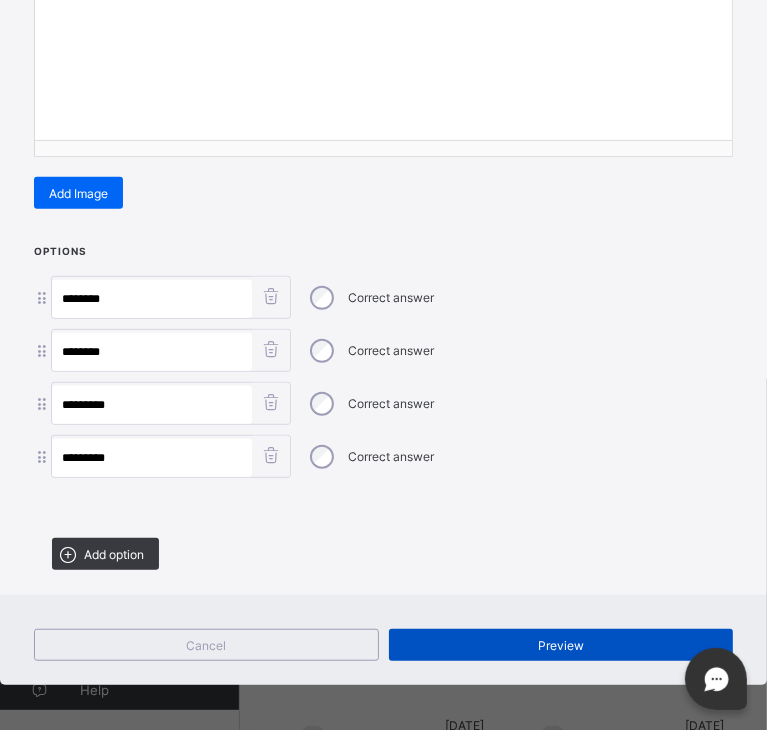 click on "Preview" at bounding box center [561, 645] 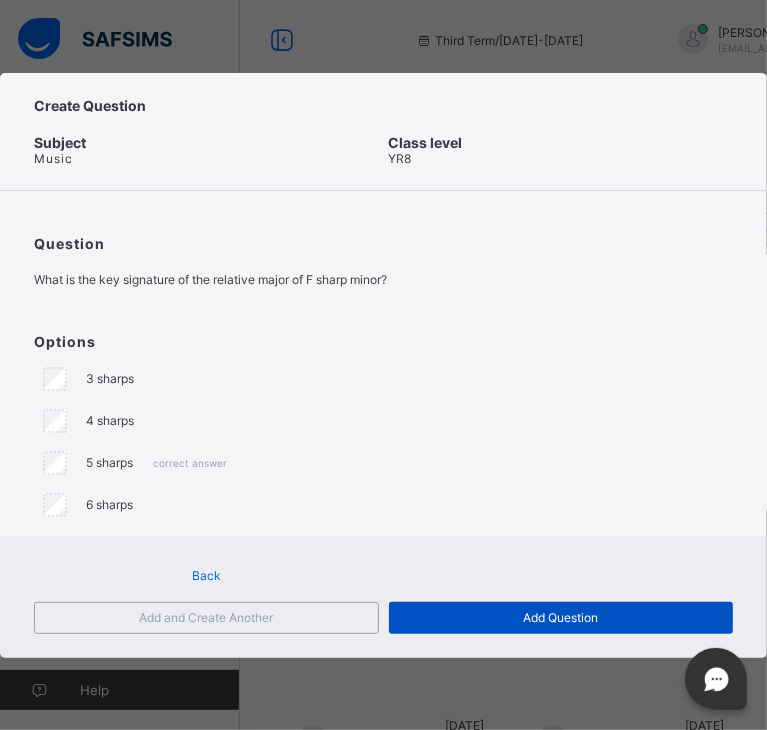 scroll, scrollTop: 0, scrollLeft: 0, axis: both 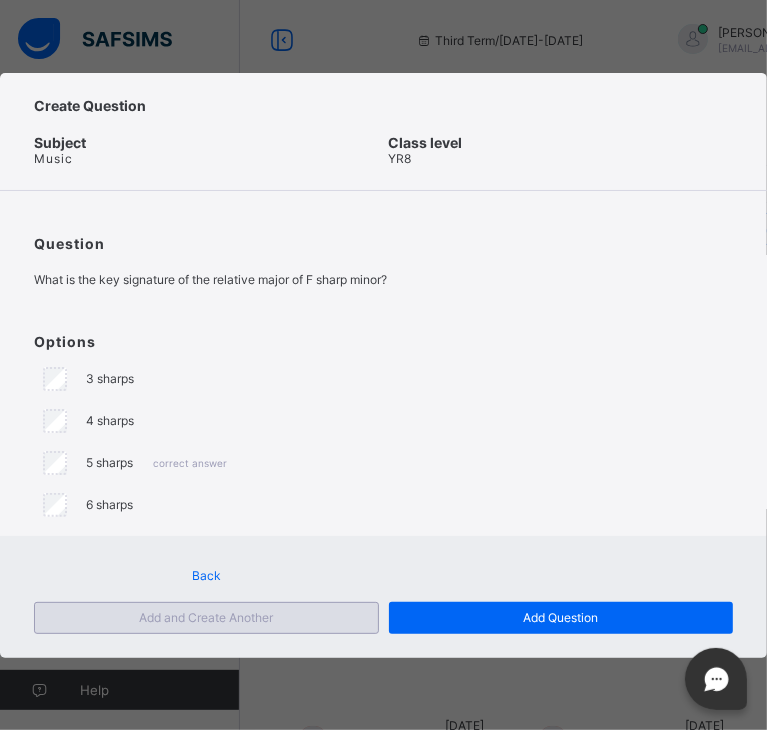 click on "Add and Create Another" at bounding box center [206, 617] 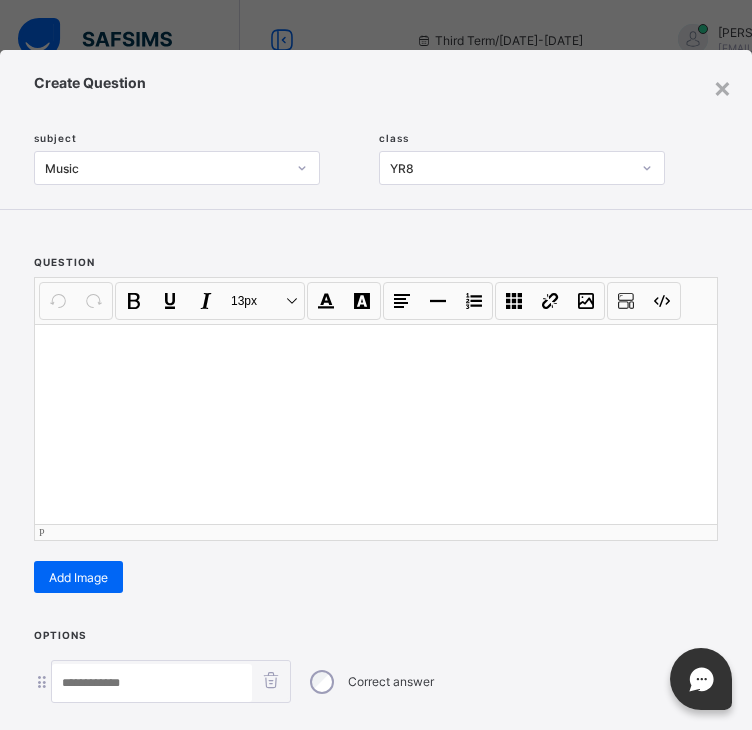 click at bounding box center [376, 424] 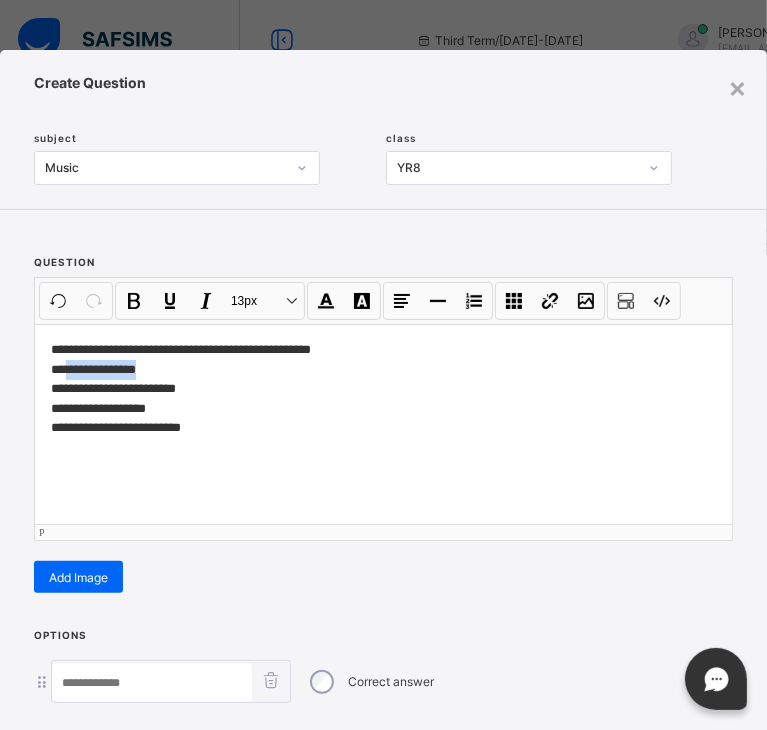 drag, startPoint x: 156, startPoint y: 373, endPoint x: 67, endPoint y: 367, distance: 89.20202 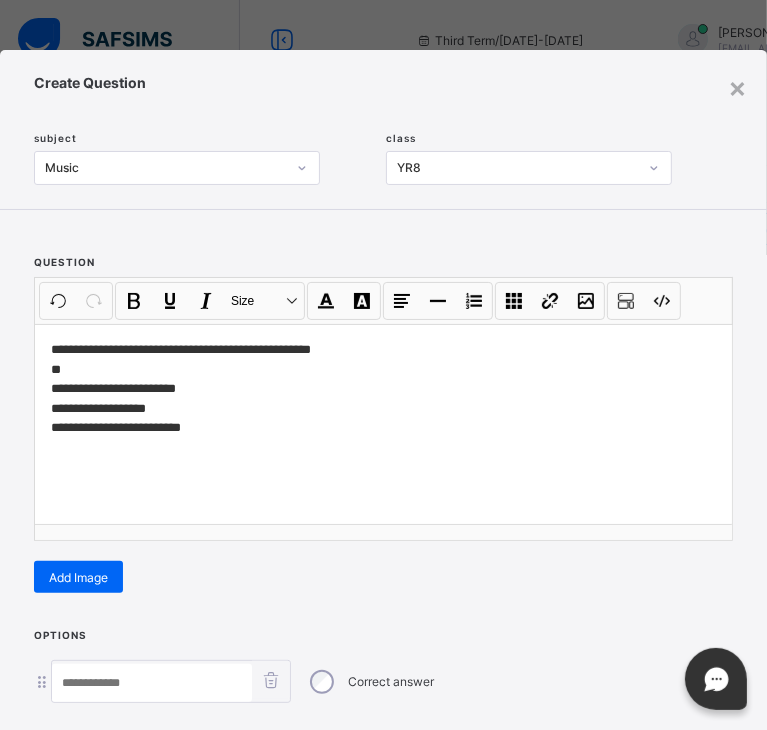 click at bounding box center [152, 683] 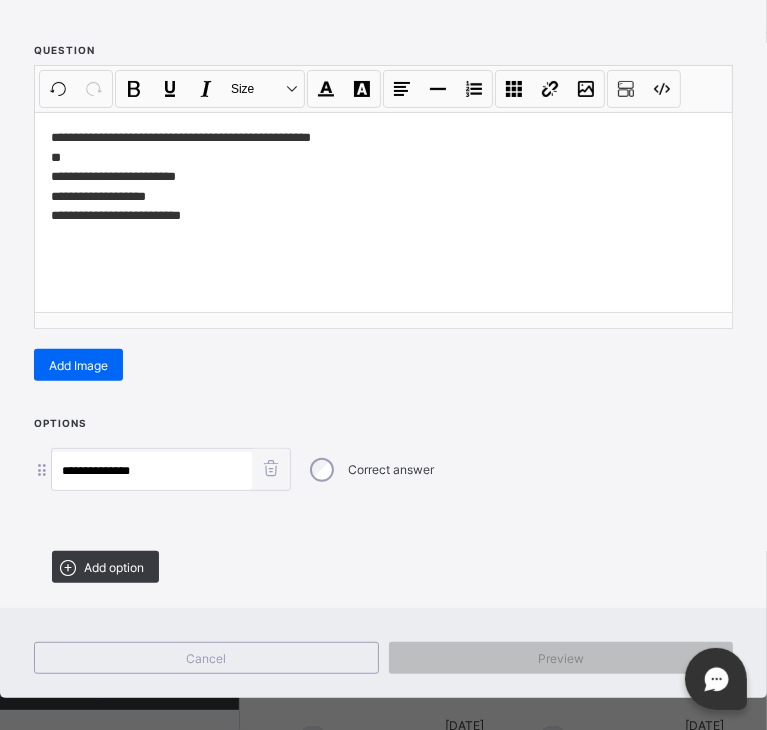 scroll, scrollTop: 228, scrollLeft: 0, axis: vertical 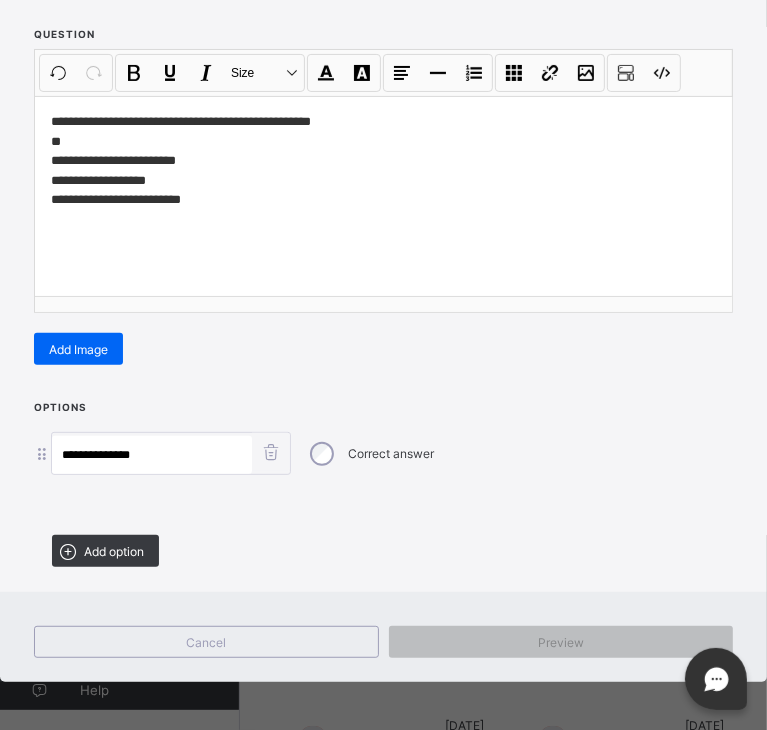 type on "**********" 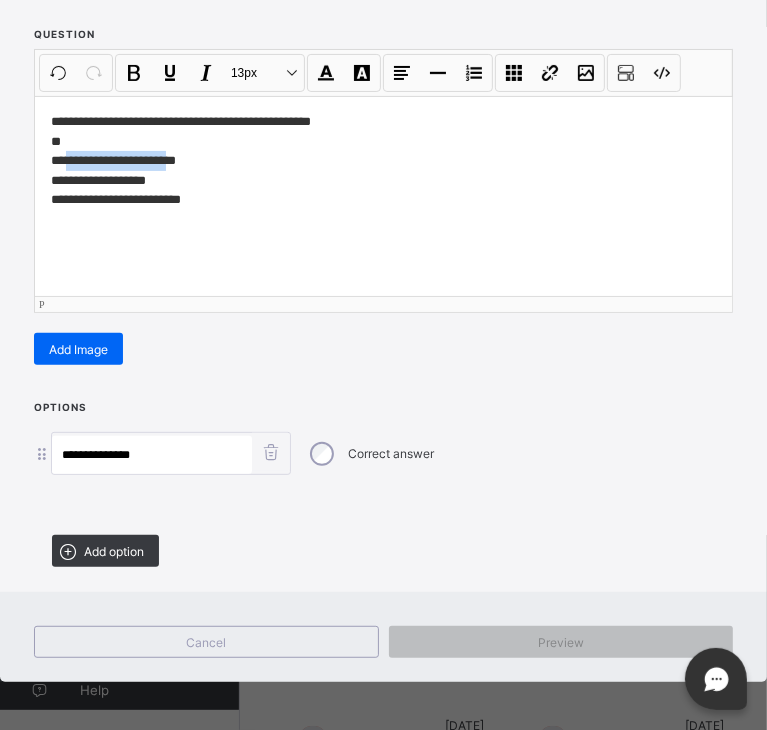 drag, startPoint x: 185, startPoint y: 164, endPoint x: 66, endPoint y: 157, distance: 119.2057 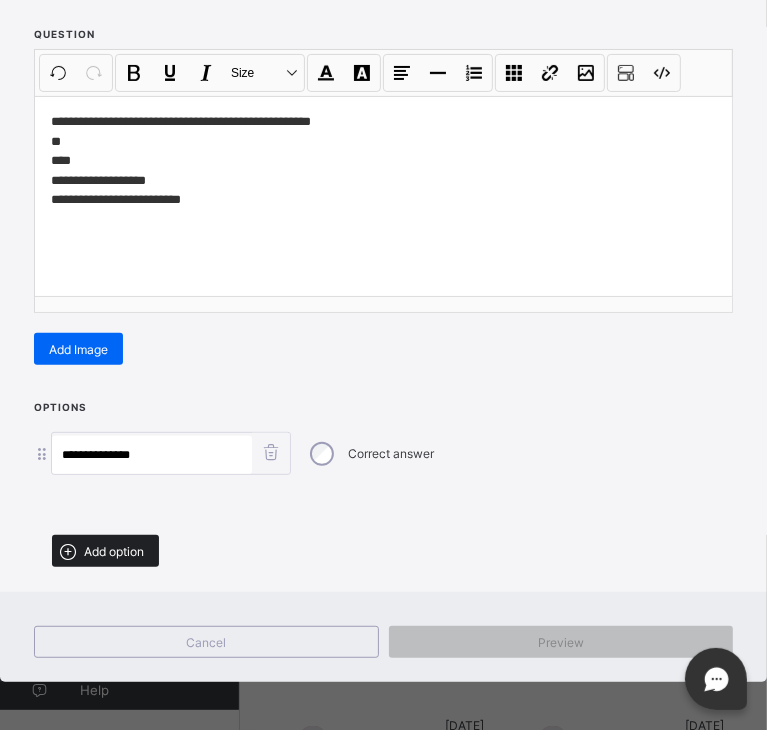 click on "Add option" at bounding box center (105, 551) 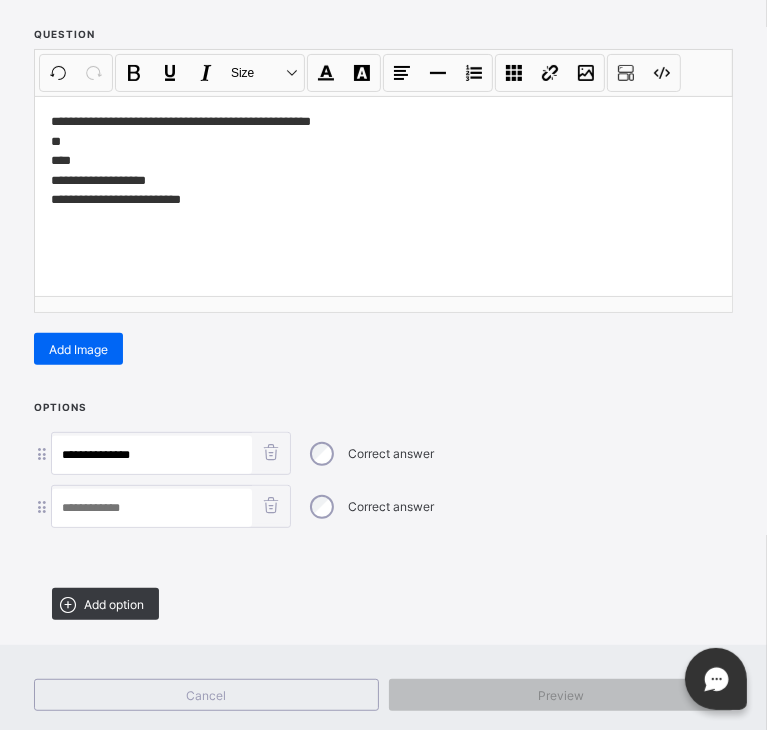 click at bounding box center (152, 508) 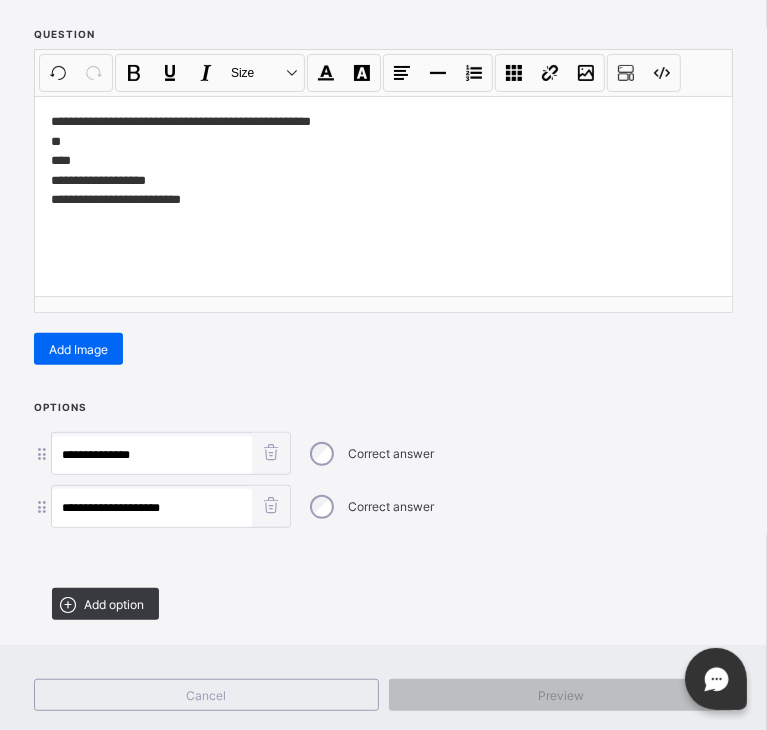 type on "**********" 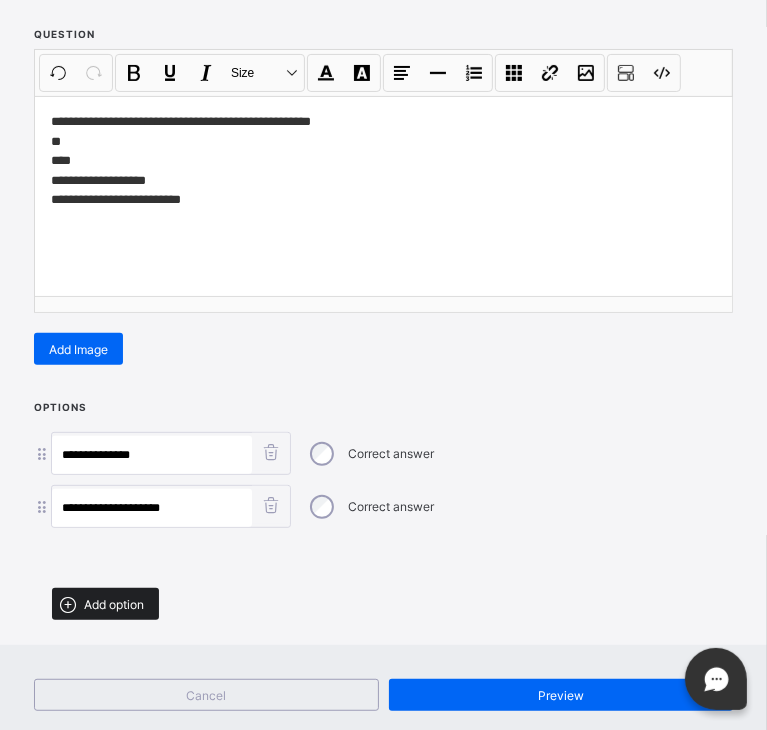 click on "Add option" at bounding box center [114, 604] 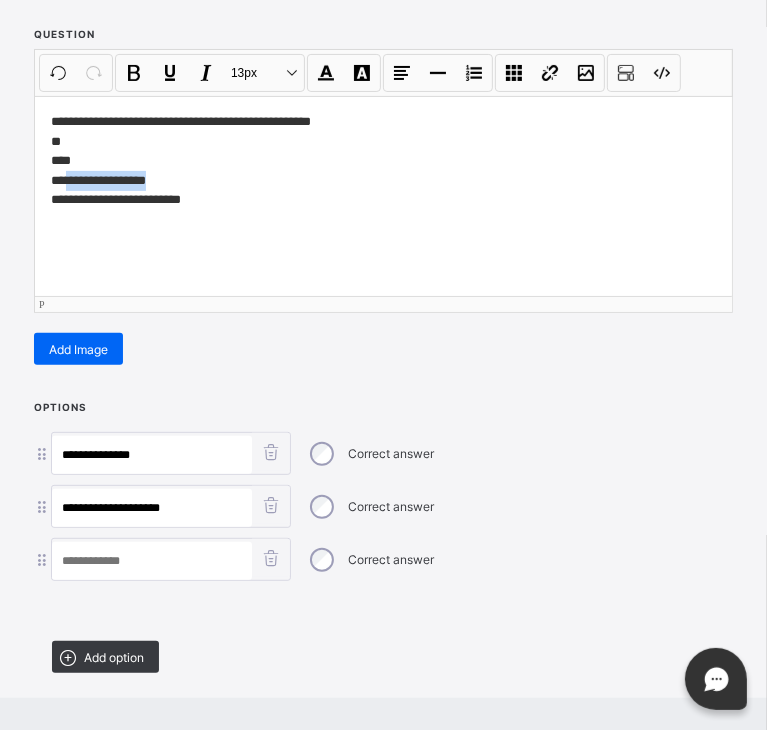 drag, startPoint x: 167, startPoint y: 178, endPoint x: 65, endPoint y: 182, distance: 102.0784 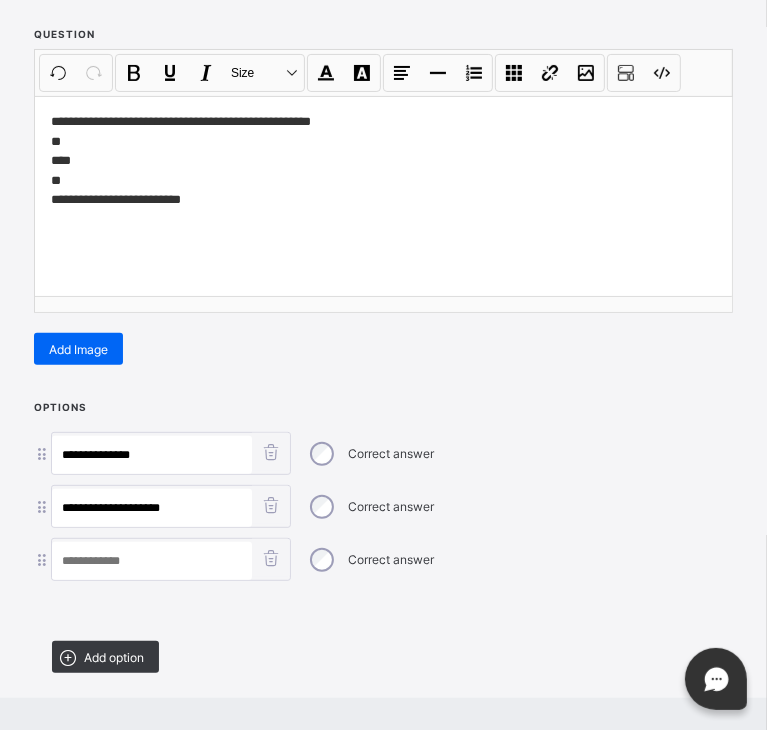 click at bounding box center [152, 561] 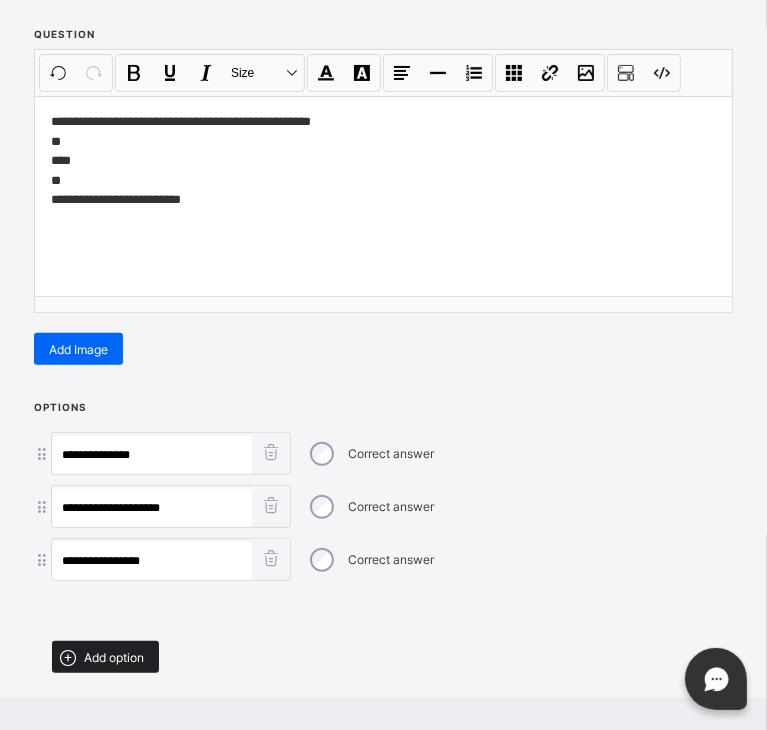 type on "**********" 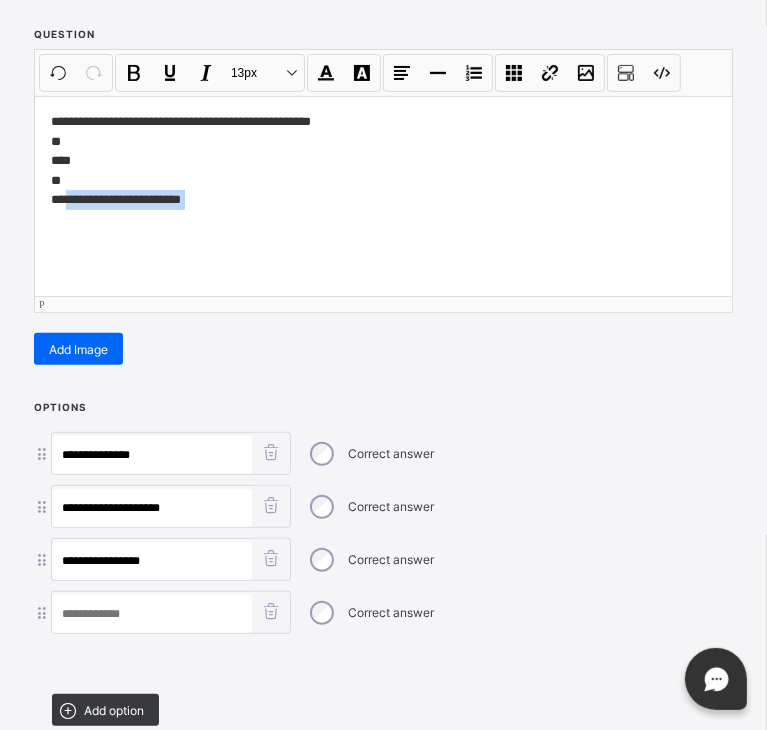 drag, startPoint x: 200, startPoint y: 209, endPoint x: 70, endPoint y: 202, distance: 130.18832 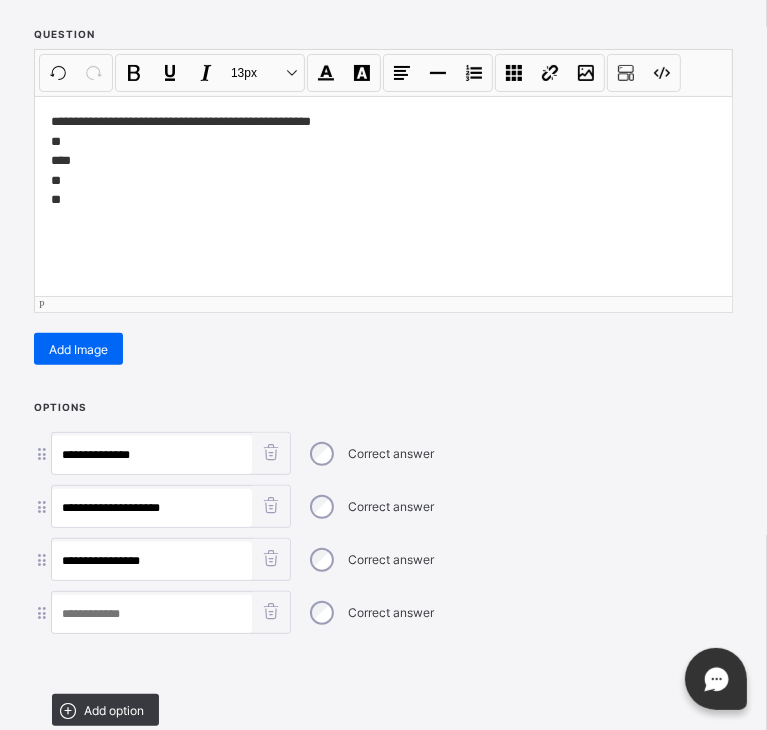 click at bounding box center [152, 614] 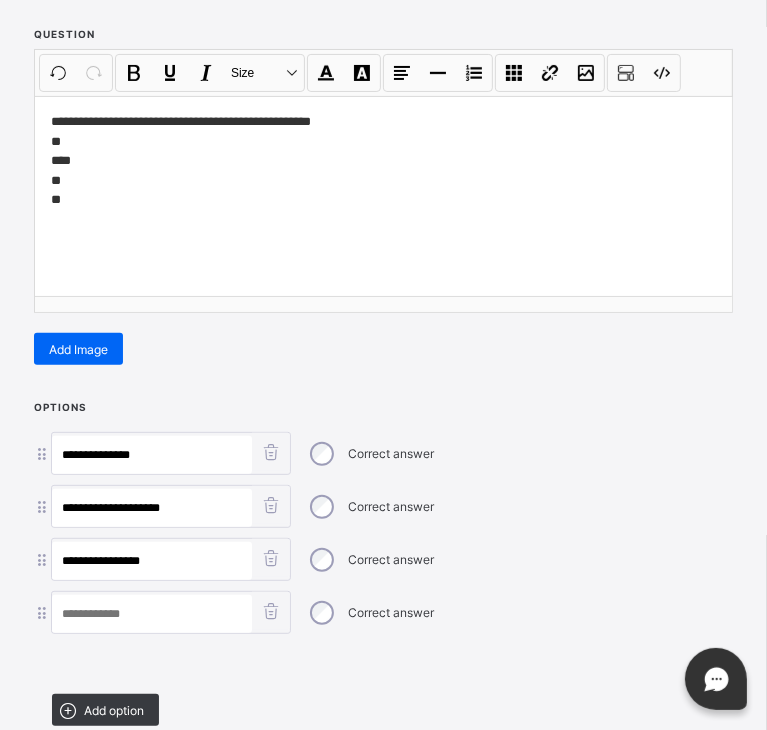 paste on "**********" 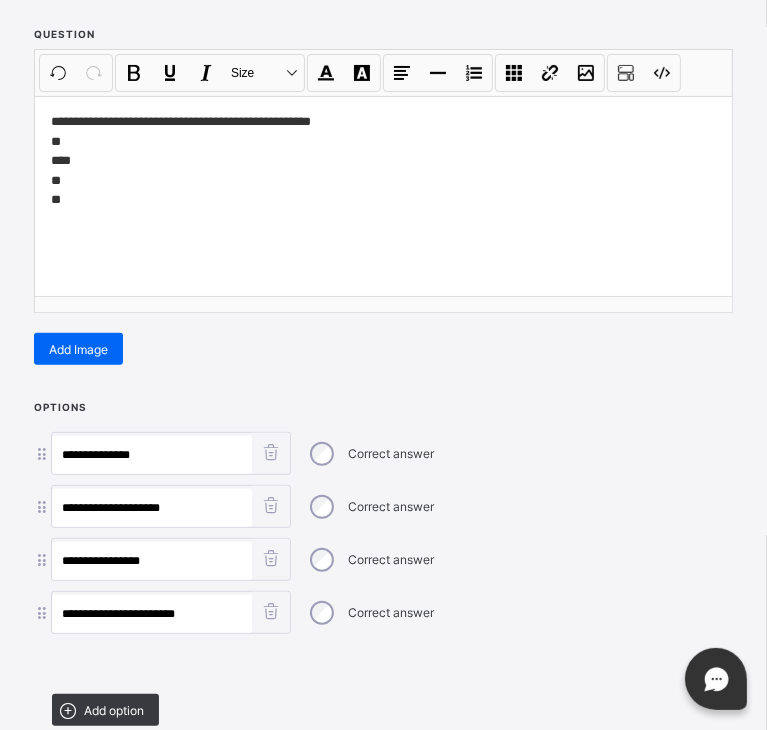 type on "**********" 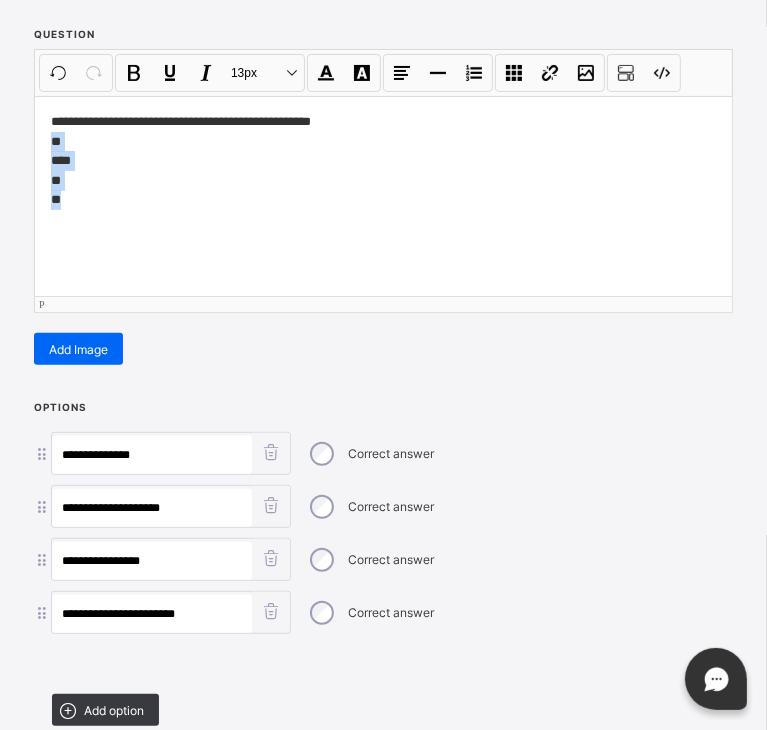 drag, startPoint x: 124, startPoint y: 221, endPoint x: 48, endPoint y: 135, distance: 114.76933 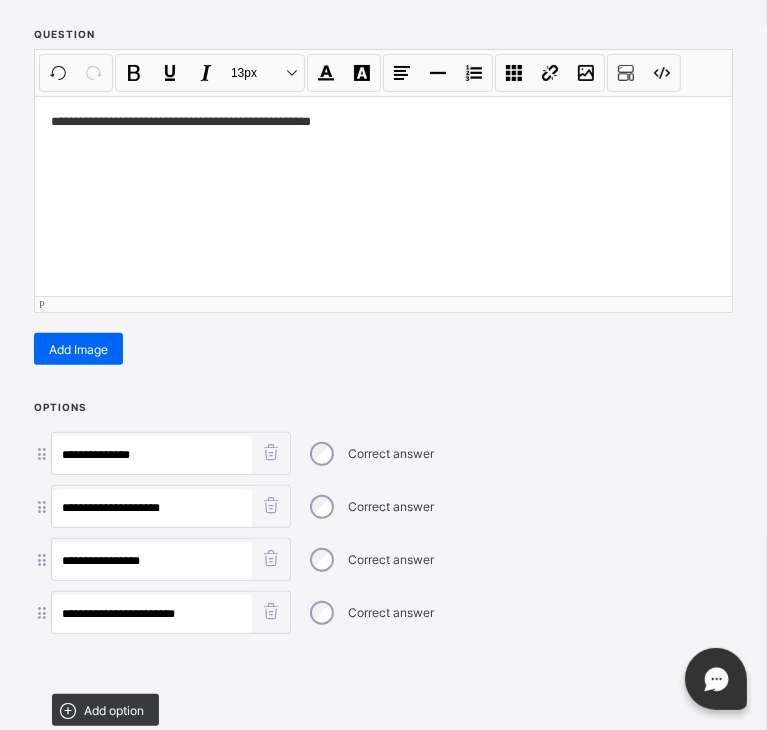 scroll, scrollTop: 384, scrollLeft: 0, axis: vertical 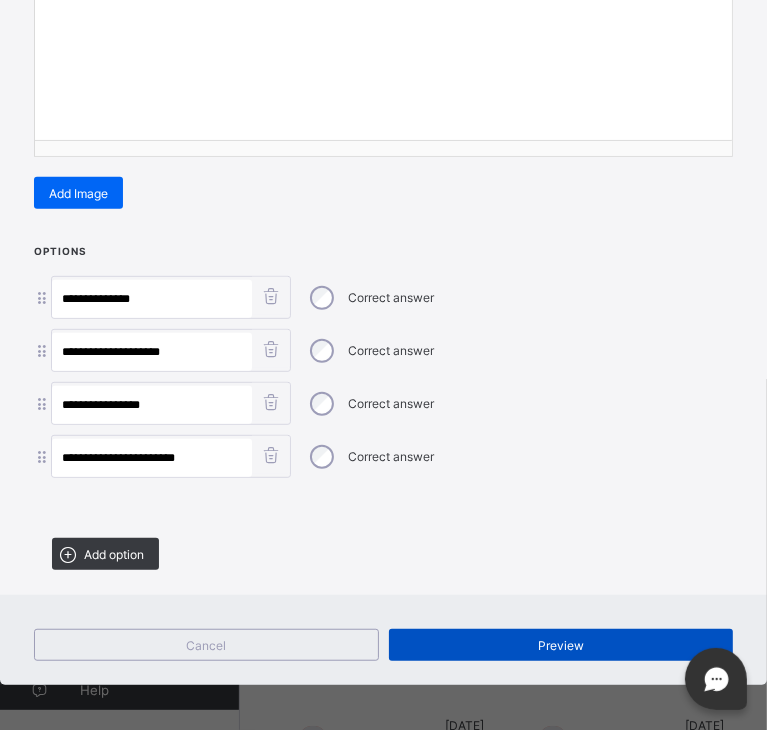 click on "Preview" at bounding box center [561, 645] 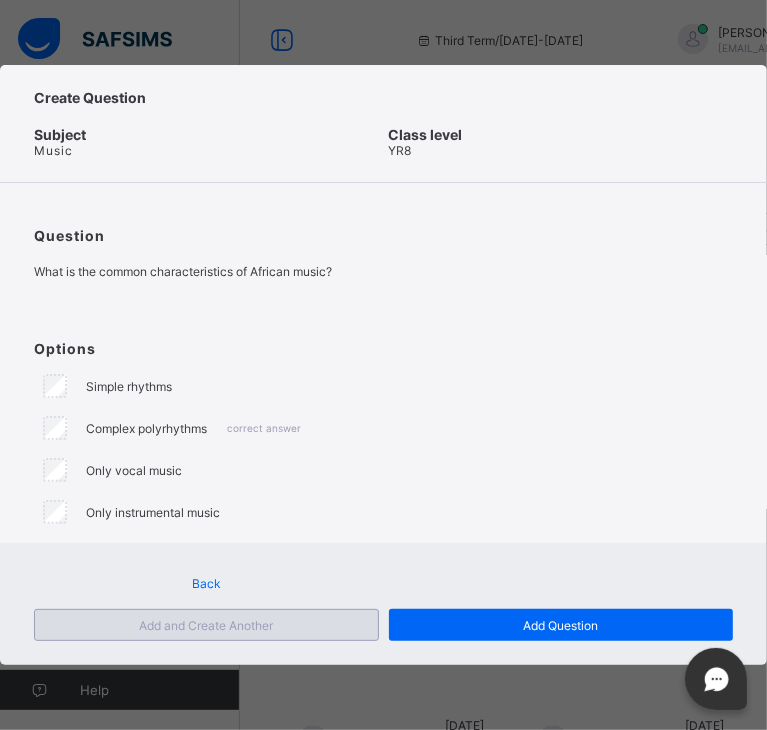 click on "Add and Create Another" at bounding box center [206, 625] 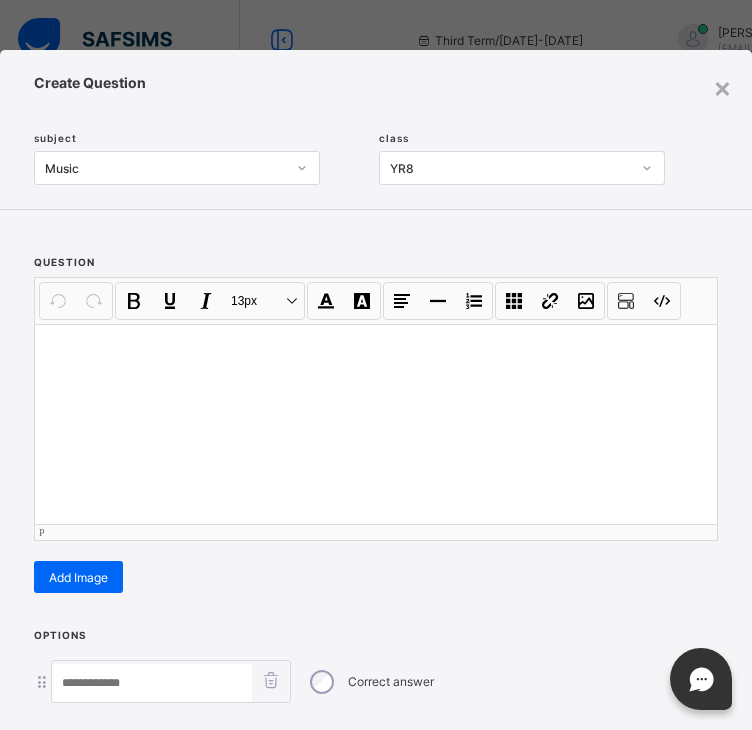 click at bounding box center [376, 424] 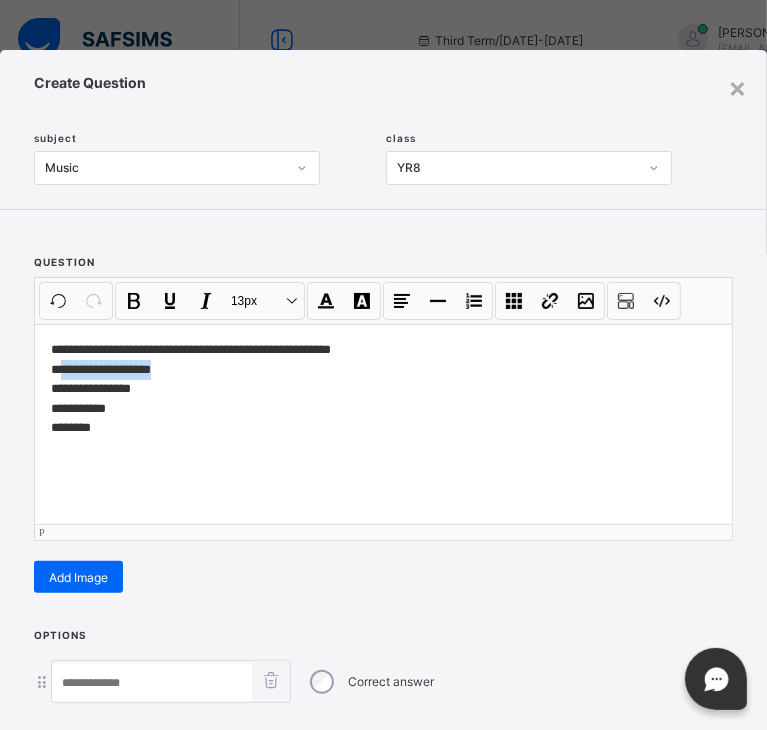 drag, startPoint x: 168, startPoint y: 371, endPoint x: 65, endPoint y: 369, distance: 103.01942 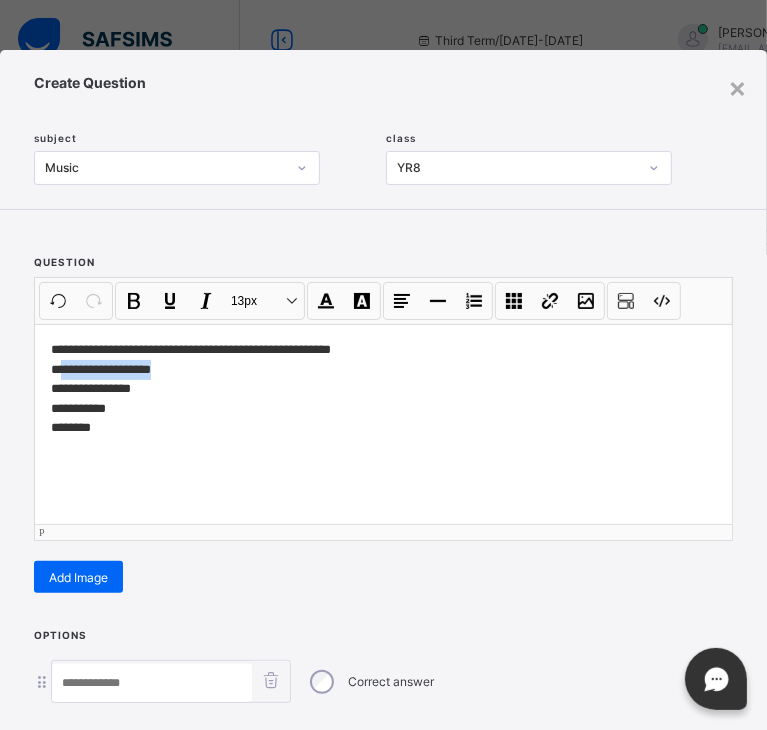 type 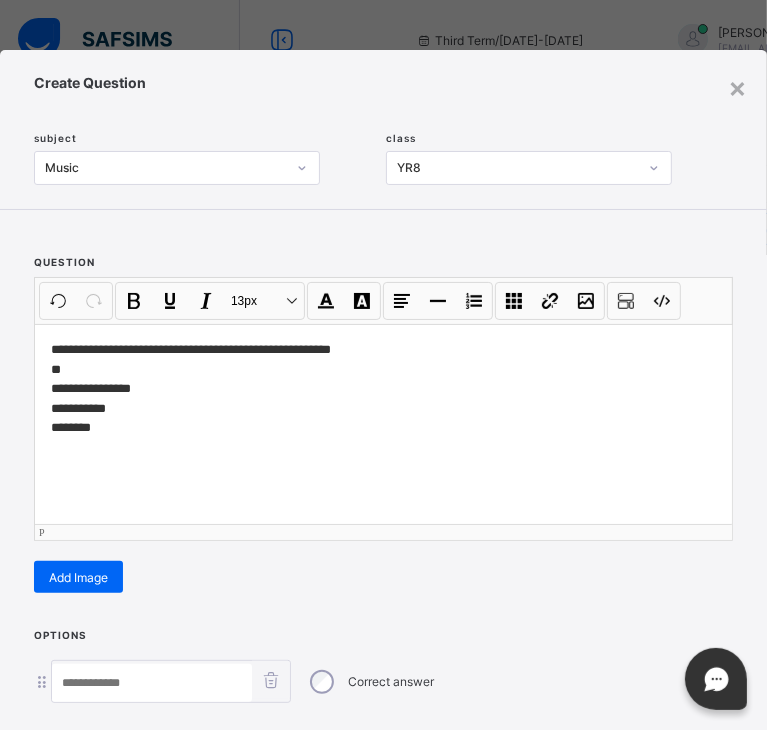 scroll, scrollTop: 228, scrollLeft: 0, axis: vertical 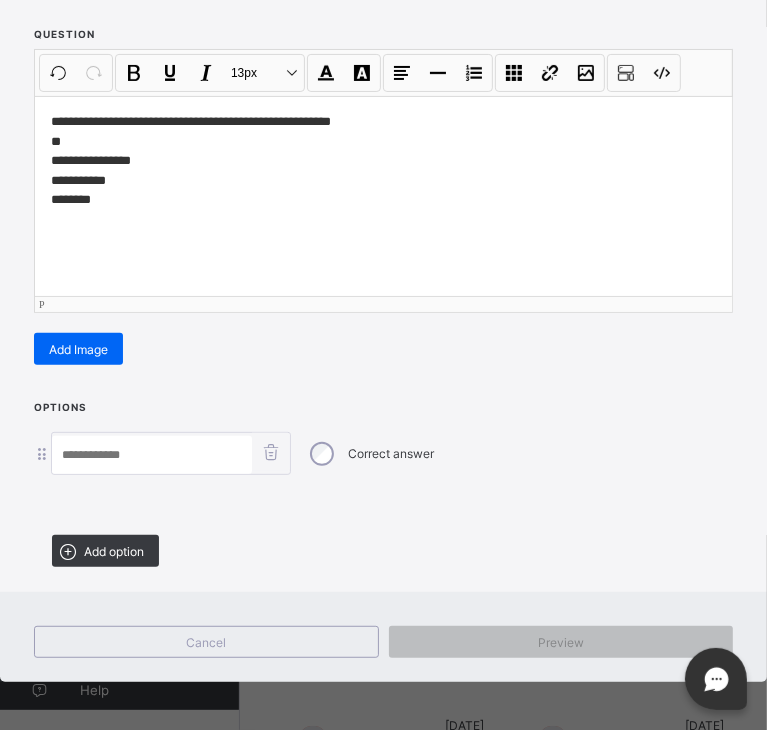 click at bounding box center (152, 455) 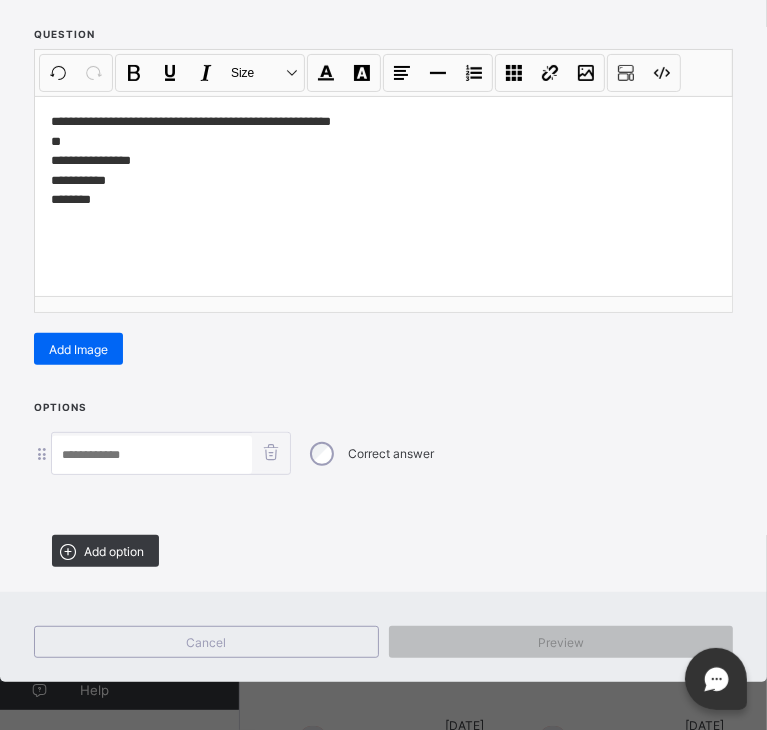 paste on "**********" 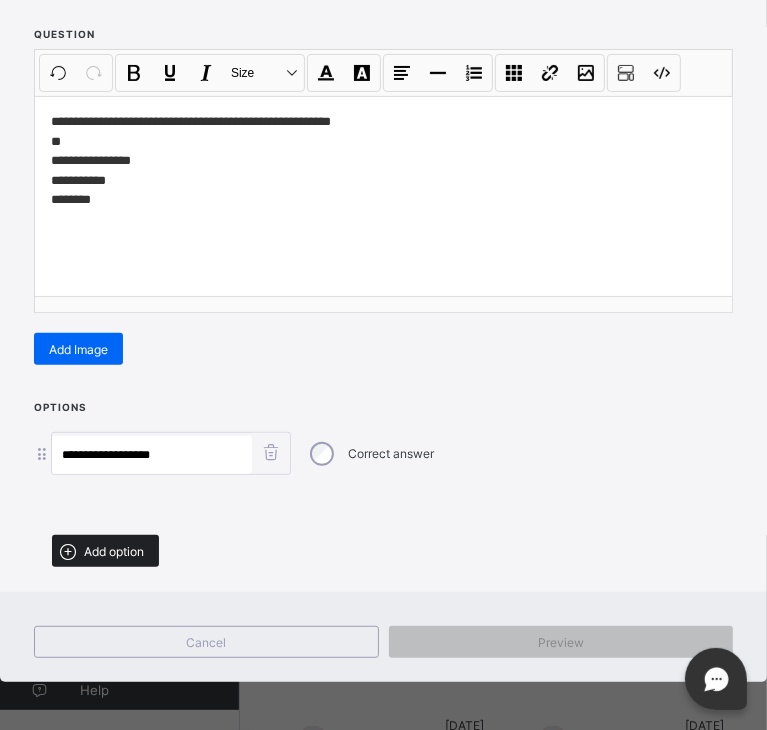 type on "**********" 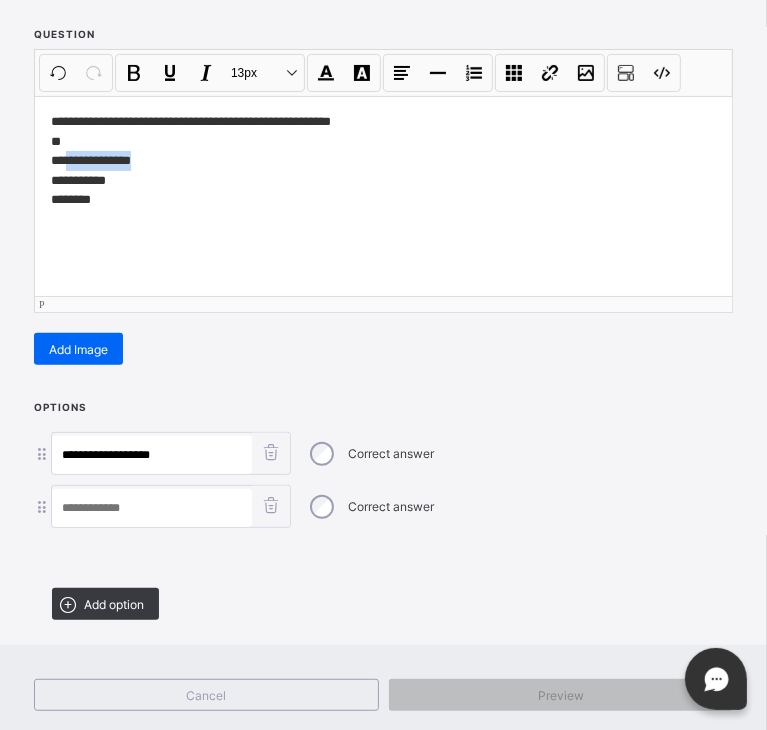 drag, startPoint x: 146, startPoint y: 165, endPoint x: 68, endPoint y: 158, distance: 78.31347 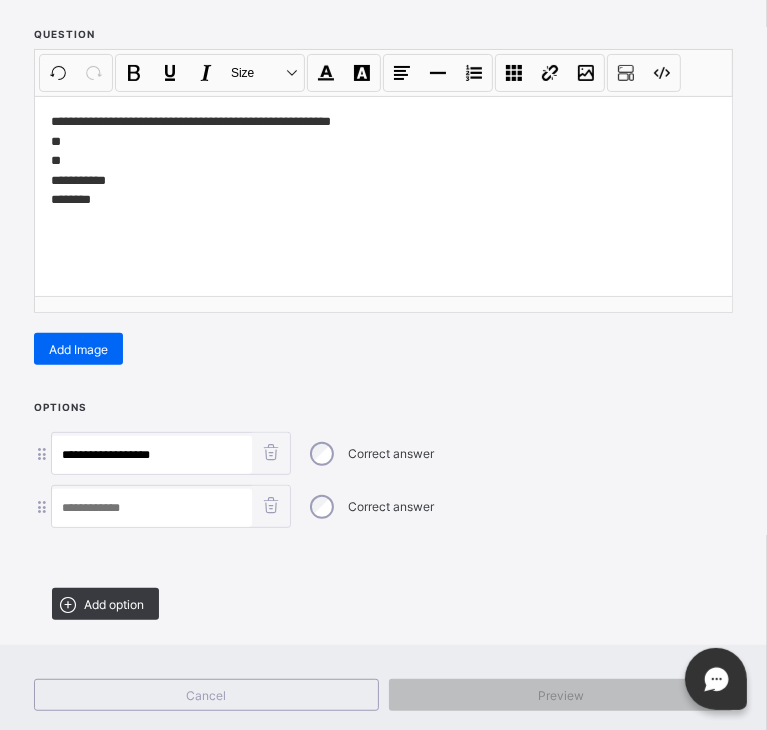 click at bounding box center (152, 508) 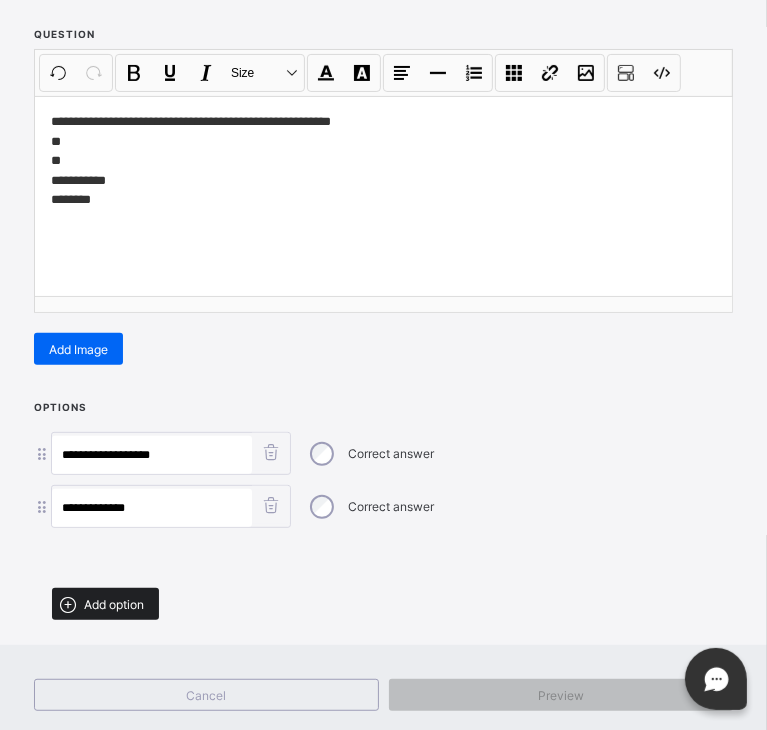 type on "**********" 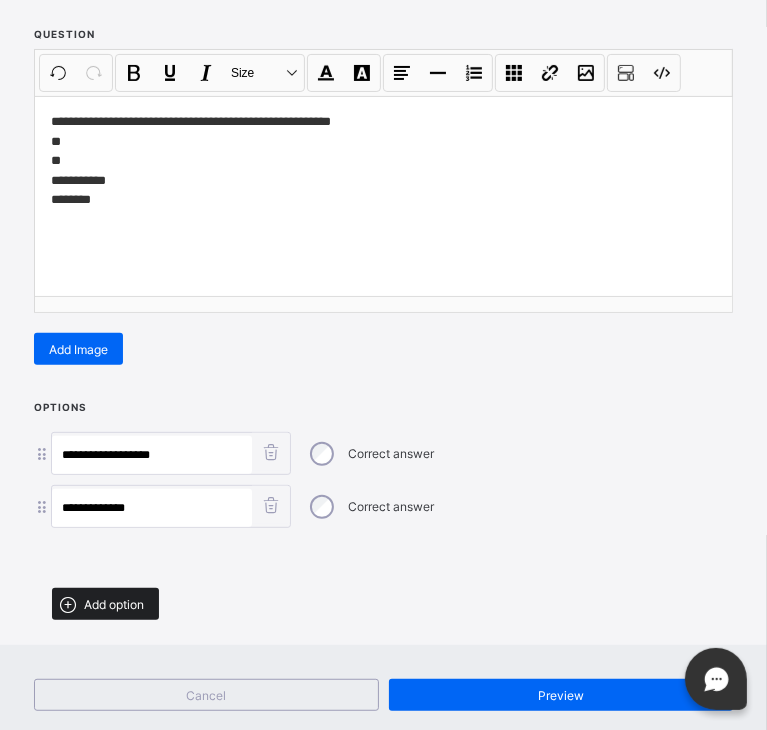 click on "Add option" at bounding box center [114, 604] 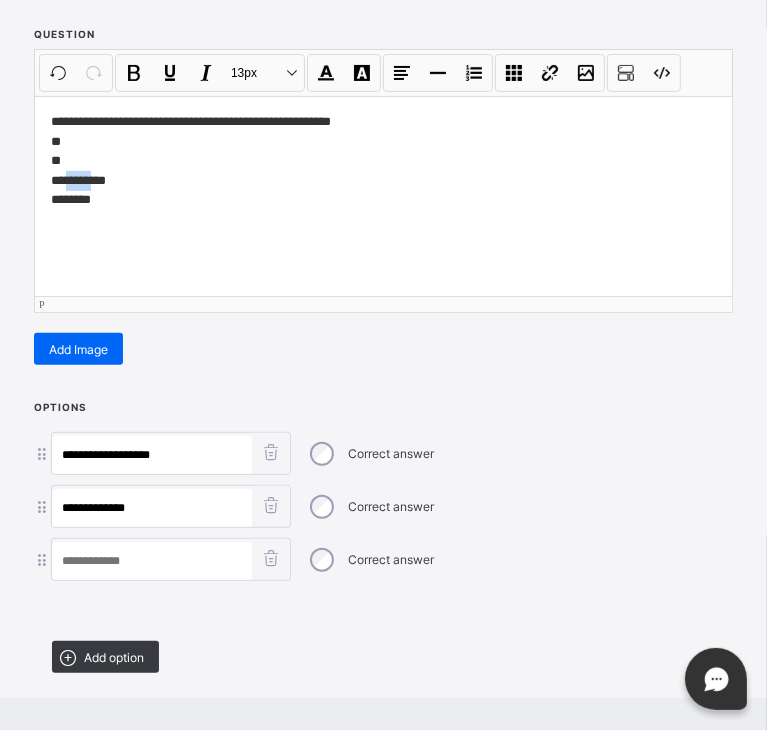 drag, startPoint x: 93, startPoint y: 176, endPoint x: 68, endPoint y: 174, distance: 25.079872 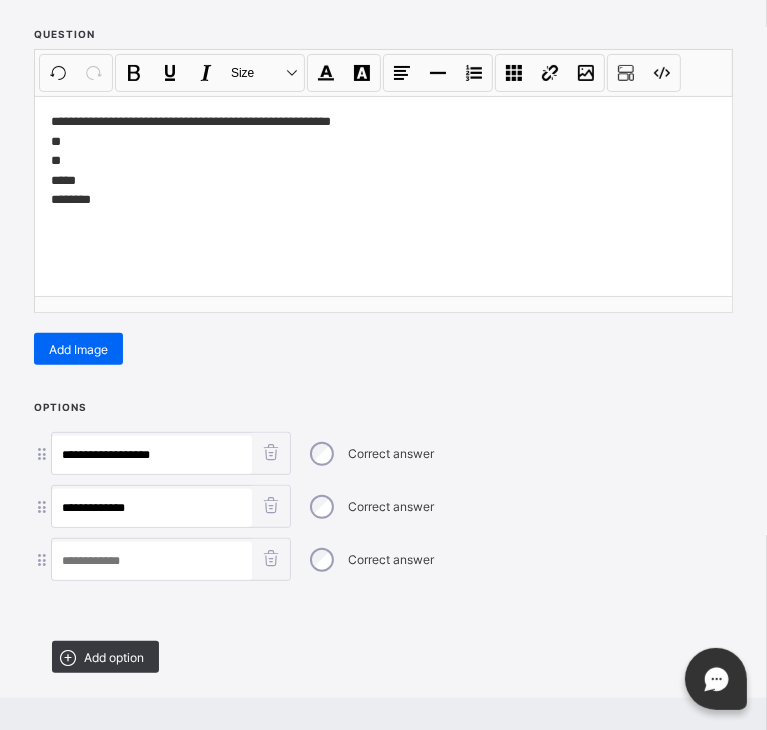 click at bounding box center [152, 561] 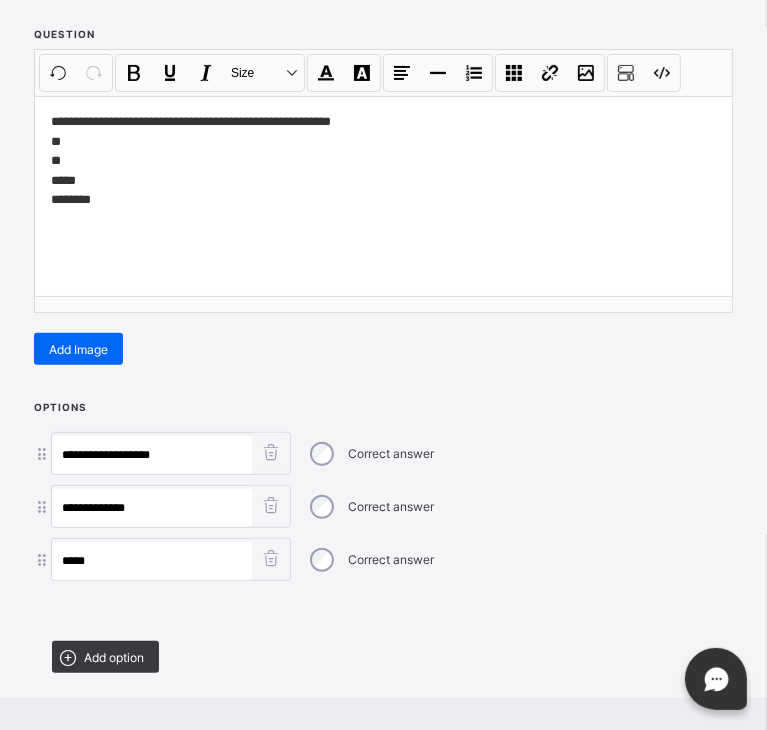 type on "*****" 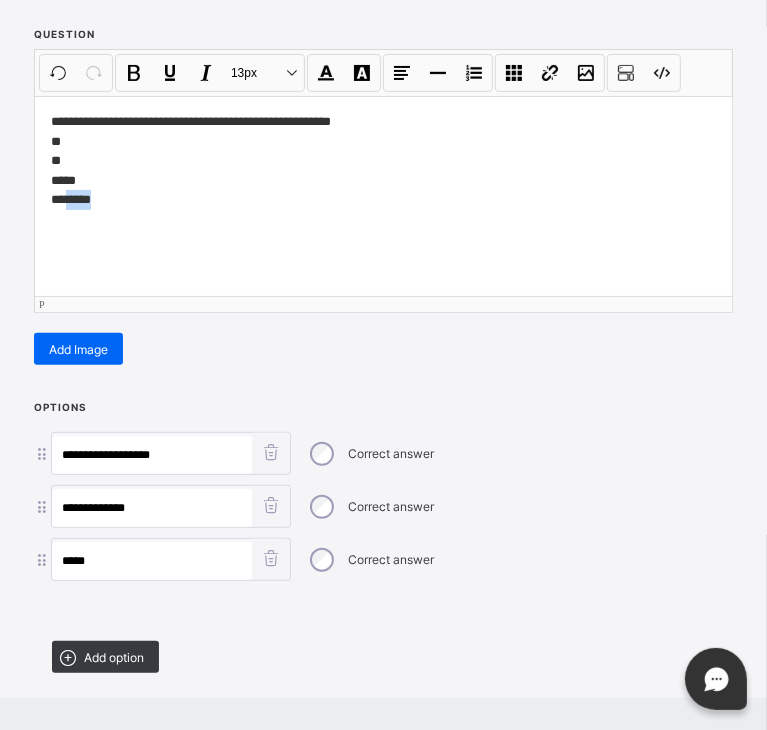 drag, startPoint x: 112, startPoint y: 207, endPoint x: 68, endPoint y: 201, distance: 44.407207 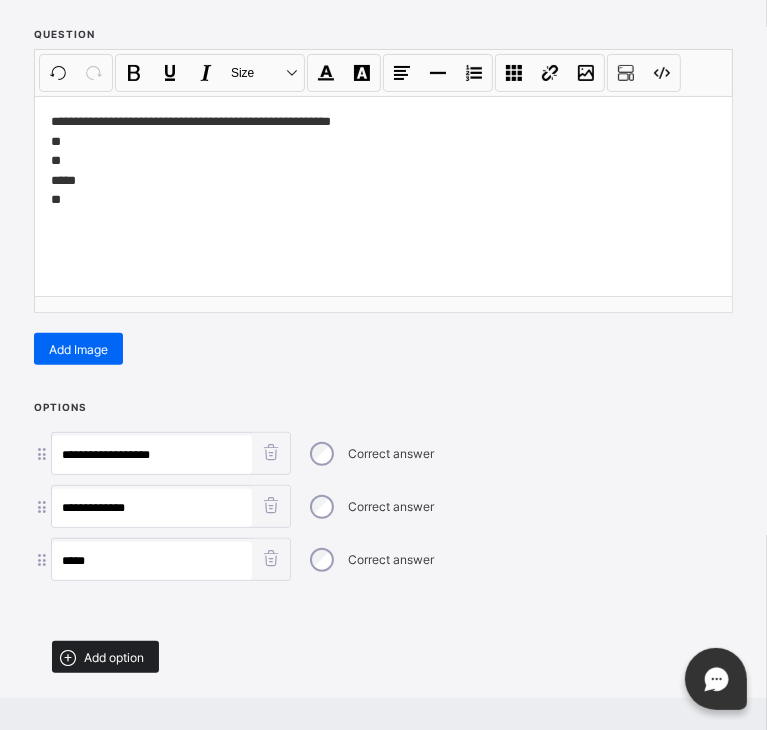 click on "Add option" at bounding box center (114, 657) 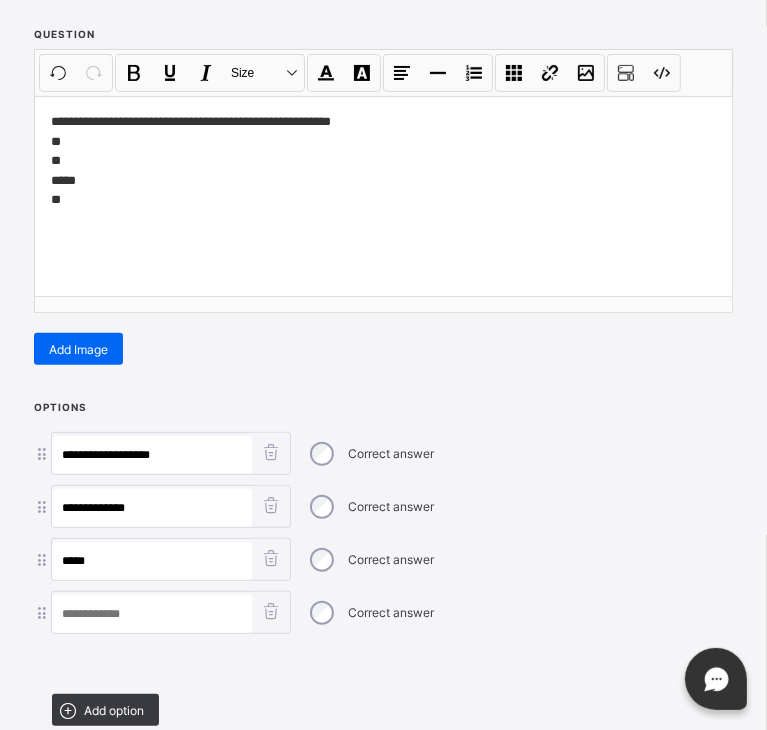 click at bounding box center (152, 614) 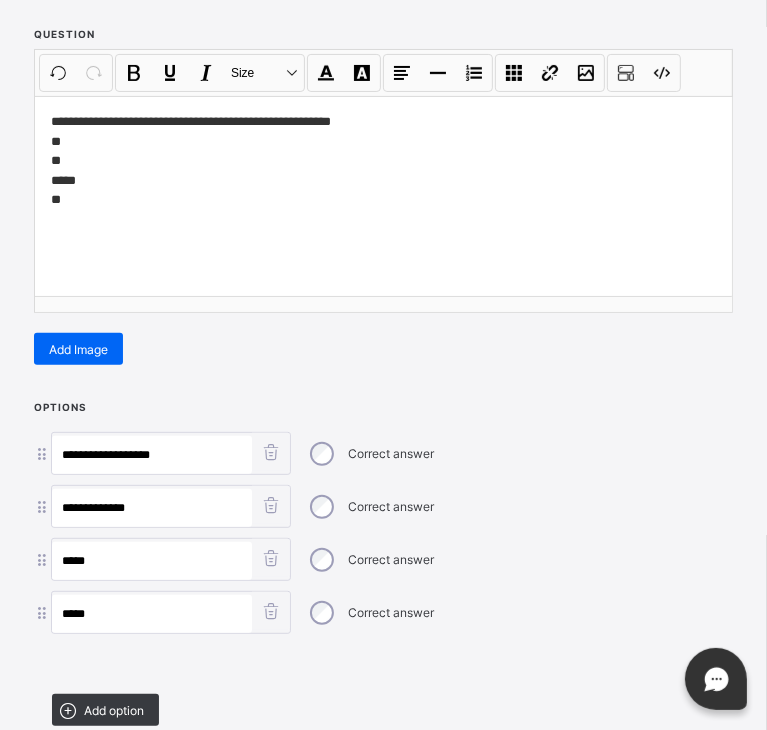 type on "*****" 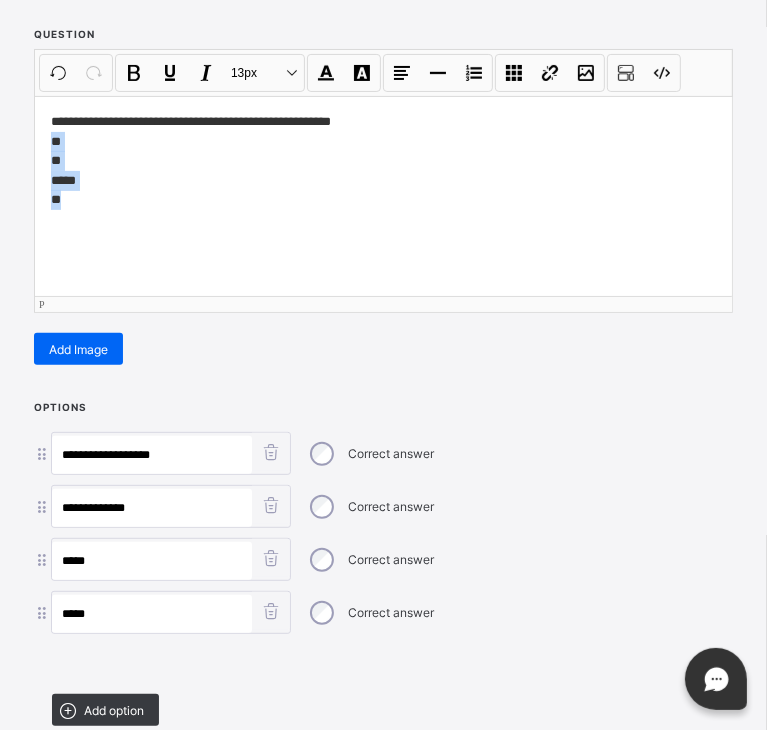 drag, startPoint x: 82, startPoint y: 199, endPoint x: 36, endPoint y: 145, distance: 70.93659 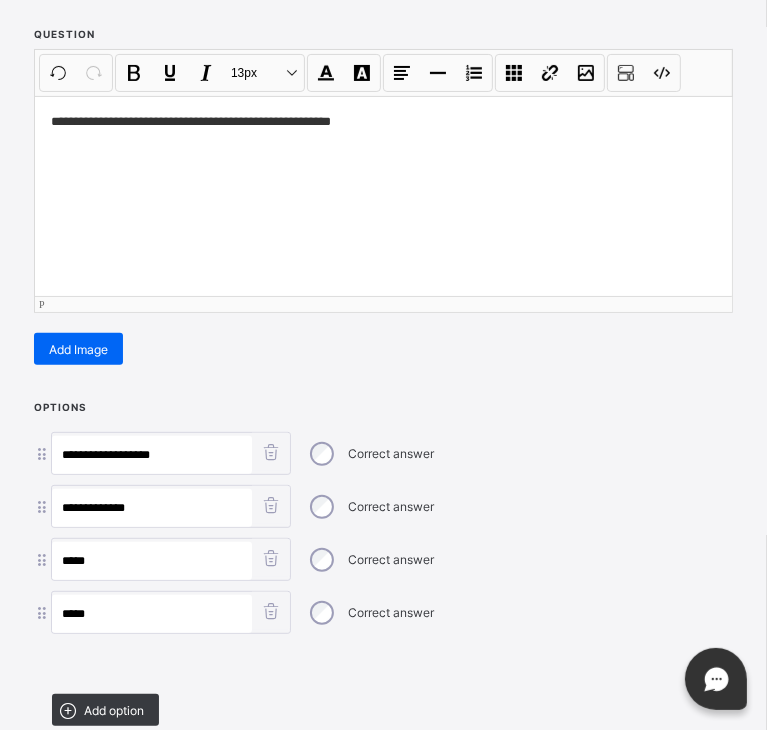 scroll, scrollTop: 379, scrollLeft: 0, axis: vertical 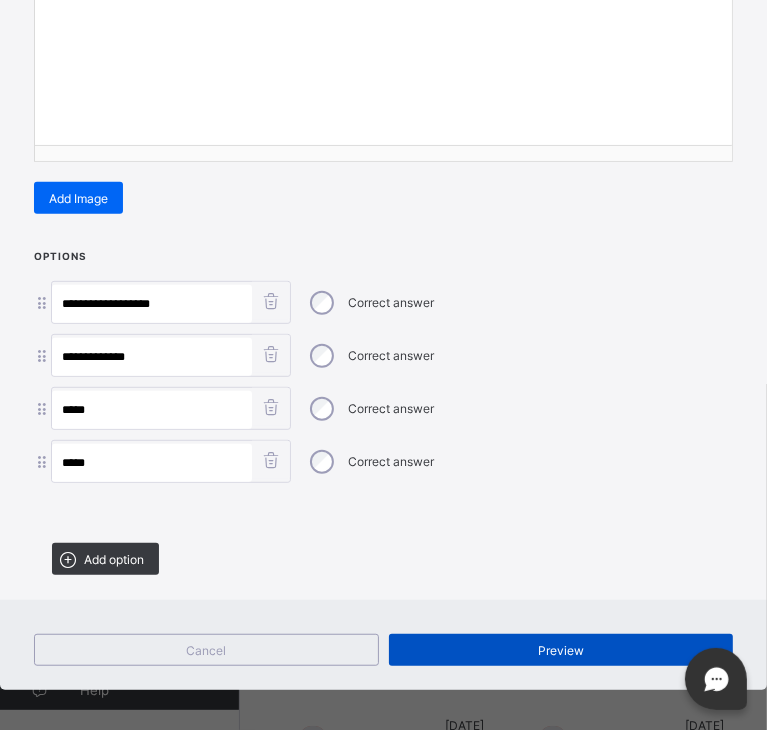 click on "Preview" at bounding box center (561, 650) 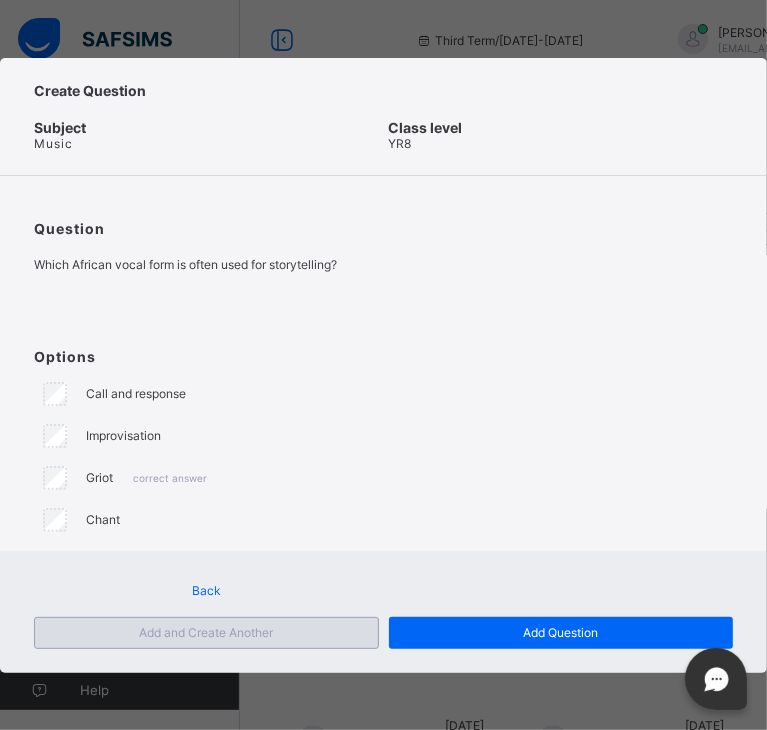 click on "Add and Create Another" at bounding box center [206, 632] 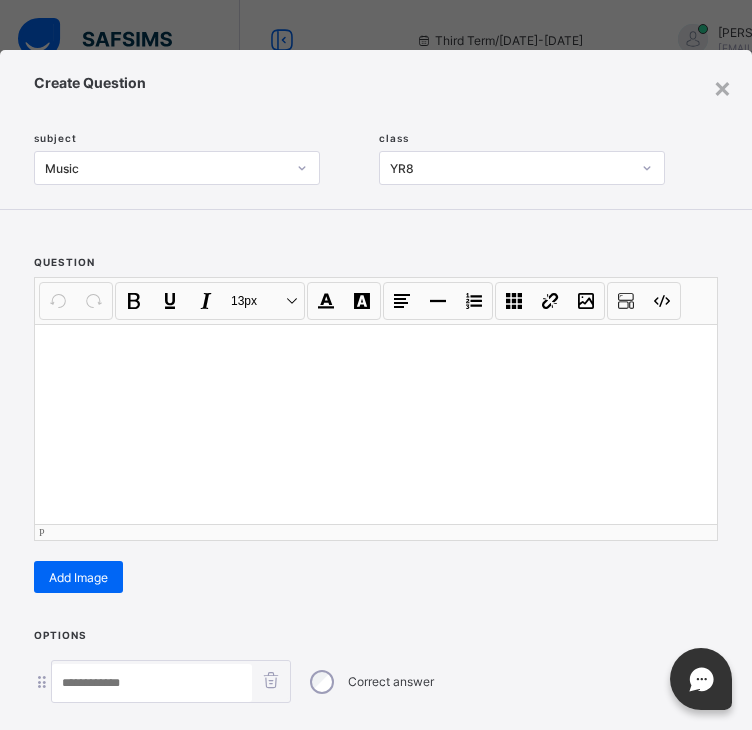 click at bounding box center (376, 424) 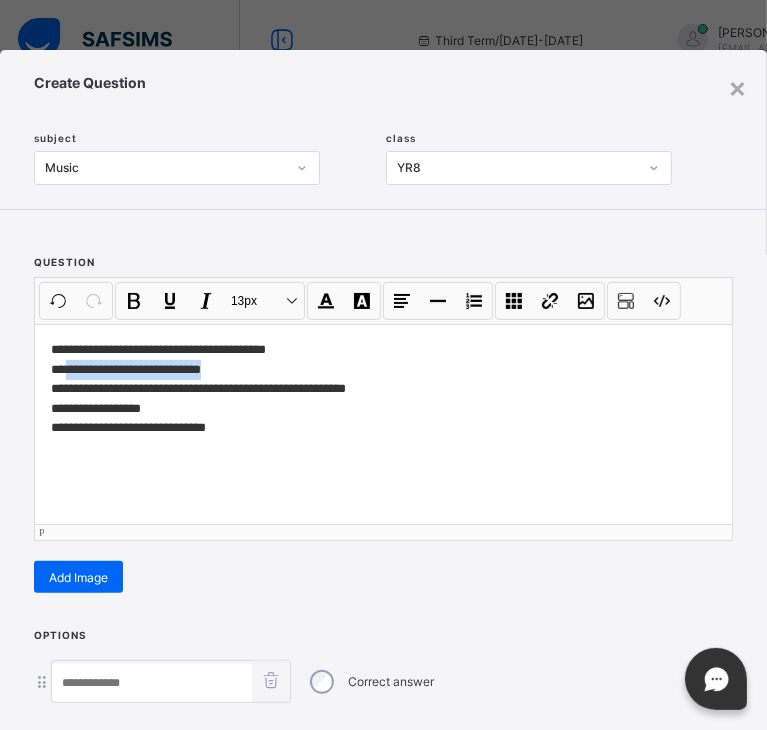 drag, startPoint x: 215, startPoint y: 373, endPoint x: 66, endPoint y: 370, distance: 149.0302 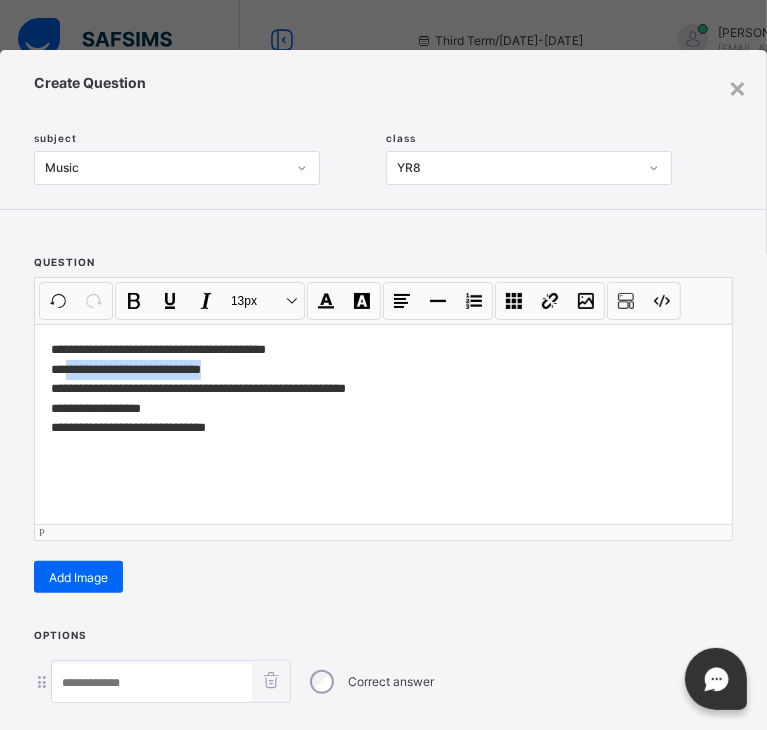 type 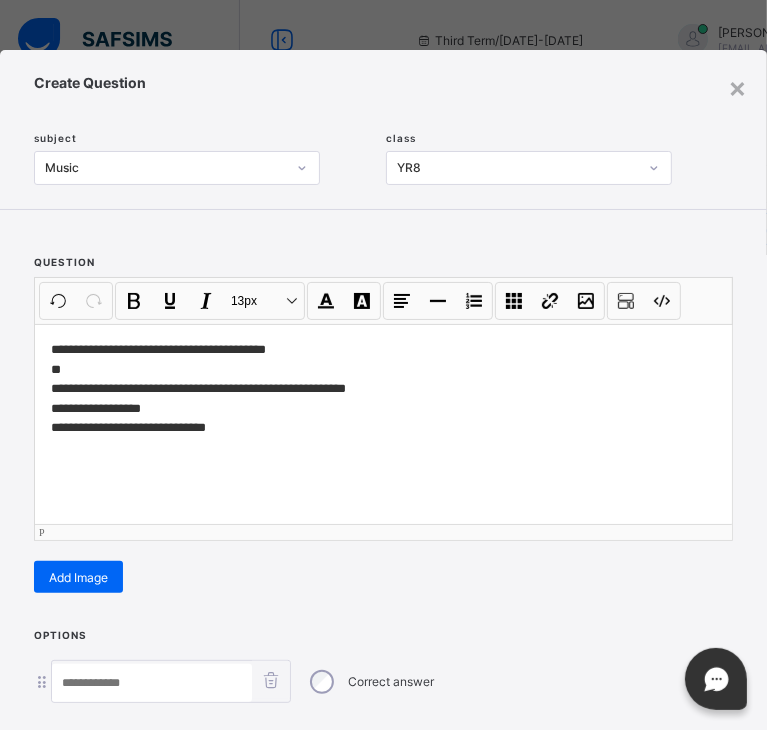 click on "**********" at bounding box center [379, 398] 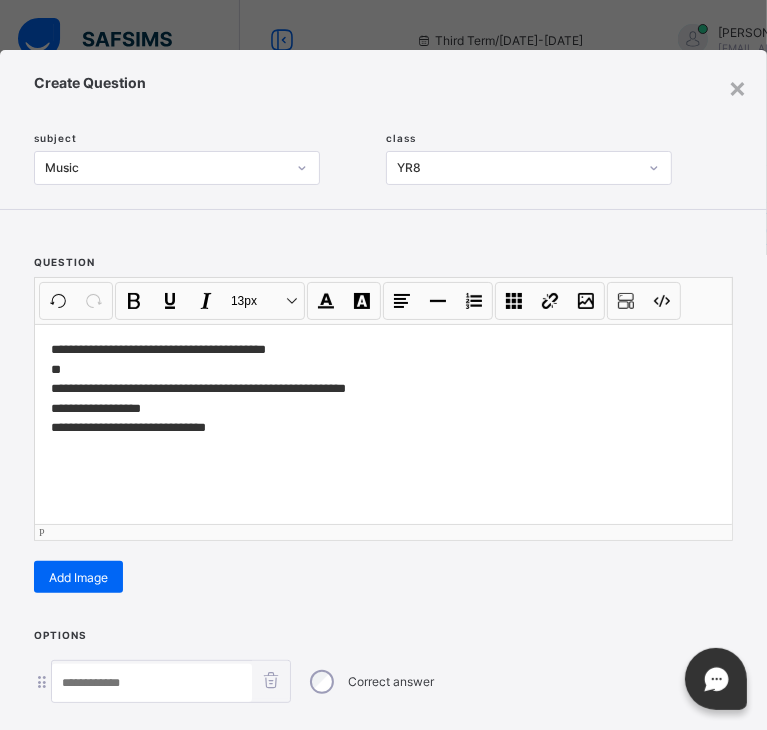 click at bounding box center (152, 683) 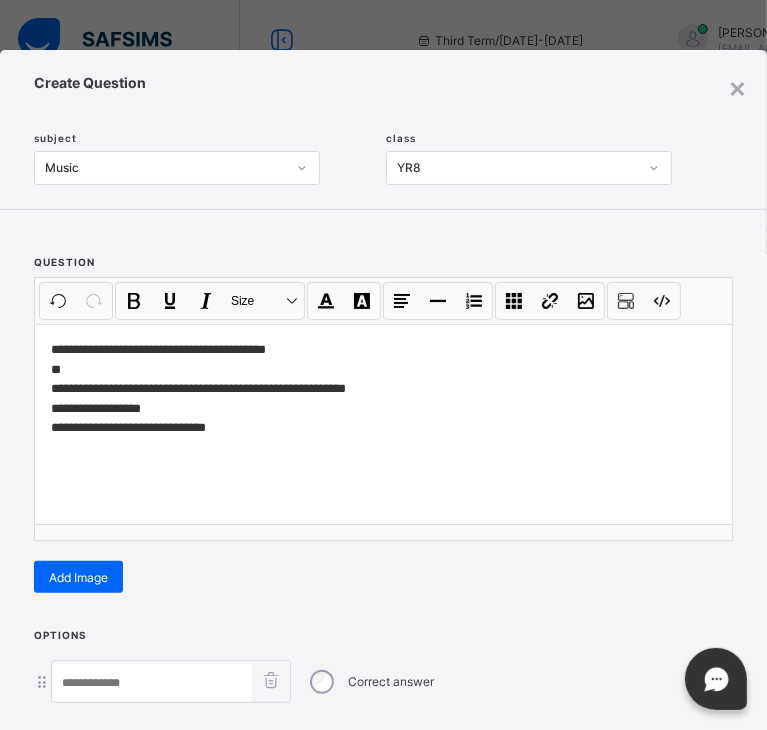 paste on "**********" 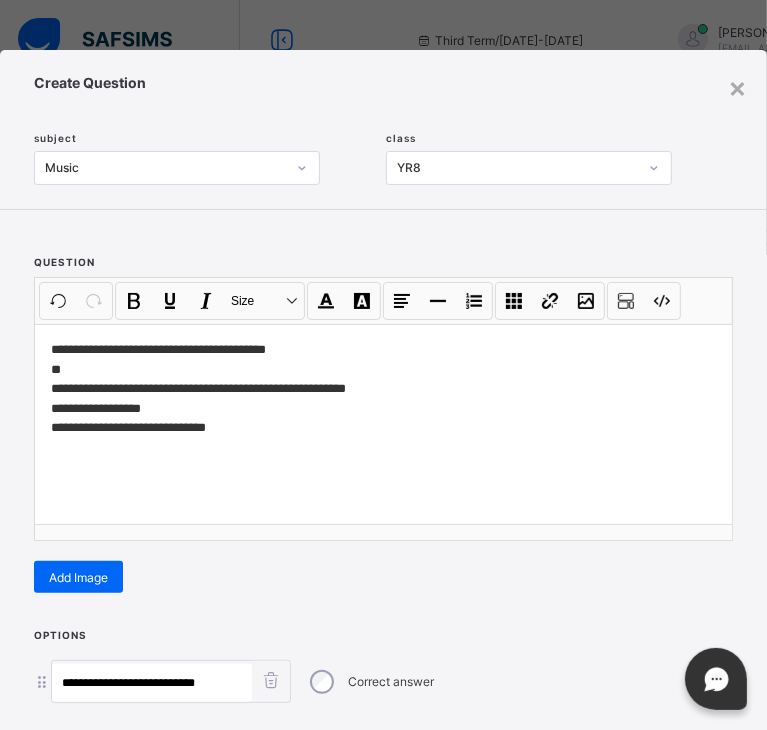 type on "**********" 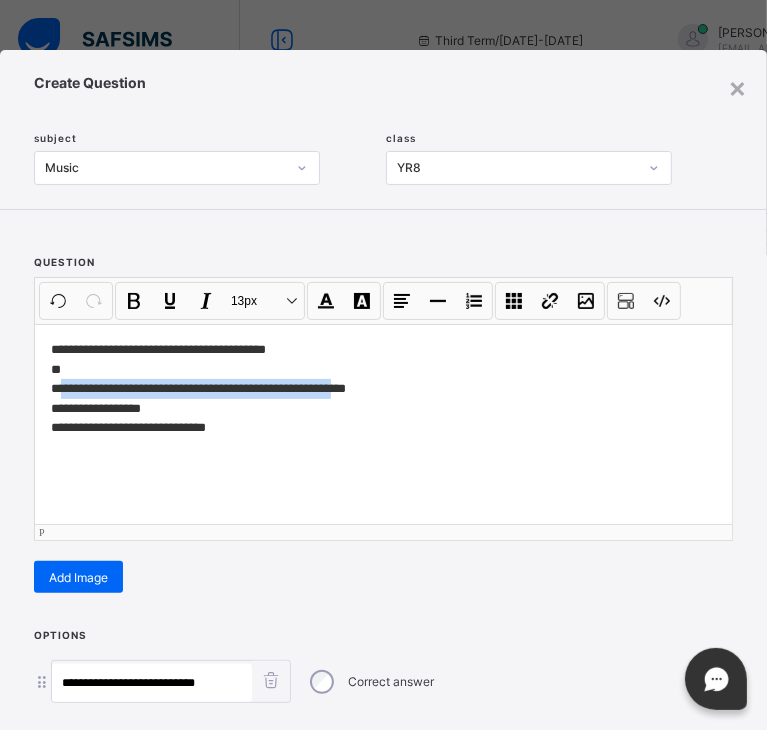 drag, startPoint x: 344, startPoint y: 389, endPoint x: 62, endPoint y: 396, distance: 282.08685 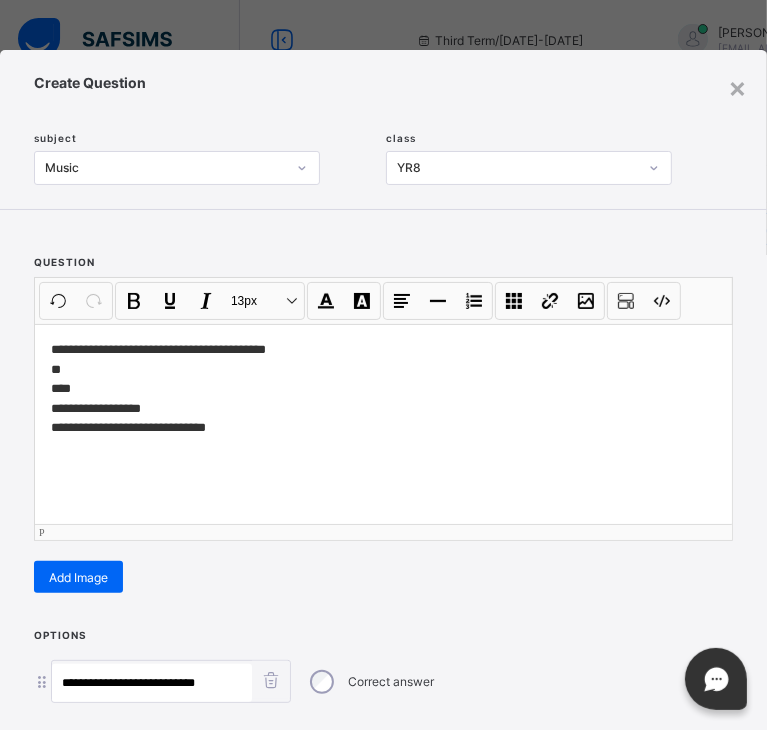 scroll, scrollTop: 228, scrollLeft: 0, axis: vertical 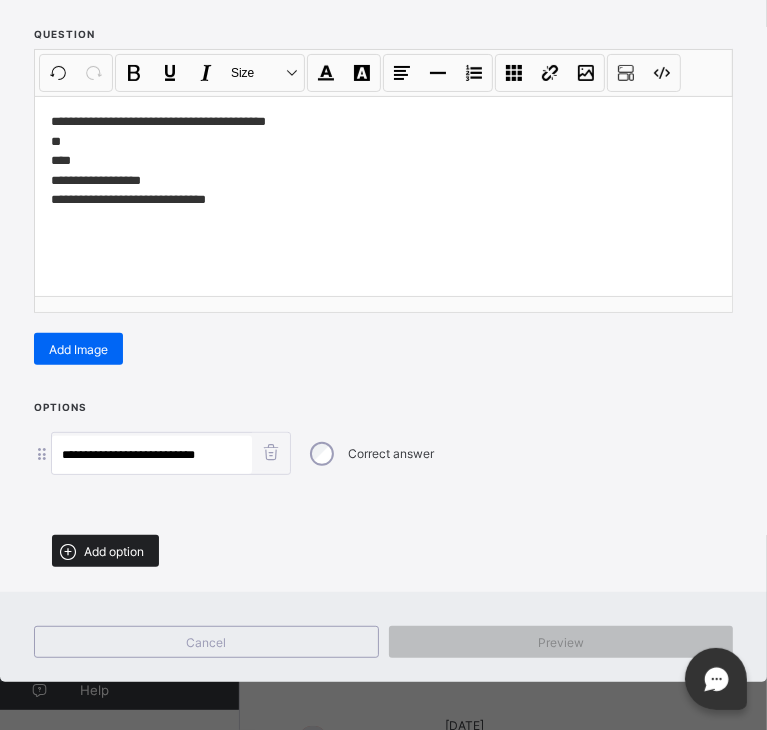 click on "Add option" at bounding box center (114, 551) 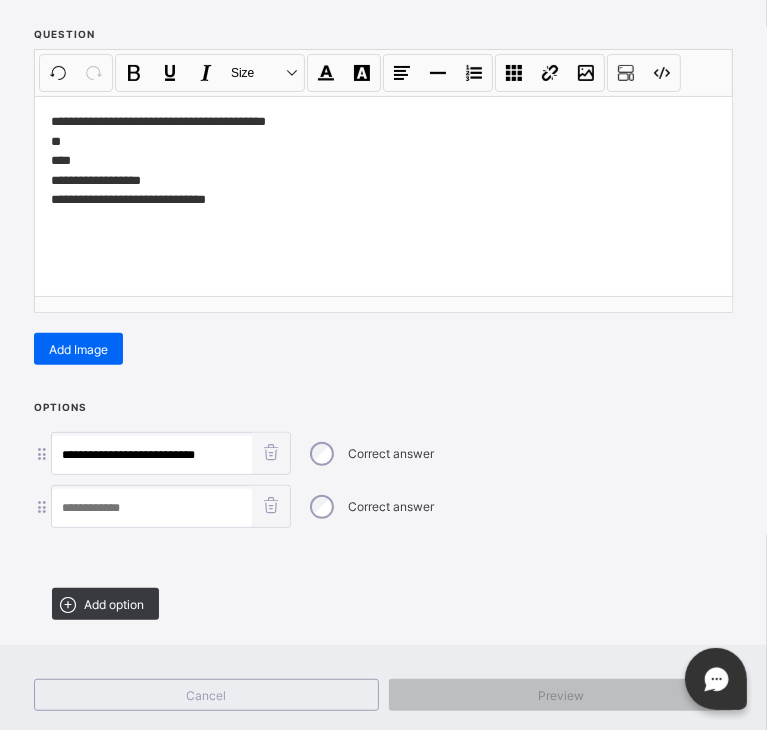 click at bounding box center (152, 508) 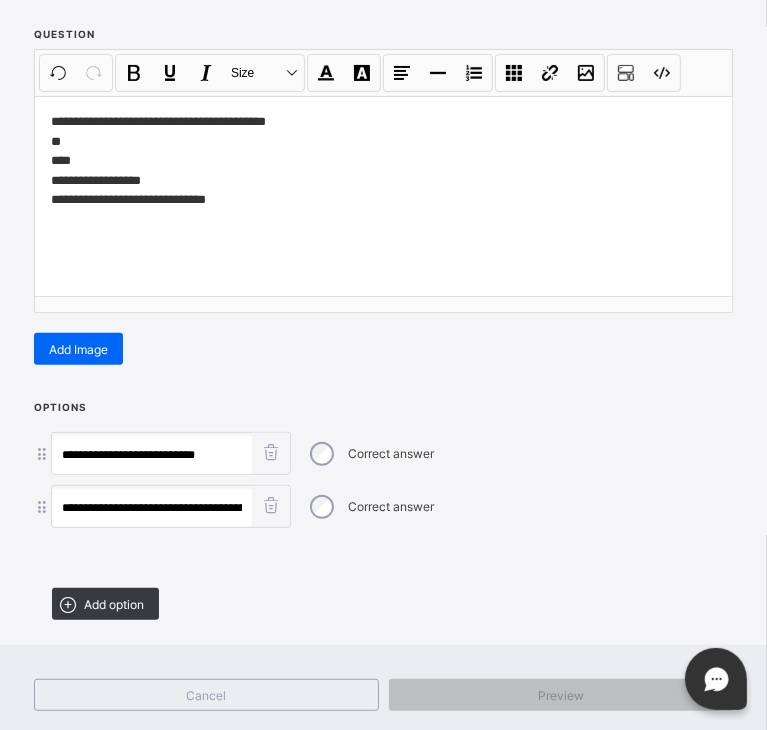 scroll, scrollTop: 0, scrollLeft: 108, axis: horizontal 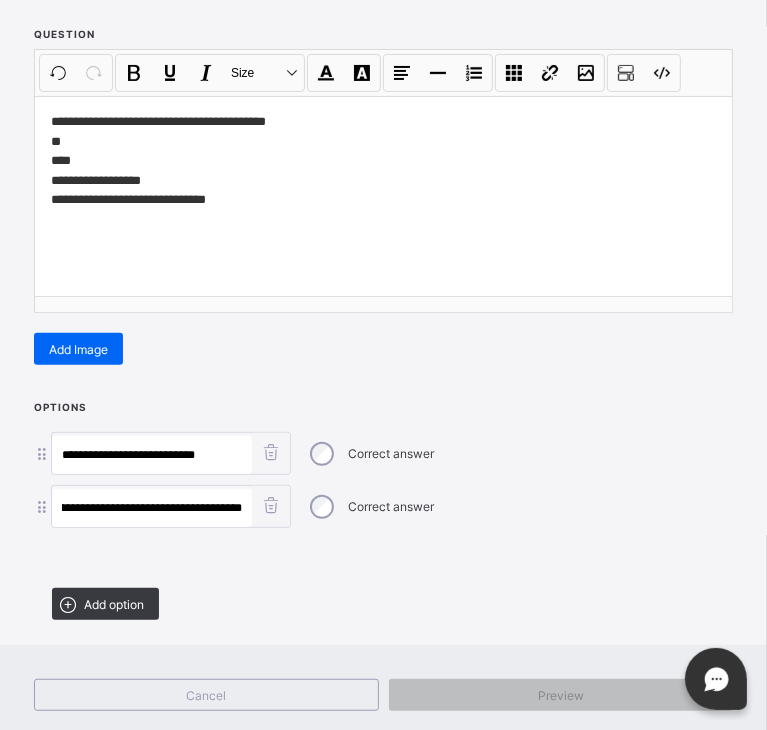 type on "**********" 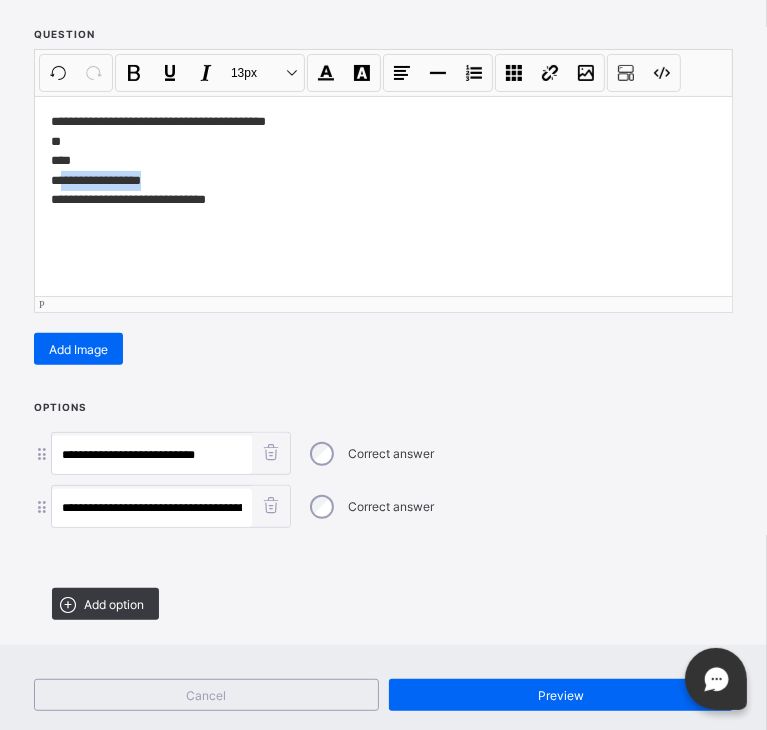 drag, startPoint x: 146, startPoint y: 177, endPoint x: 64, endPoint y: 183, distance: 82.219215 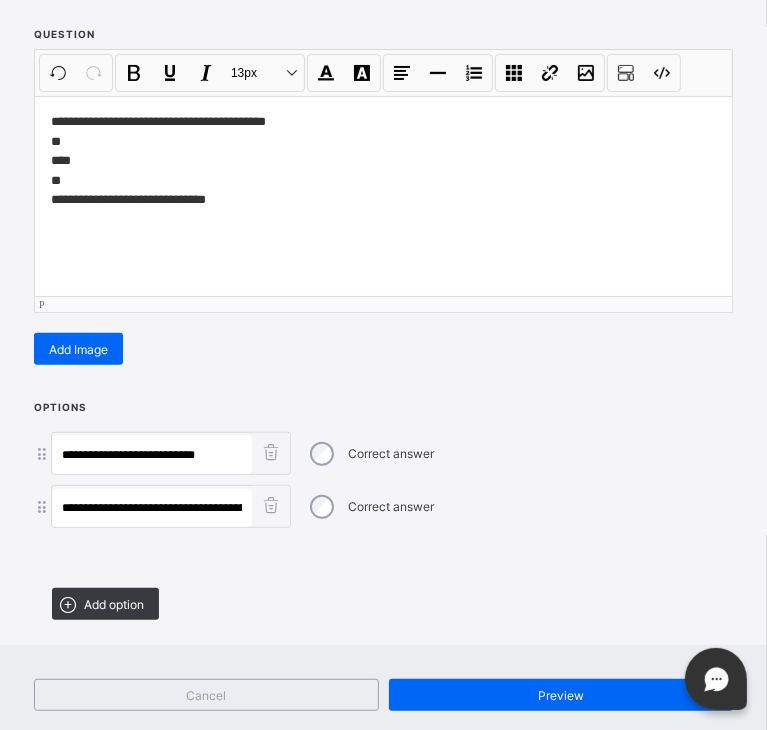 click on "**********" at bounding box center [379, 170] 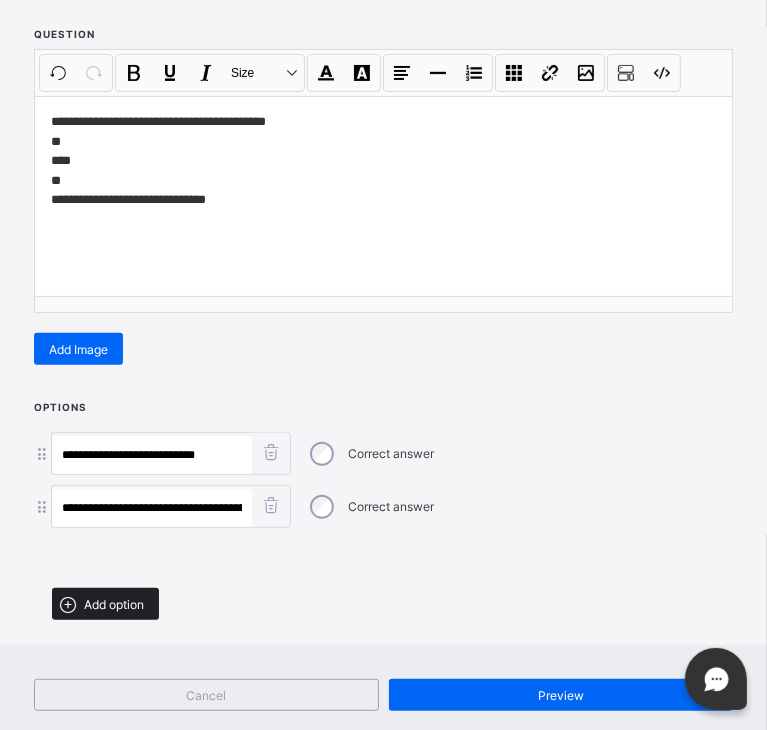 click on "Add option" at bounding box center (114, 604) 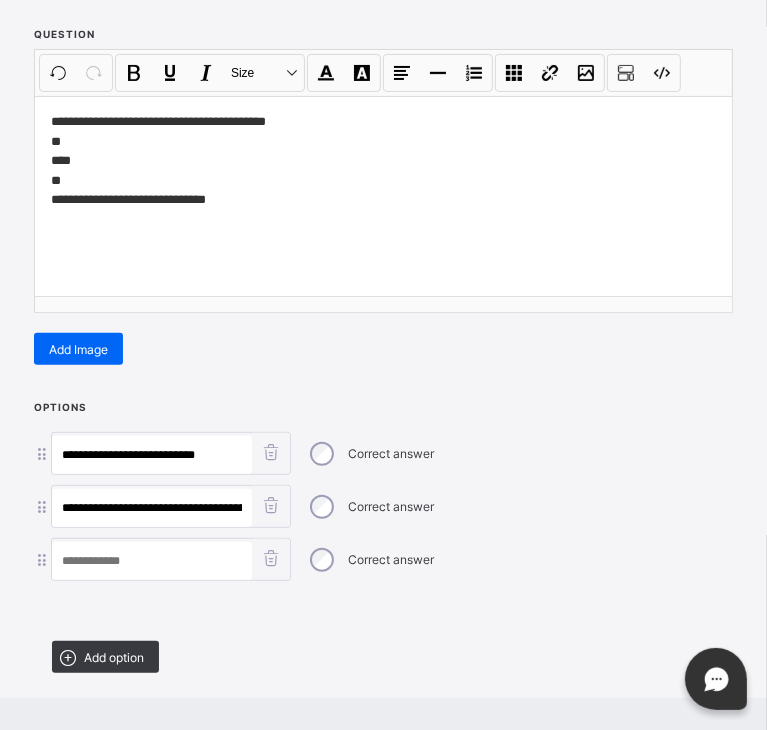 click at bounding box center [152, 561] 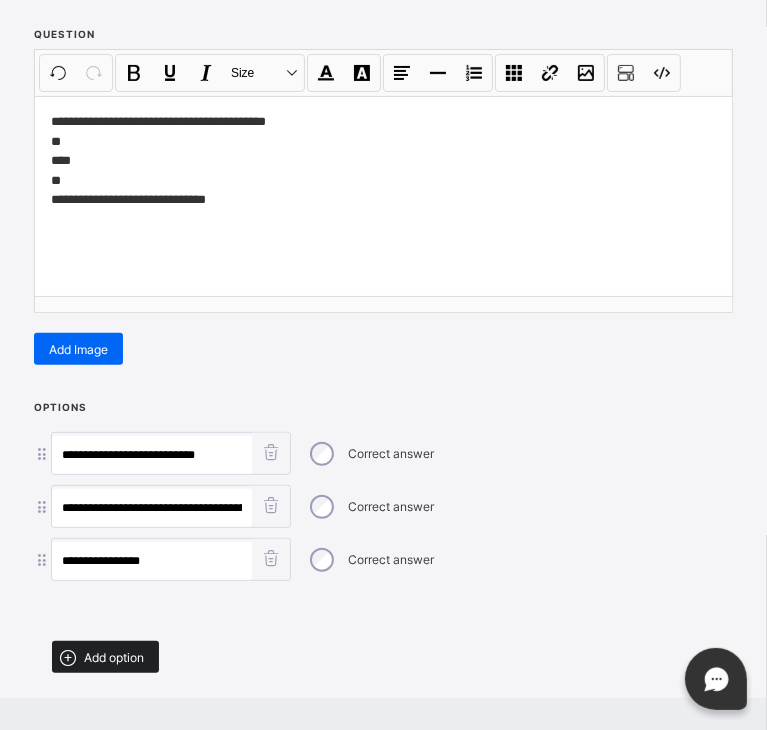 type on "**********" 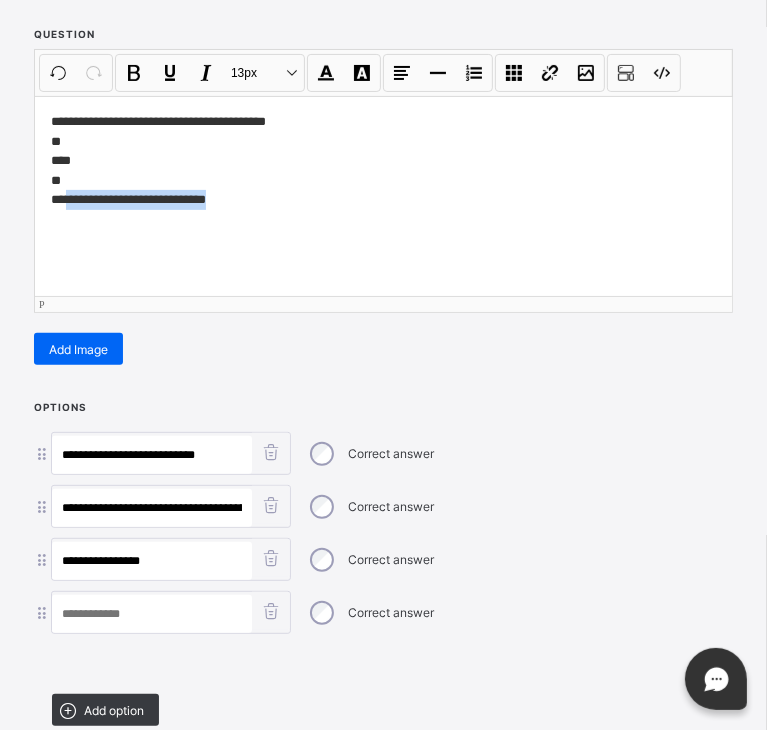 drag, startPoint x: 241, startPoint y: 202, endPoint x: 71, endPoint y: 197, distance: 170.07352 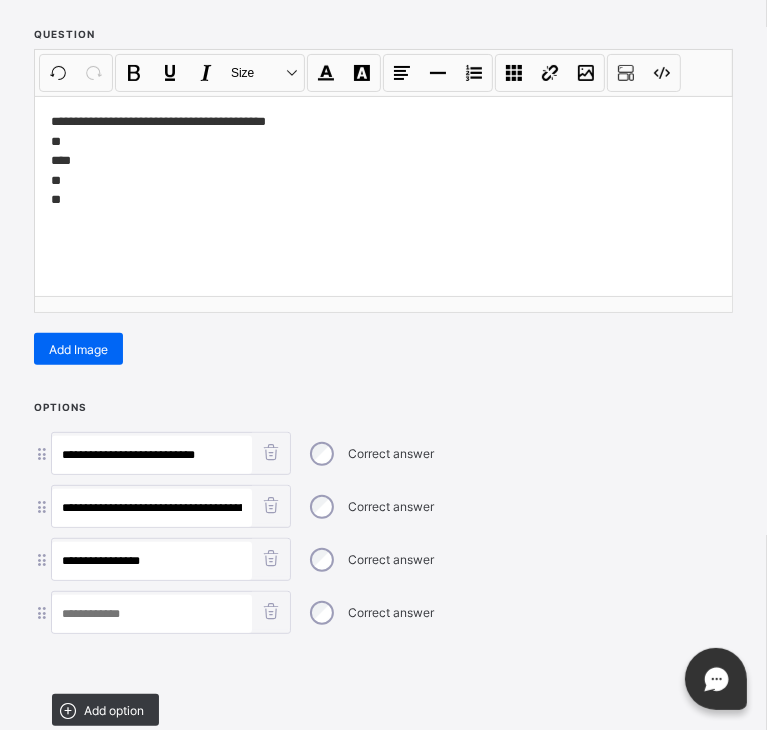 click at bounding box center (152, 614) 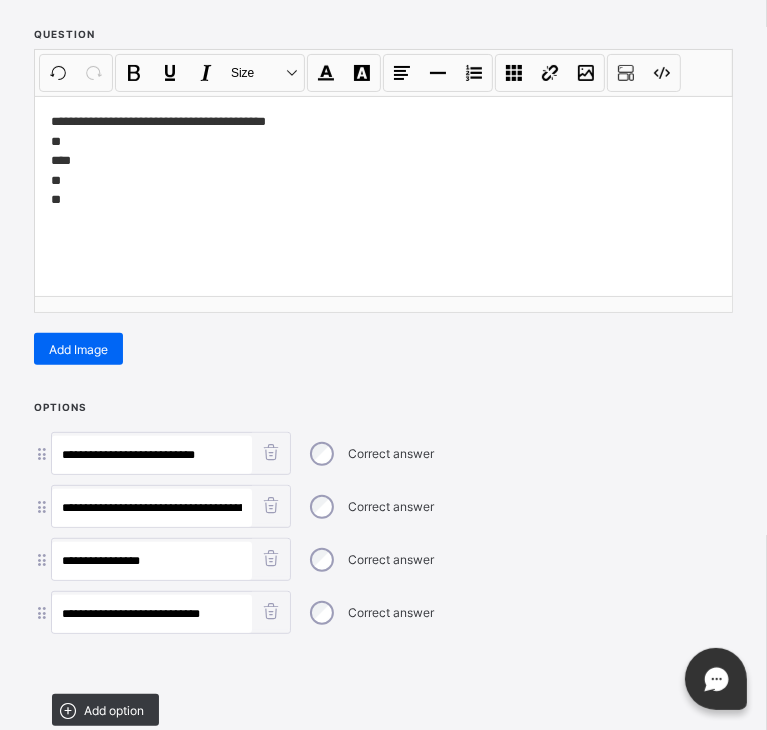 type on "**********" 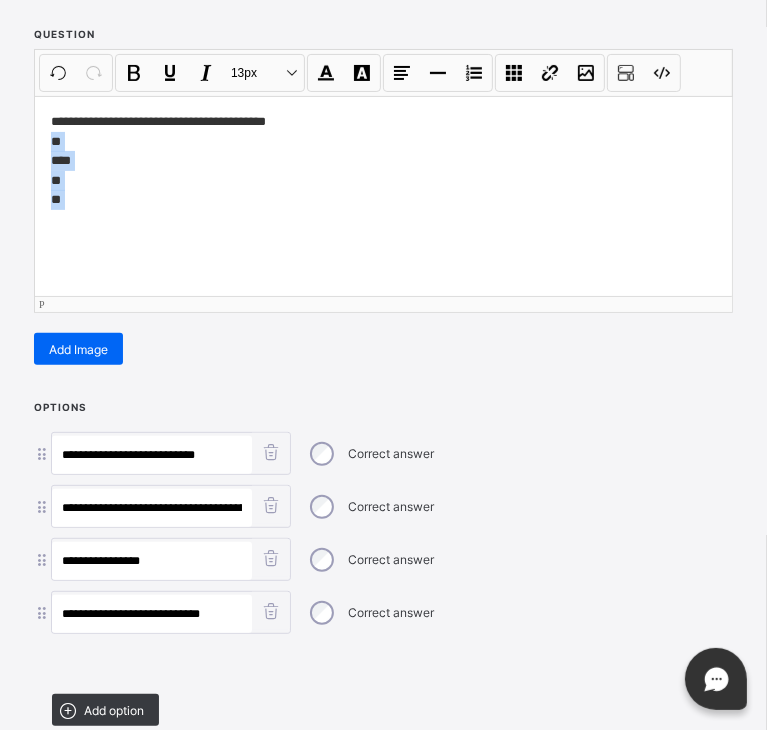 drag, startPoint x: 74, startPoint y: 210, endPoint x: 36, endPoint y: 143, distance: 77.02597 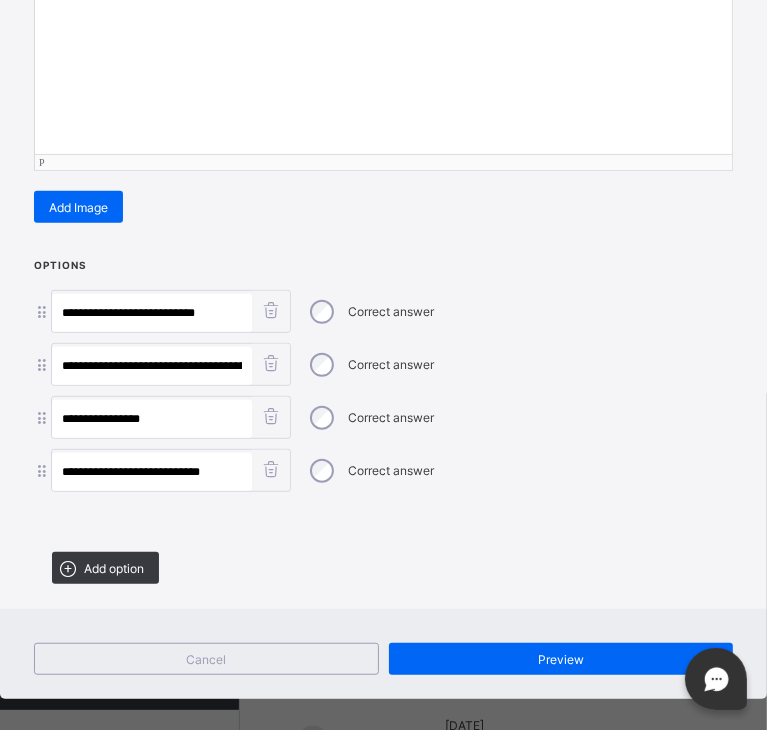 scroll, scrollTop: 384, scrollLeft: 0, axis: vertical 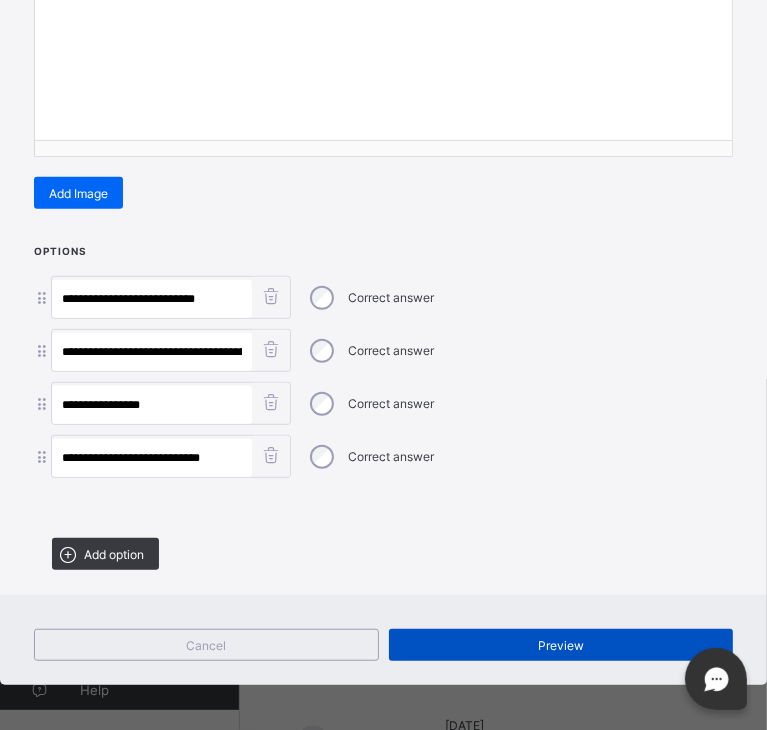 click on "Preview" at bounding box center [561, 645] 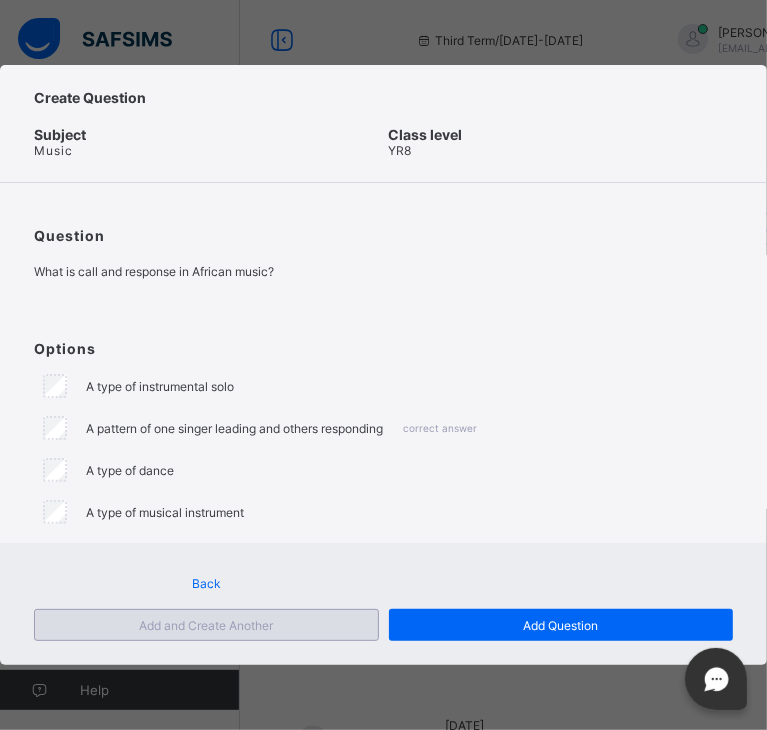 click on "Add and Create Another" at bounding box center (206, 625) 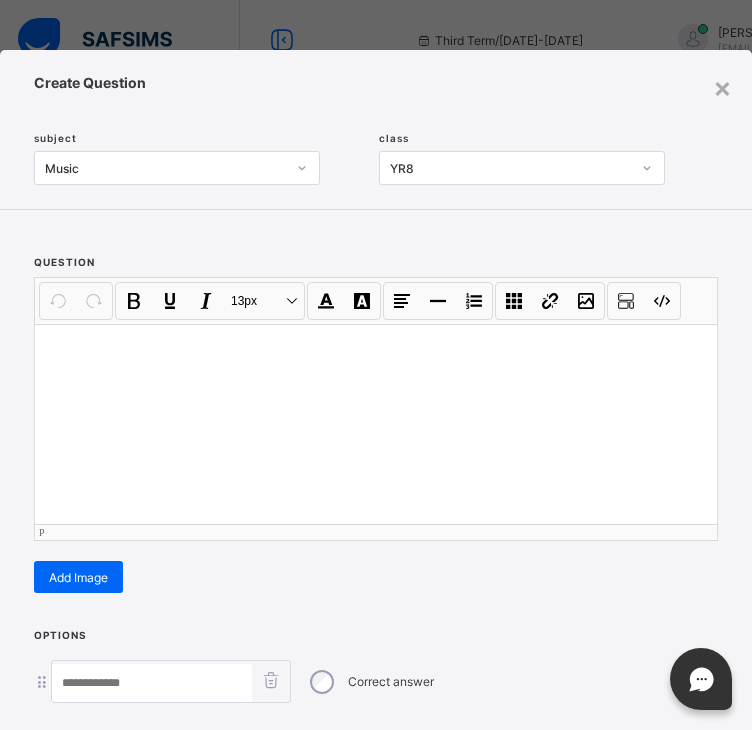click at bounding box center (376, 350) 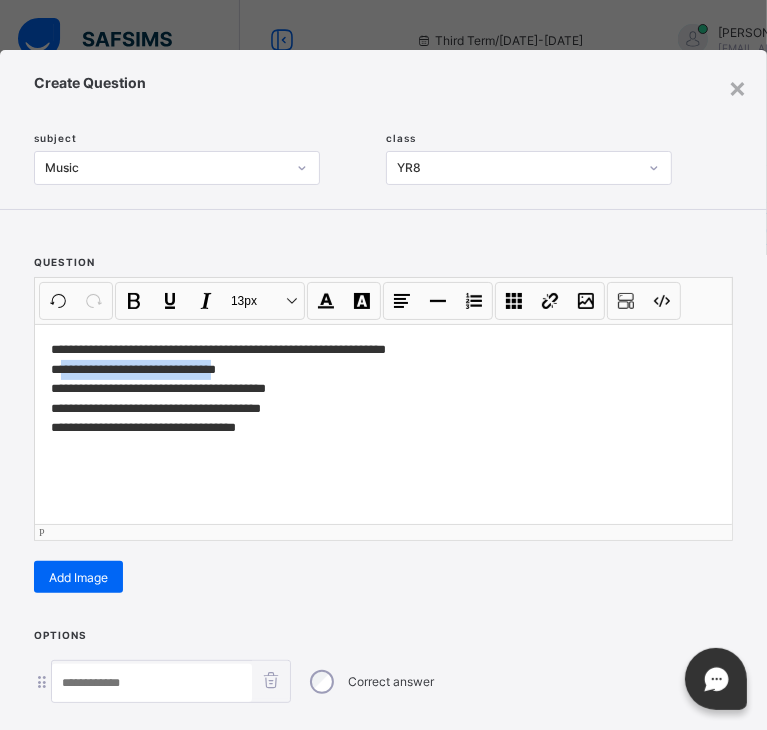 drag, startPoint x: 228, startPoint y: 365, endPoint x: 64, endPoint y: 363, distance: 164.01219 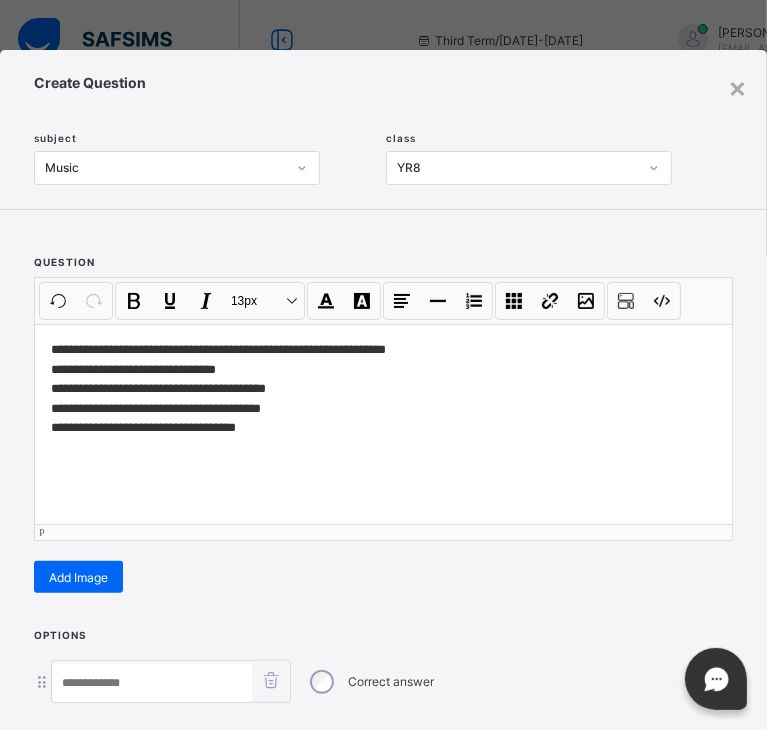 click on "**********" at bounding box center [379, 408] 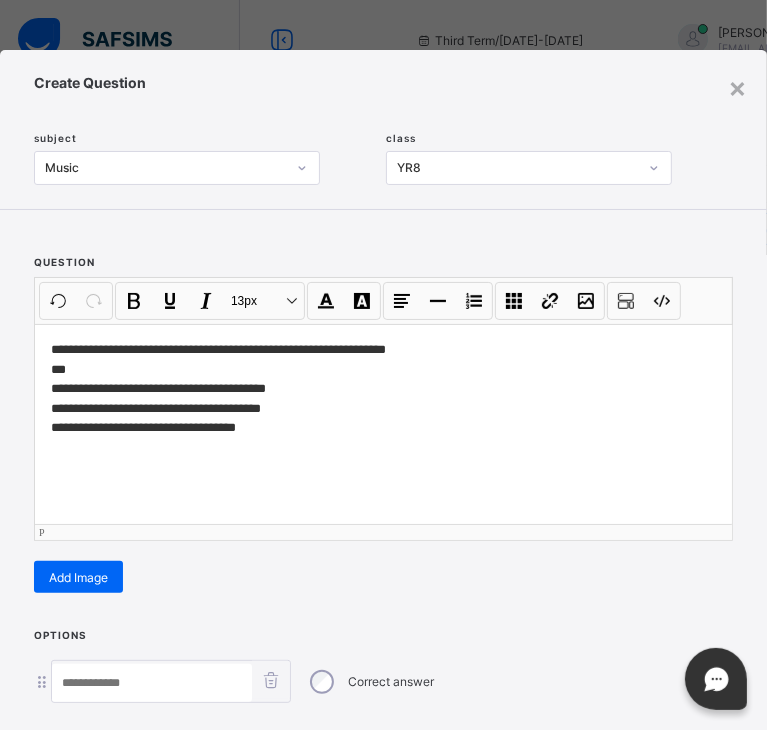 click at bounding box center [152, 683] 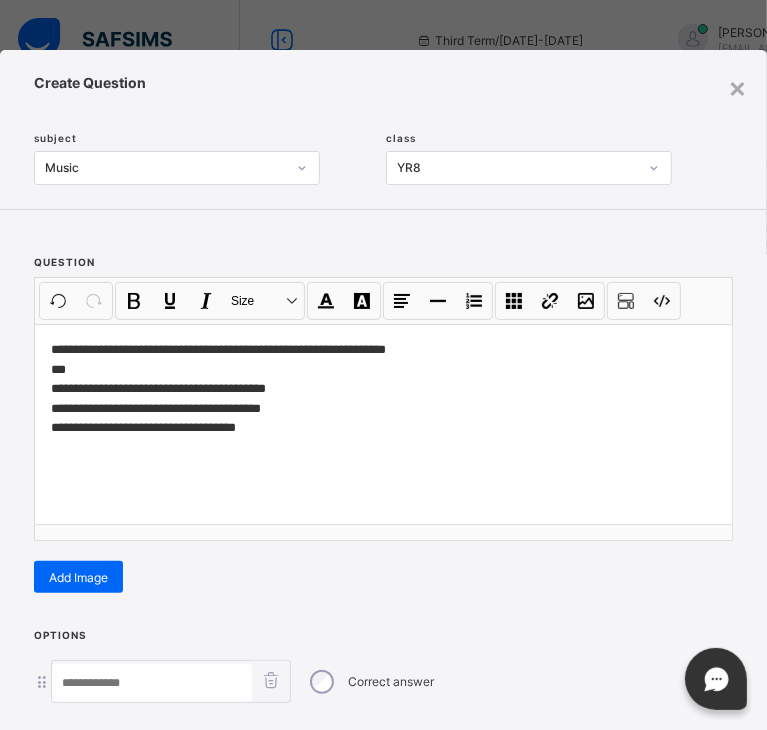 paste on "**********" 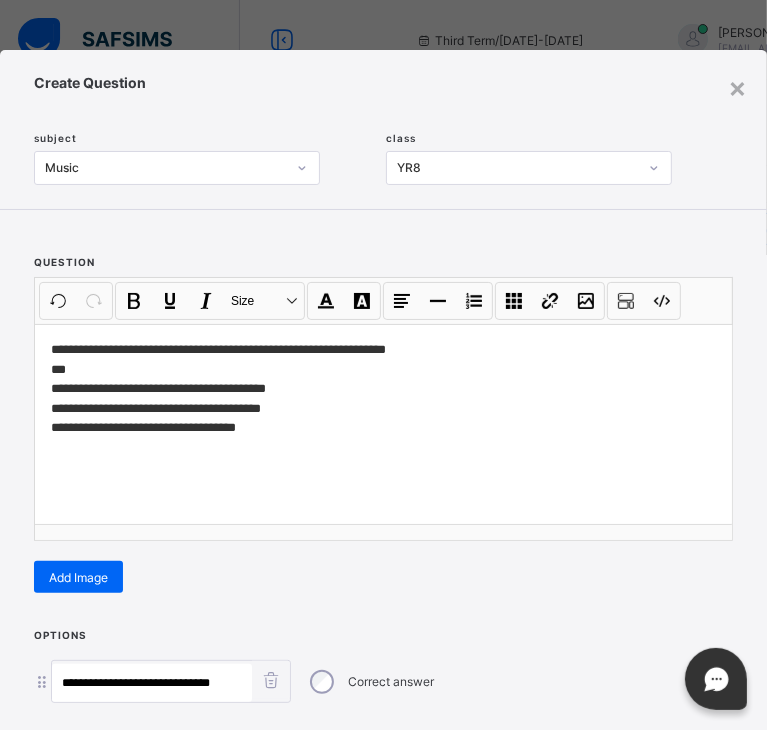 click on "**********" at bounding box center (152, 683) 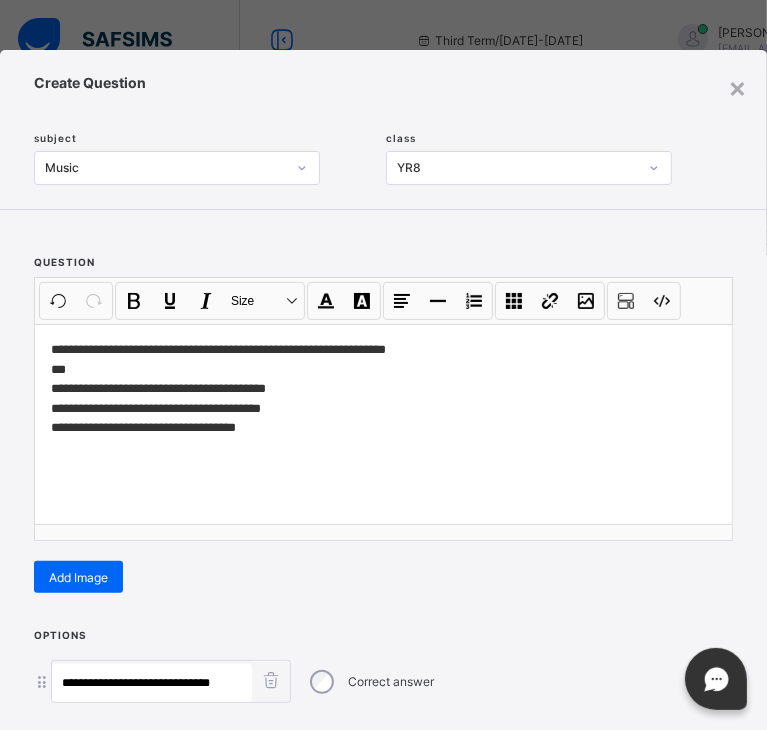 type on "**********" 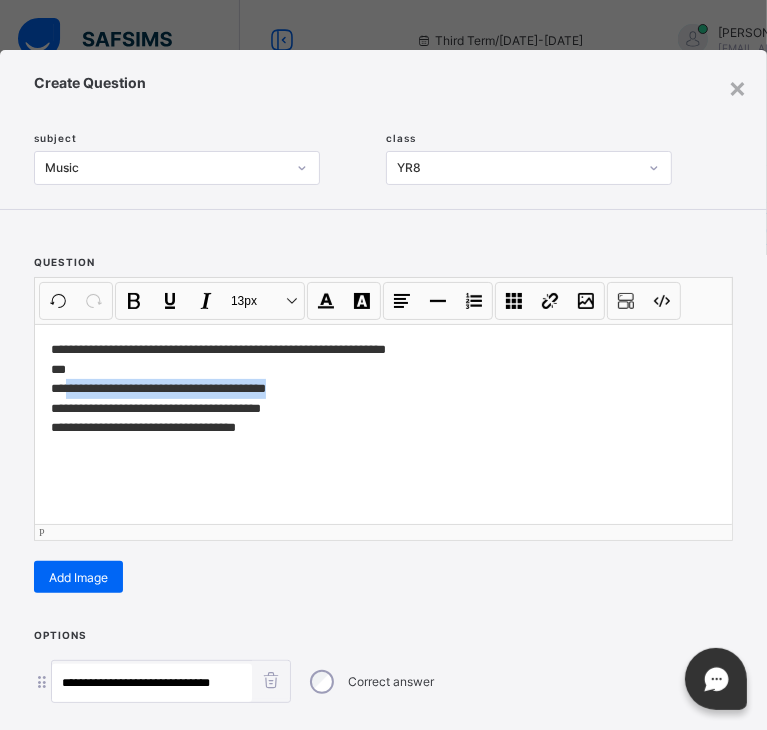 drag, startPoint x: 307, startPoint y: 389, endPoint x: 66, endPoint y: 393, distance: 241.03319 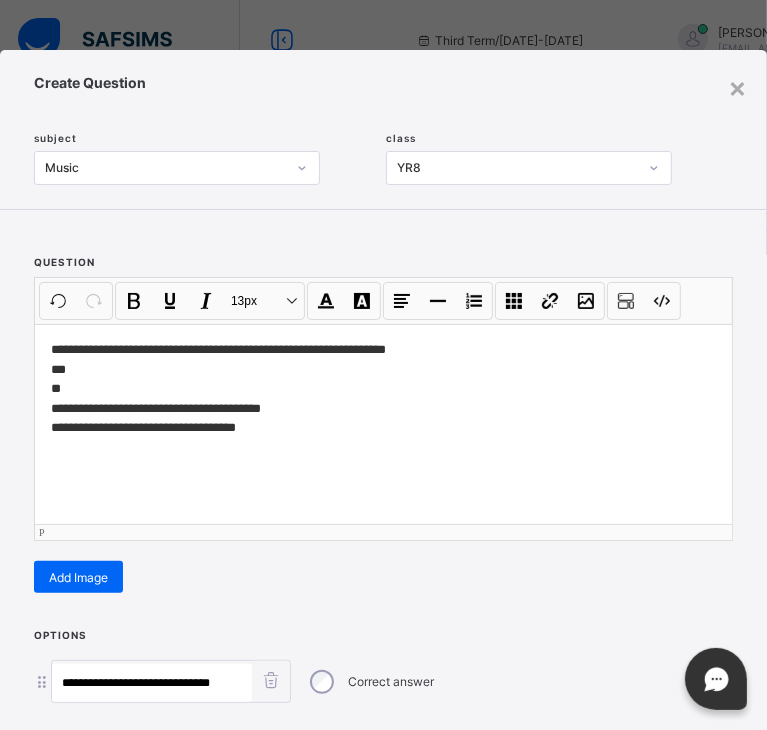 click on "**********" at bounding box center [379, 408] 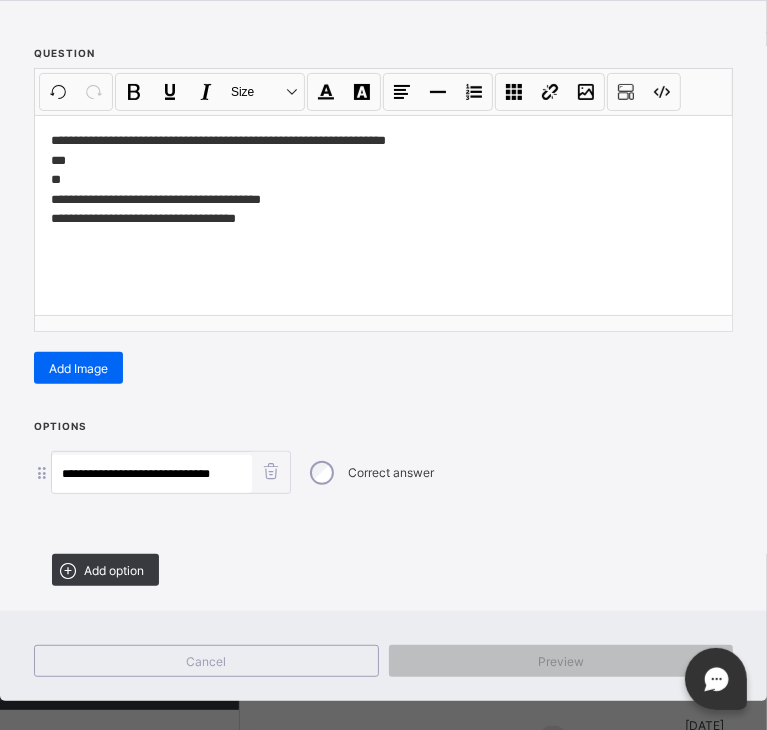 scroll, scrollTop: 228, scrollLeft: 0, axis: vertical 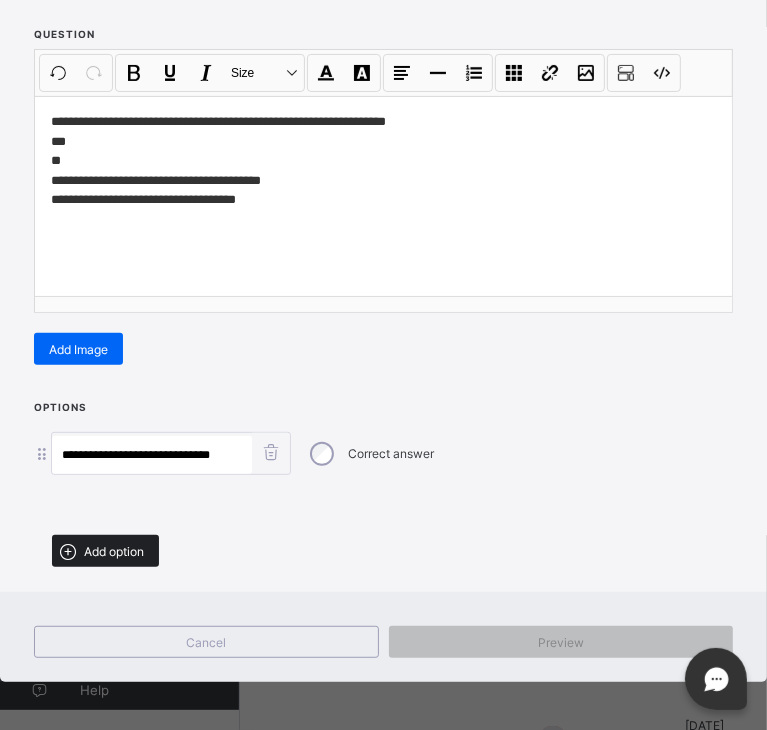click on "Add option" at bounding box center (114, 551) 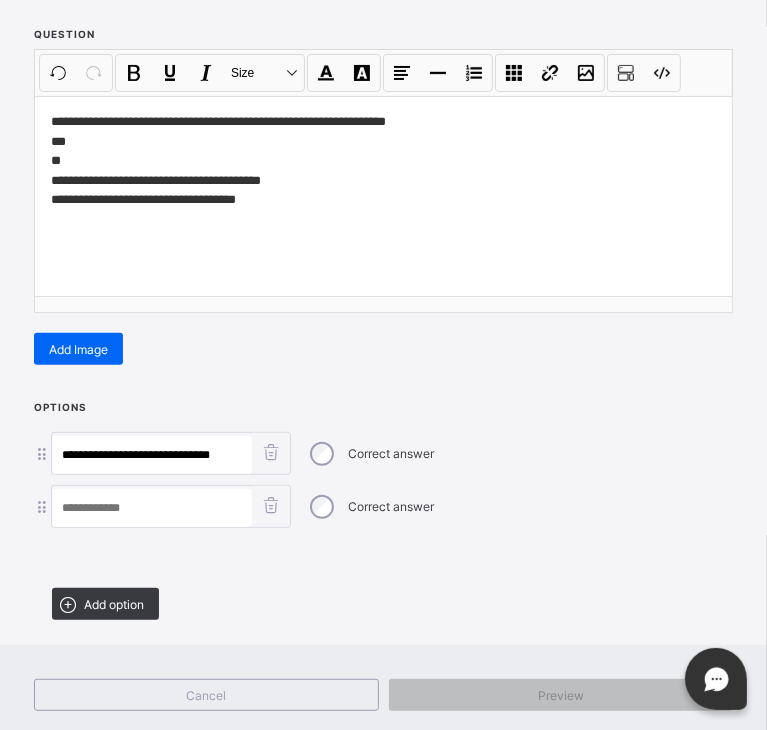 click at bounding box center (152, 508) 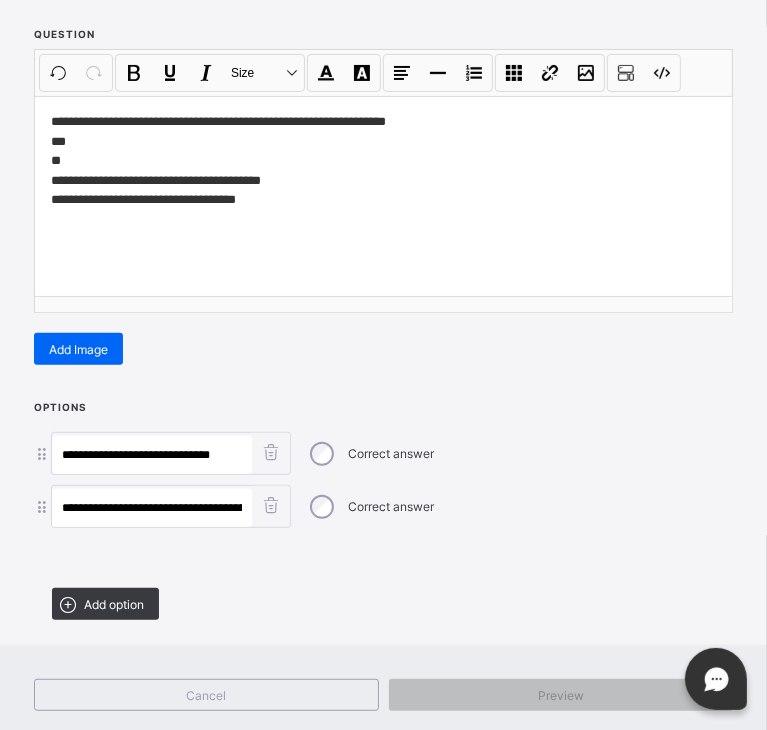 scroll, scrollTop: 0, scrollLeft: 45, axis: horizontal 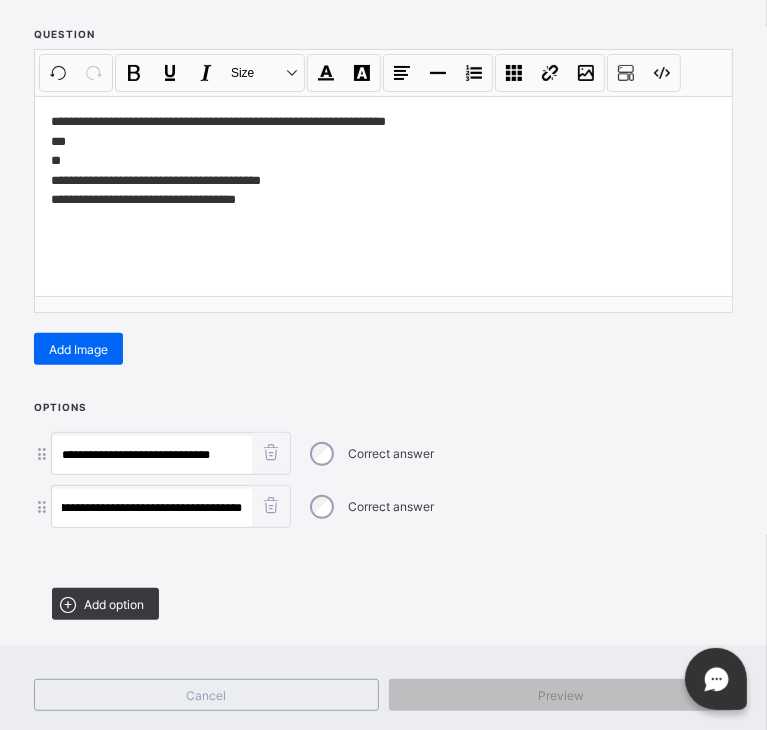 type on "**********" 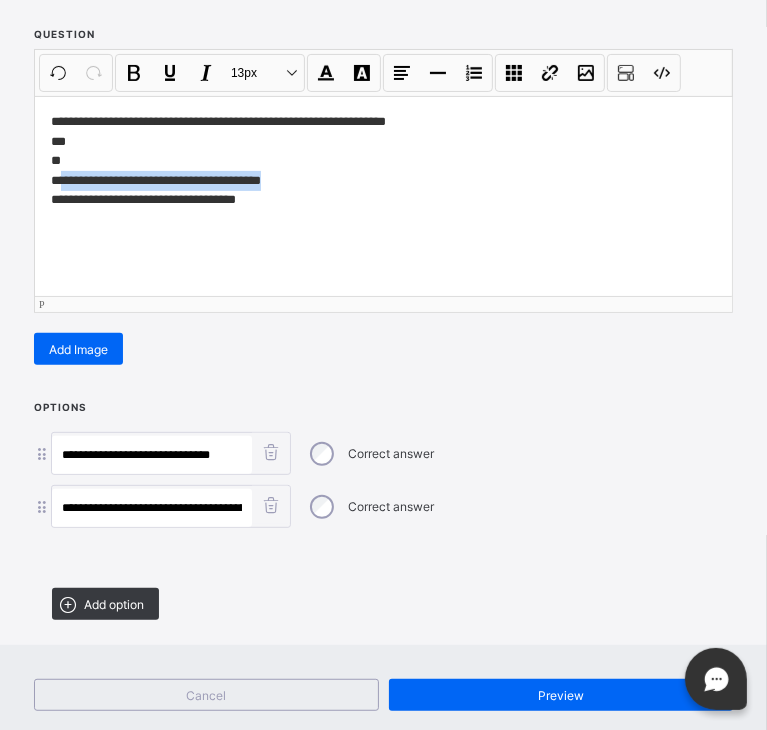 drag, startPoint x: 289, startPoint y: 180, endPoint x: 62, endPoint y: 177, distance: 227.01982 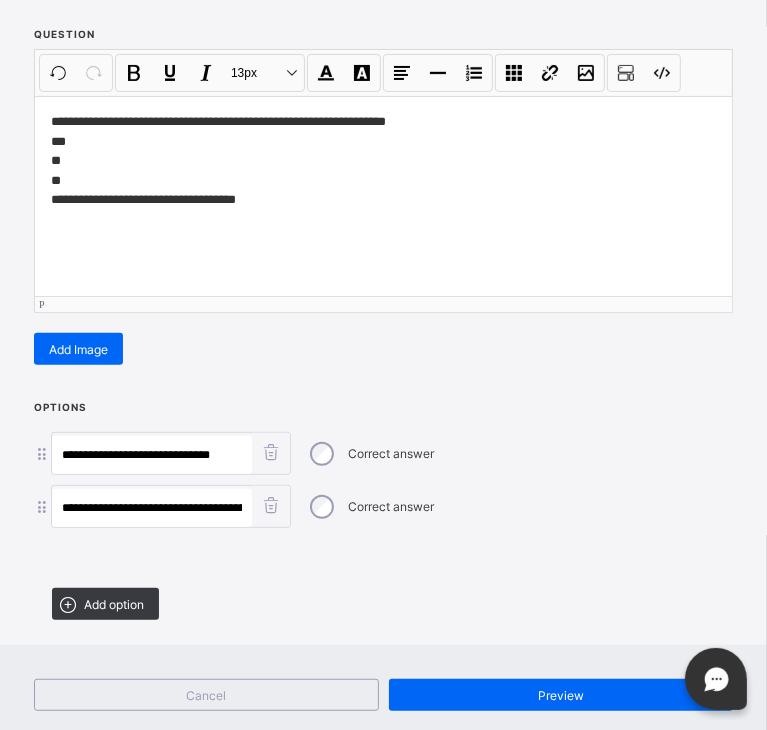 click on "**********" at bounding box center [379, 180] 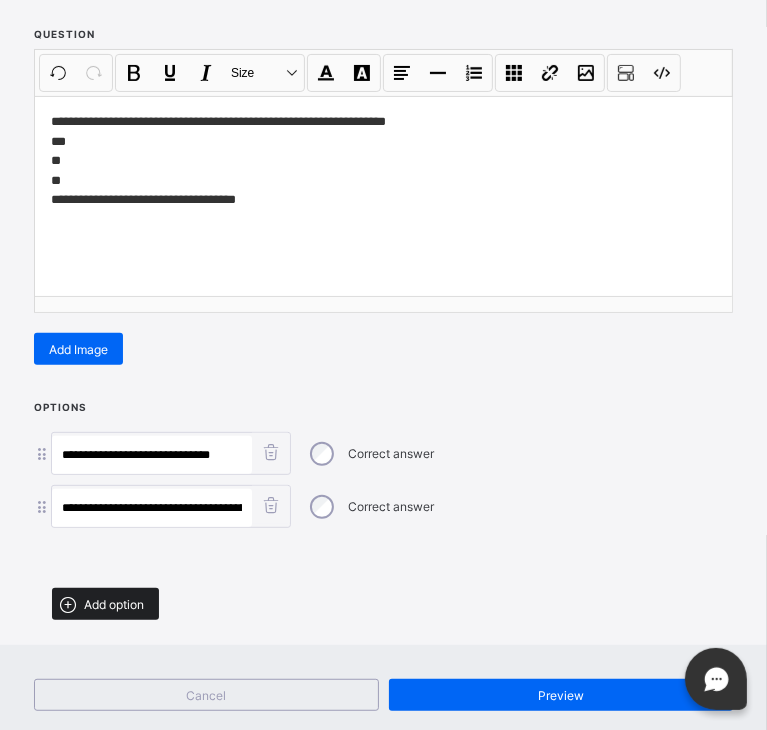 click on "Add option" at bounding box center (114, 604) 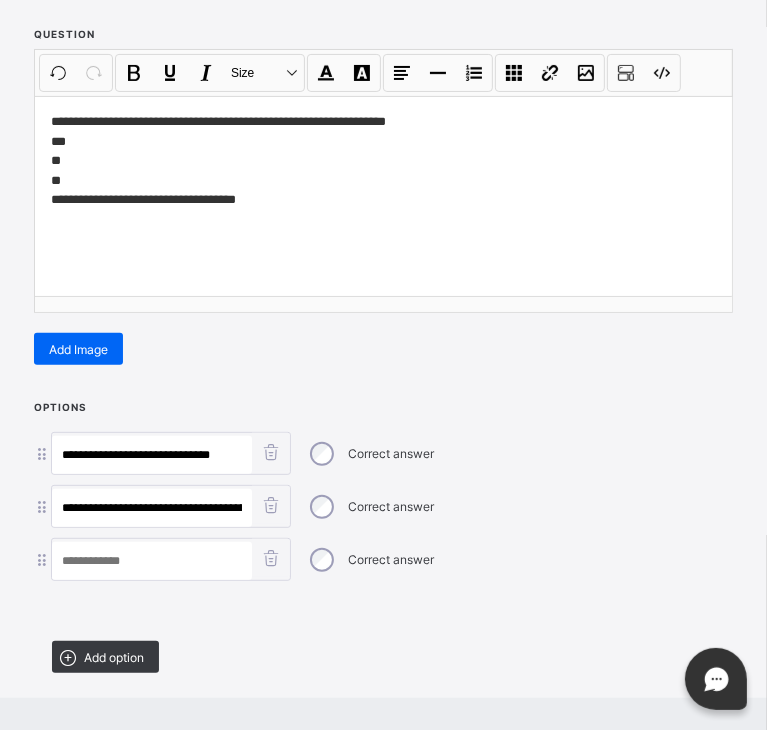 click at bounding box center [152, 561] 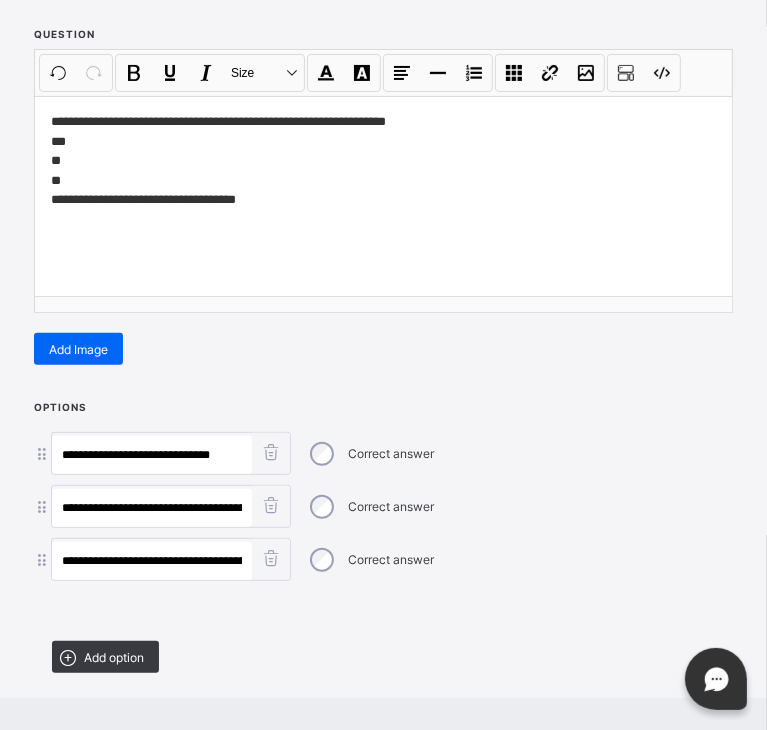 scroll, scrollTop: 0, scrollLeft: 34, axis: horizontal 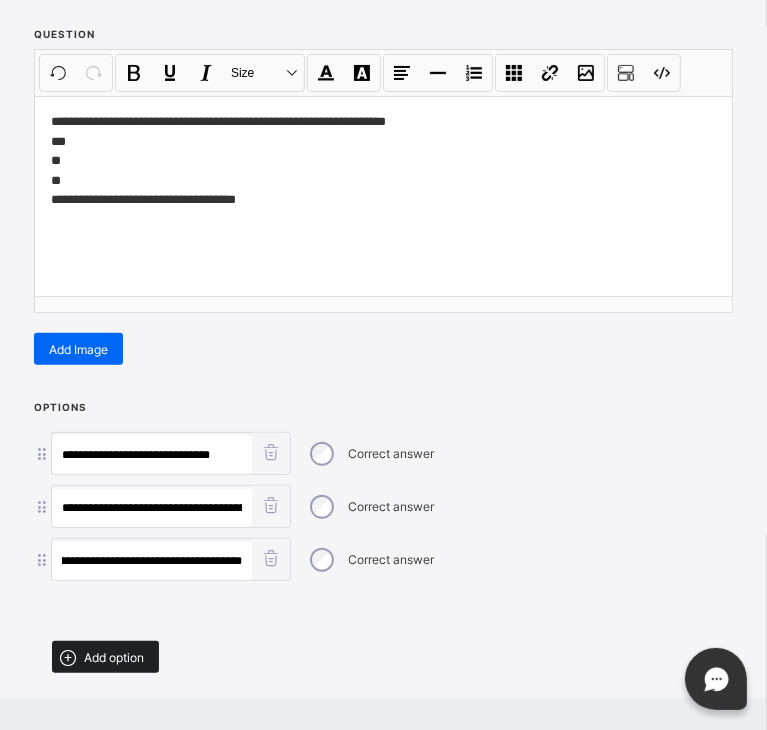 type on "**********" 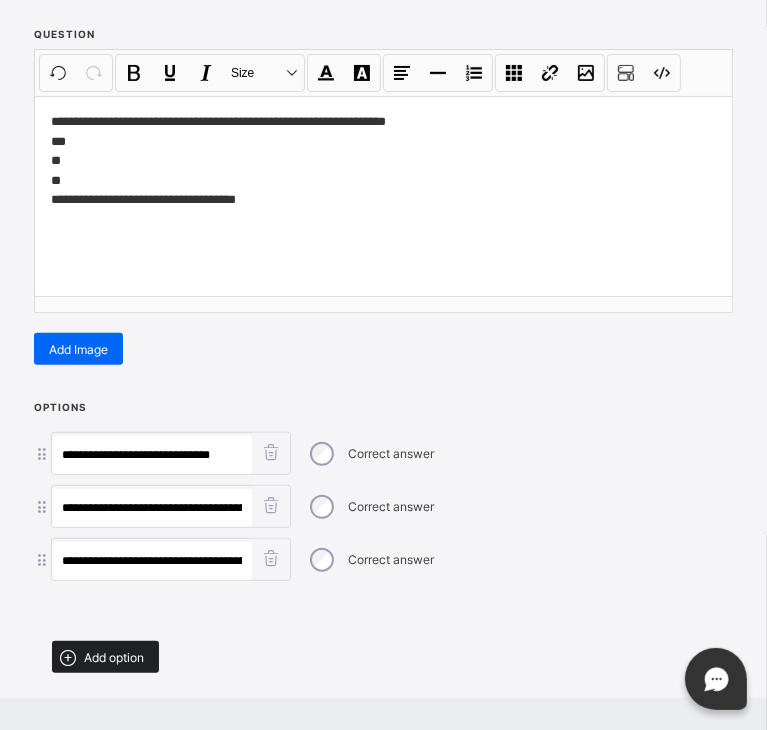 click on "Add option" at bounding box center (105, 657) 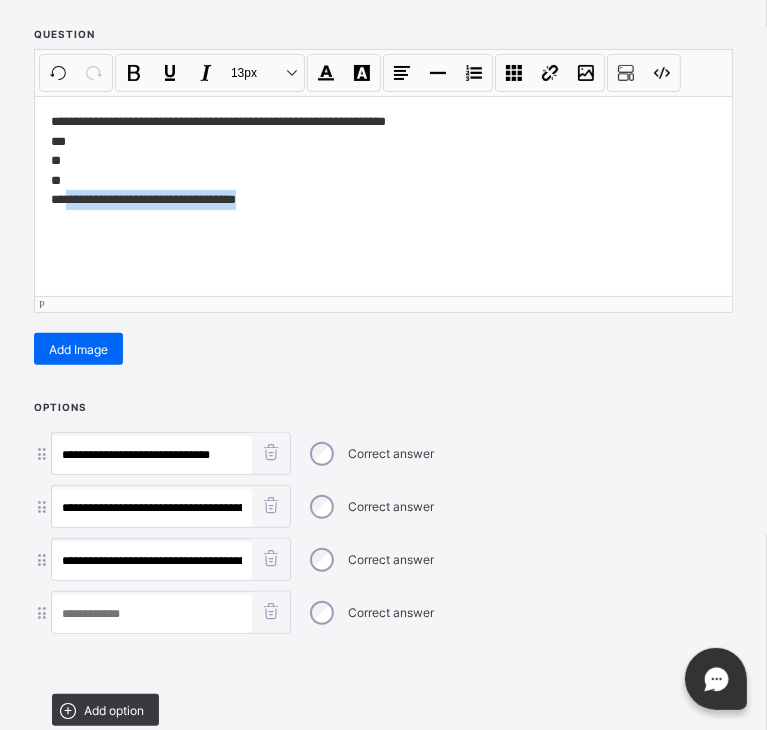 drag, startPoint x: 250, startPoint y: 196, endPoint x: 67, endPoint y: 201, distance: 183.0683 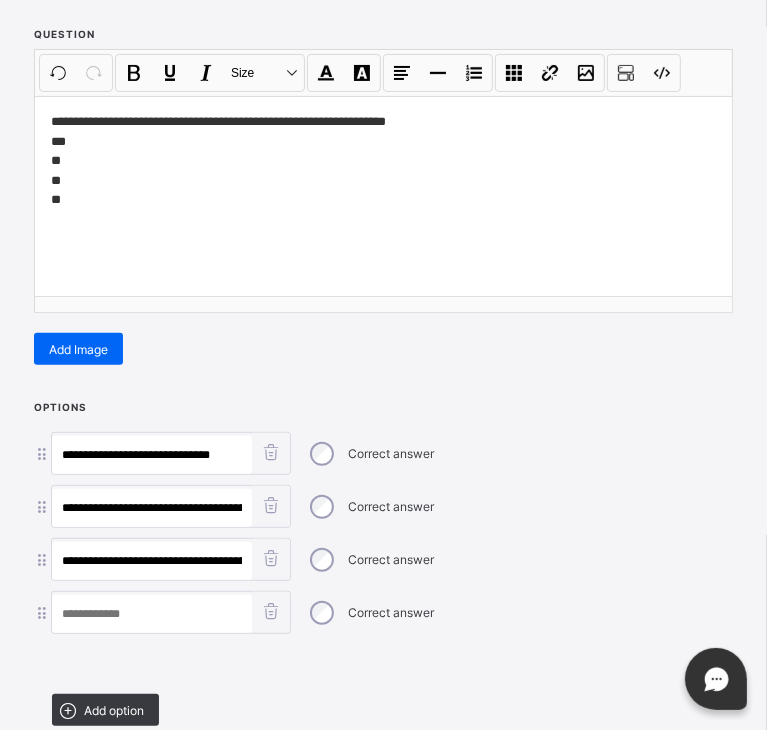 click at bounding box center (152, 614) 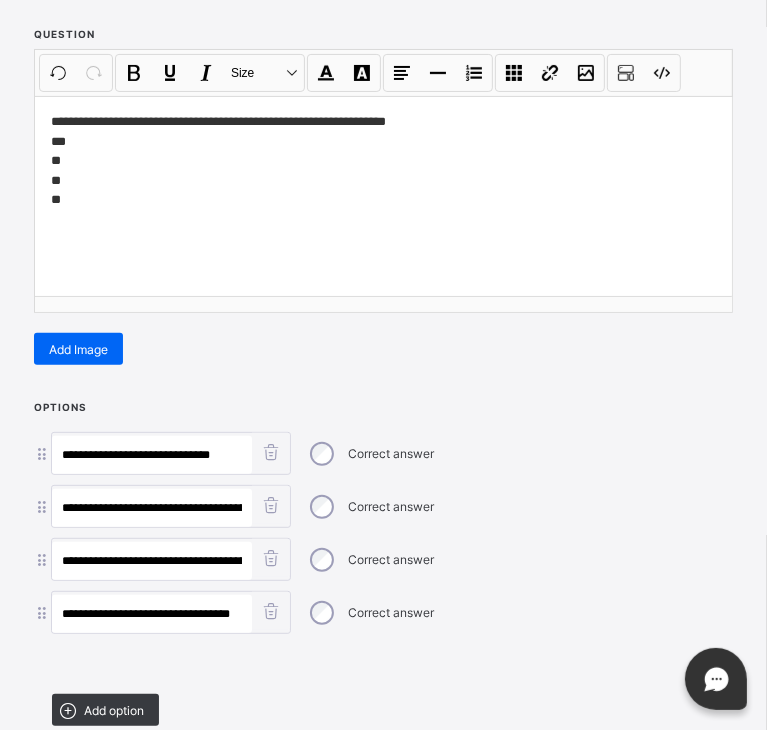 type on "**********" 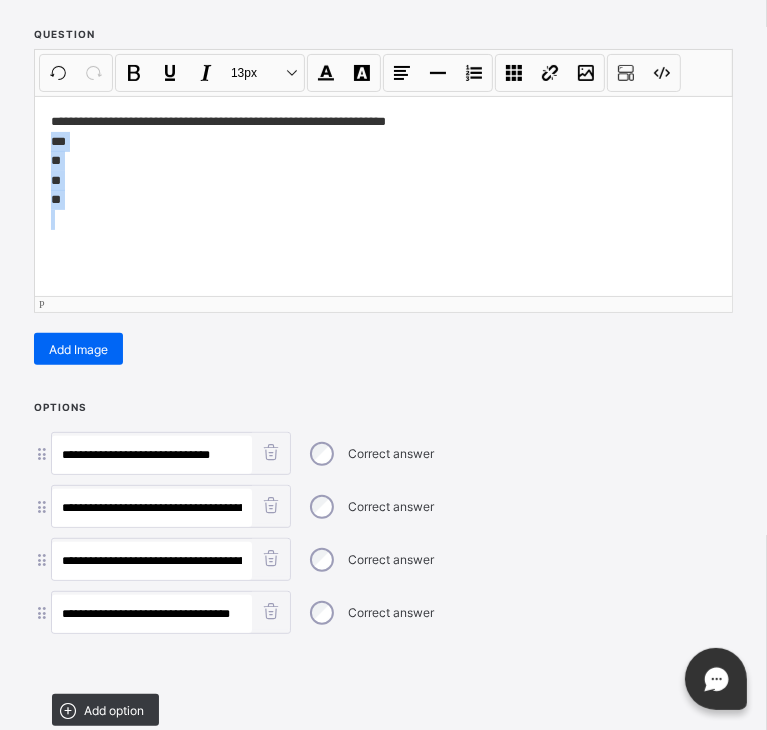 drag, startPoint x: 88, startPoint y: 237, endPoint x: 39, endPoint y: 145, distance: 104.23531 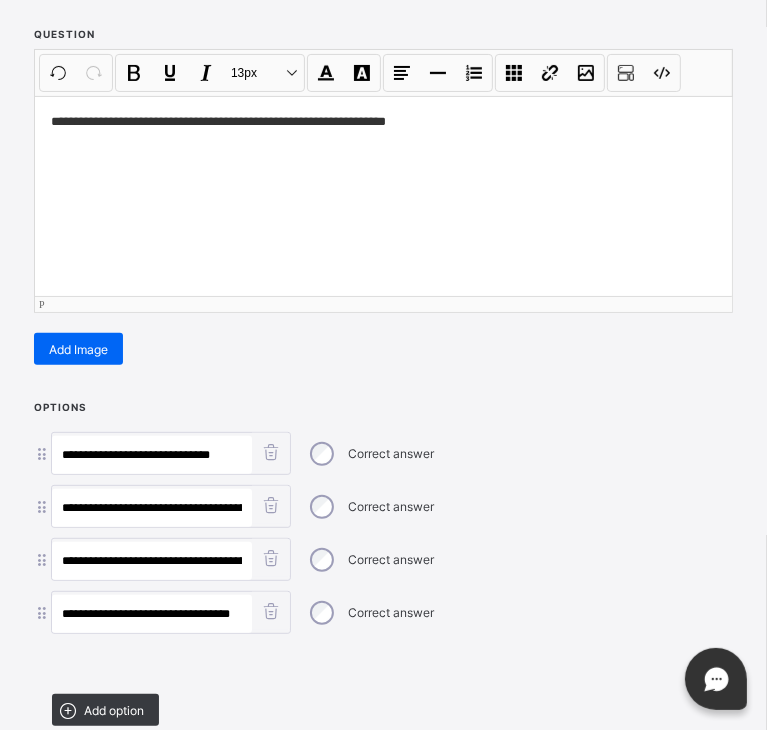 scroll, scrollTop: 384, scrollLeft: 0, axis: vertical 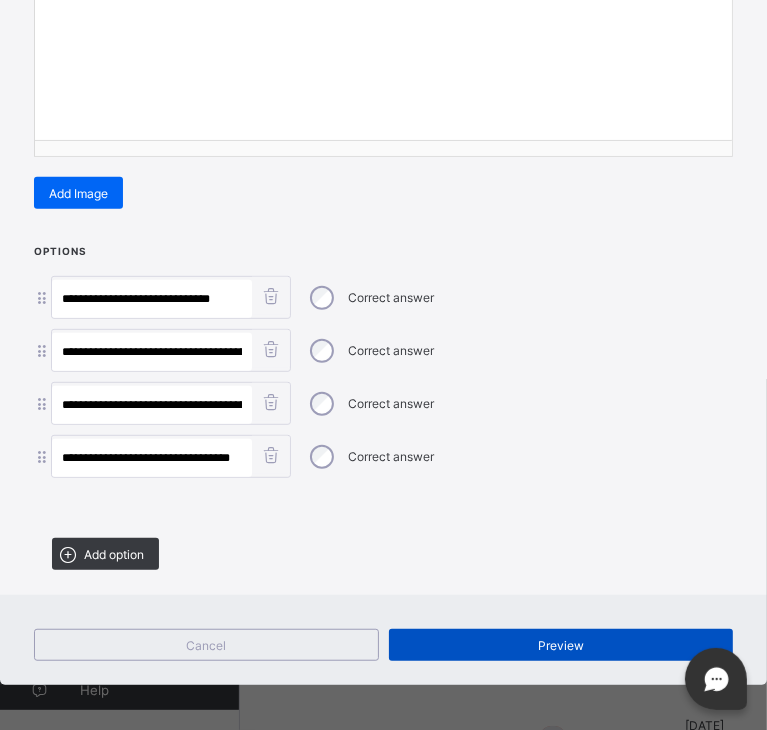 click on "Preview" at bounding box center (561, 645) 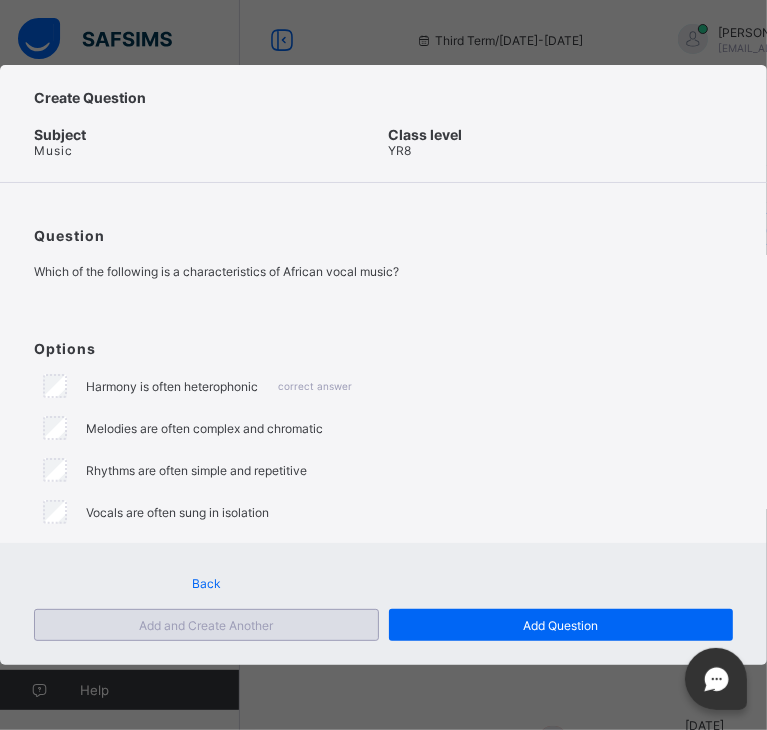 click on "Add and Create Another" at bounding box center [206, 625] 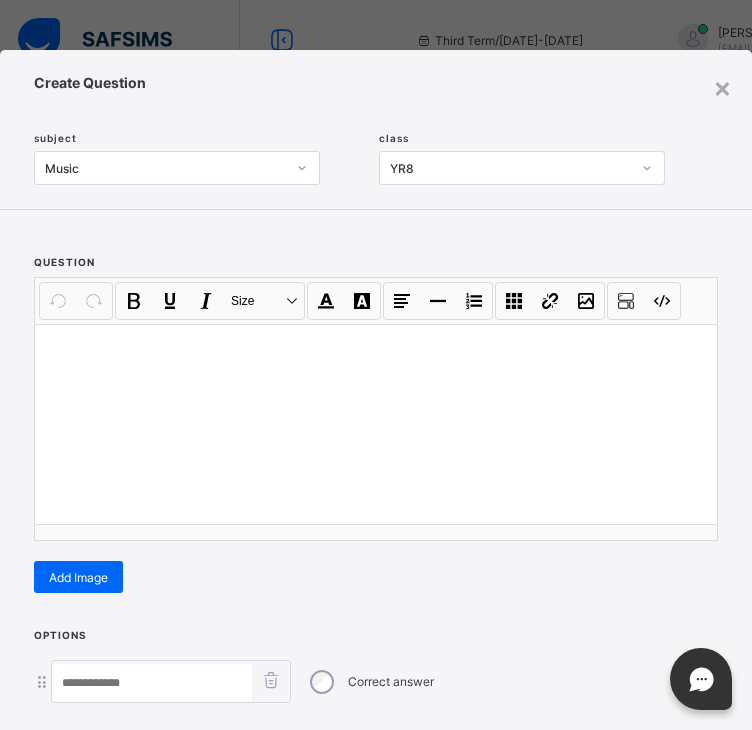 click at bounding box center [376, 424] 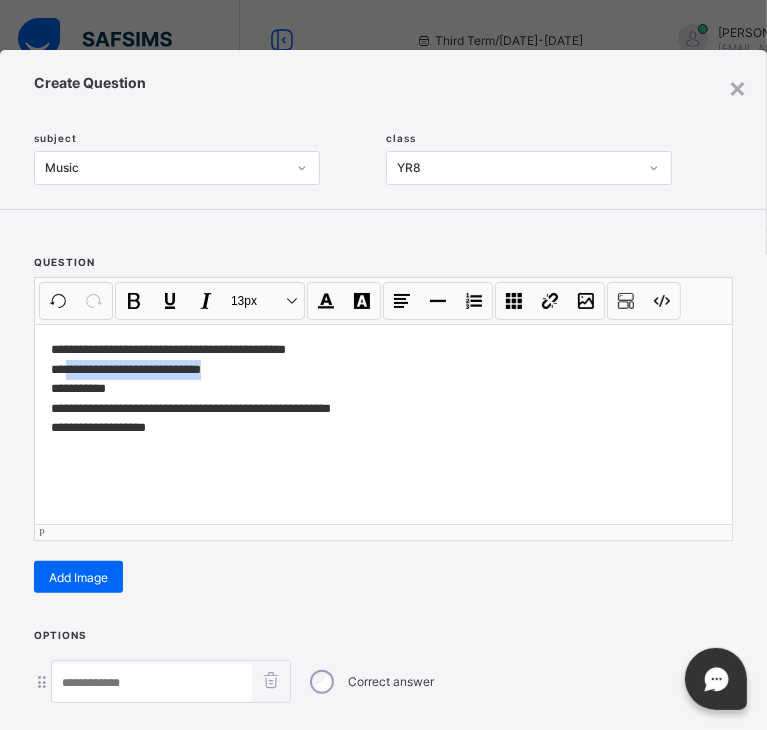 drag, startPoint x: 223, startPoint y: 372, endPoint x: 67, endPoint y: 364, distance: 156.20499 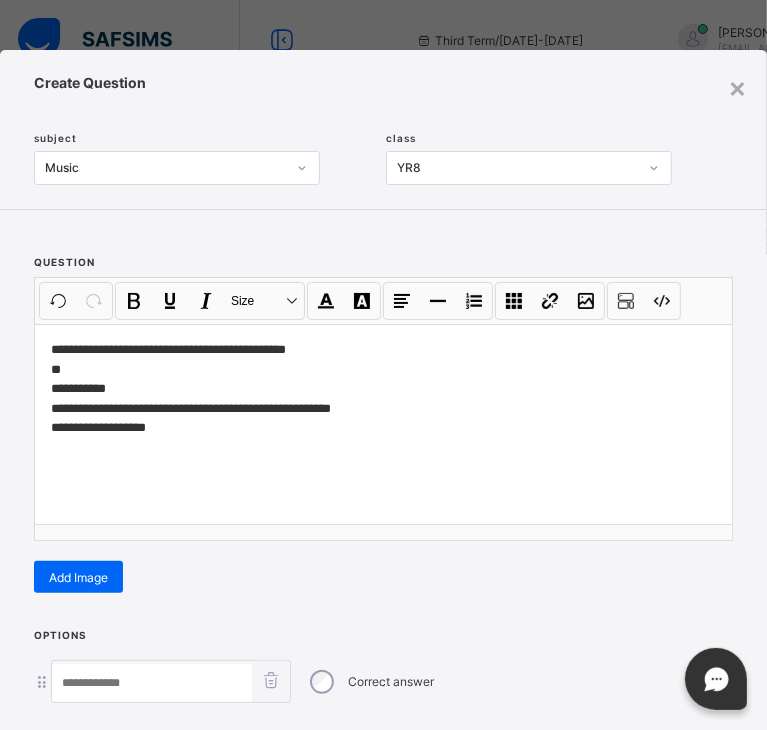click at bounding box center [152, 683] 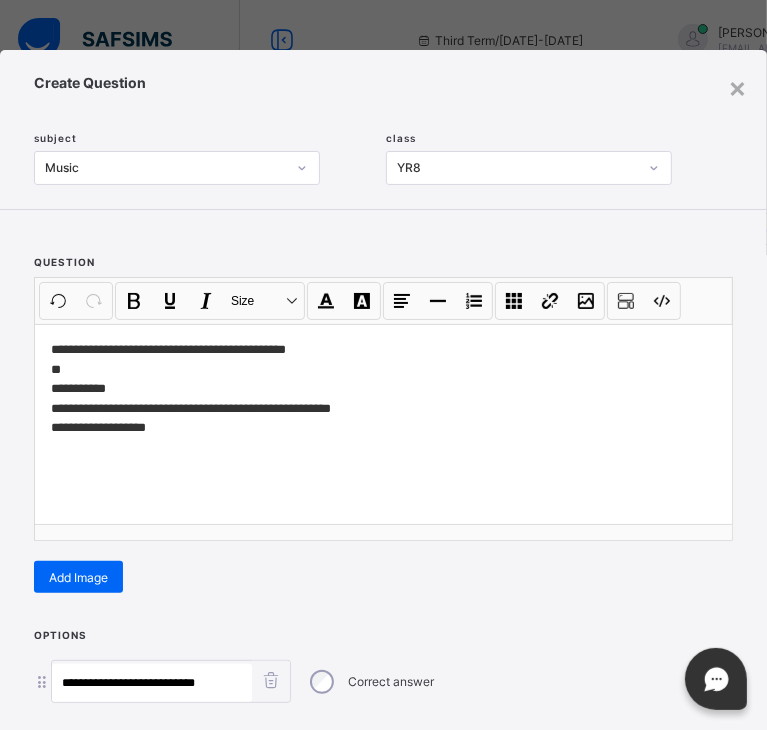 type on "**********" 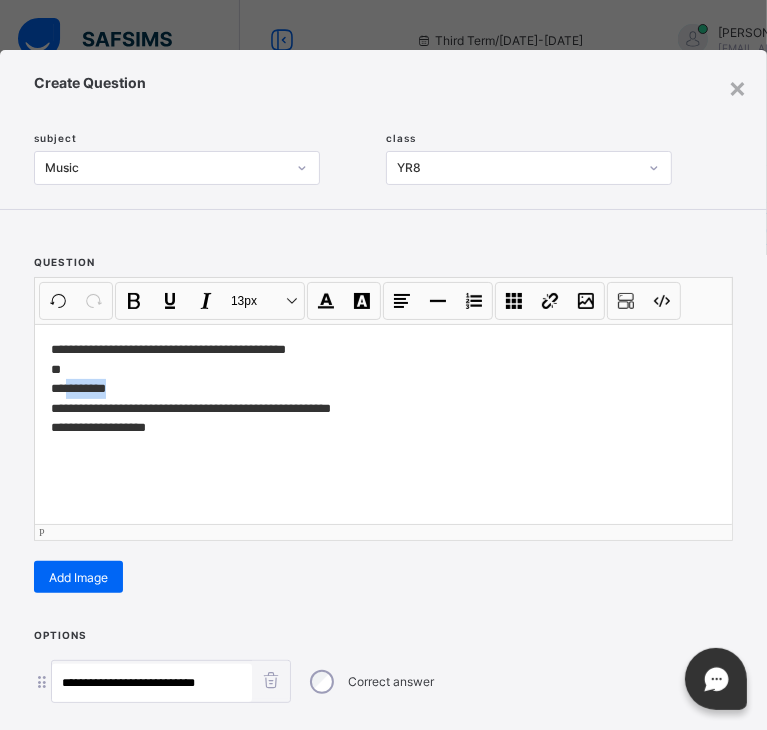drag, startPoint x: 133, startPoint y: 379, endPoint x: 67, endPoint y: 389, distance: 66.75328 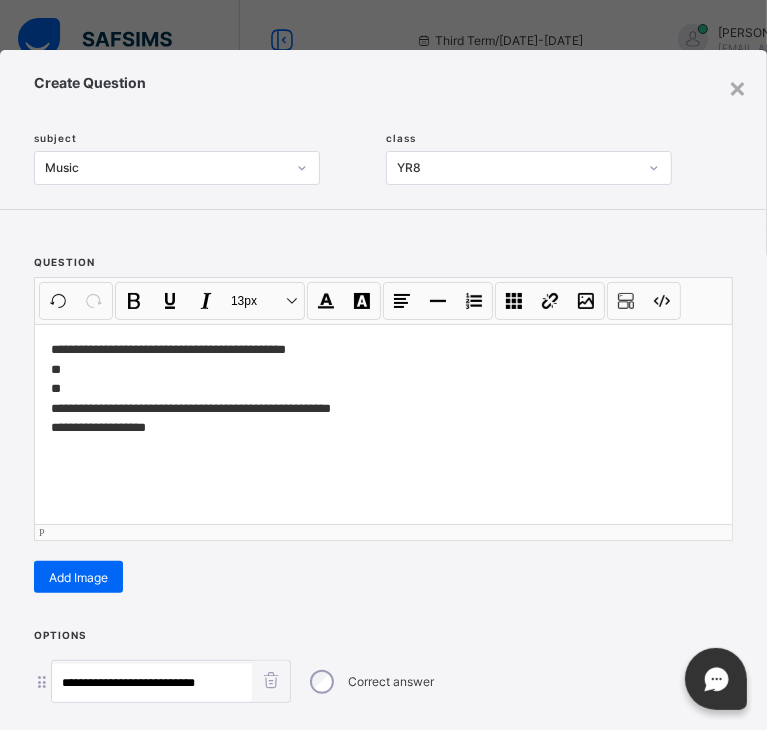 click on "**********" at bounding box center (379, 398) 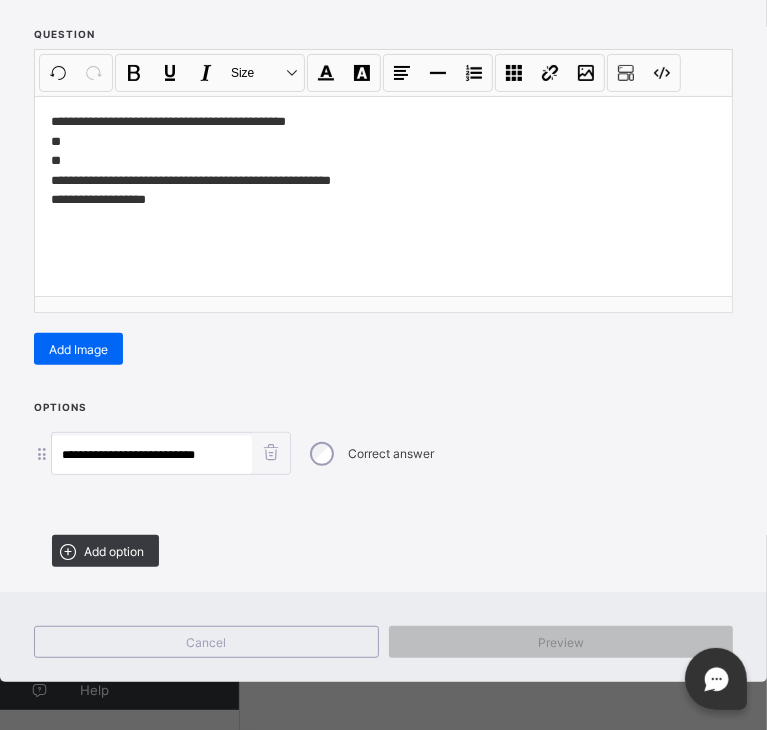 click on "**********" at bounding box center (383, 490) 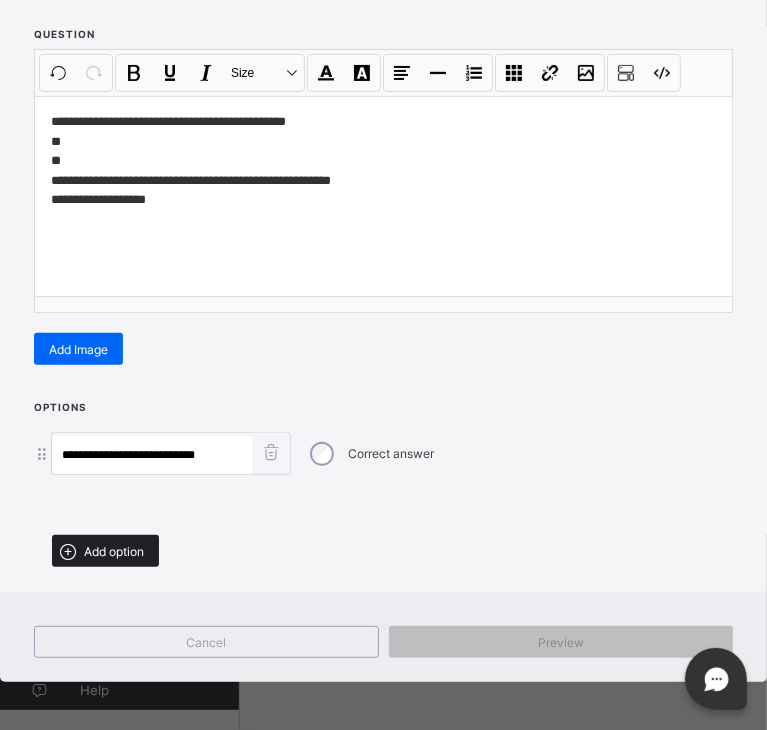 click on "Add option" at bounding box center (114, 551) 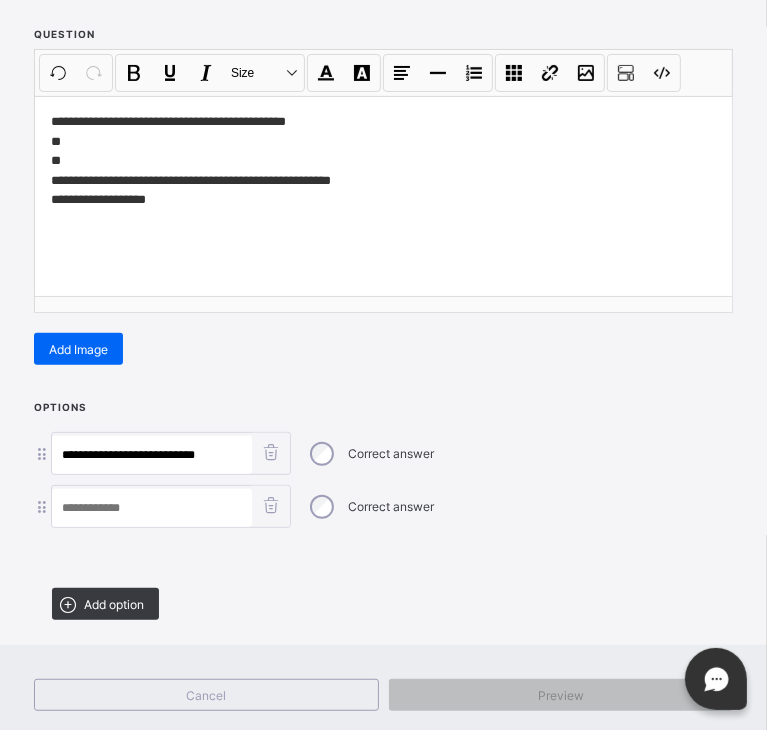 click at bounding box center (152, 508) 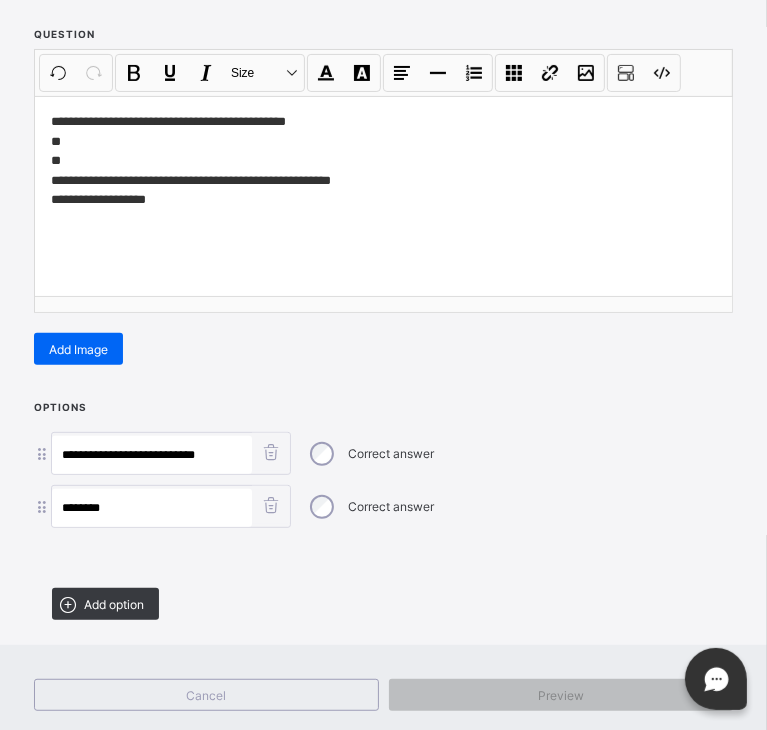 type on "********" 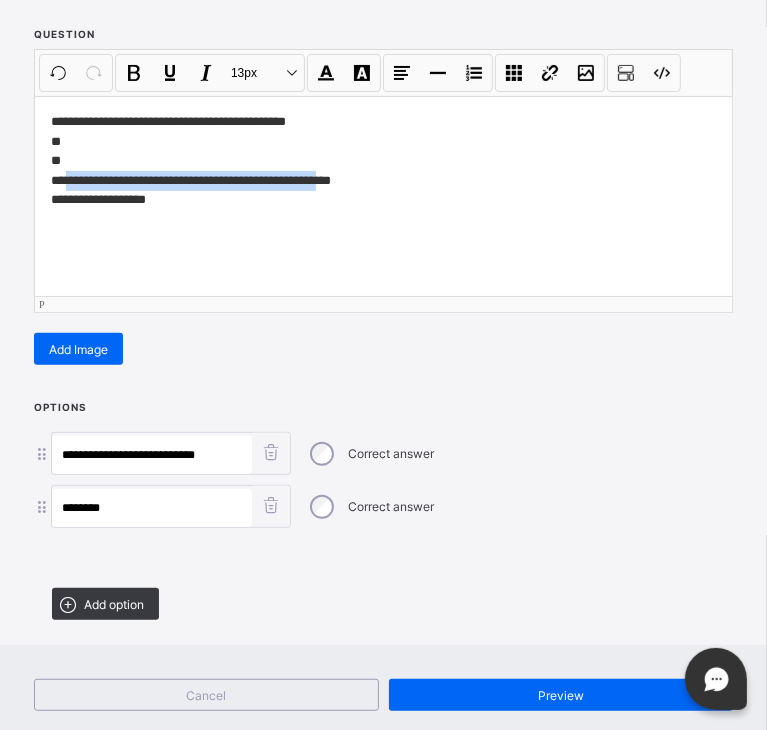 drag, startPoint x: 315, startPoint y: 179, endPoint x: 66, endPoint y: 181, distance: 249.00803 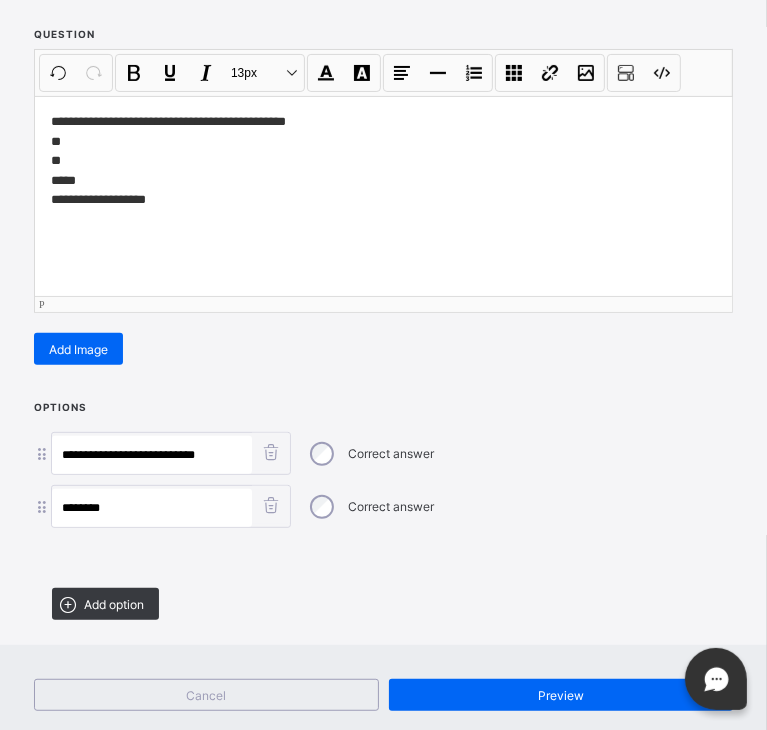 click on "**********" at bounding box center (379, 170) 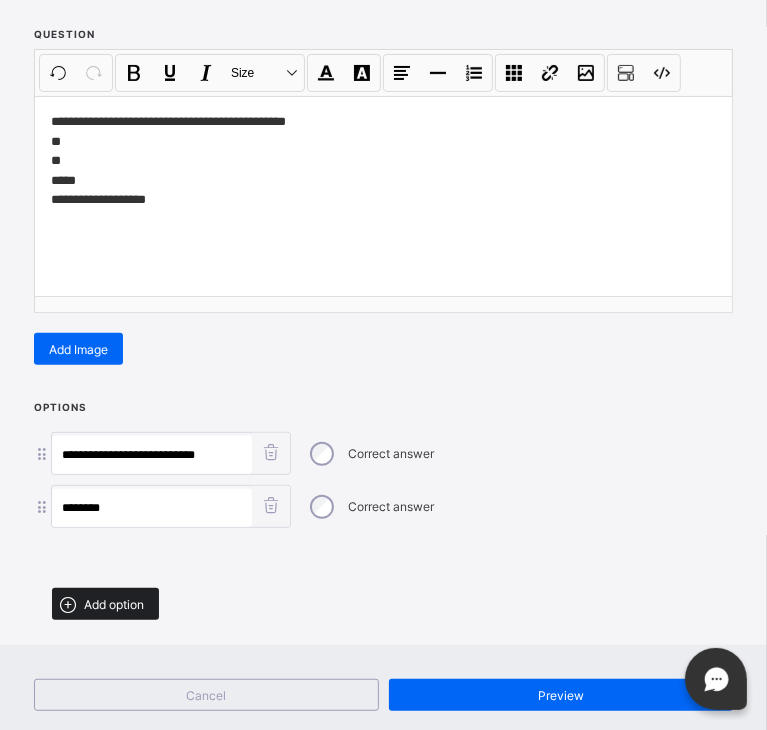 click on "Add option" at bounding box center [114, 604] 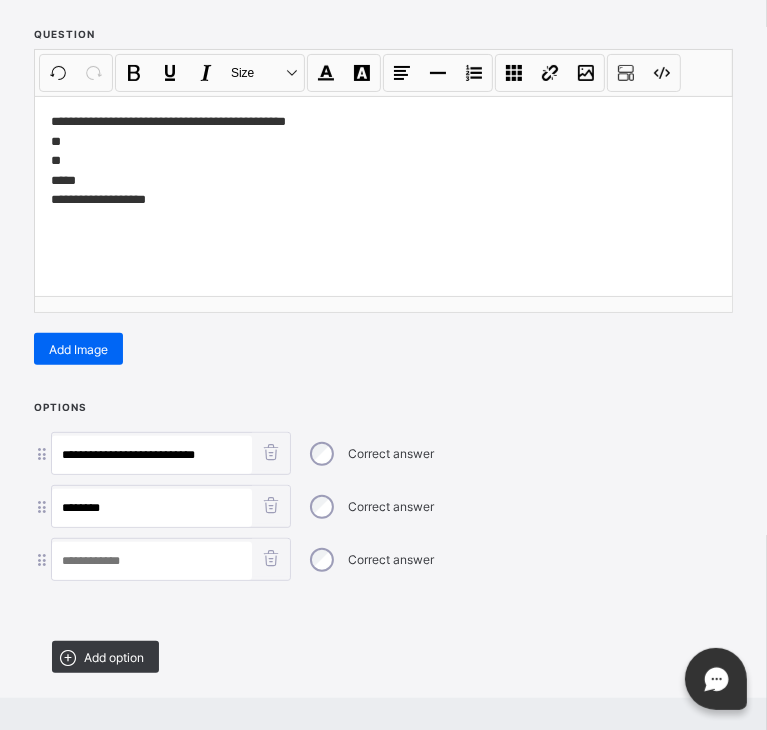 click at bounding box center [152, 561] 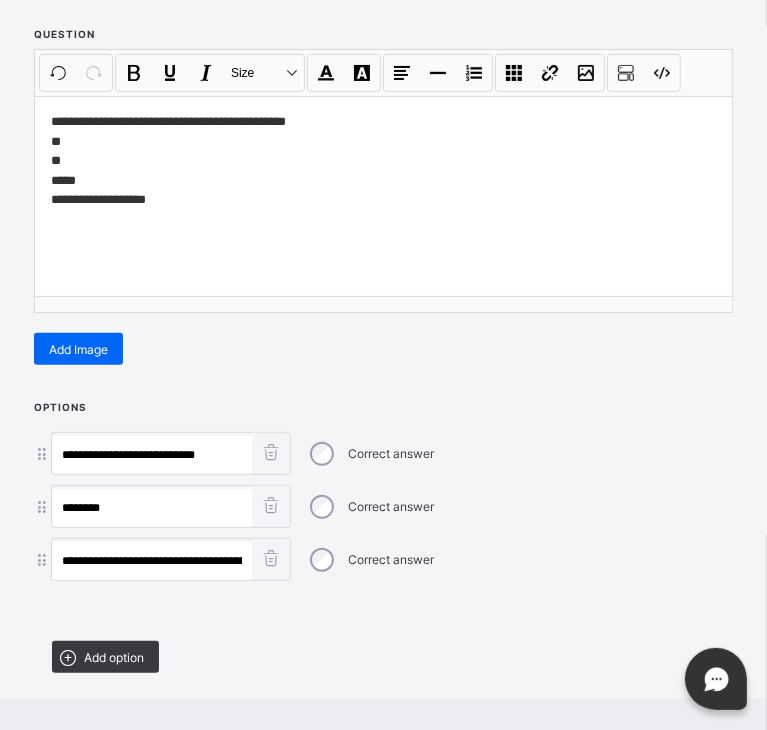 scroll, scrollTop: 0, scrollLeft: 73, axis: horizontal 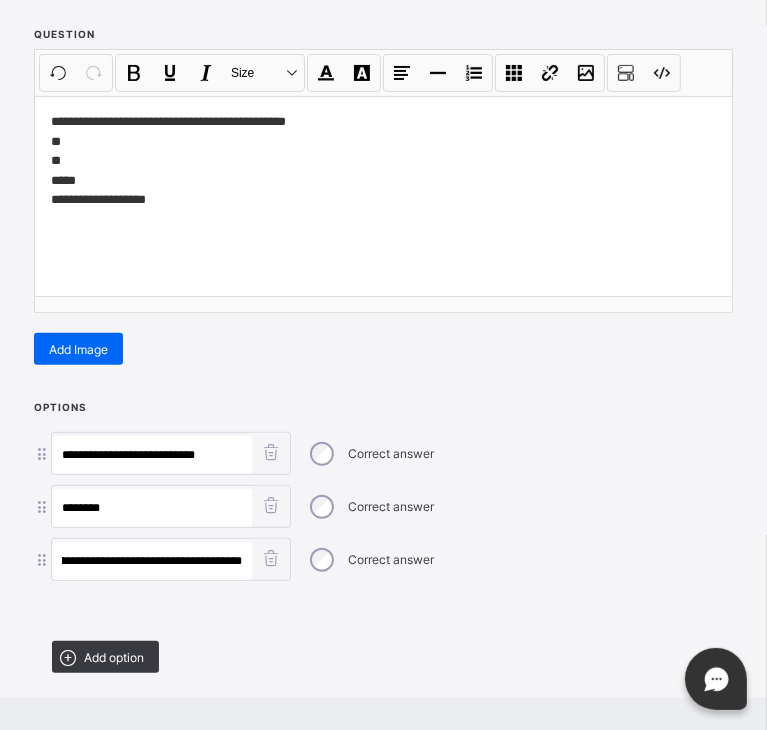 type on "**********" 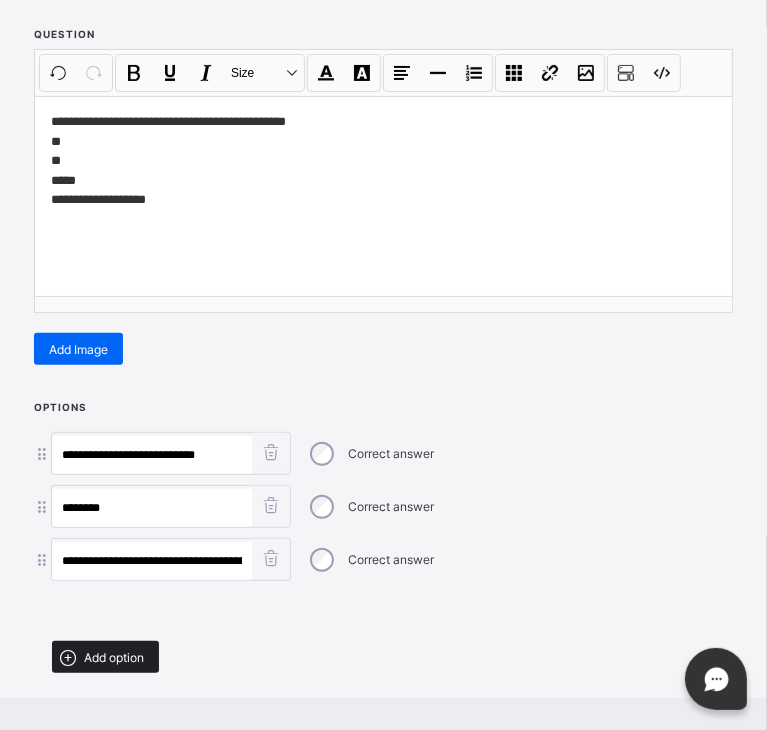 click on "Add option" at bounding box center (114, 657) 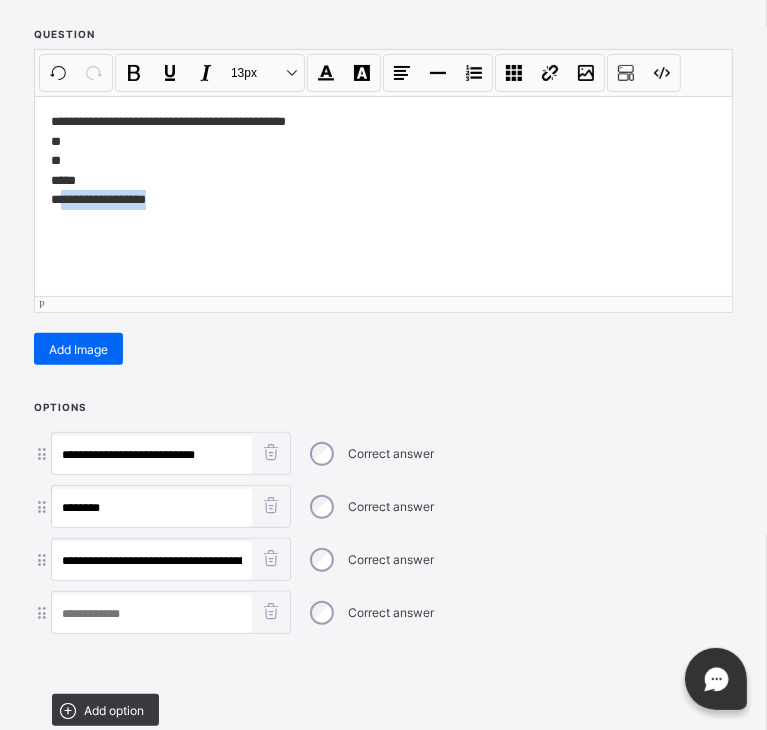 drag, startPoint x: 178, startPoint y: 194, endPoint x: 63, endPoint y: 195, distance: 115.00435 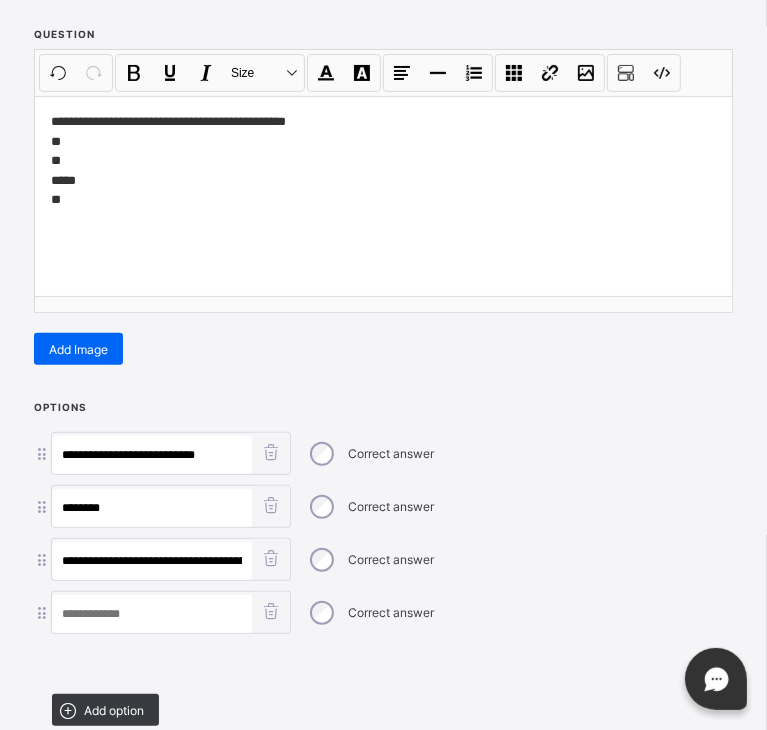 click at bounding box center [152, 614] 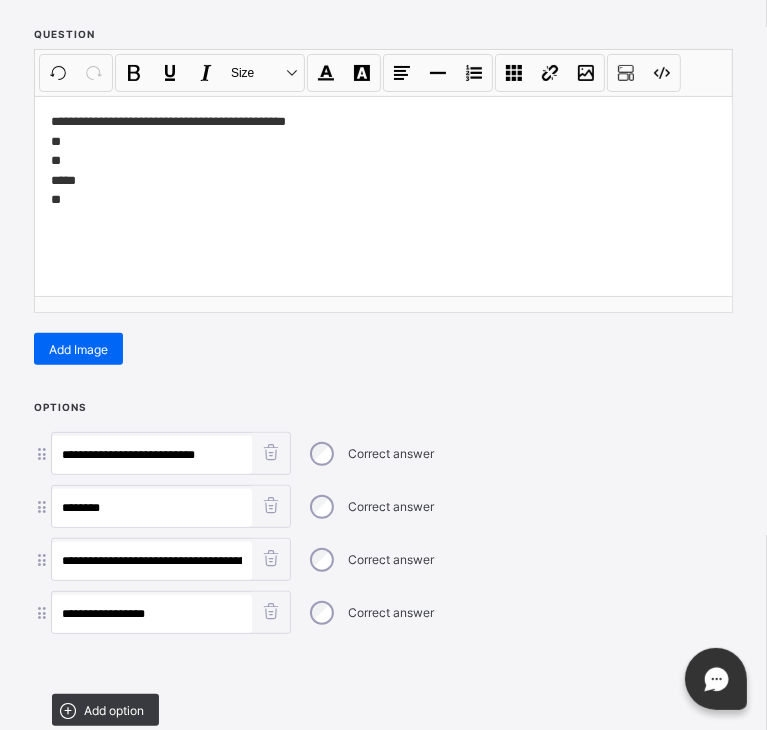 type on "**********" 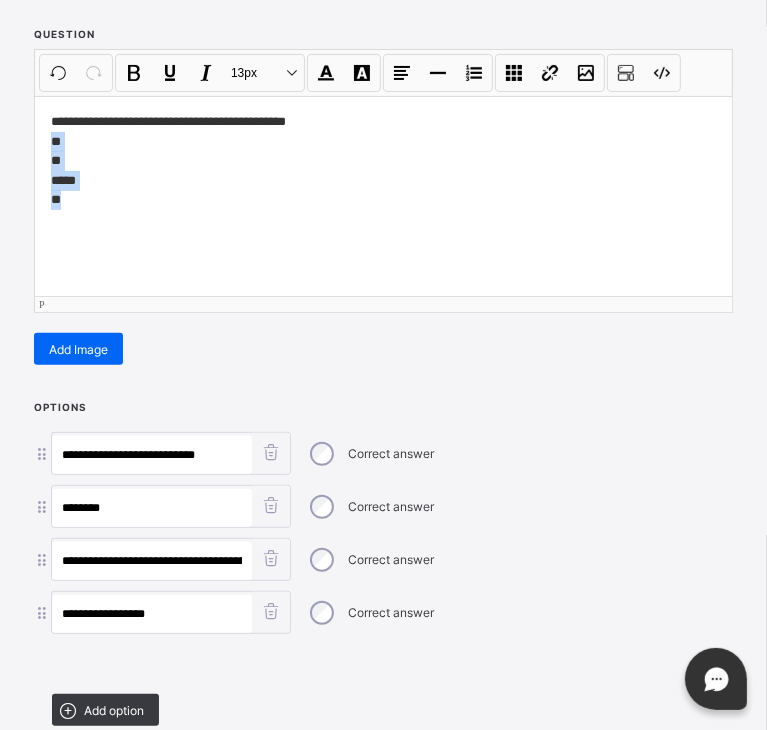drag, startPoint x: 79, startPoint y: 206, endPoint x: 32, endPoint y: 141, distance: 80.21222 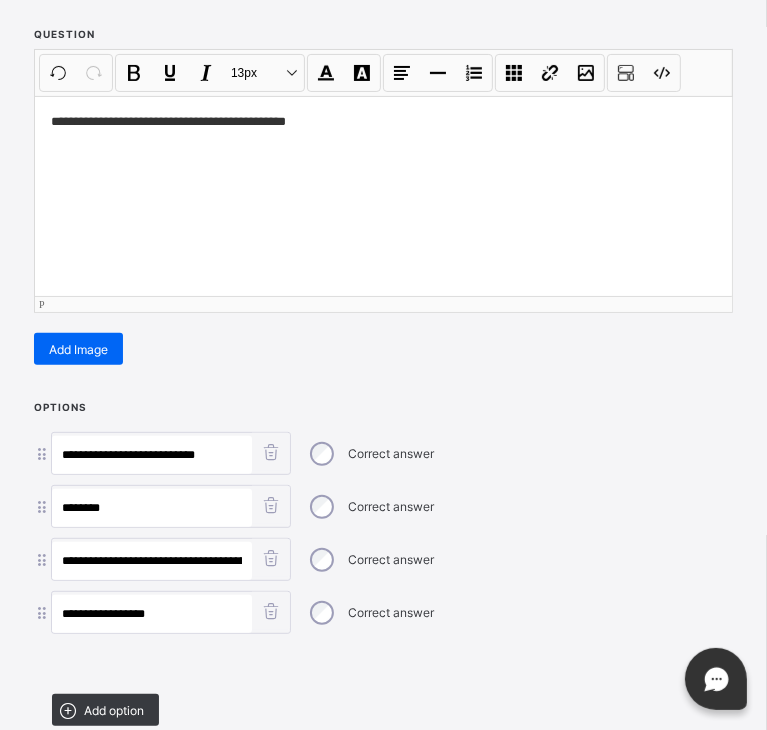 scroll, scrollTop: 379, scrollLeft: 0, axis: vertical 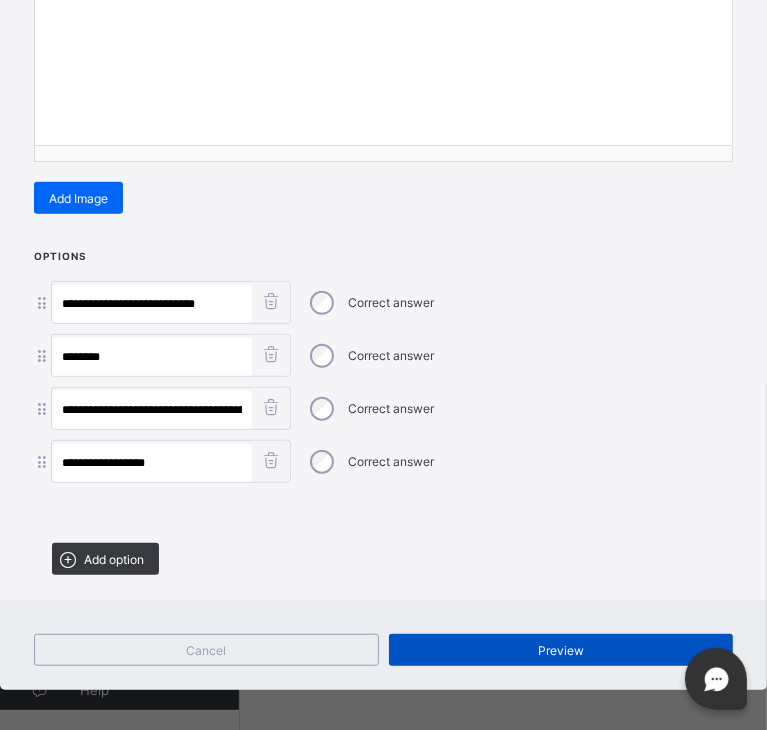 click on "Preview" at bounding box center [561, 650] 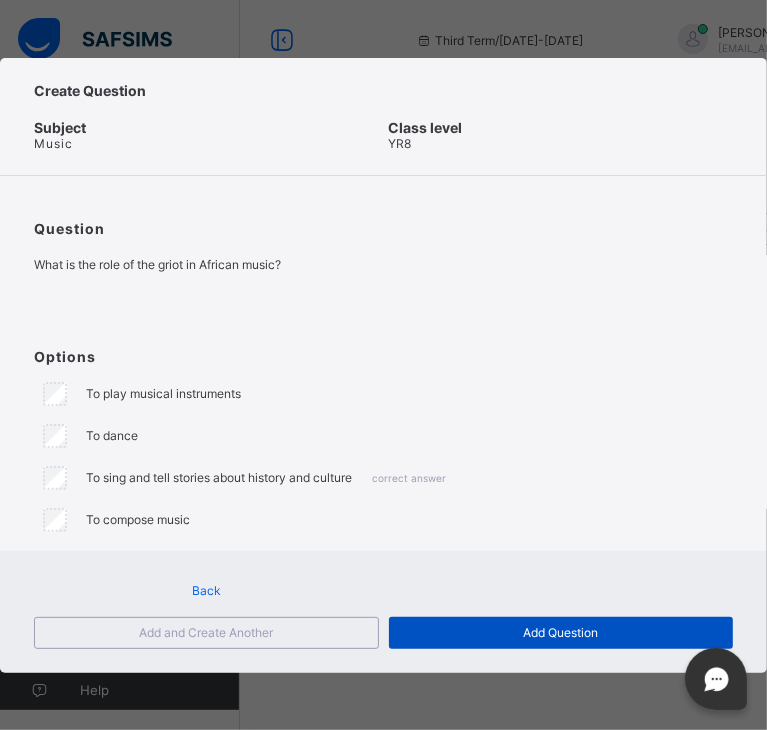 scroll, scrollTop: 0, scrollLeft: 0, axis: both 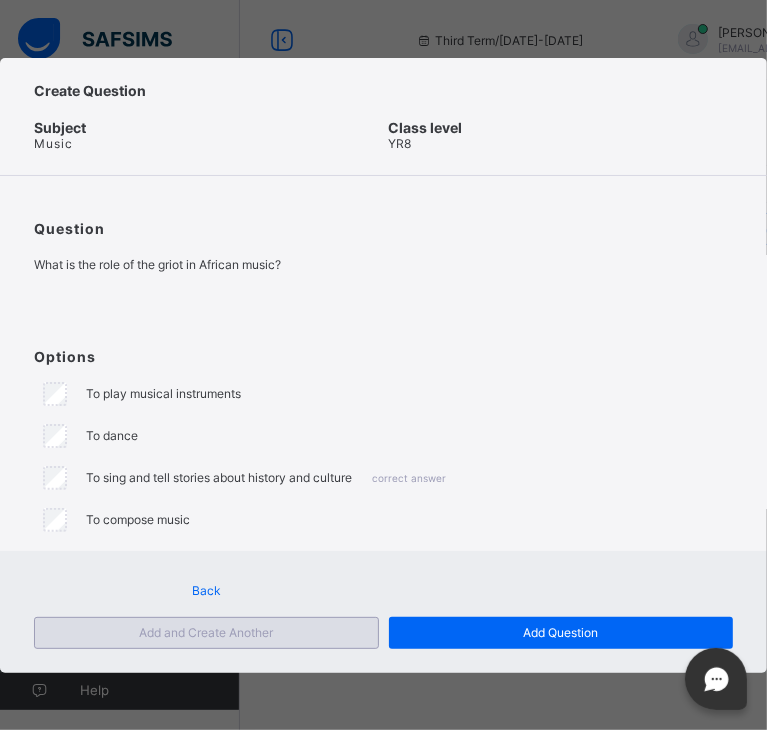 click on "Add and Create Another" at bounding box center [206, 632] 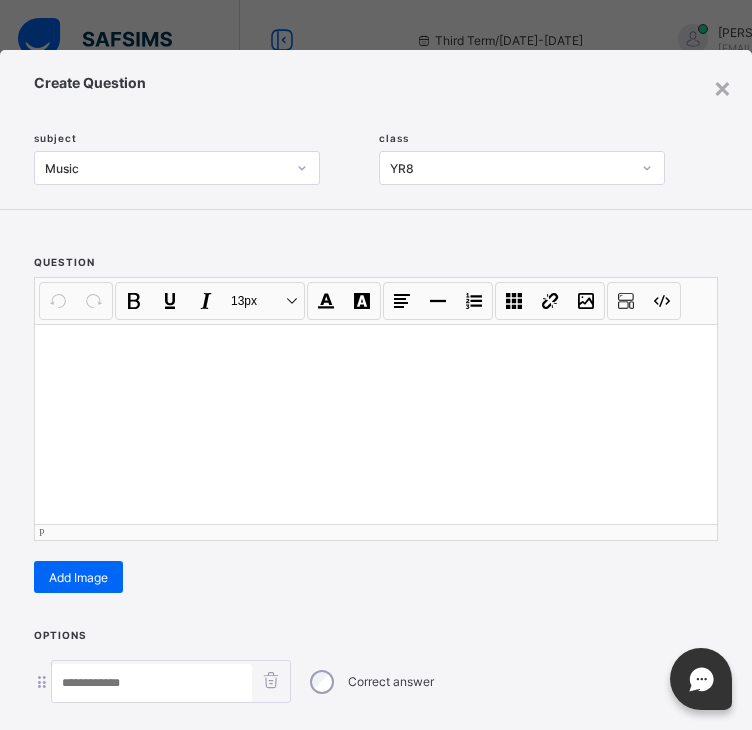 click at bounding box center (376, 424) 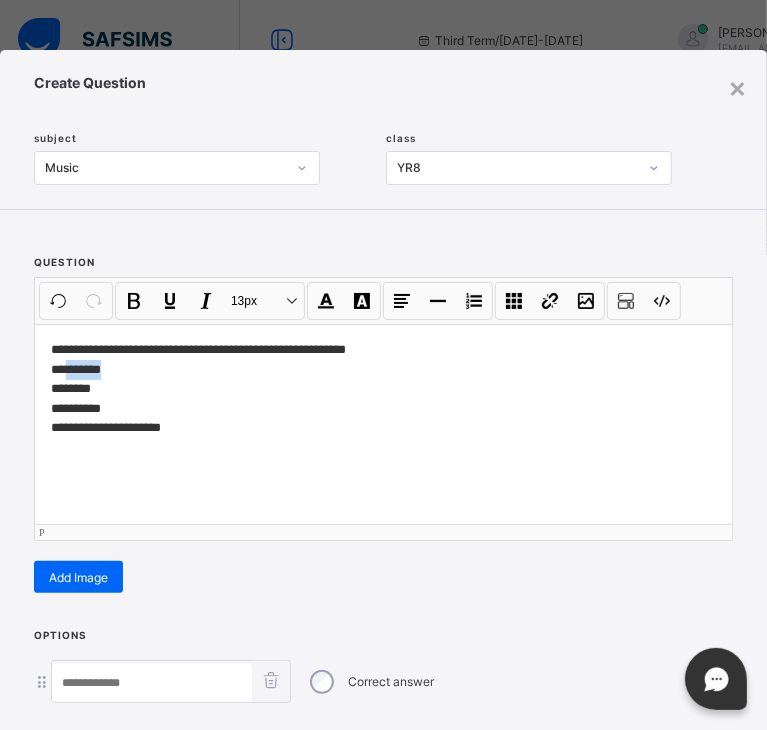drag, startPoint x: 112, startPoint y: 368, endPoint x: 68, endPoint y: 367, distance: 44.011364 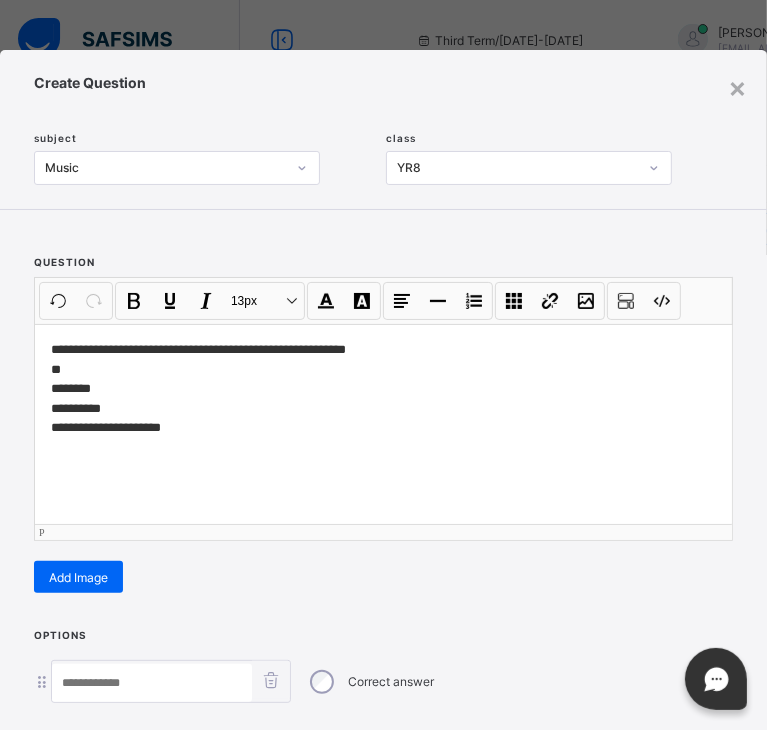 click on "**********" at bounding box center [379, 389] 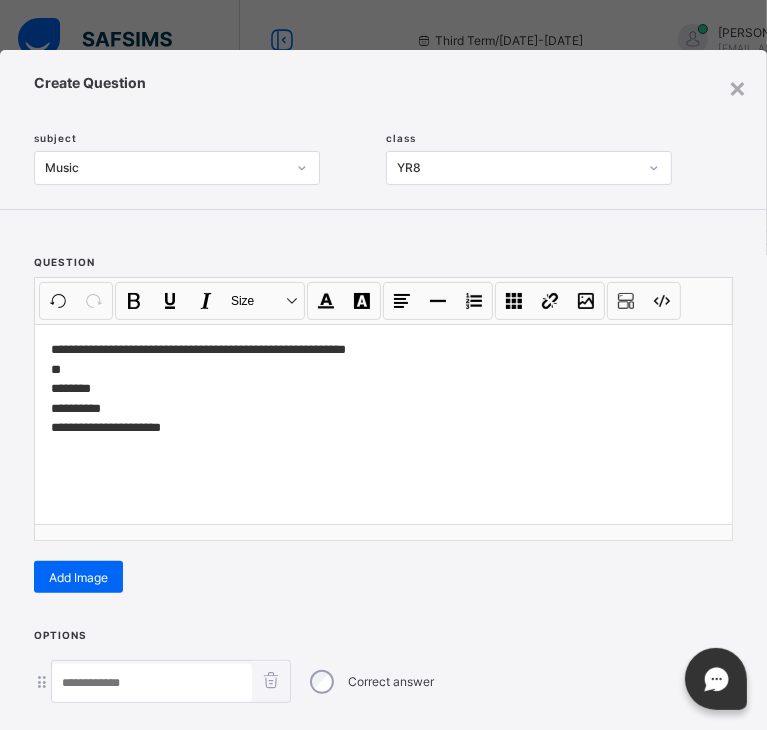 click at bounding box center [152, 683] 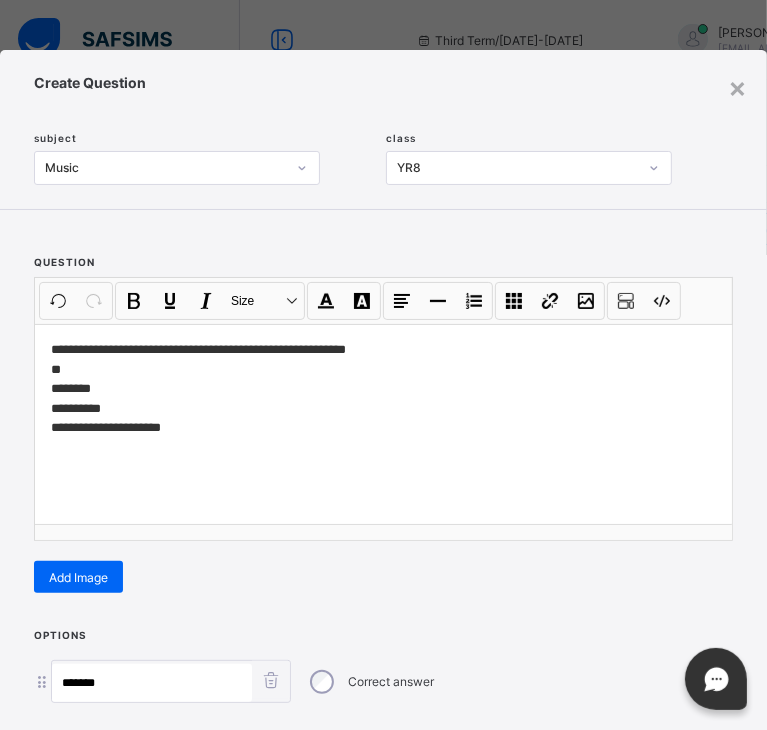 scroll, scrollTop: 228, scrollLeft: 0, axis: vertical 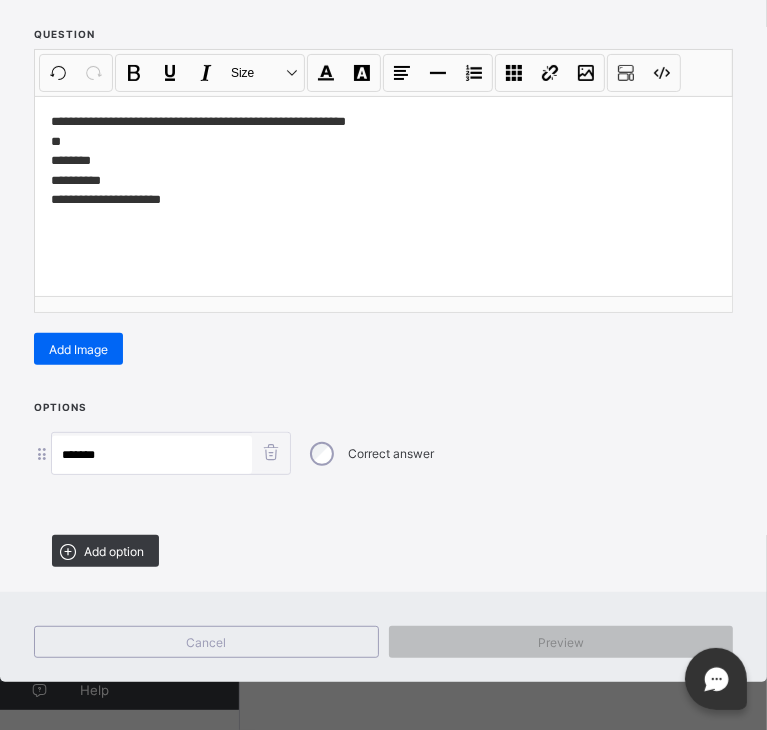 type on "*******" 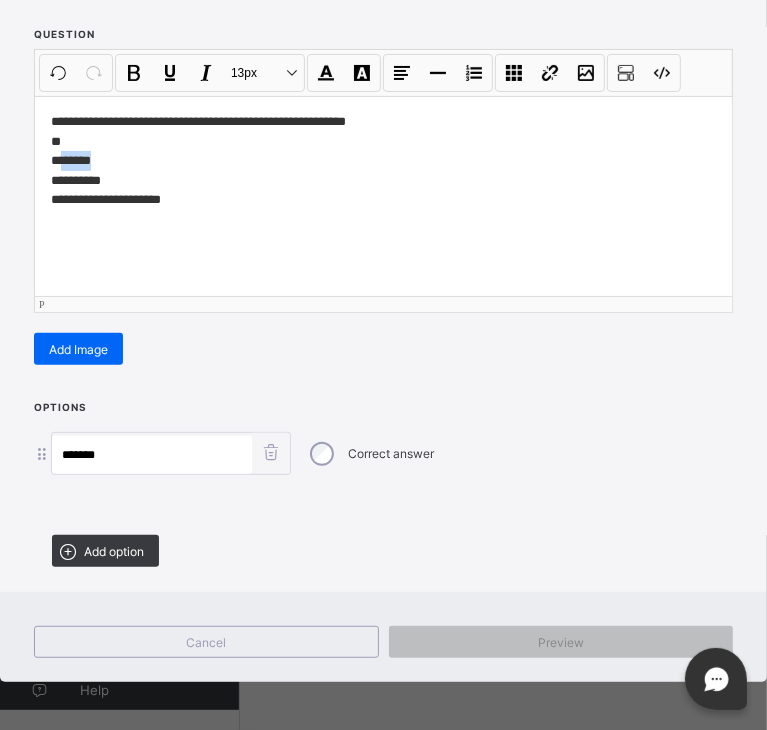drag, startPoint x: 106, startPoint y: 161, endPoint x: 64, endPoint y: 157, distance: 42.190044 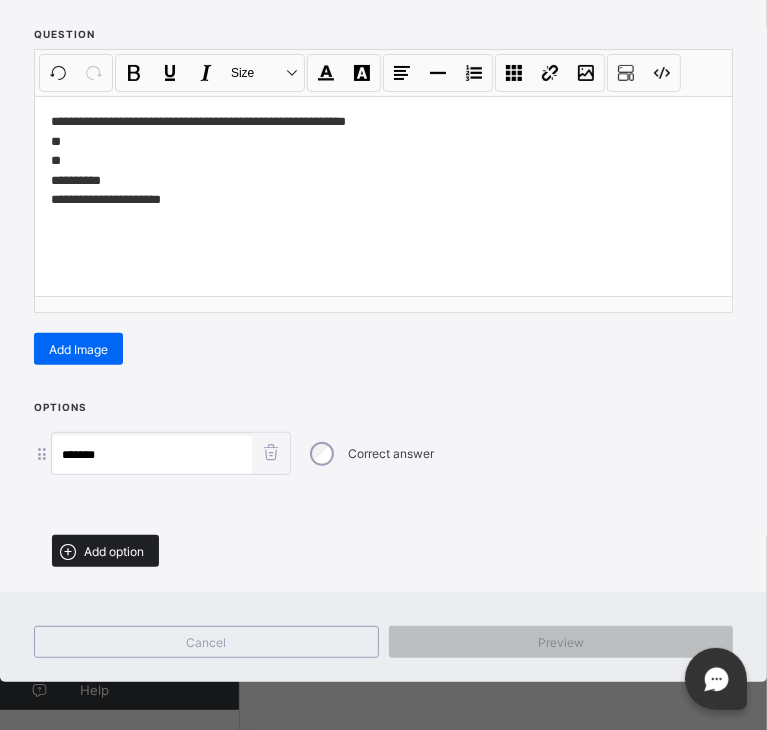 click on "Add option" at bounding box center [114, 551] 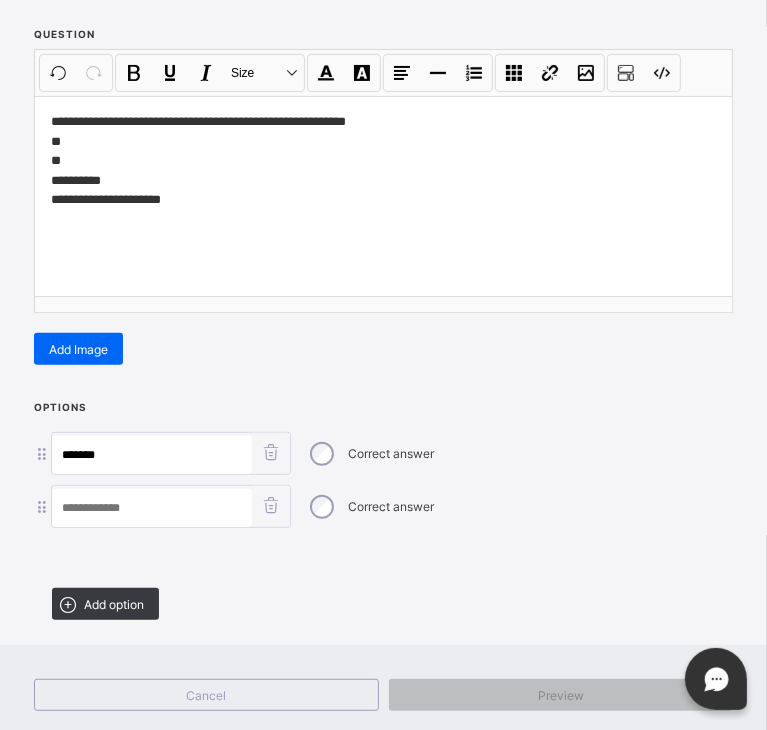 click at bounding box center (152, 508) 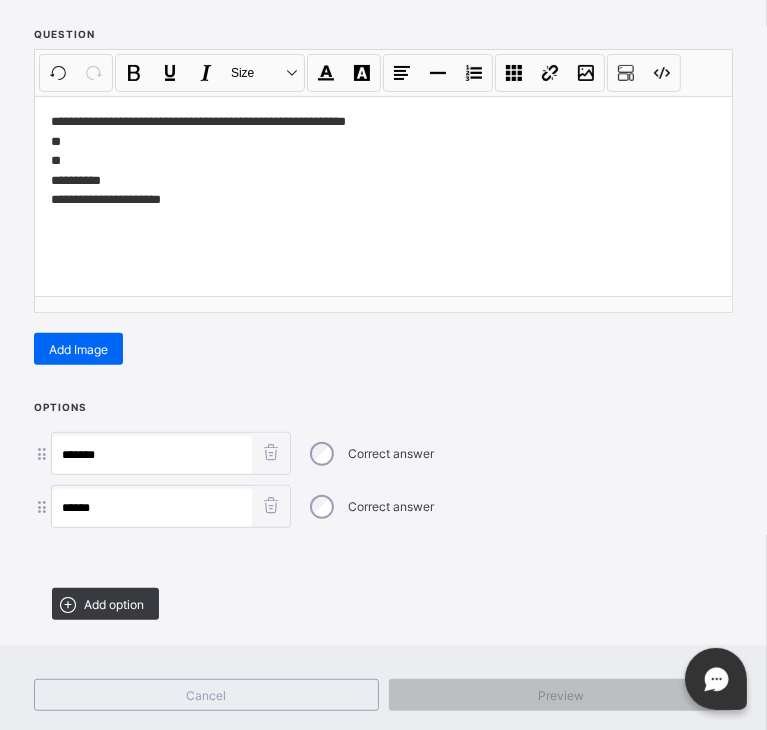 type on "*****" 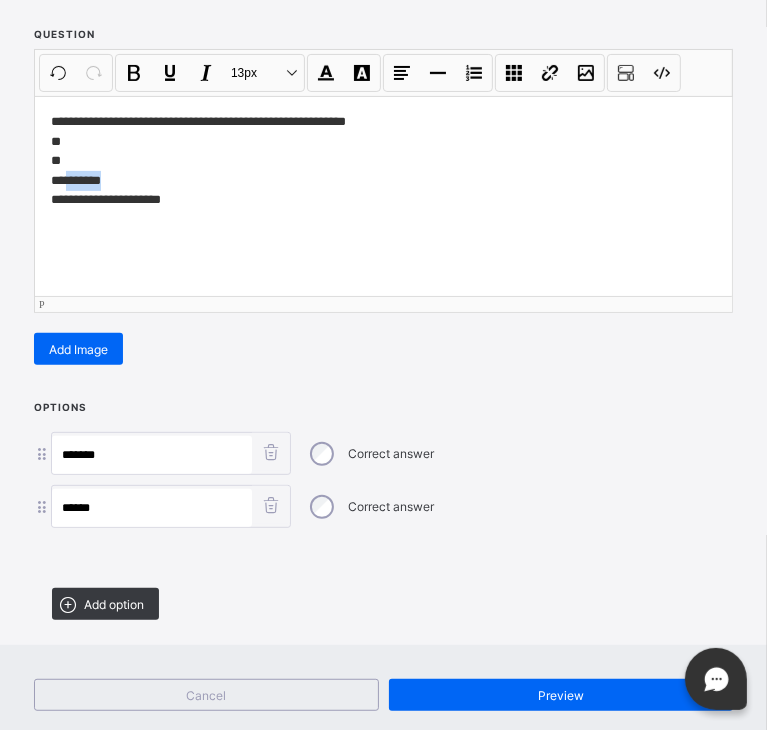 drag, startPoint x: 118, startPoint y: 173, endPoint x: 71, endPoint y: 183, distance: 48.052055 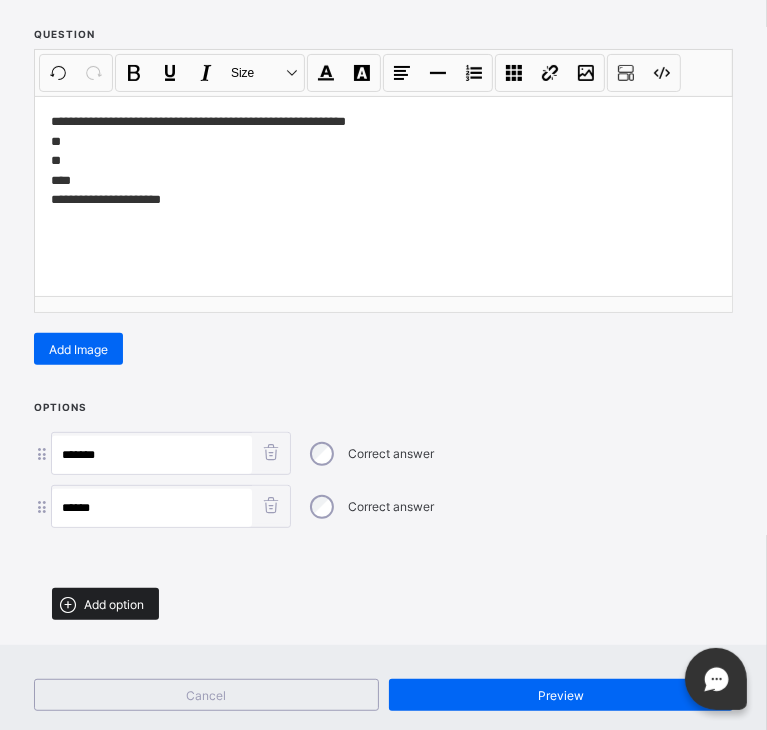 click on "Add option" at bounding box center (114, 604) 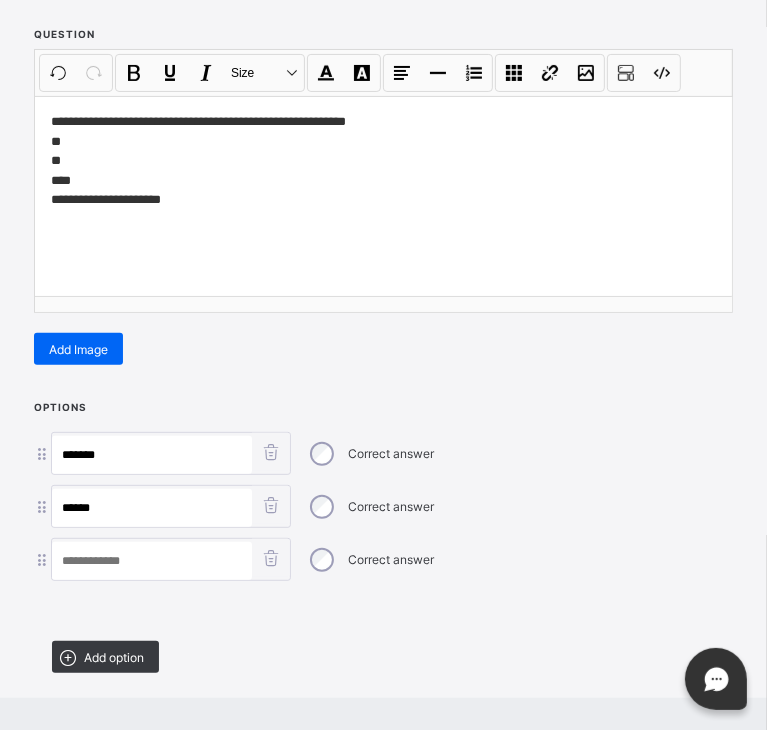 click at bounding box center [152, 561] 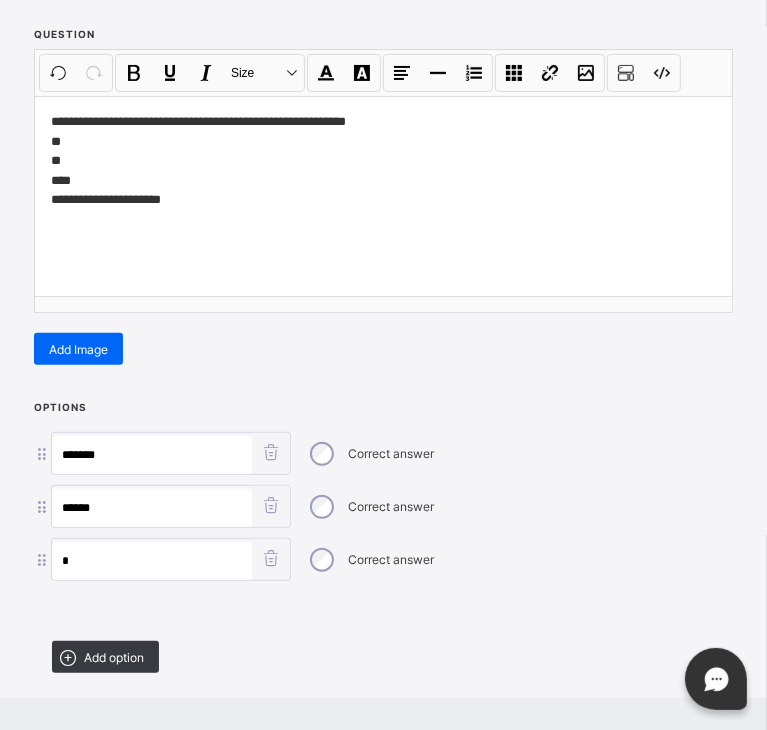 paste on "******" 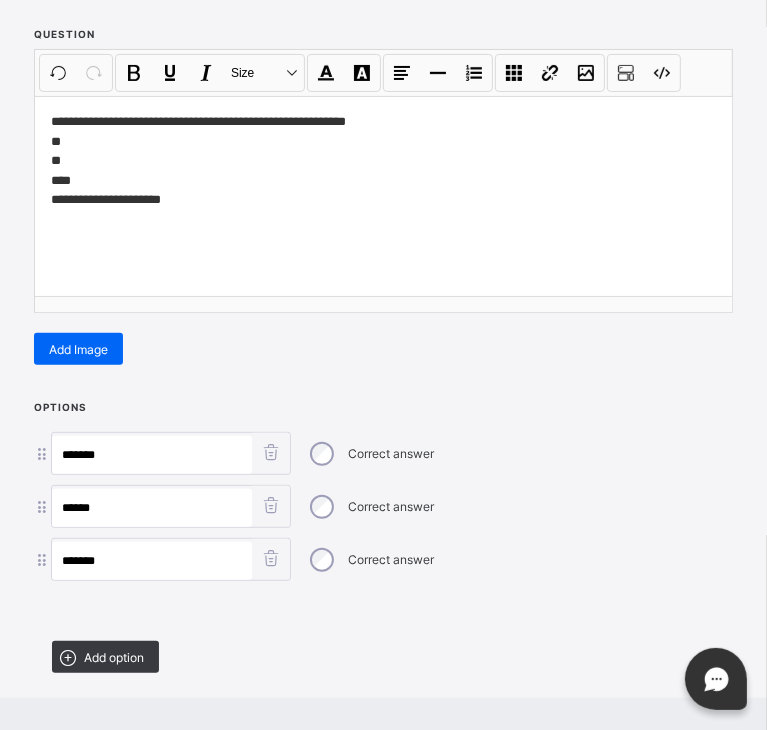 type on "*******" 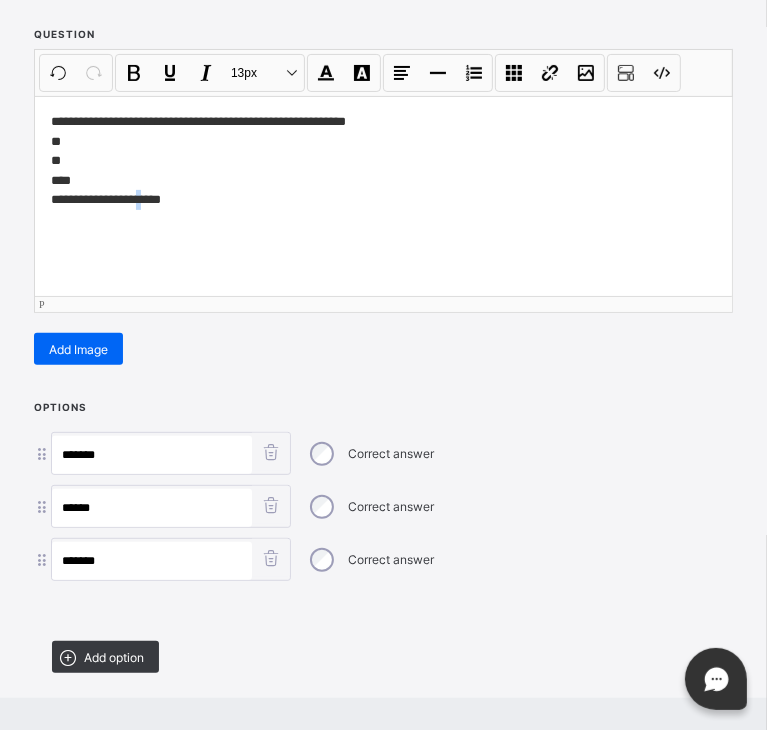 click on "**********" at bounding box center (379, 161) 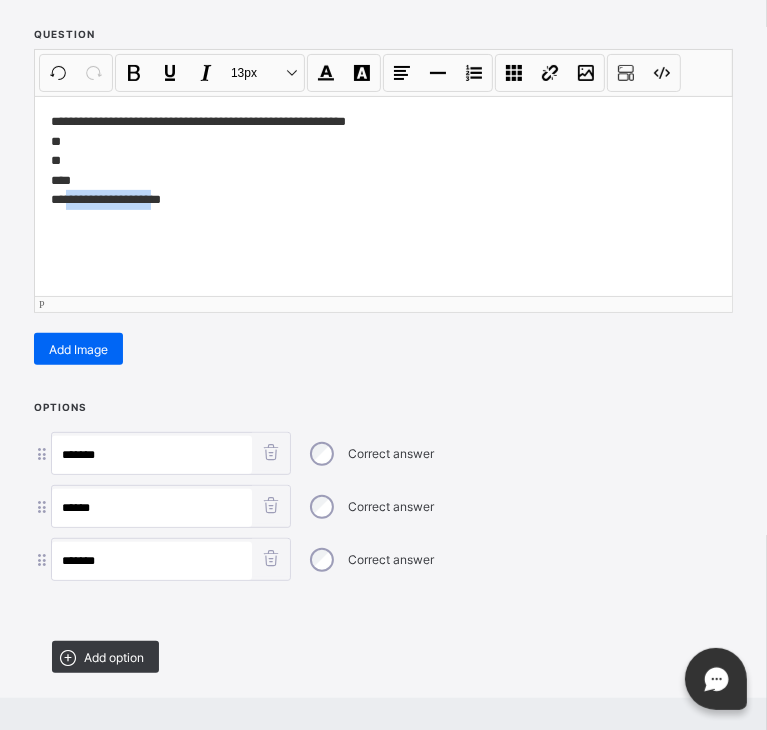 drag, startPoint x: 153, startPoint y: 202, endPoint x: 66, endPoint y: 194, distance: 87.36704 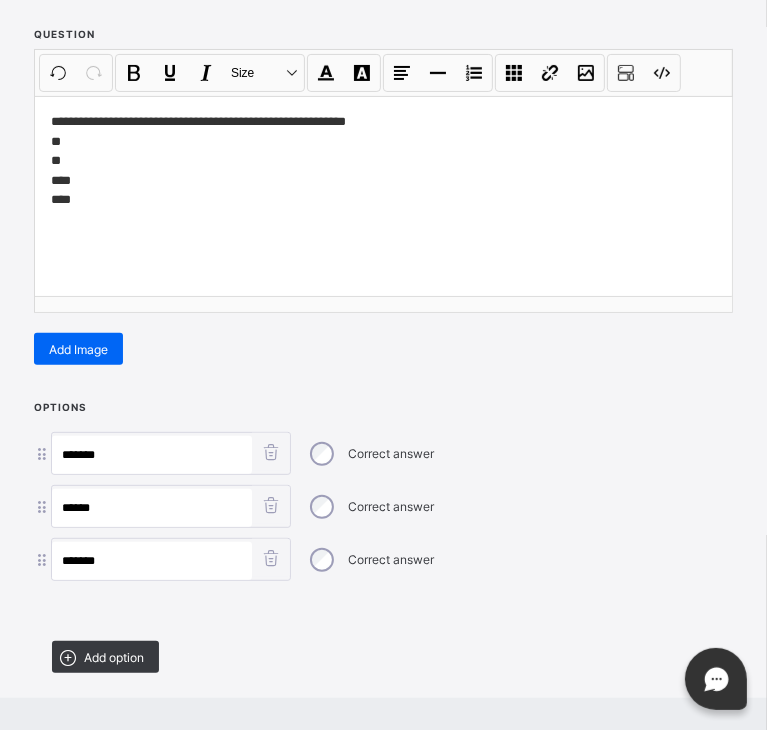 click on "Options ******* Correct answer ***** Correct answer ******* Correct answer Add option" at bounding box center (383, 543) 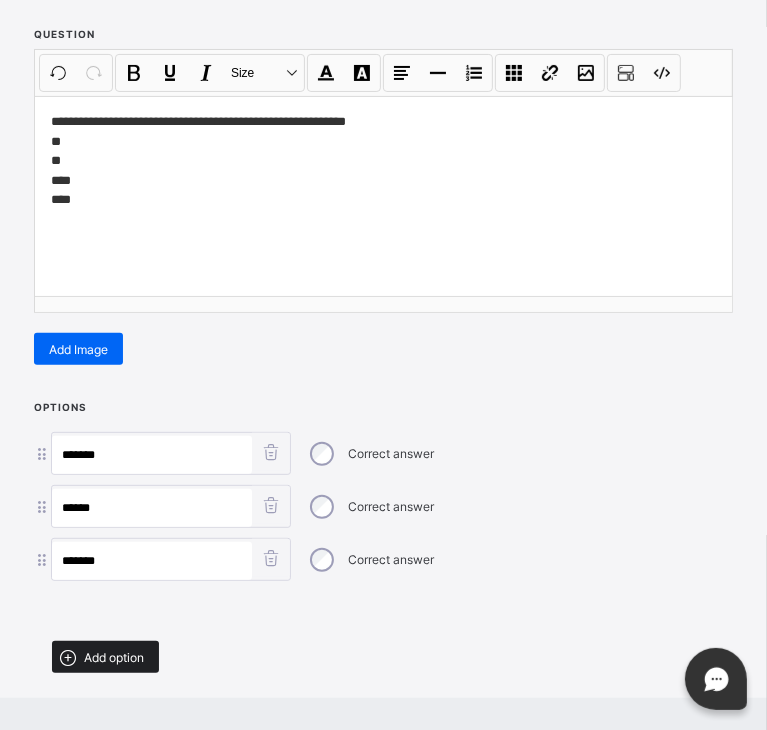 click on "Add option" at bounding box center [114, 657] 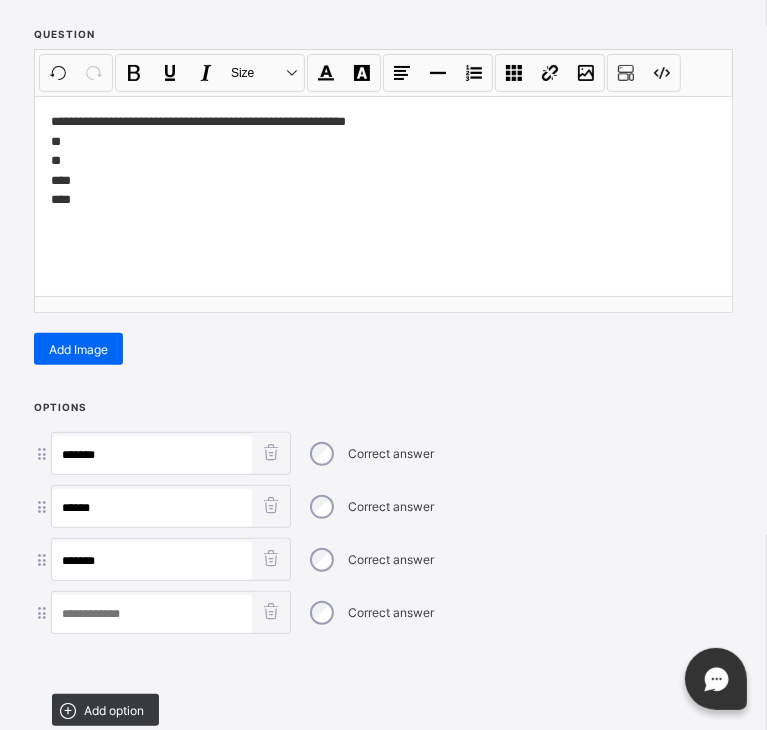 click at bounding box center (152, 614) 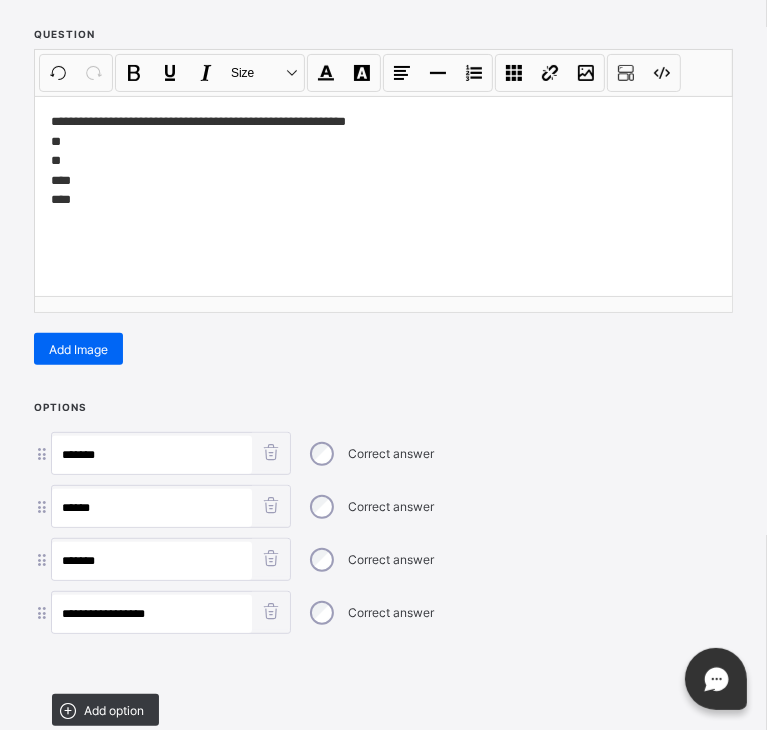type on "**********" 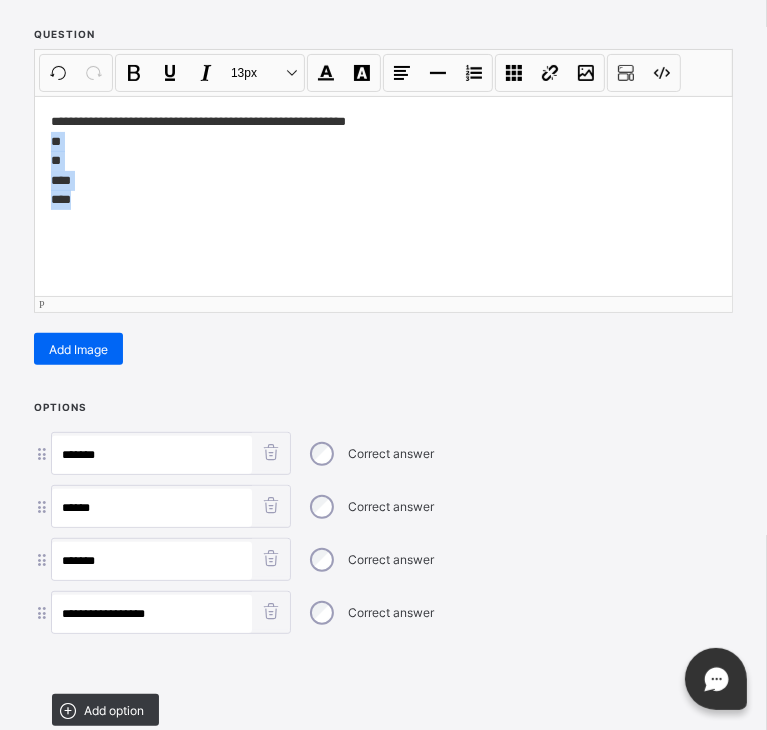 drag, startPoint x: 103, startPoint y: 226, endPoint x: 32, endPoint y: 145, distance: 107.71258 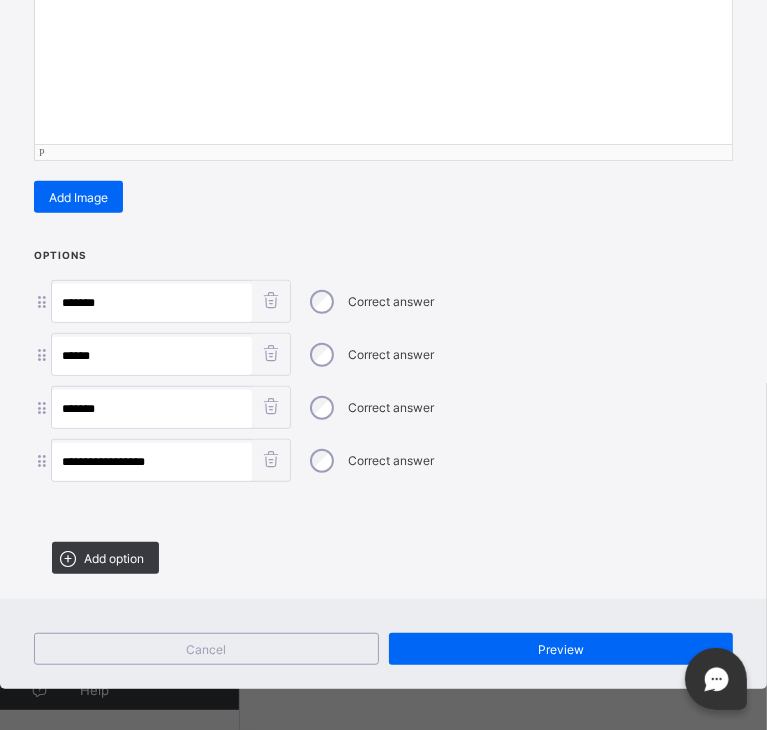 scroll, scrollTop: 384, scrollLeft: 0, axis: vertical 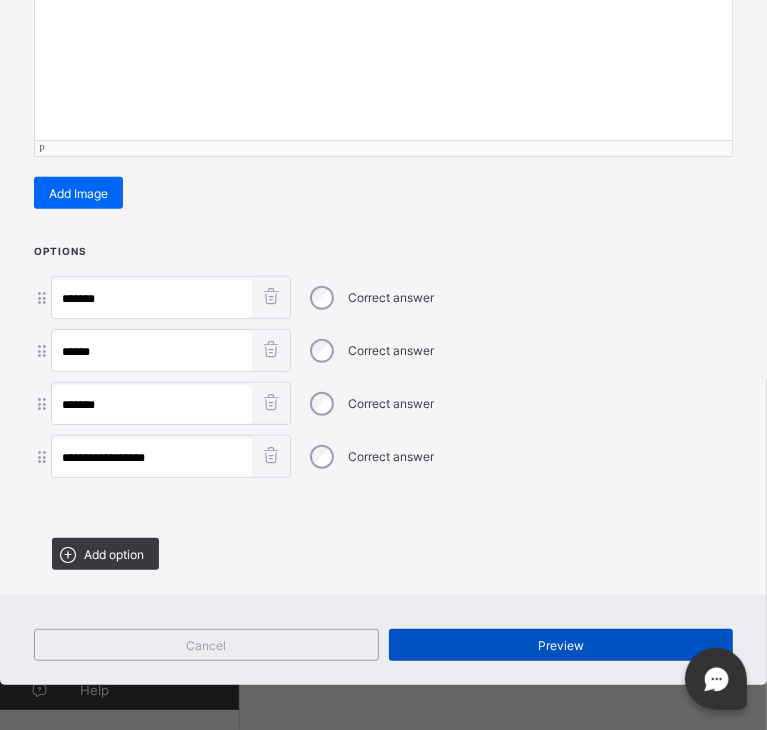 click on "Preview" at bounding box center [561, 645] 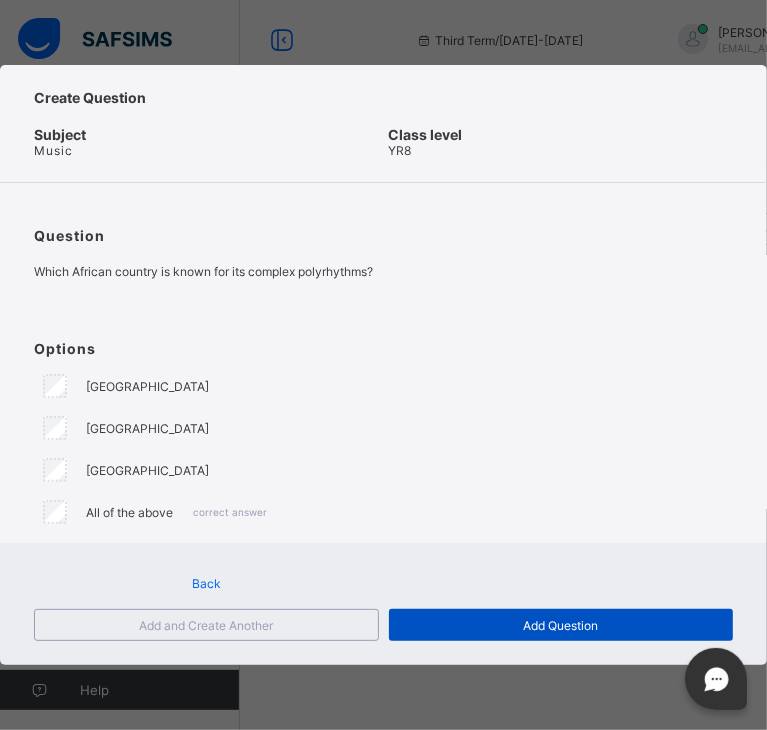 scroll, scrollTop: 0, scrollLeft: 0, axis: both 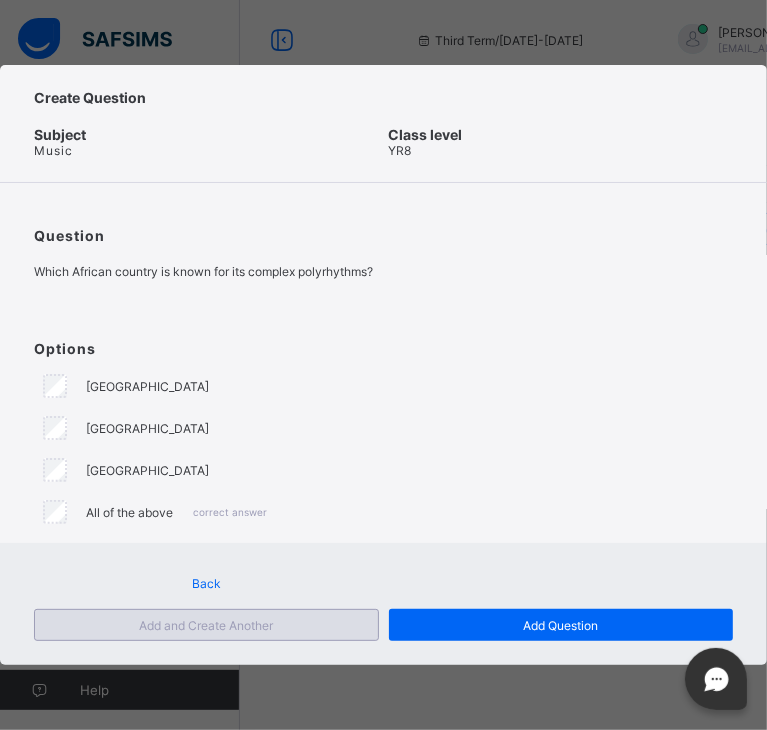 click on "Add and Create Another" at bounding box center [206, 625] 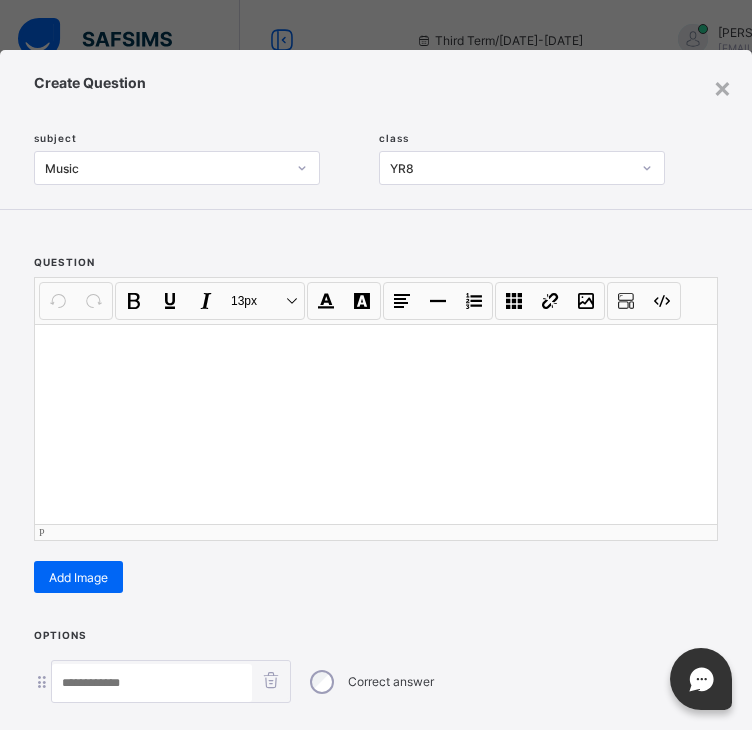 click at bounding box center (376, 424) 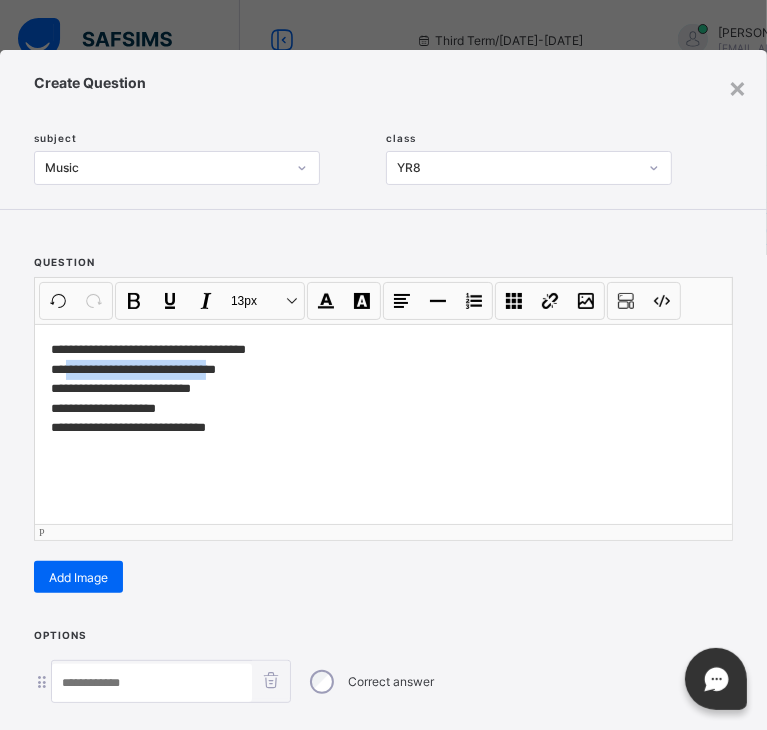 drag, startPoint x: 223, startPoint y: 366, endPoint x: 67, endPoint y: 367, distance: 156.0032 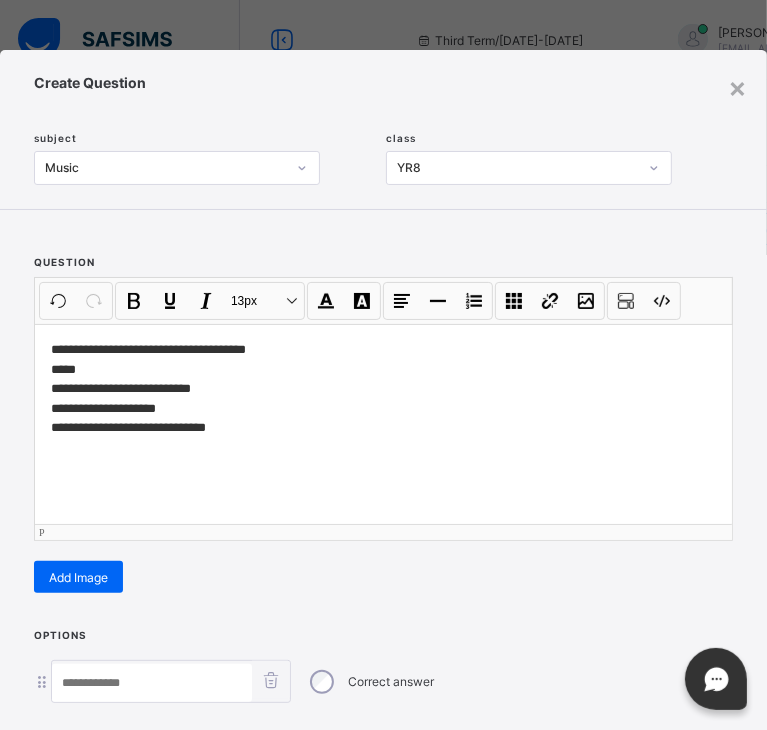 type 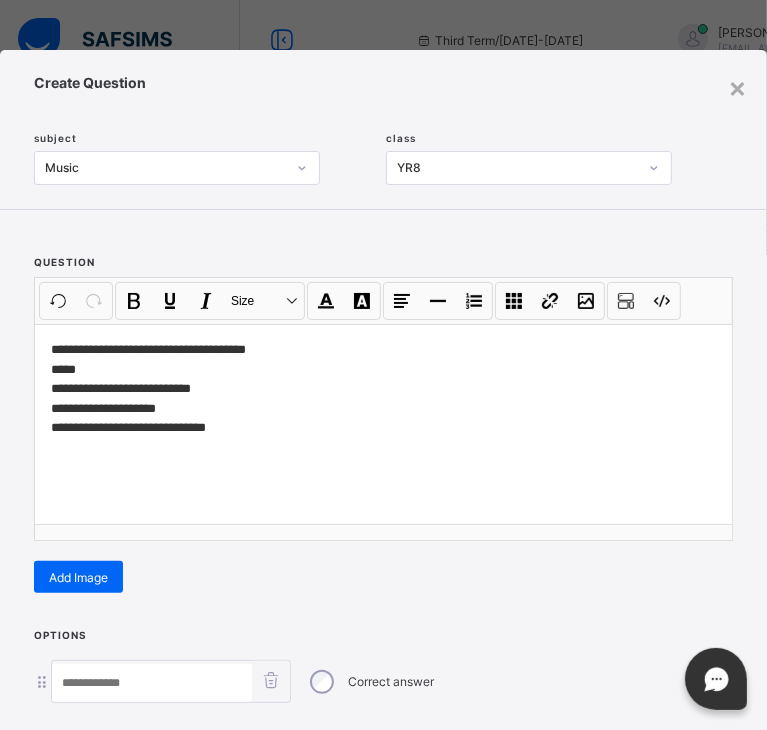 click at bounding box center [152, 683] 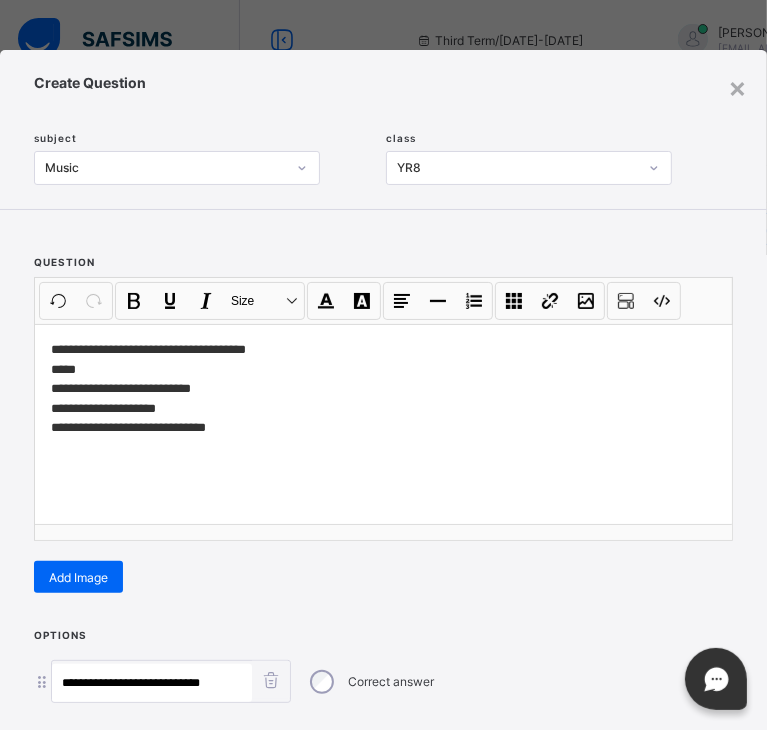 type on "**********" 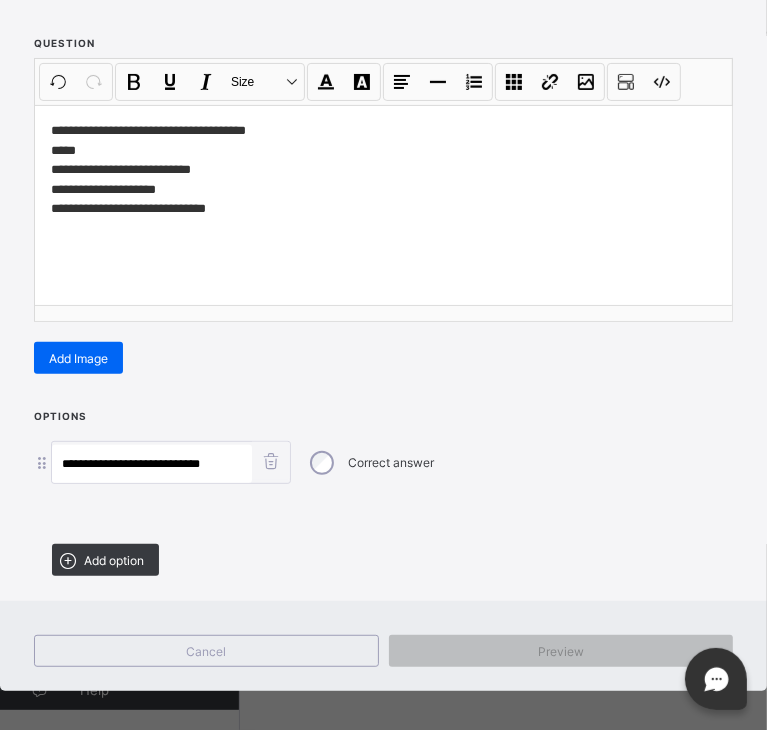 scroll, scrollTop: 228, scrollLeft: 0, axis: vertical 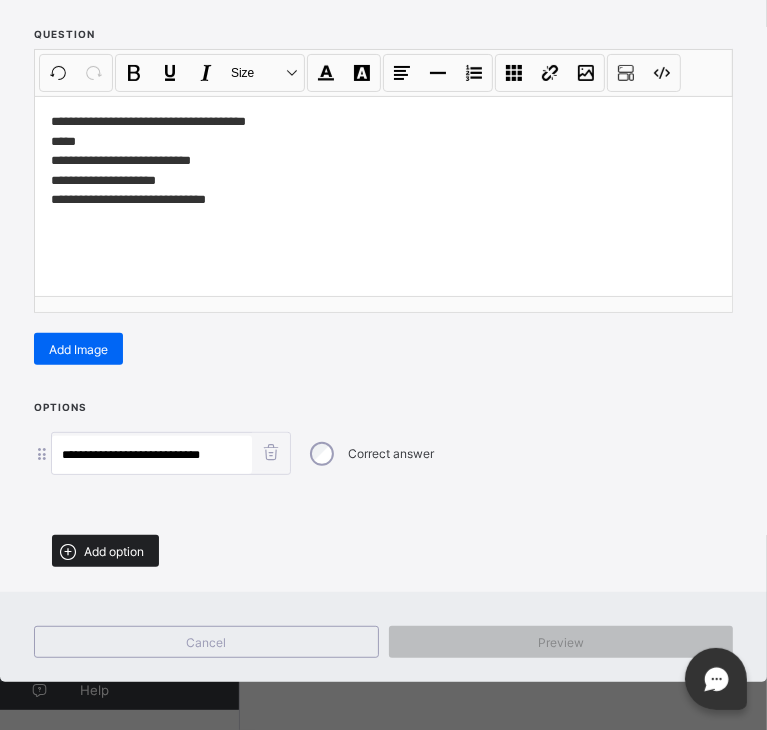 click on "Add option" at bounding box center [114, 551] 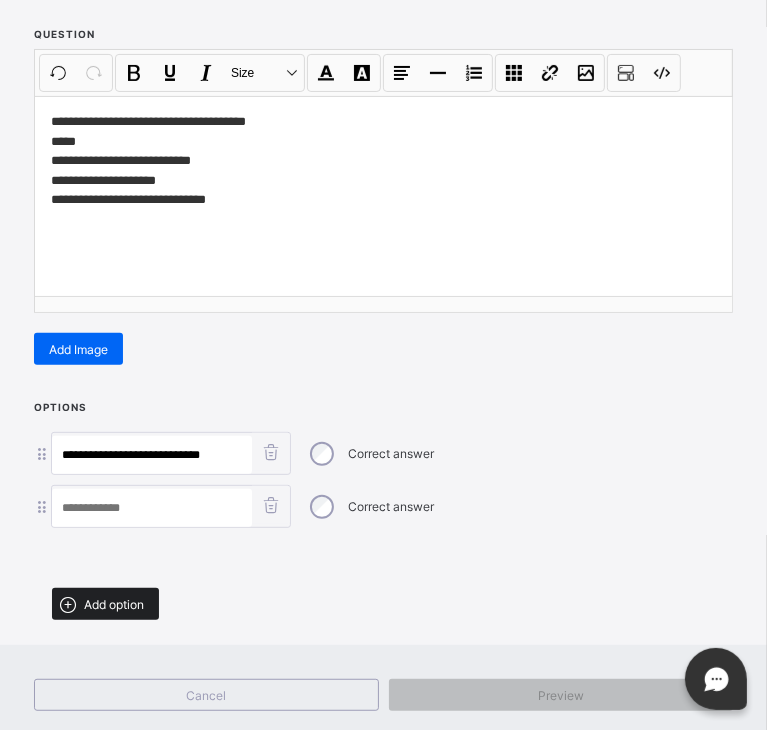 click on "Add option" at bounding box center [114, 604] 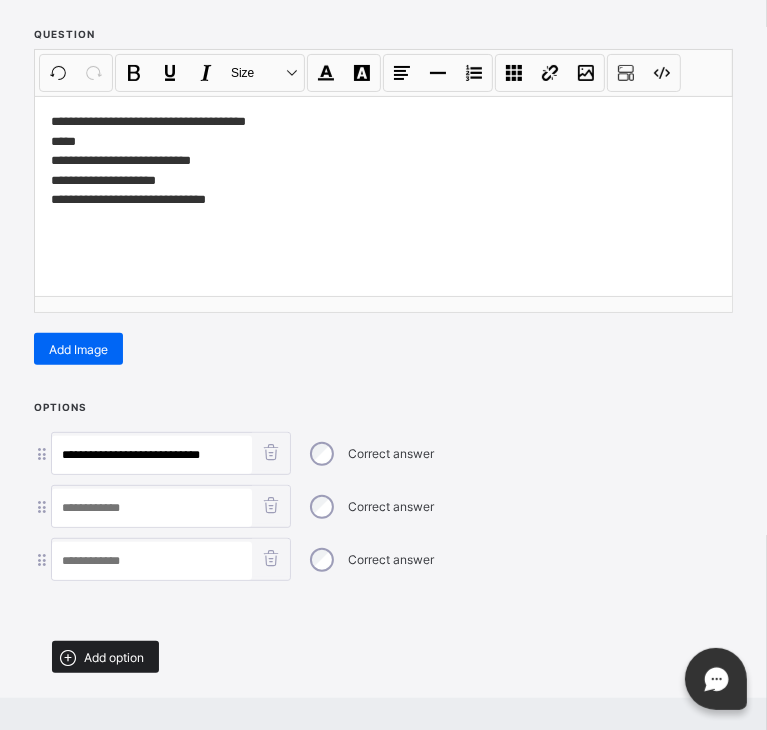 click on "Add option" at bounding box center (114, 657) 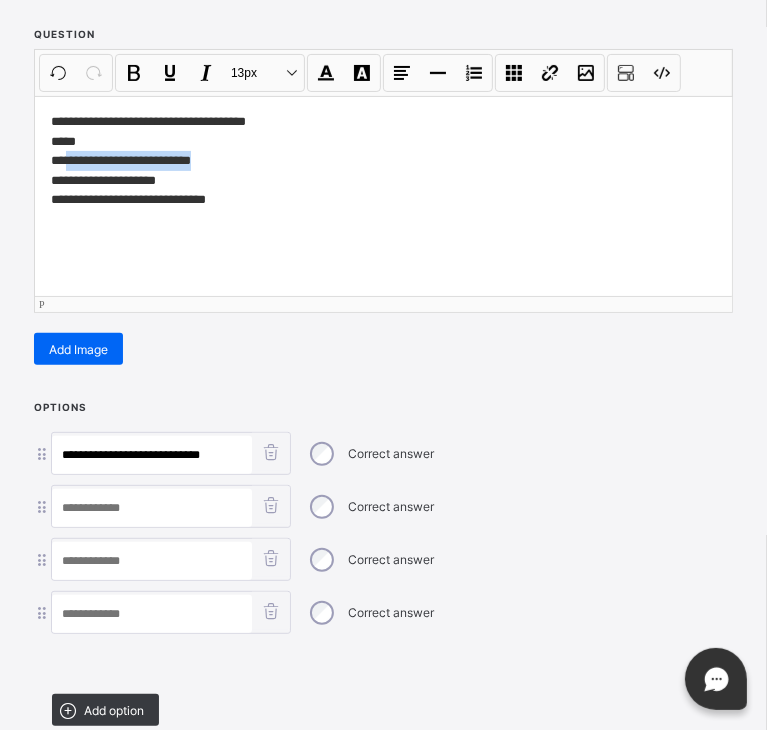 drag, startPoint x: 217, startPoint y: 158, endPoint x: 70, endPoint y: 167, distance: 147.27525 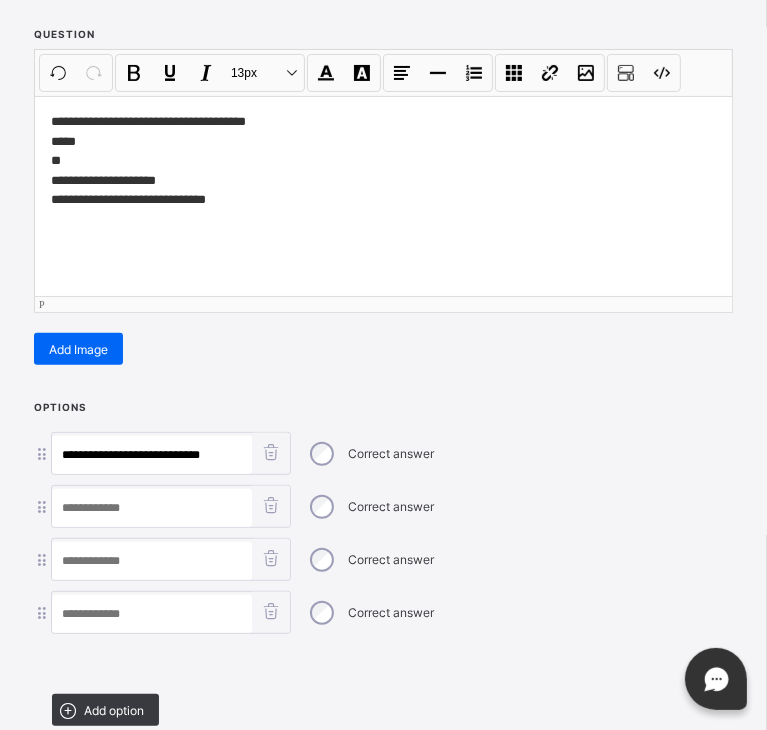 click at bounding box center (152, 508) 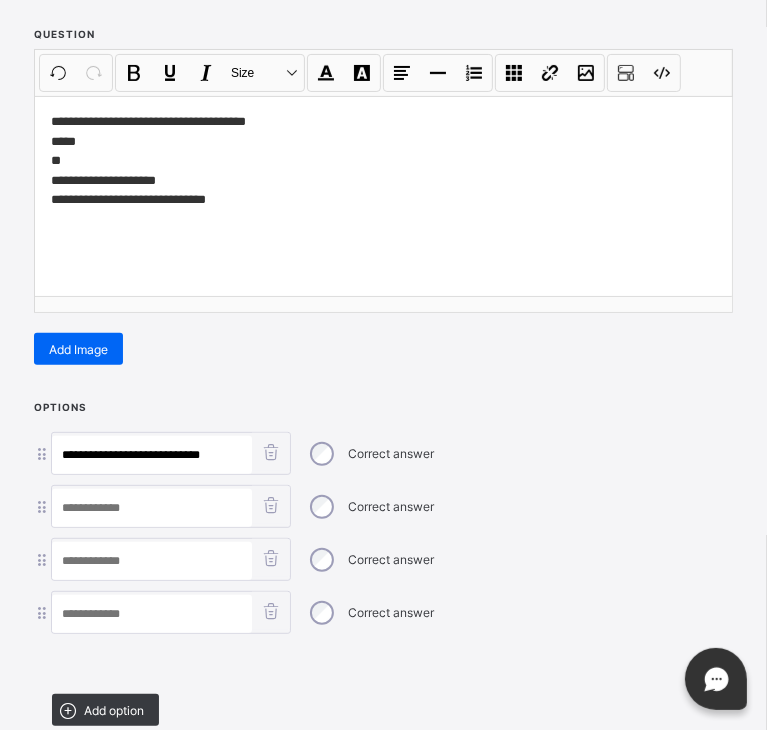 paste on "**********" 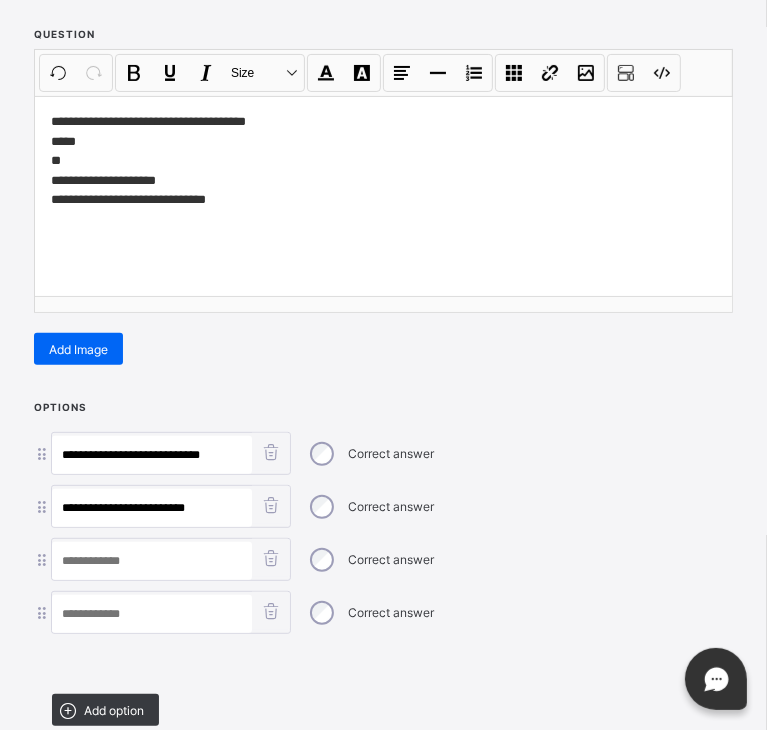 type on "**********" 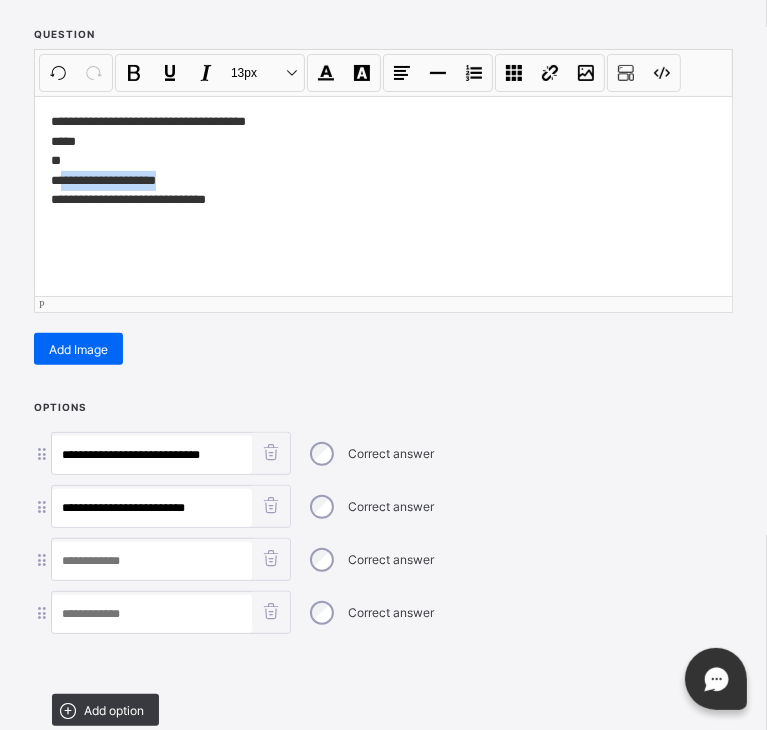 drag, startPoint x: 180, startPoint y: 173, endPoint x: 63, endPoint y: 174, distance: 117.00427 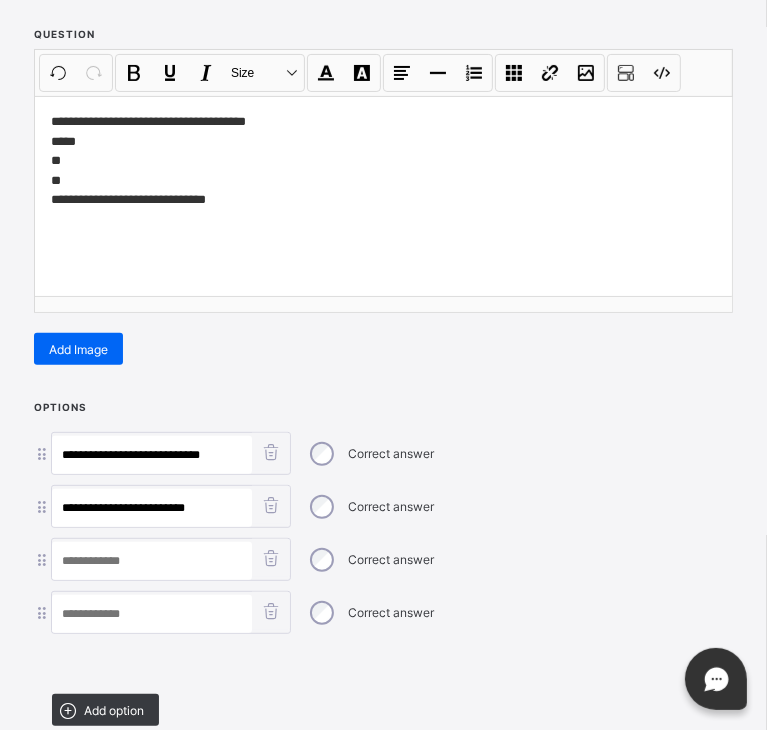 click at bounding box center [152, 561] 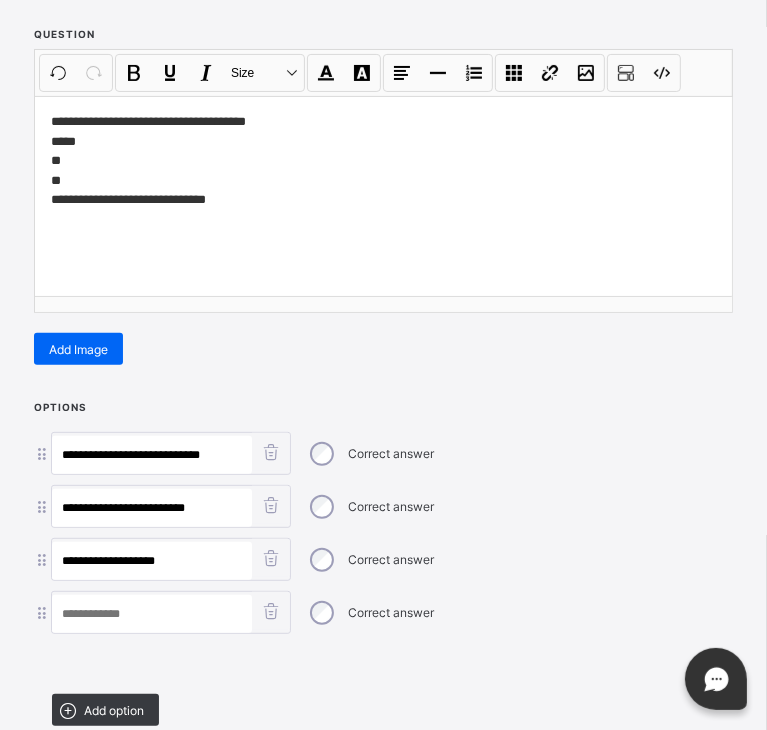 type on "**********" 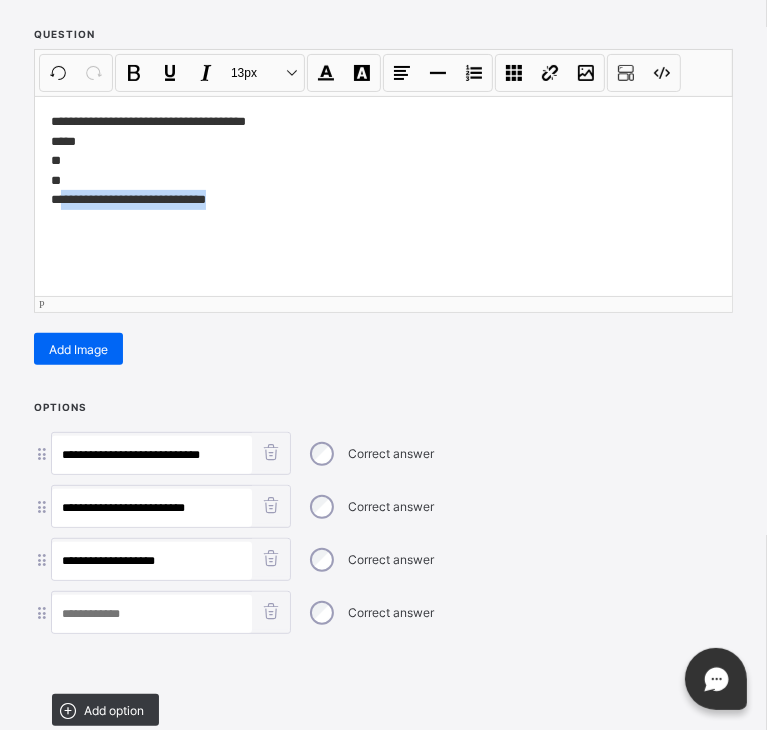 drag, startPoint x: 233, startPoint y: 205, endPoint x: 64, endPoint y: 198, distance: 169.14491 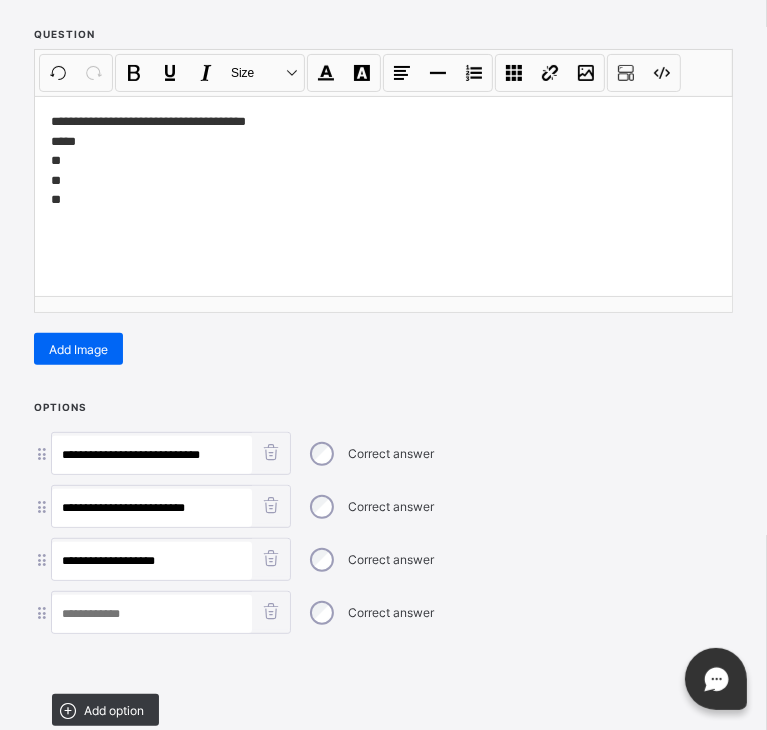 click at bounding box center (152, 614) 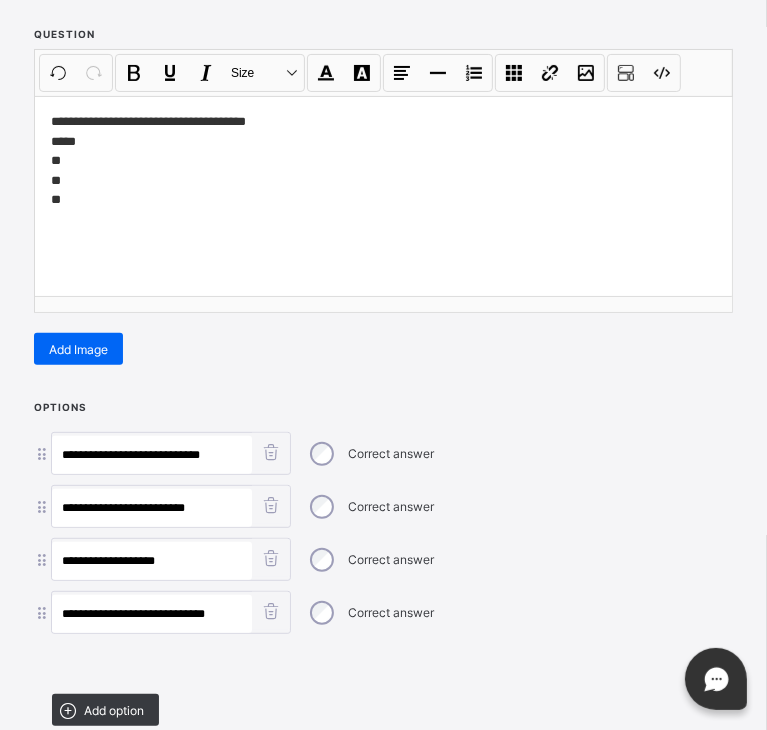 type on "**********" 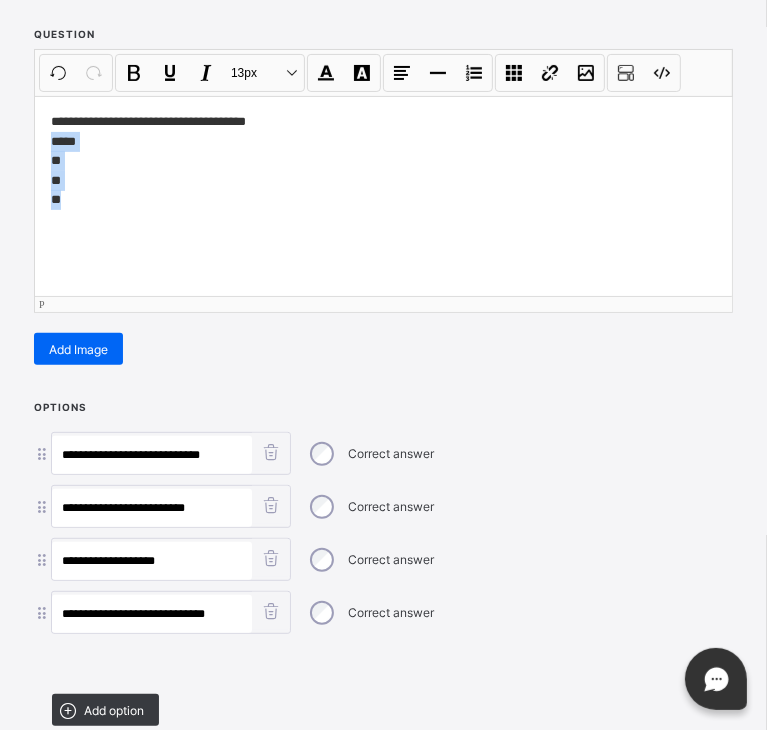 drag, startPoint x: 88, startPoint y: 221, endPoint x: 40, endPoint y: 136, distance: 97.6166 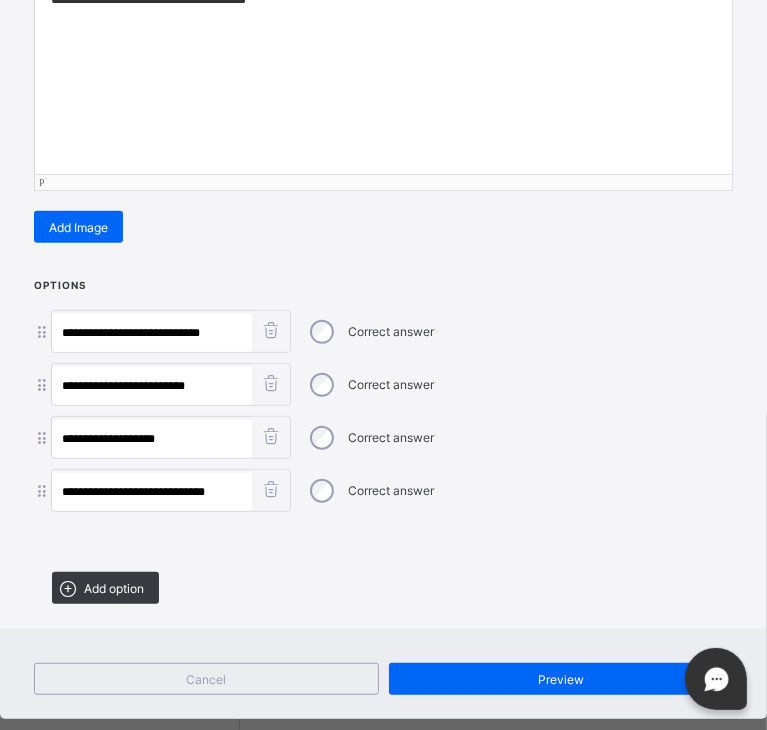 scroll, scrollTop: 384, scrollLeft: 0, axis: vertical 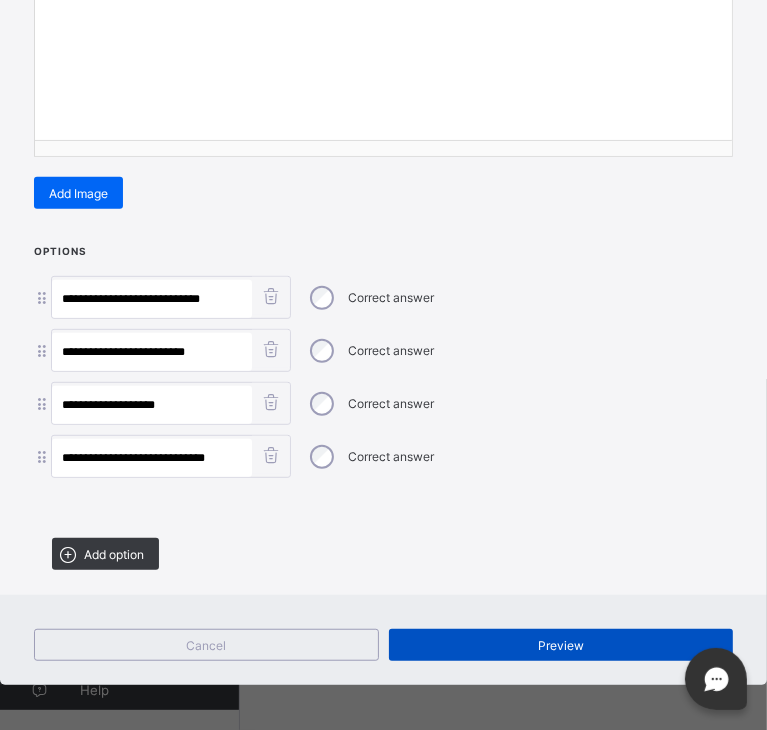 click on "Preview" at bounding box center (561, 645) 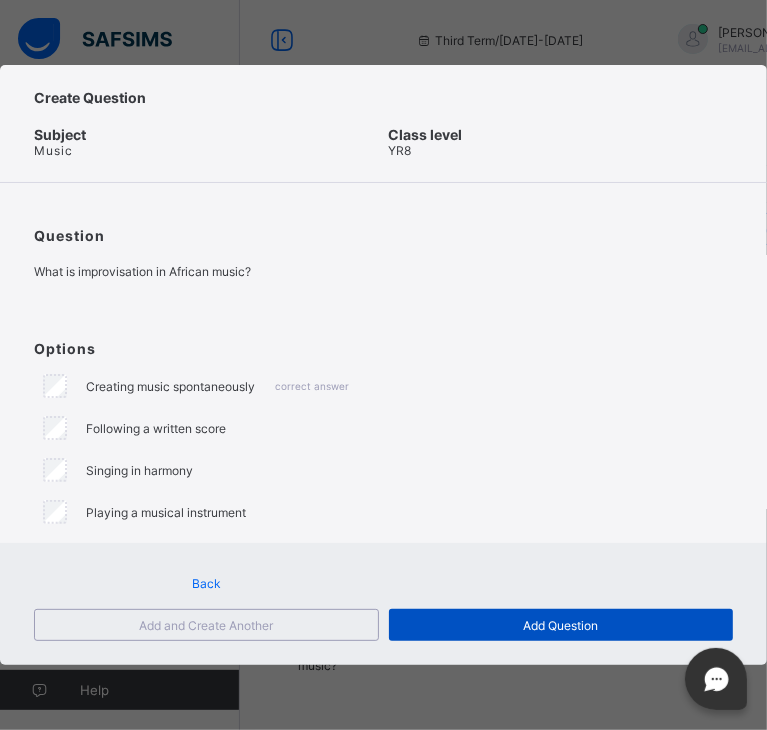 click on "Add Question" at bounding box center (560, 625) 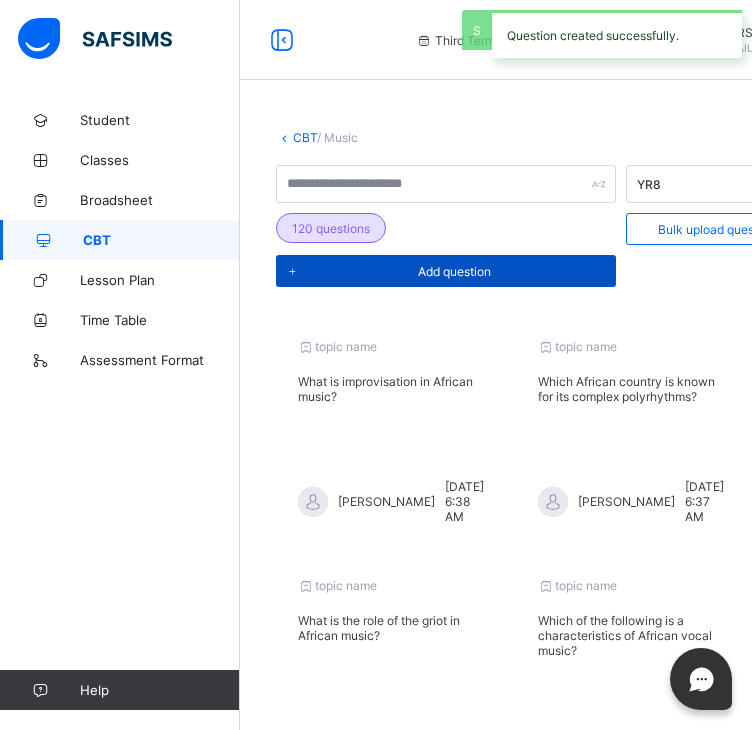 click on "Add question" at bounding box center (446, 271) 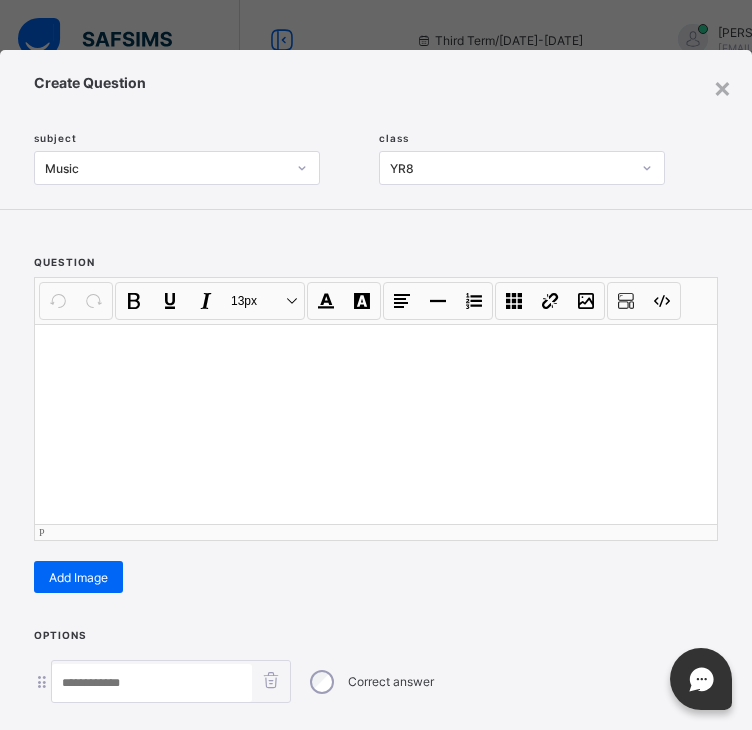 click at bounding box center [376, 424] 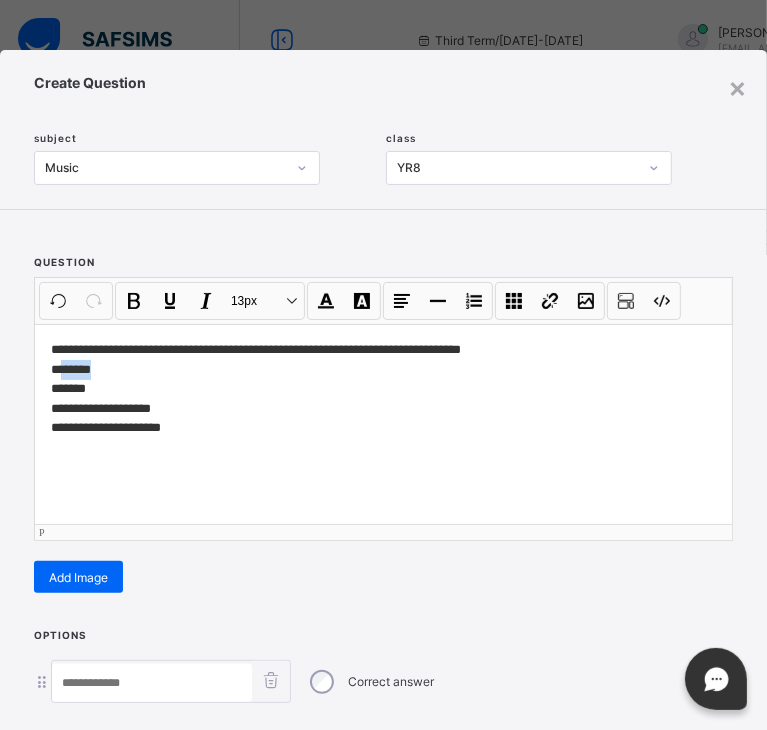 drag, startPoint x: 108, startPoint y: 371, endPoint x: 66, endPoint y: 369, distance: 42.047592 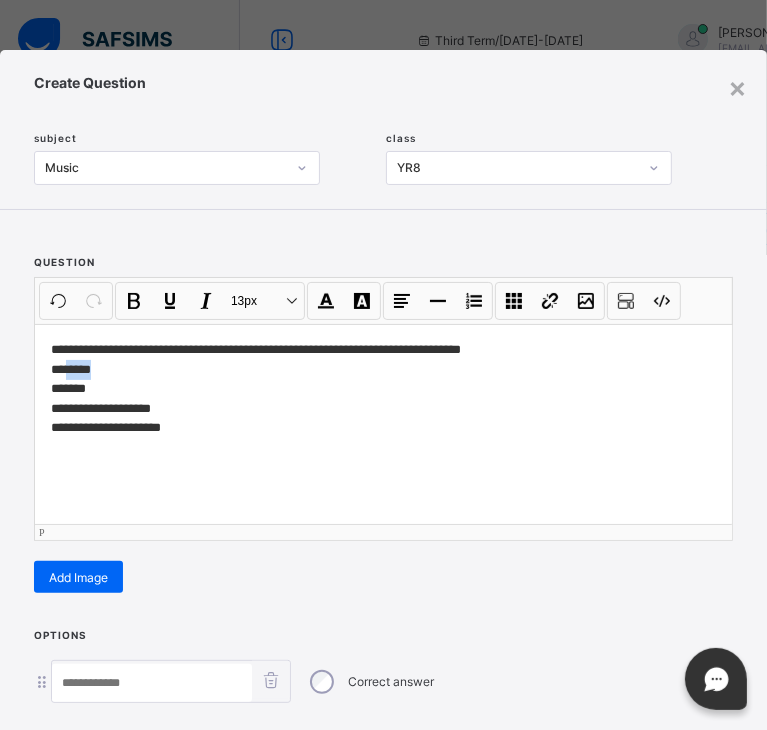 type 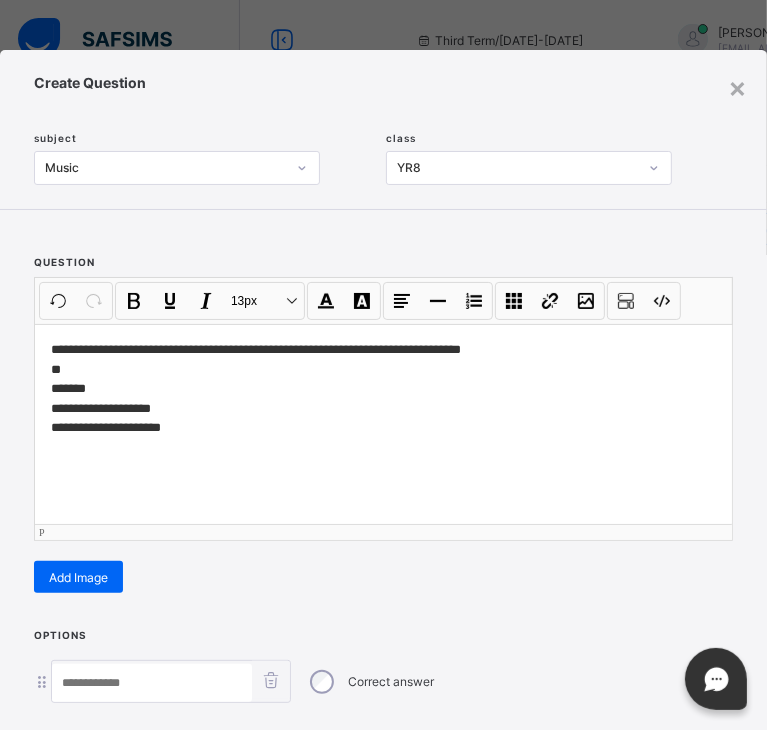 click on "**********" at bounding box center [379, 398] 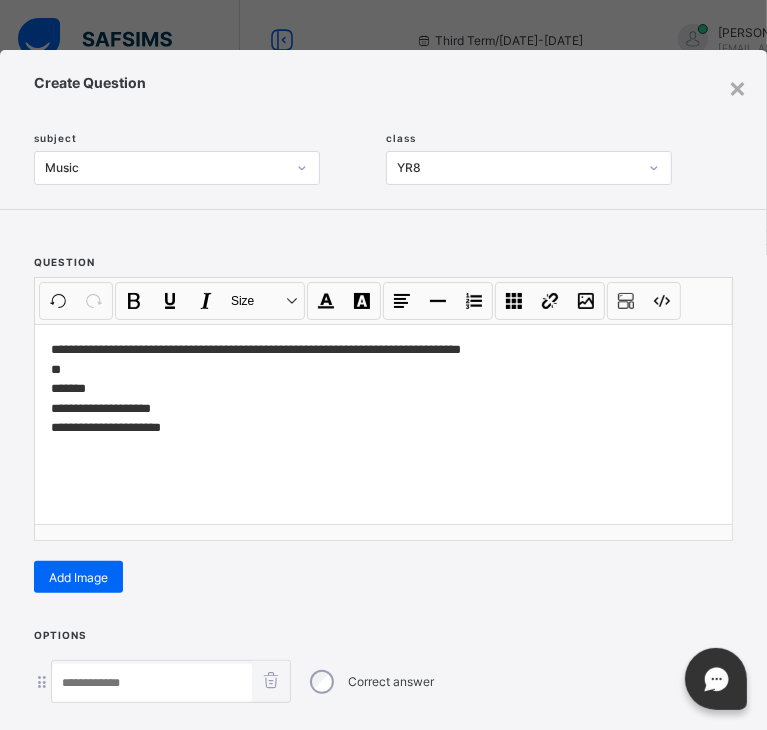 click at bounding box center (152, 683) 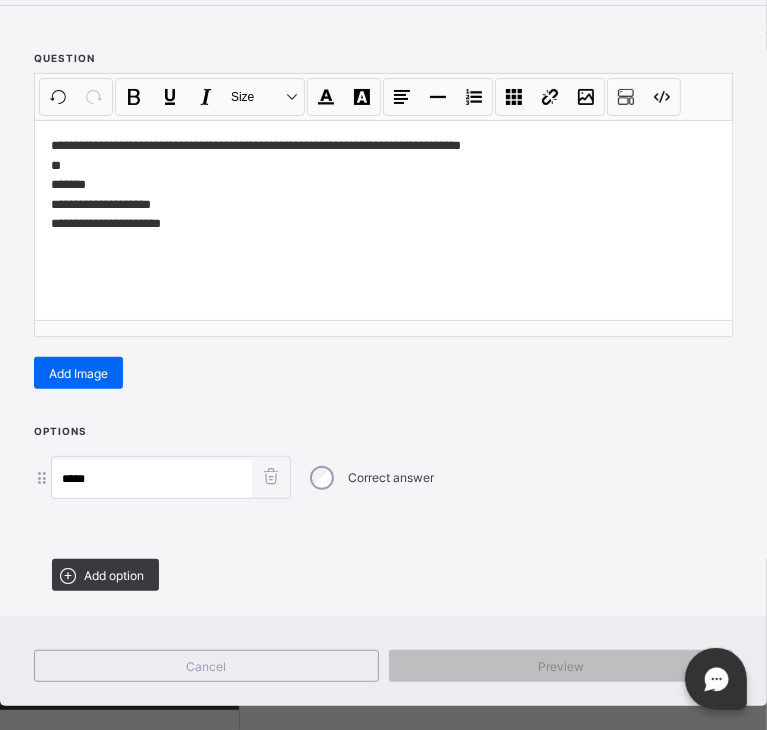 scroll, scrollTop: 228, scrollLeft: 0, axis: vertical 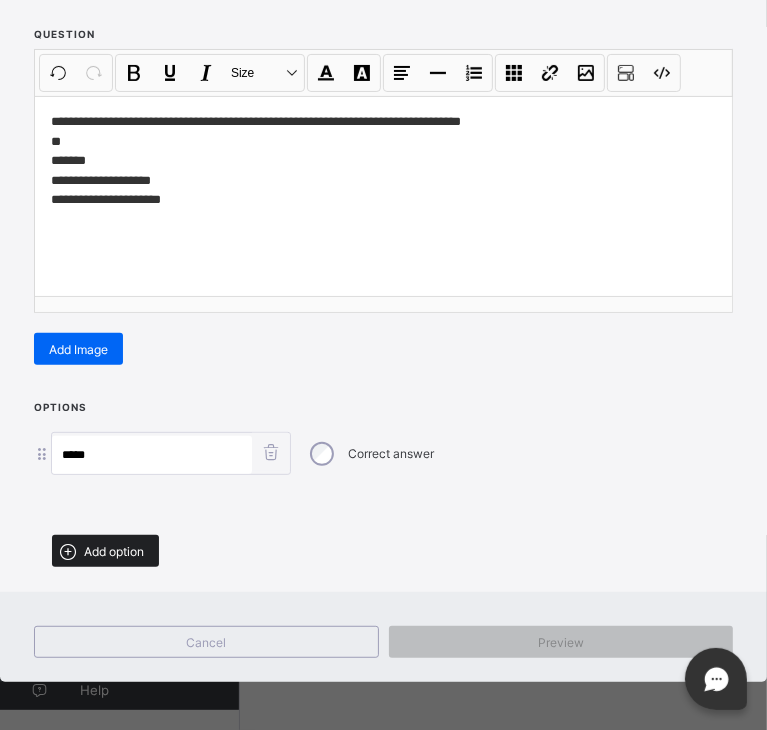 type on "*****" 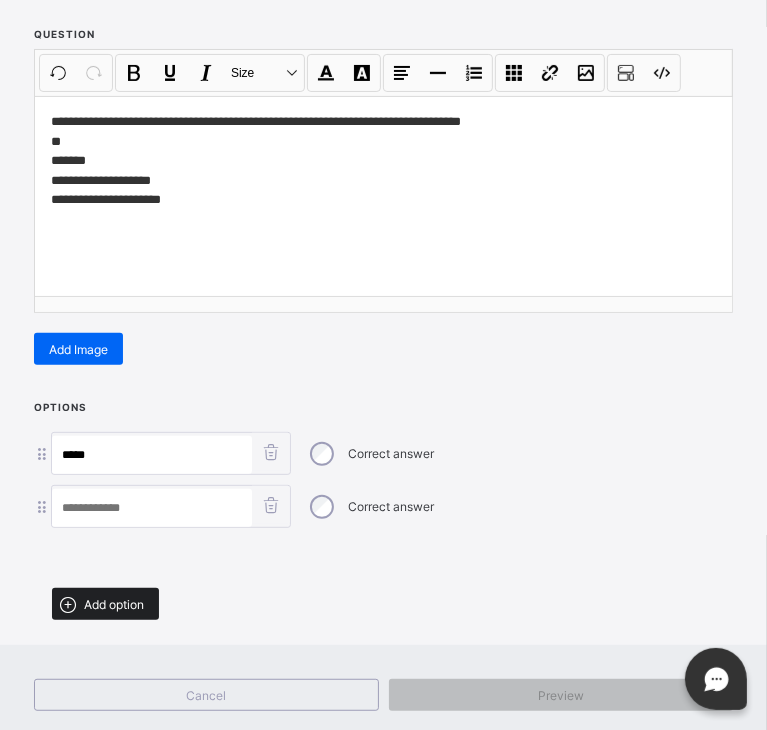 click at bounding box center (383, 555) 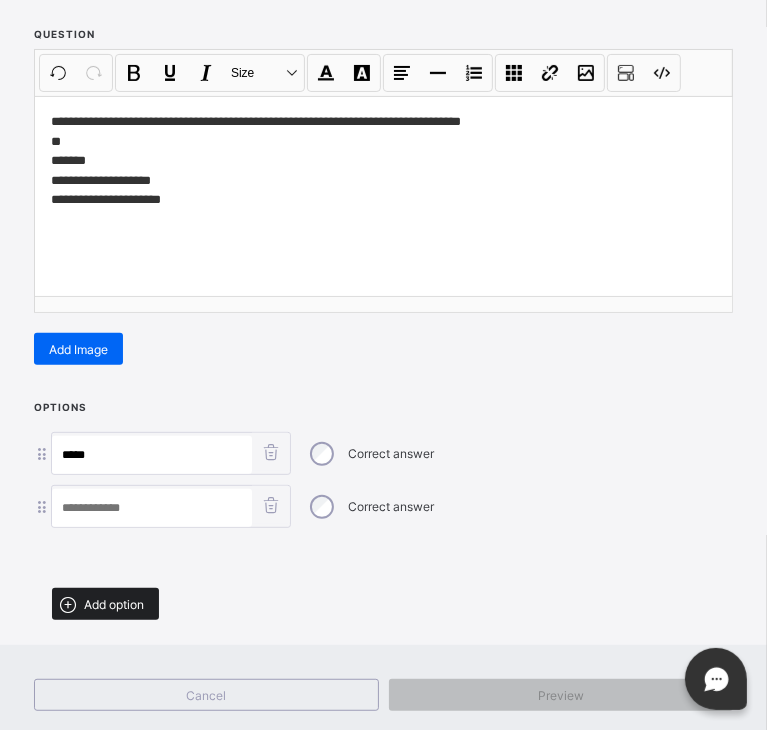 click on "Add option" at bounding box center (105, 604) 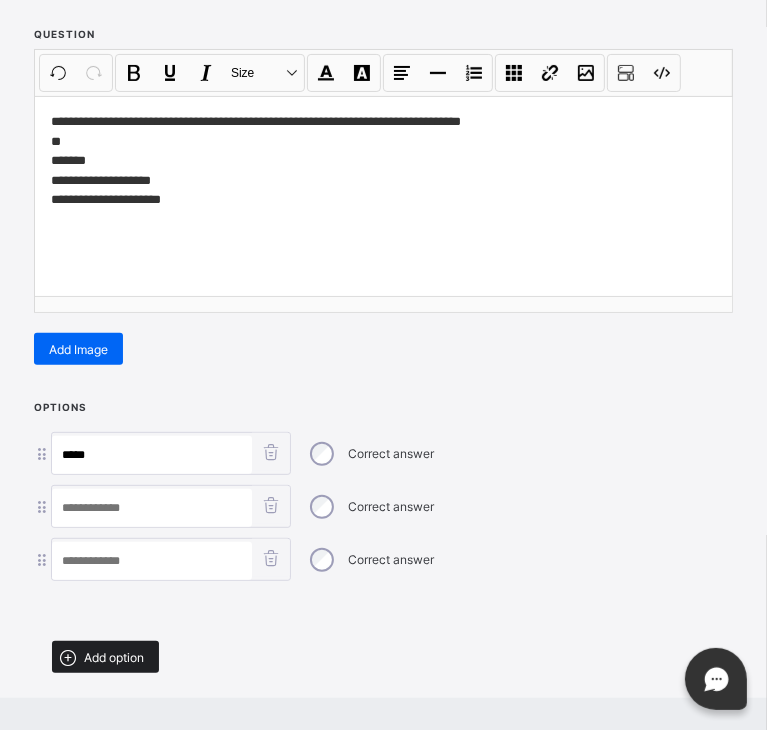 click on "Add option" at bounding box center (114, 657) 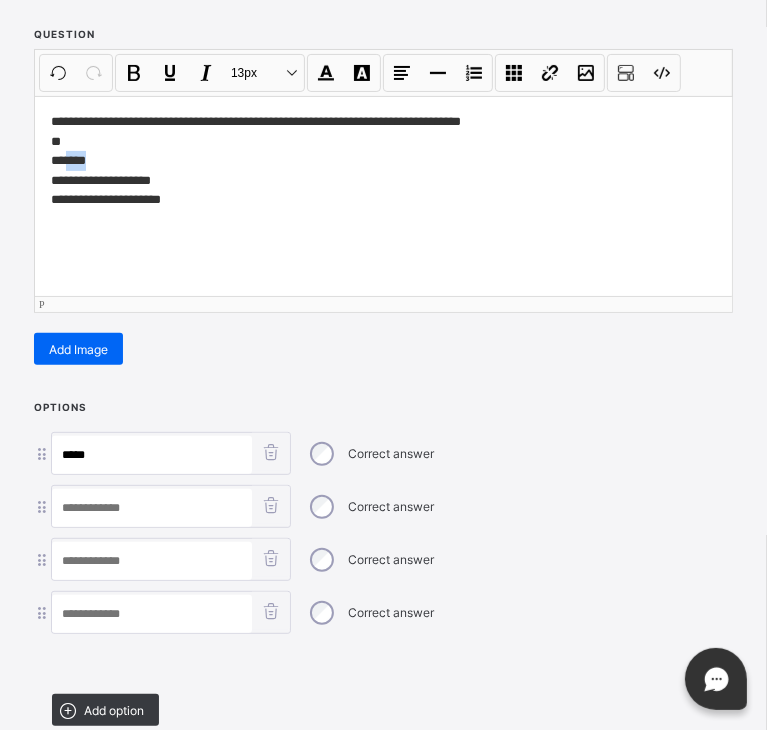 drag, startPoint x: 113, startPoint y: 157, endPoint x: 69, endPoint y: 160, distance: 44.102154 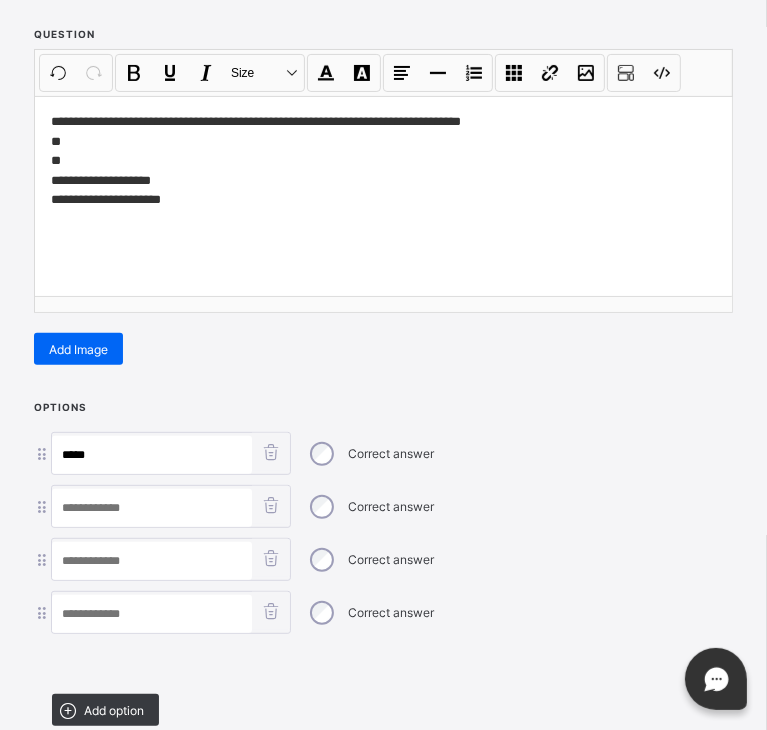 click at bounding box center [152, 508] 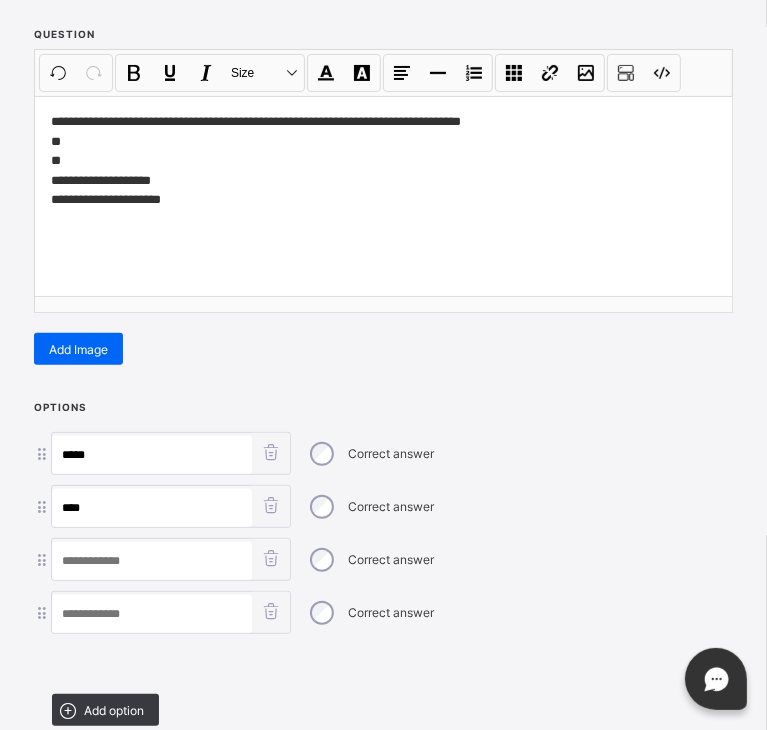type on "****" 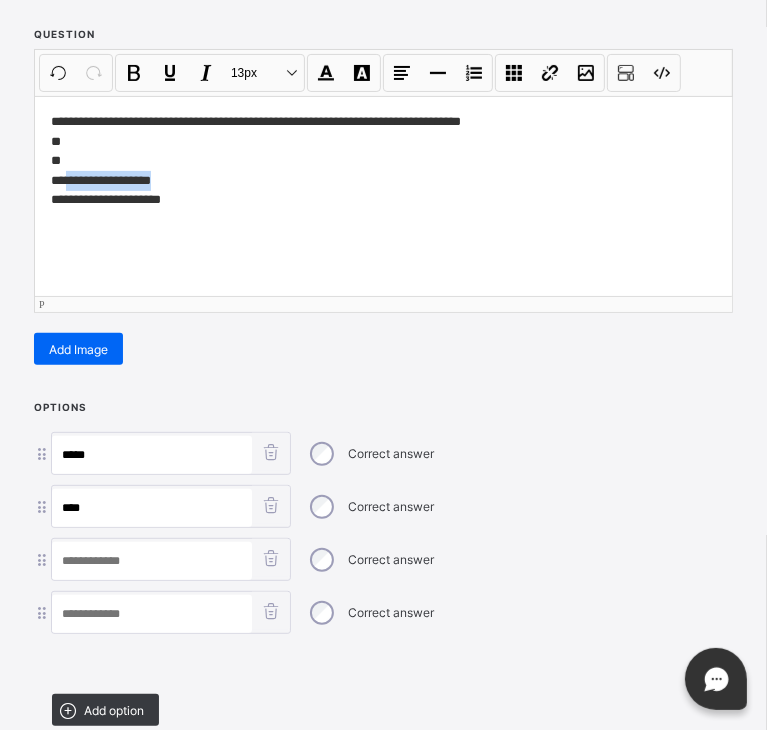 drag, startPoint x: 180, startPoint y: 174, endPoint x: 67, endPoint y: 175, distance: 113.004425 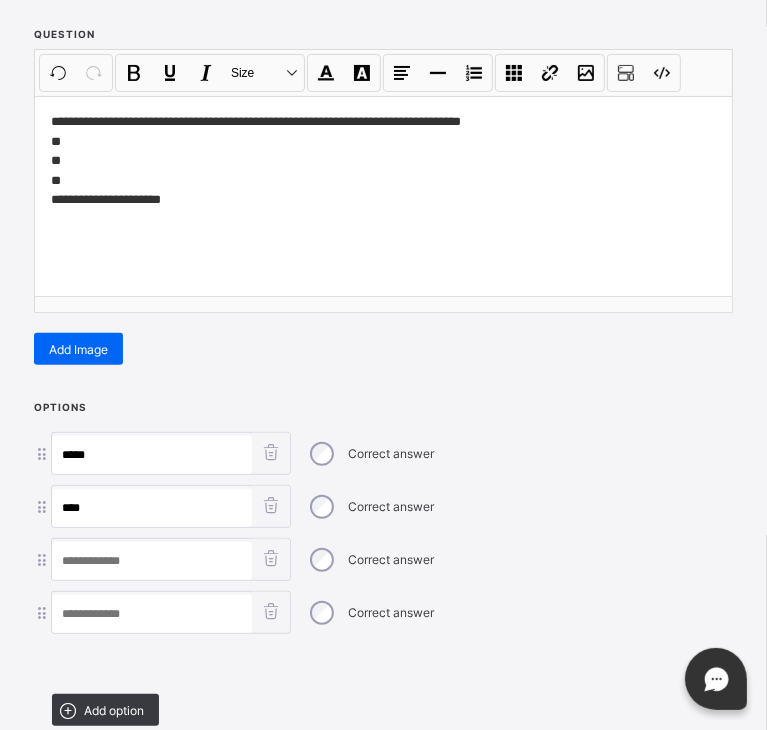 click at bounding box center (152, 561) 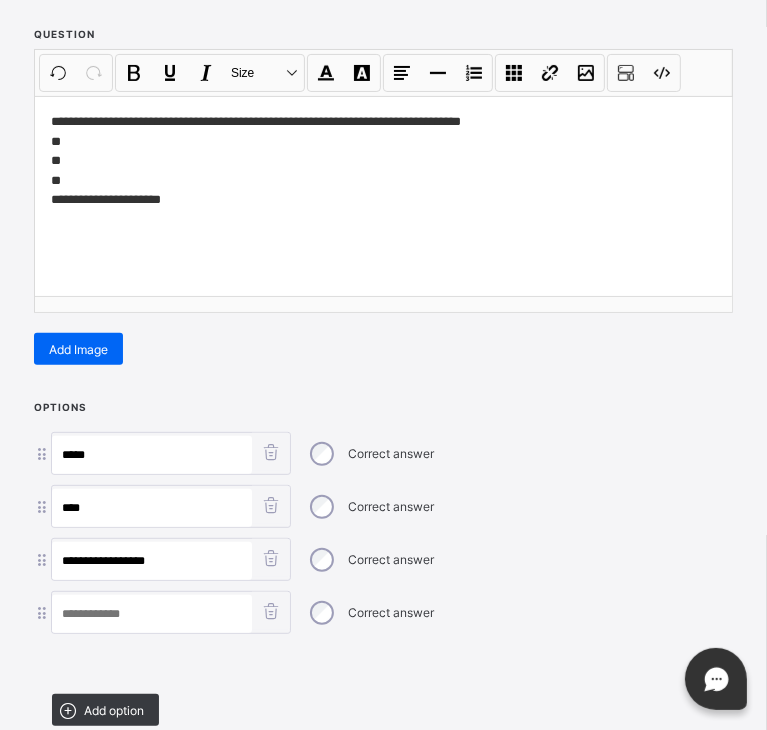 type on "**********" 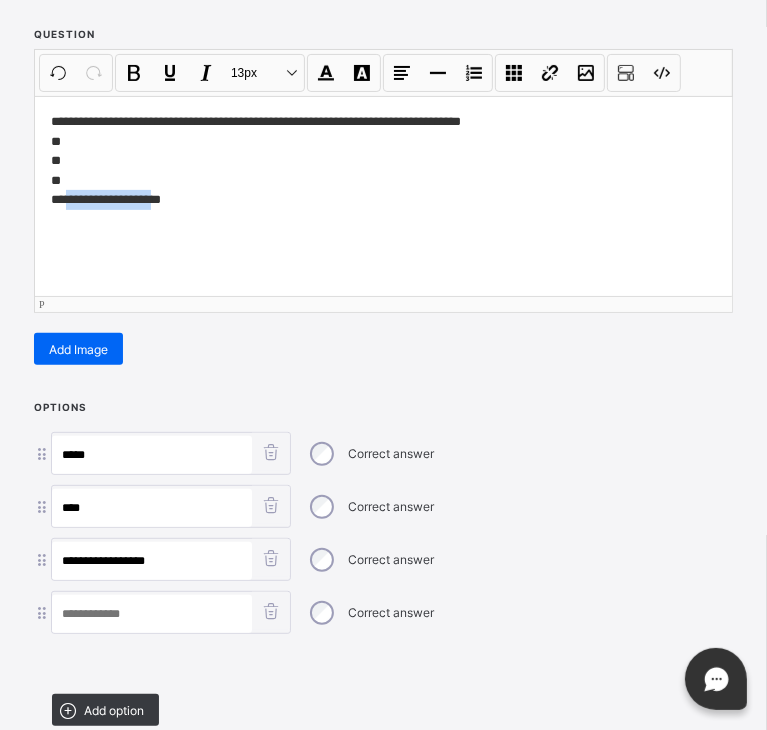 drag, startPoint x: 153, startPoint y: 200, endPoint x: 71, endPoint y: 201, distance: 82.006096 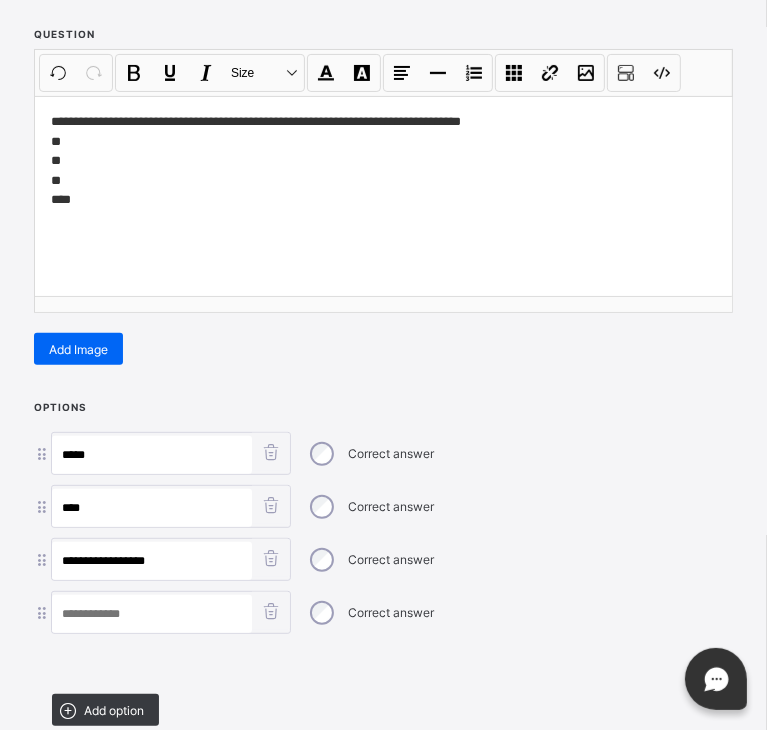 click at bounding box center (152, 614) 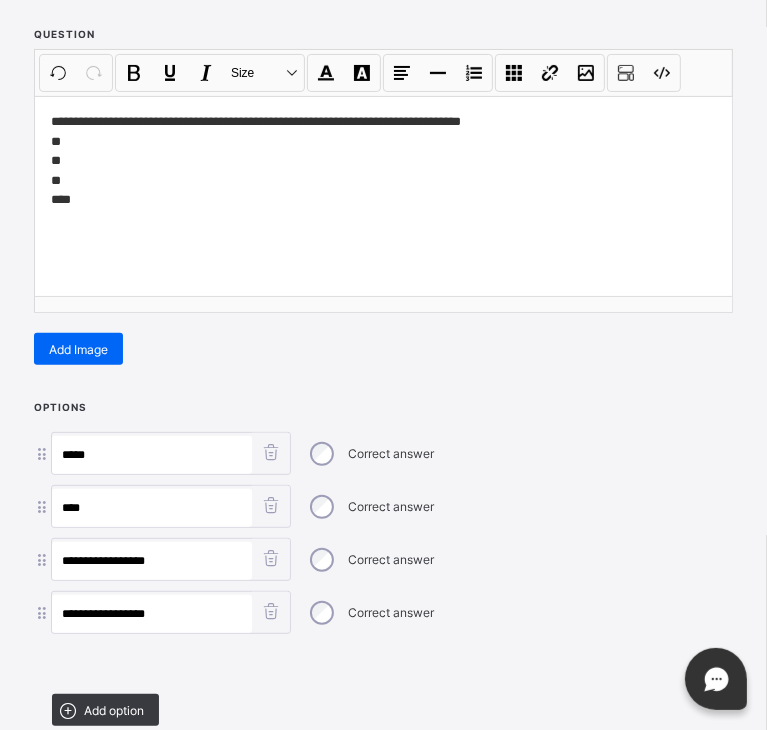 type on "**********" 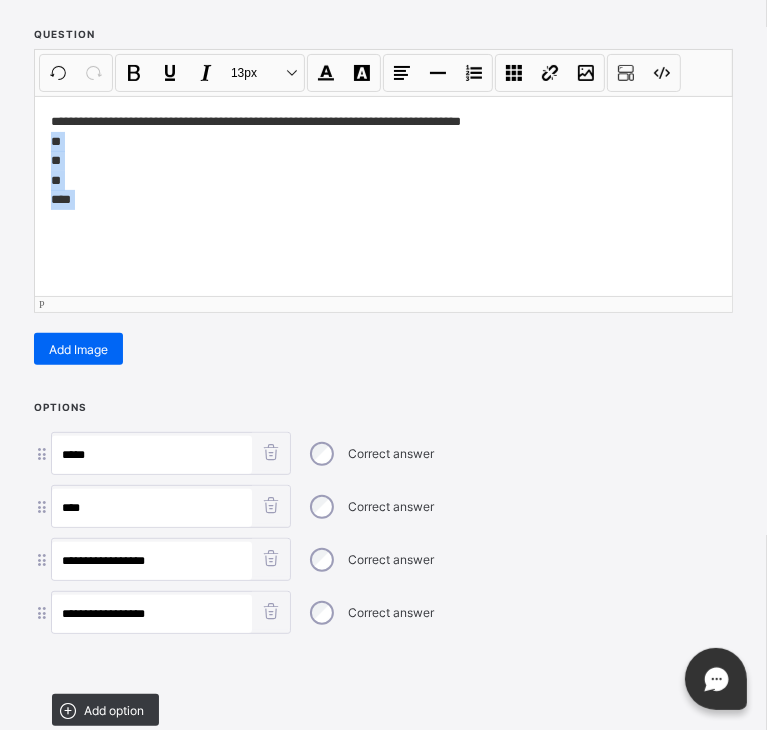 drag, startPoint x: 89, startPoint y: 221, endPoint x: 48, endPoint y: 134, distance: 96.17692 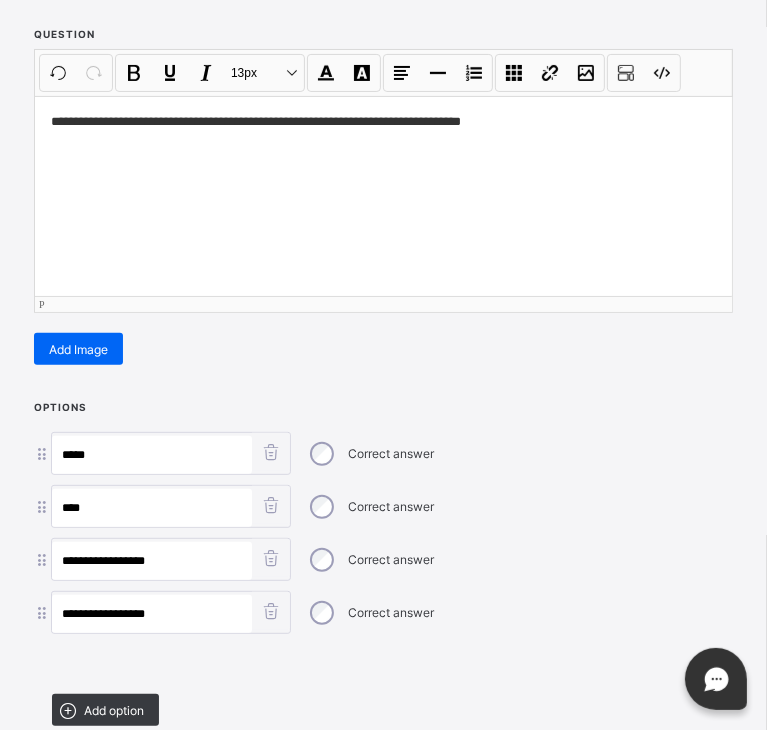 scroll, scrollTop: 384, scrollLeft: 0, axis: vertical 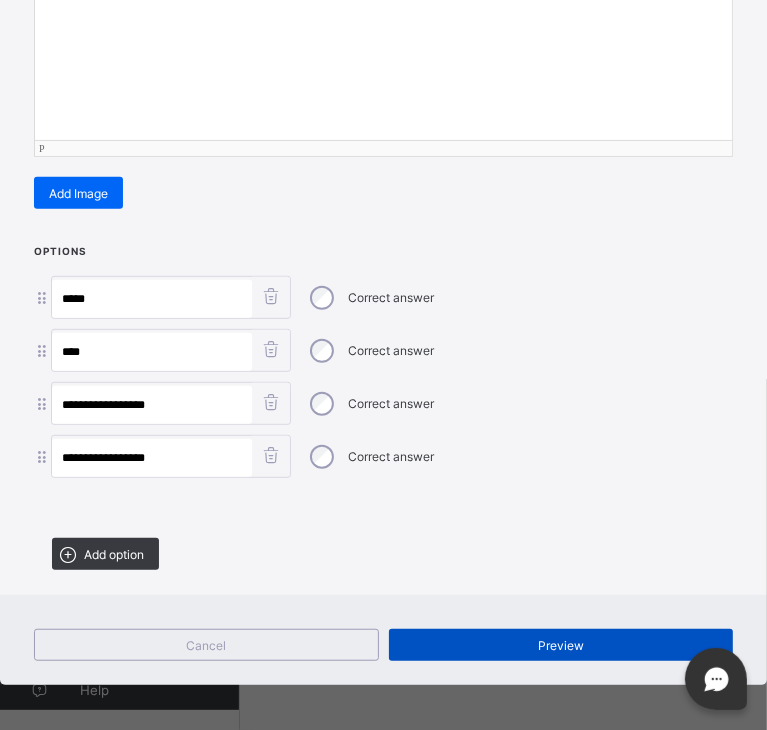 click on "Preview" at bounding box center [561, 645] 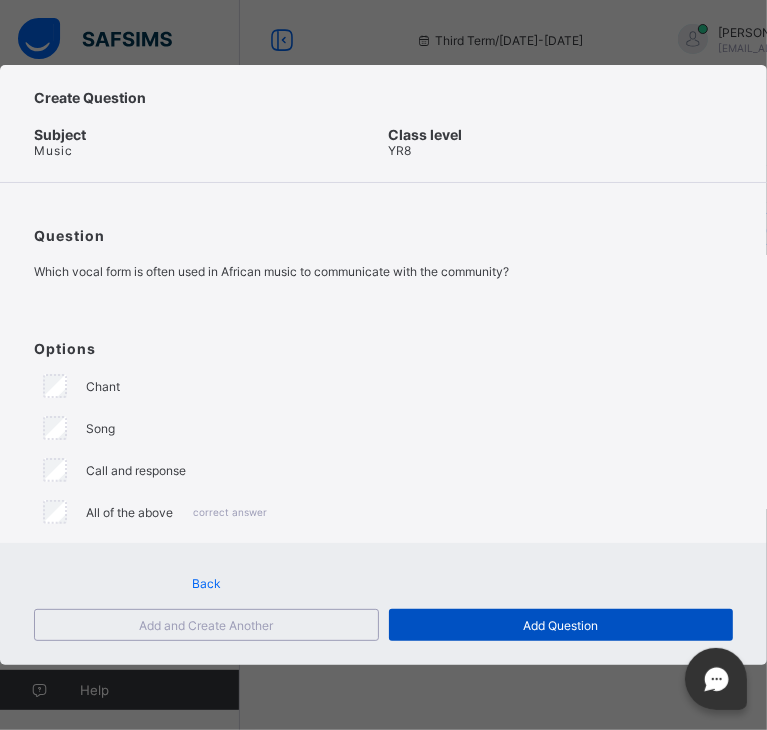 scroll, scrollTop: 0, scrollLeft: 0, axis: both 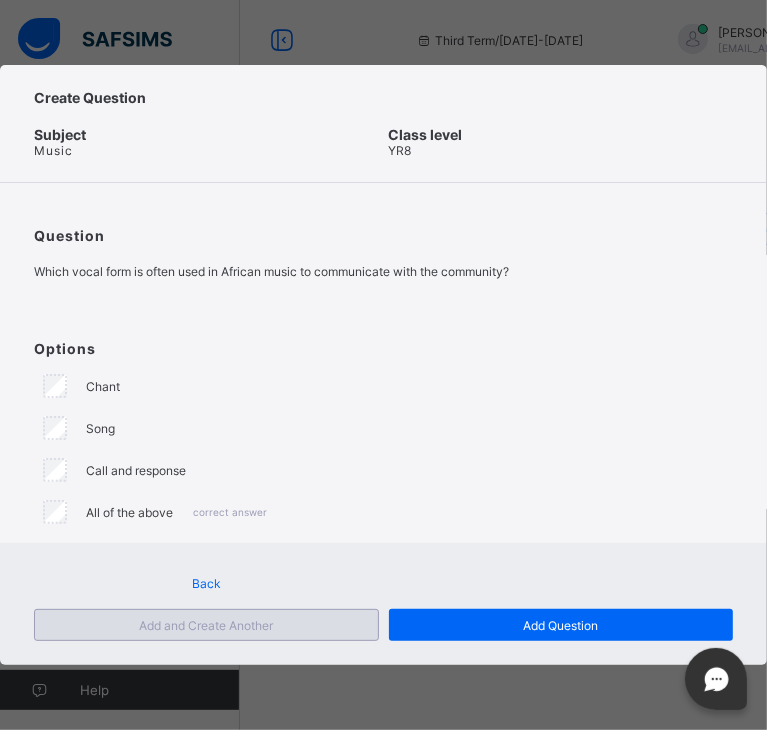 click on "Add and Create Another" at bounding box center [206, 625] 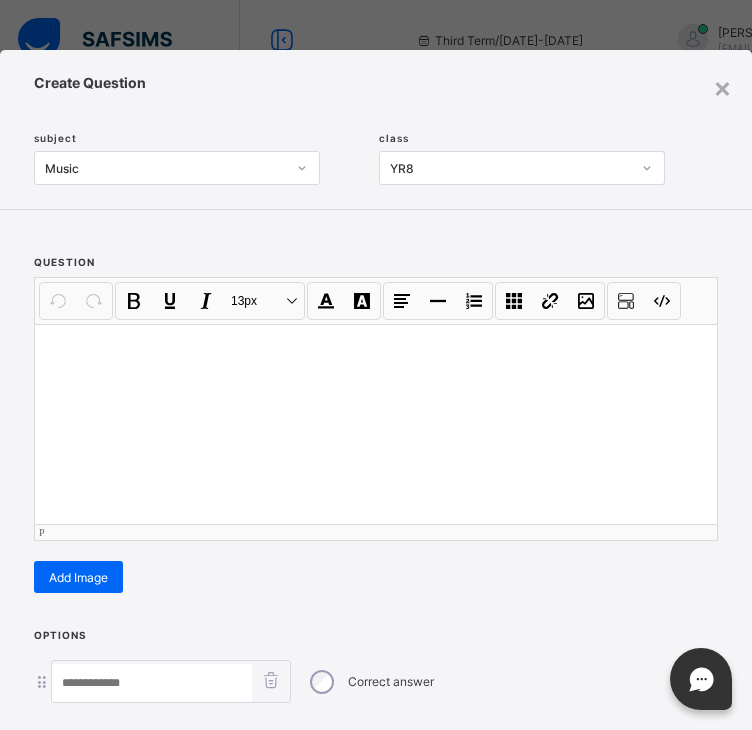 click at bounding box center (376, 424) 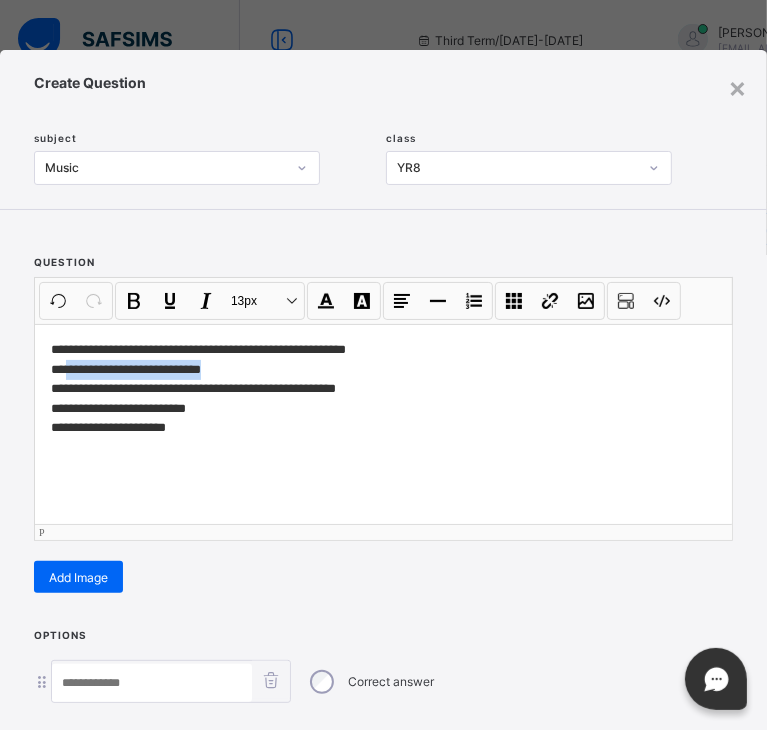 drag, startPoint x: 213, startPoint y: 370, endPoint x: 68, endPoint y: 369, distance: 145.00345 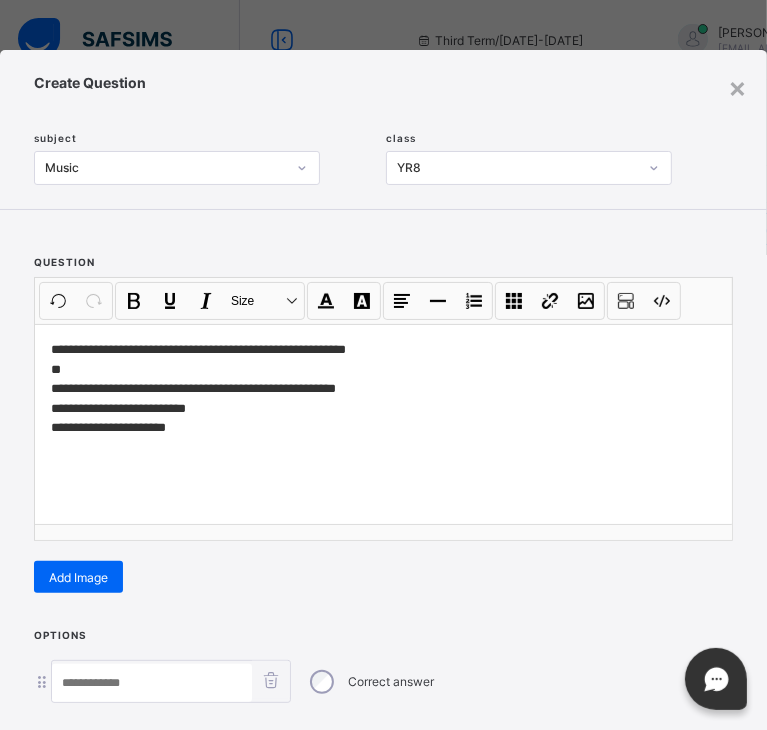 click at bounding box center (152, 683) 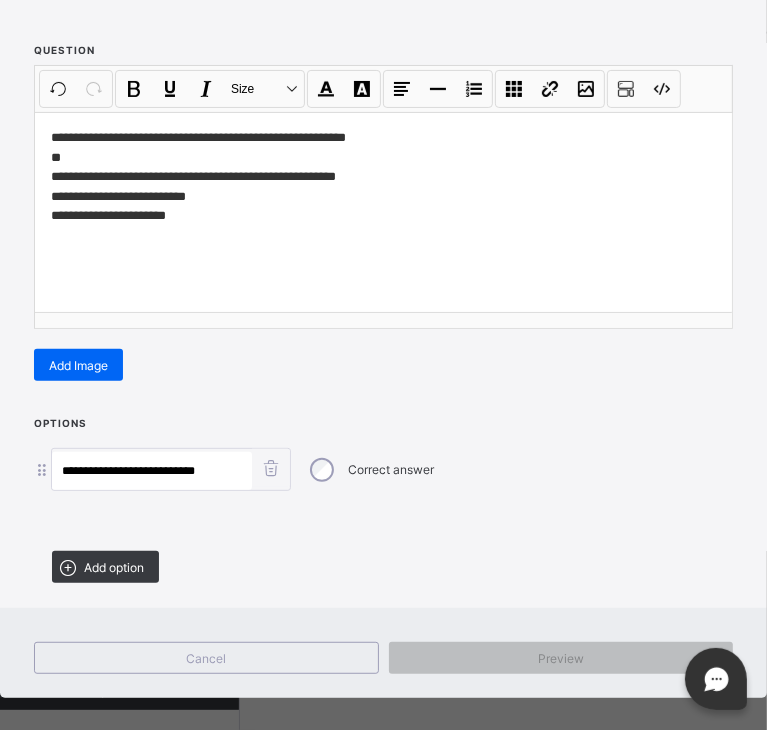 scroll, scrollTop: 228, scrollLeft: 0, axis: vertical 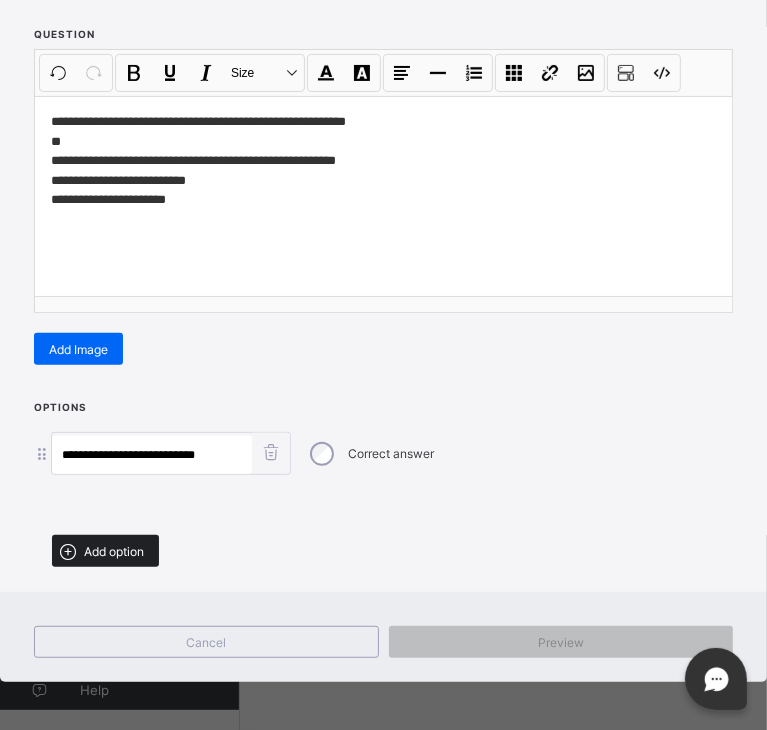 type on "**********" 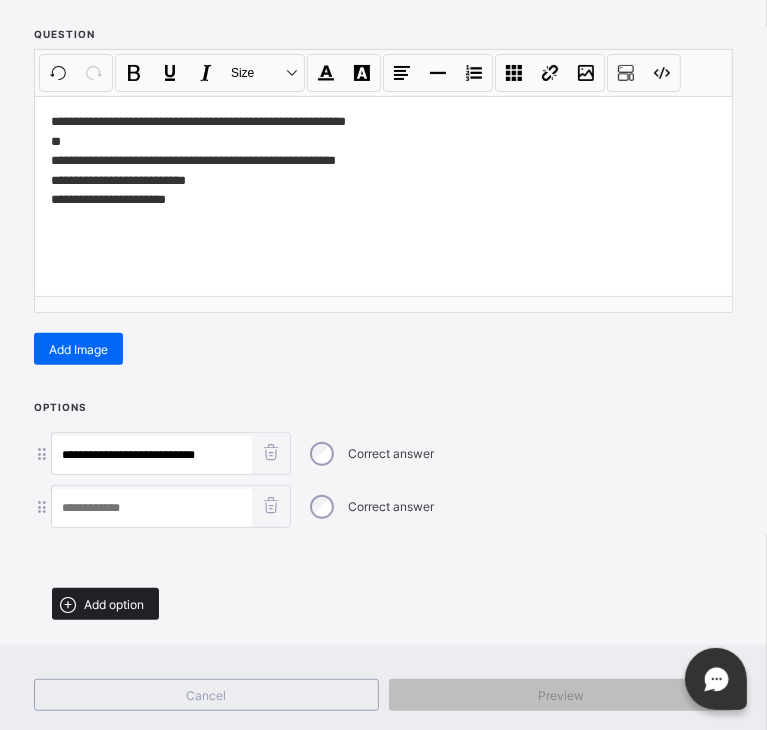 click on "Add option" at bounding box center (114, 604) 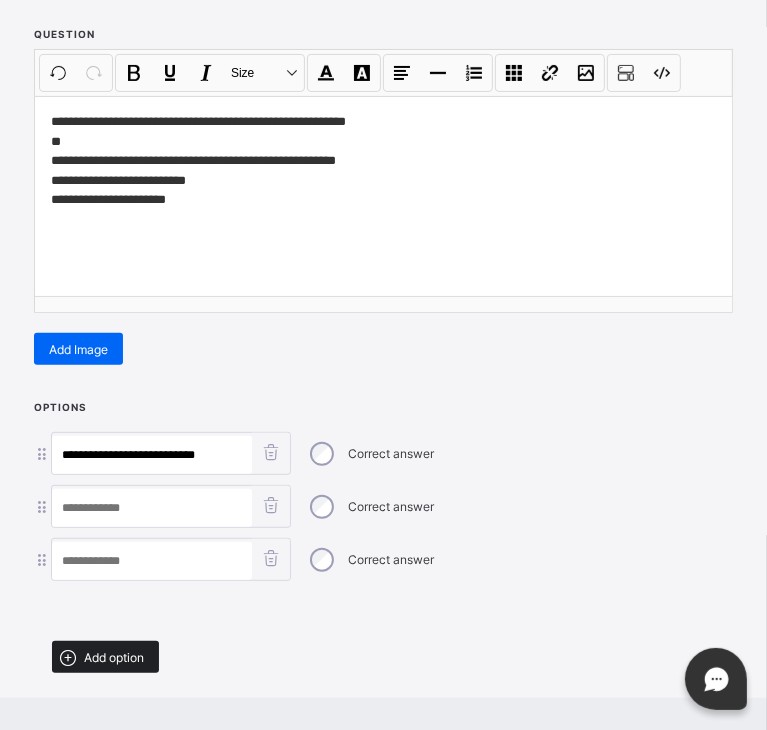 click on "Add option" at bounding box center (105, 657) 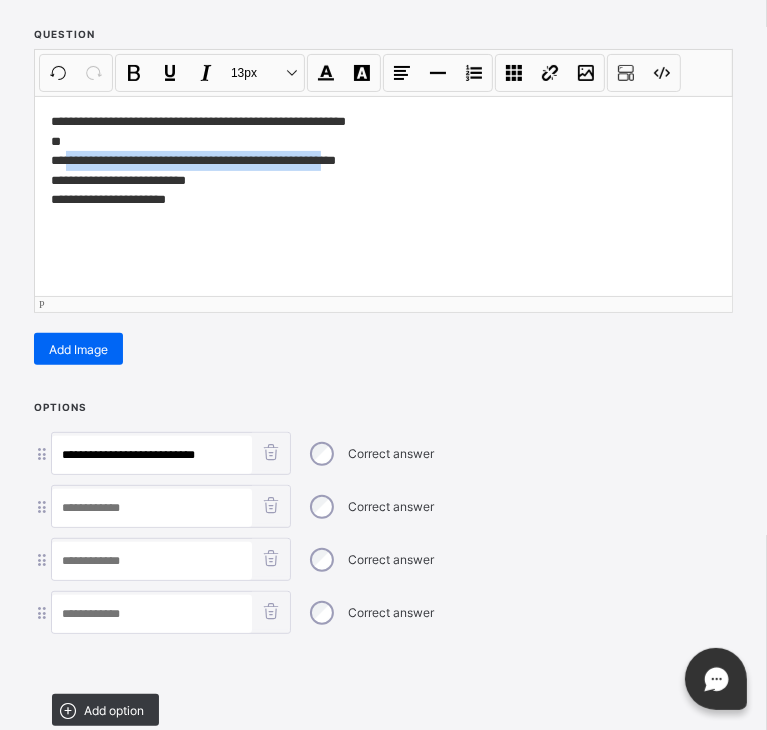 drag, startPoint x: 326, startPoint y: 160, endPoint x: 66, endPoint y: 153, distance: 260.0942 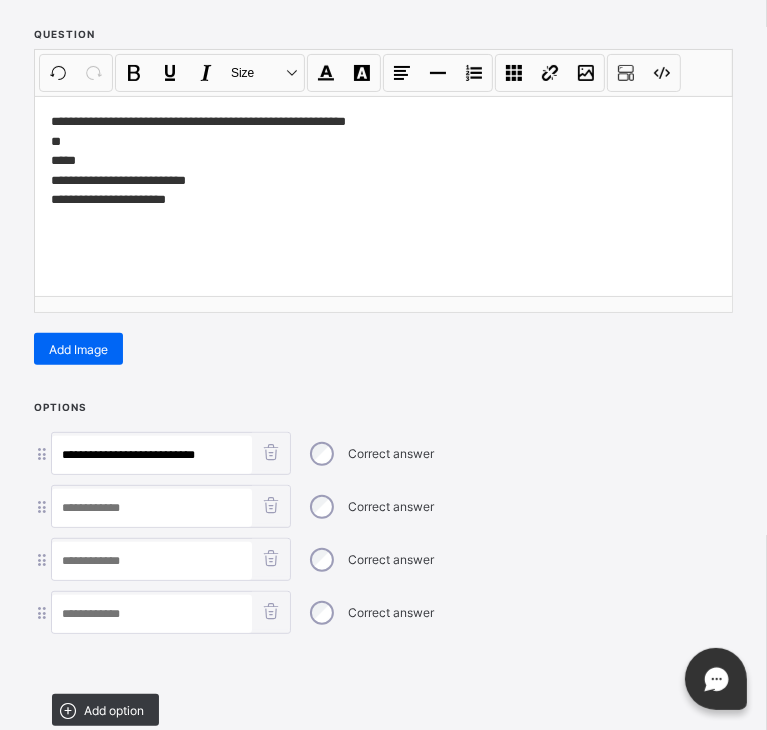 click at bounding box center [152, 508] 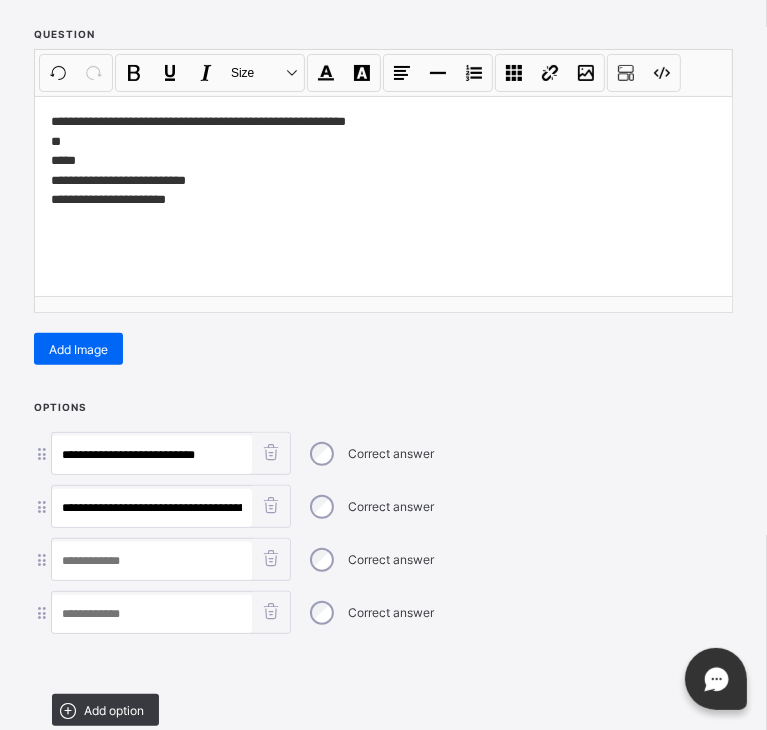 scroll, scrollTop: 0, scrollLeft: 81, axis: horizontal 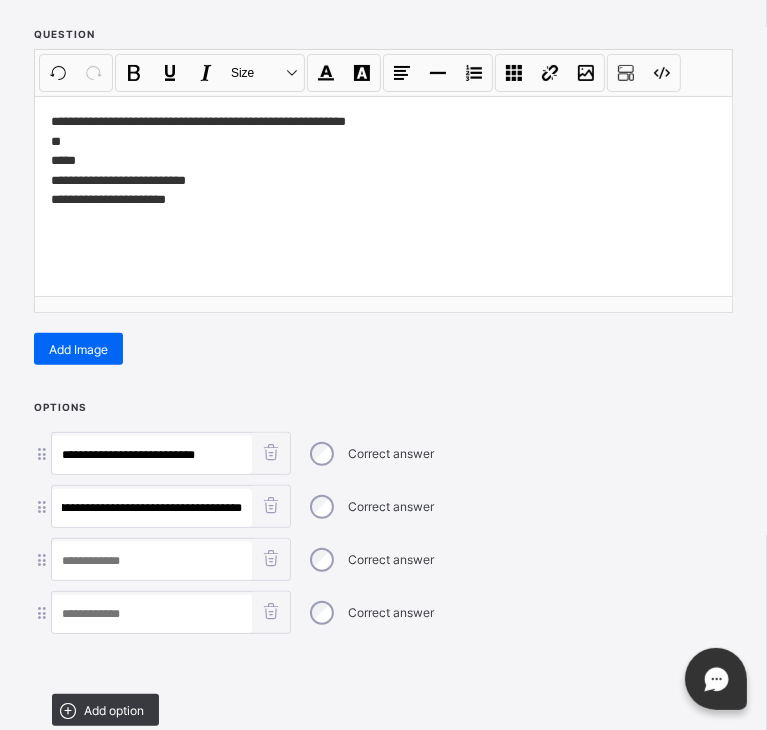 type on "**********" 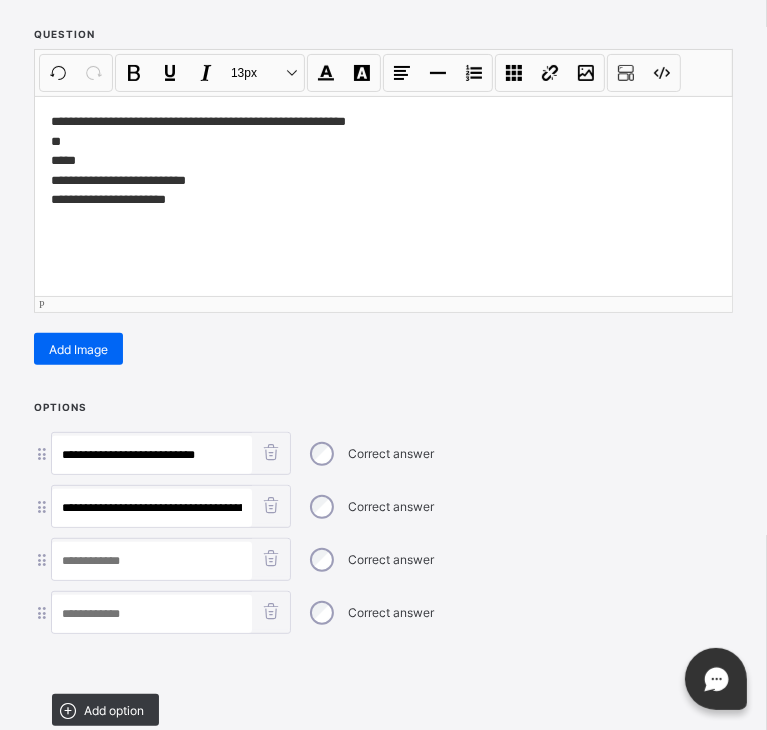 click on "**********" at bounding box center (379, 161) 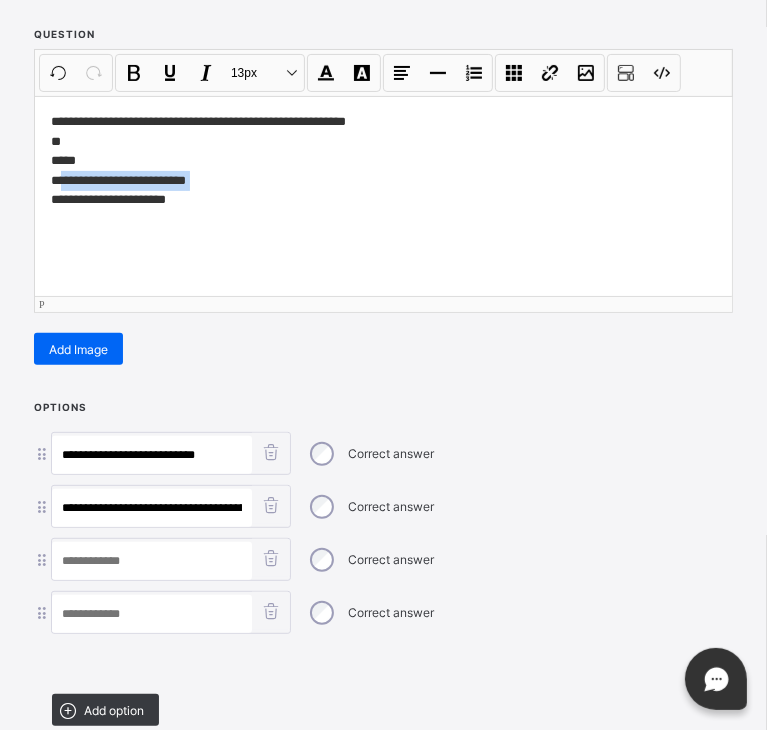 drag, startPoint x: 213, startPoint y: 172, endPoint x: 64, endPoint y: 178, distance: 149.12076 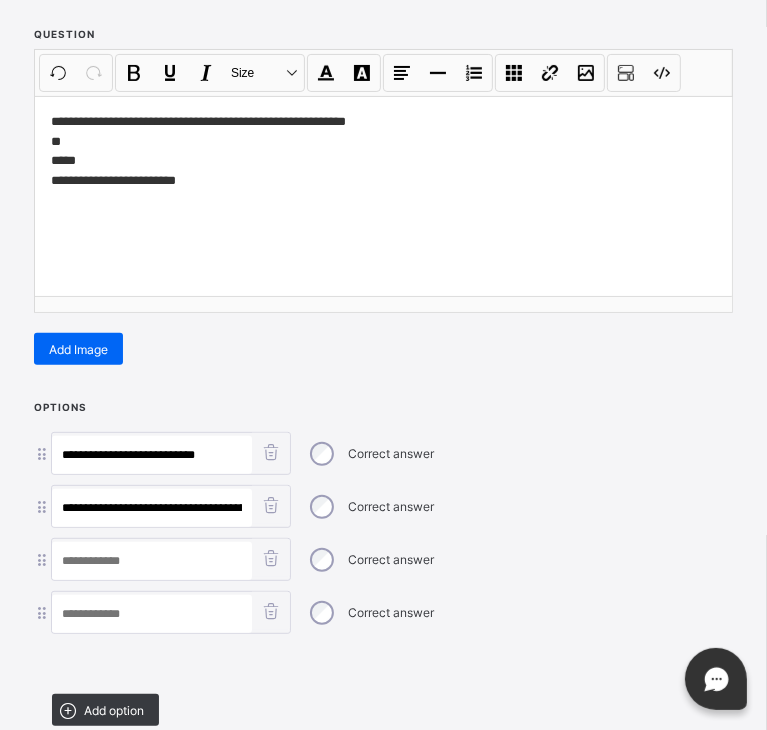 click at bounding box center (152, 561) 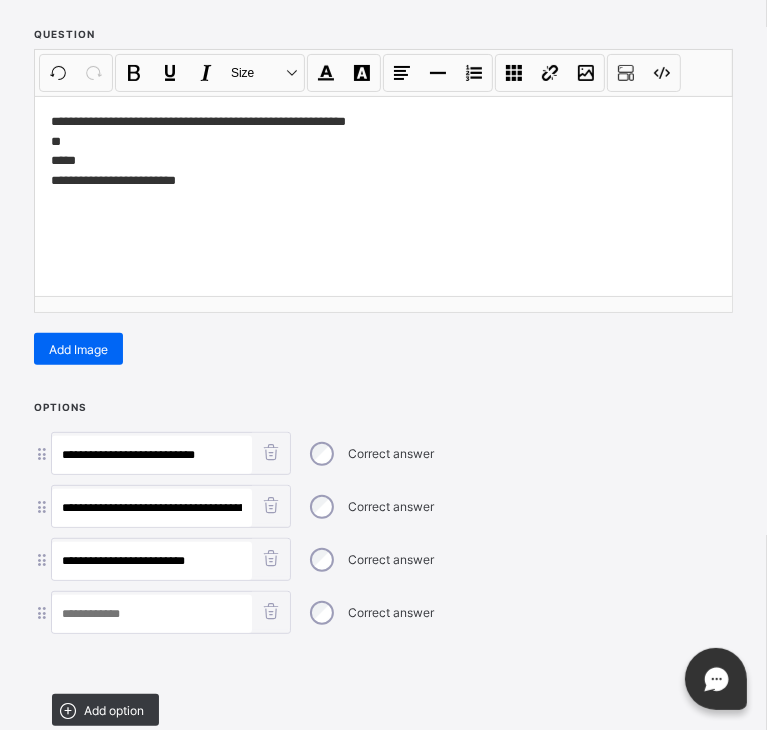 type on "**********" 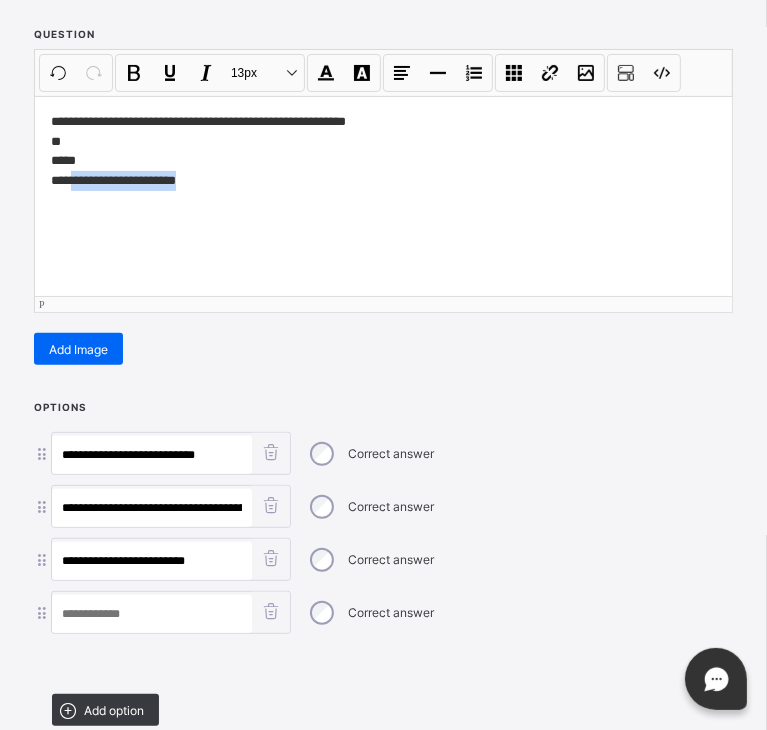 drag, startPoint x: 179, startPoint y: 187, endPoint x: 76, endPoint y: 185, distance: 103.01942 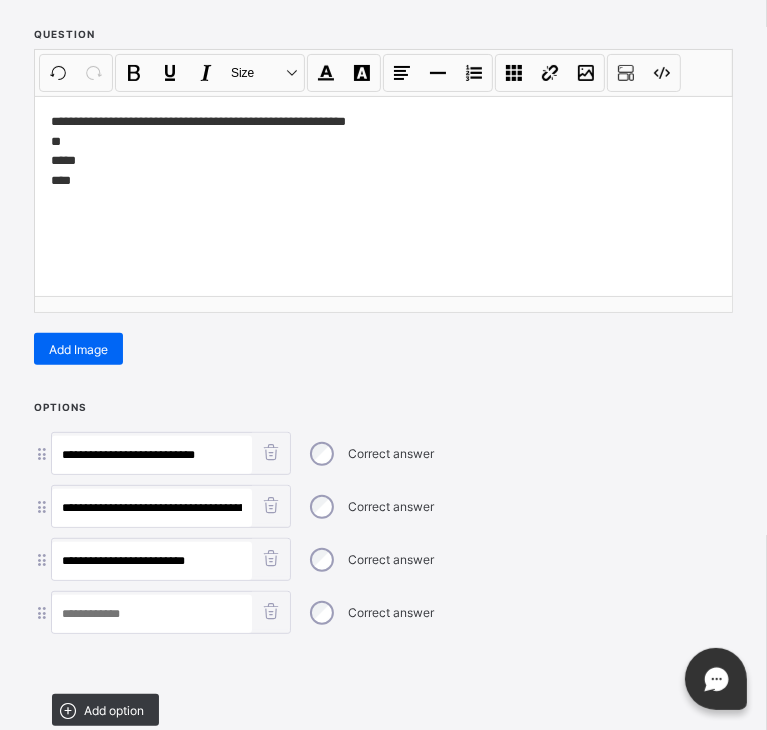 click at bounding box center [152, 614] 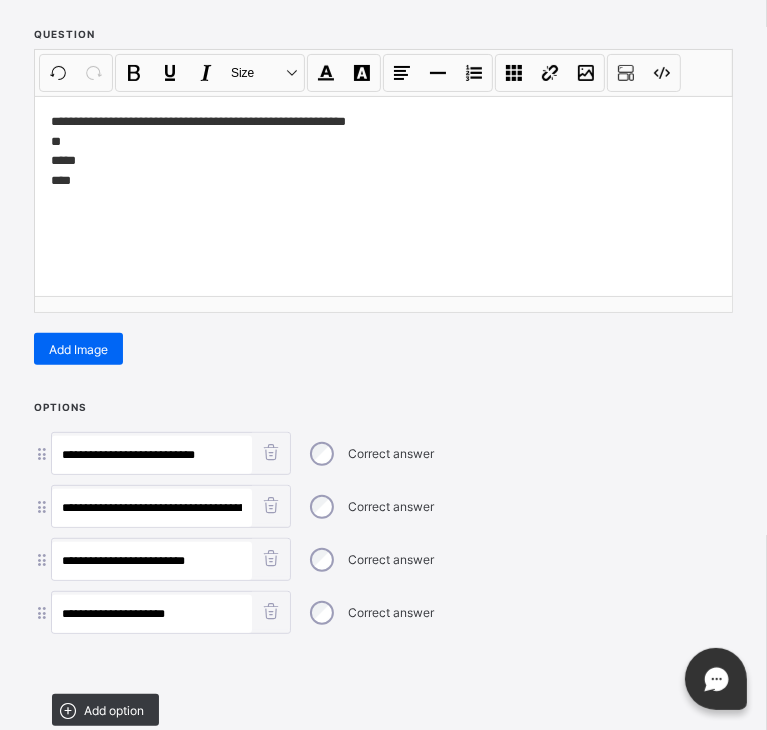 type on "**********" 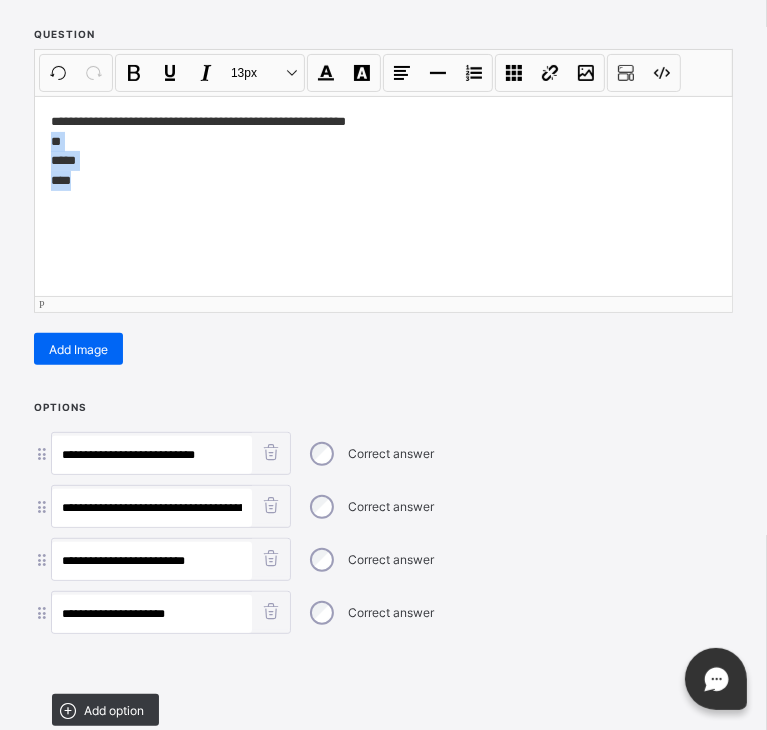 drag, startPoint x: 103, startPoint y: 187, endPoint x: 29, endPoint y: 138, distance: 88.752464 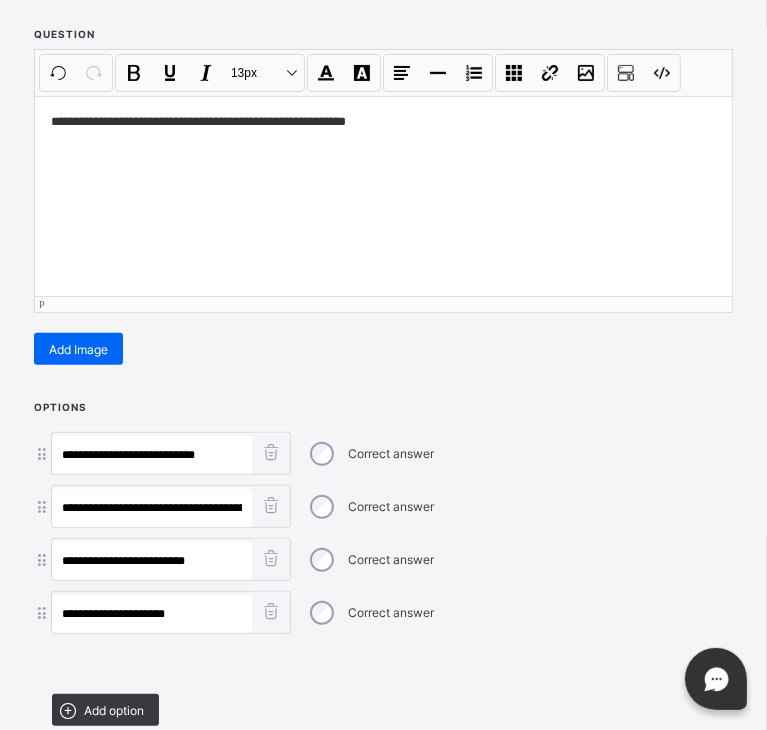 scroll, scrollTop: 384, scrollLeft: 0, axis: vertical 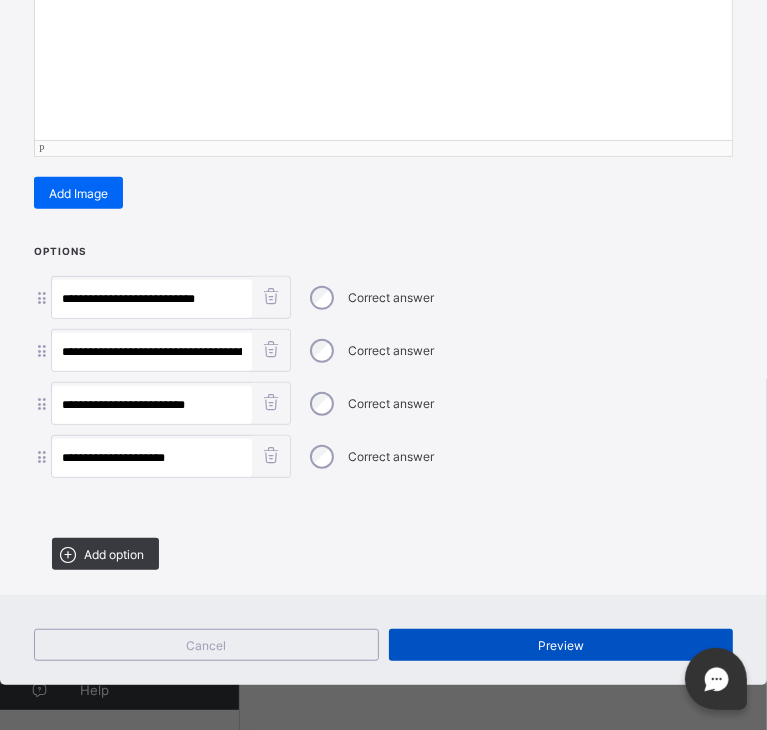 click on "Preview" at bounding box center (561, 645) 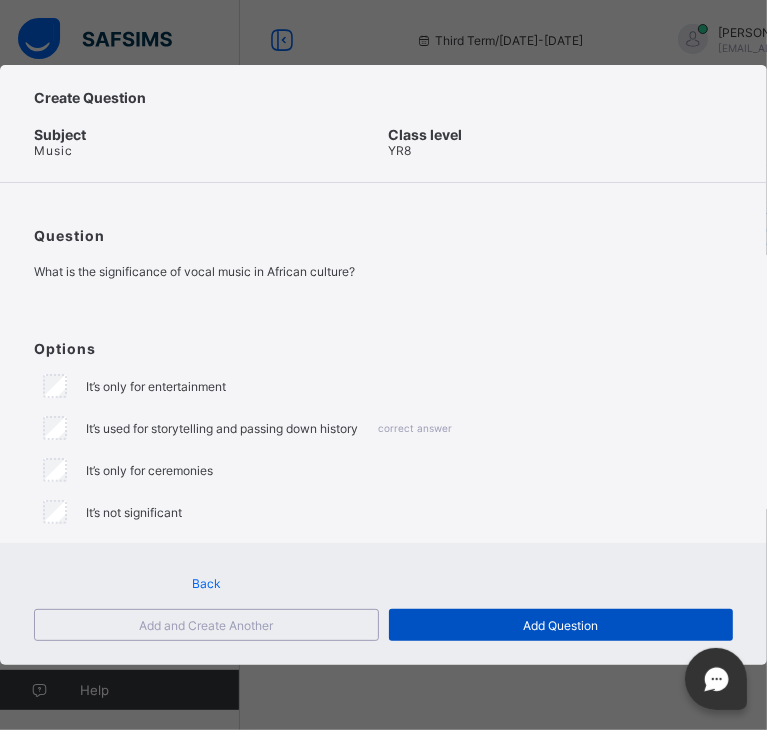 scroll, scrollTop: 0, scrollLeft: 0, axis: both 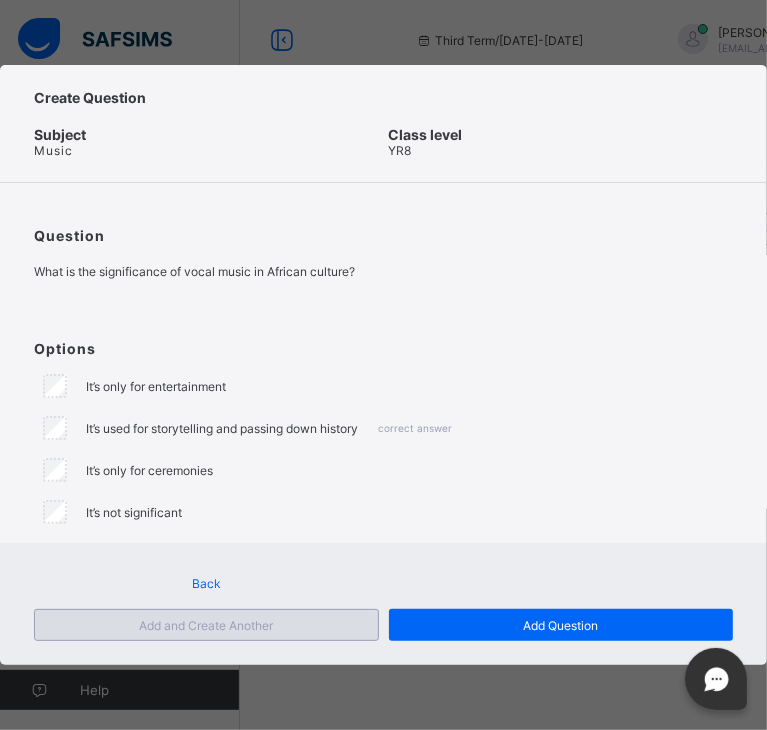 click on "Add and Create Another" at bounding box center [206, 625] 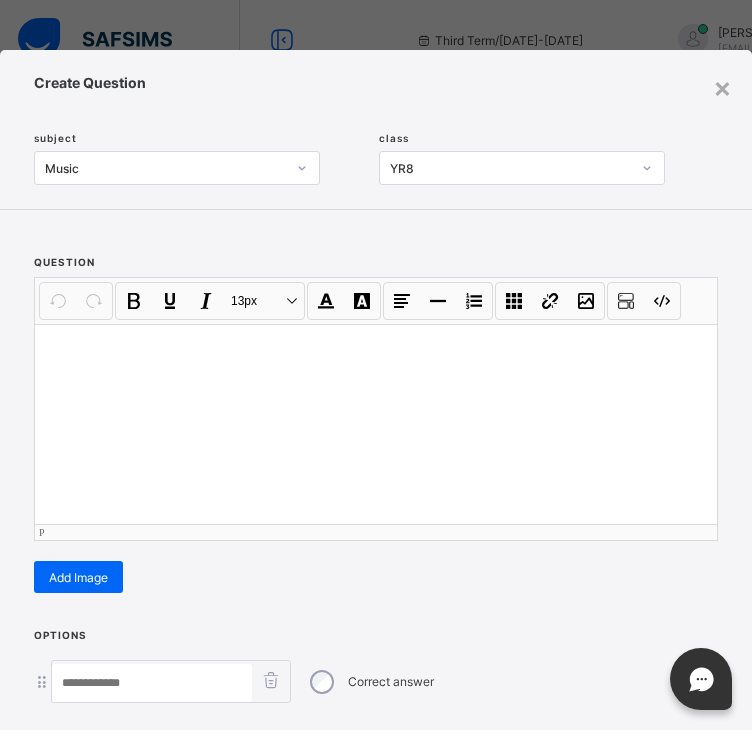 click at bounding box center [376, 350] 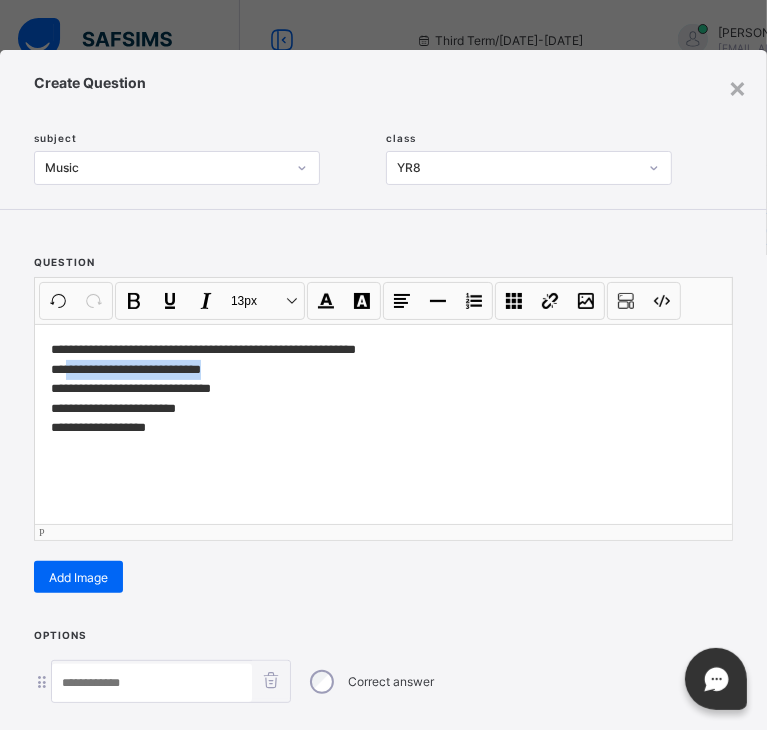 drag, startPoint x: 212, startPoint y: 366, endPoint x: 69, endPoint y: 369, distance: 143.03146 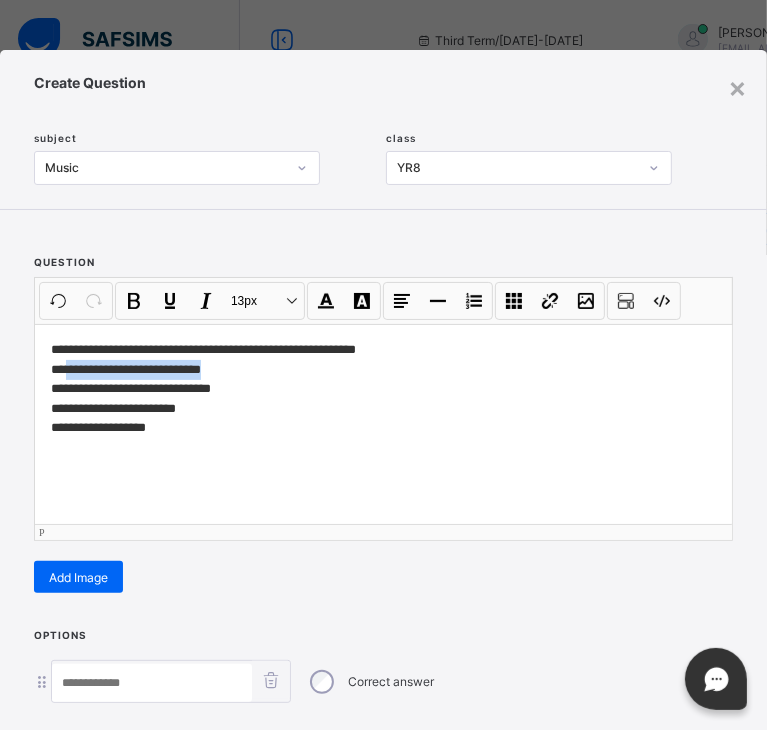 type 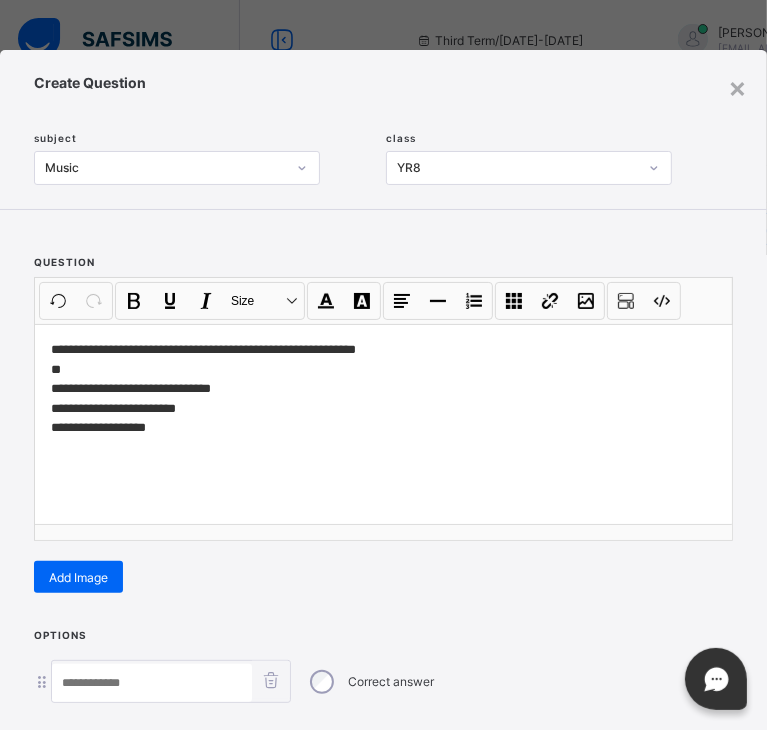 click at bounding box center (152, 683) 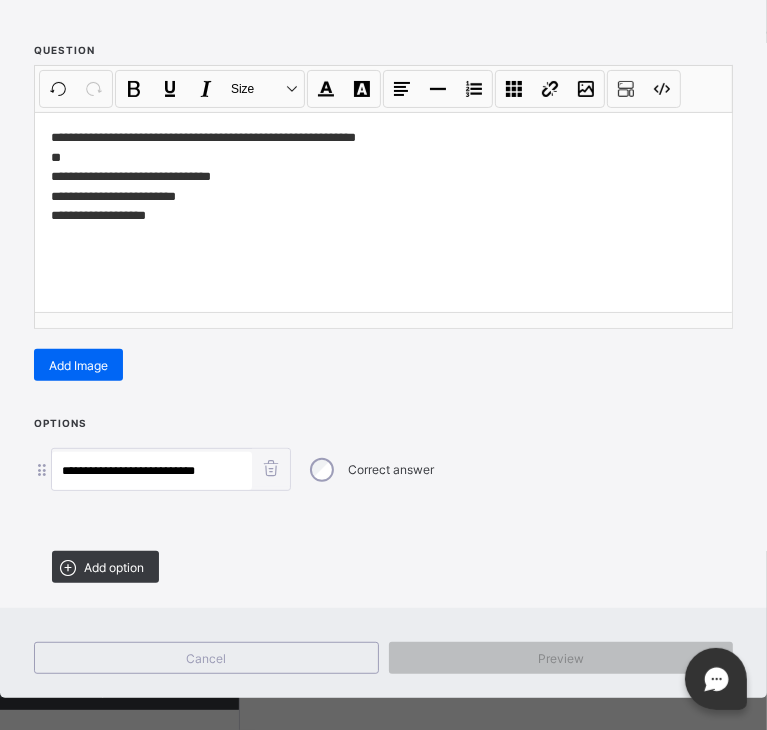 scroll, scrollTop: 228, scrollLeft: 0, axis: vertical 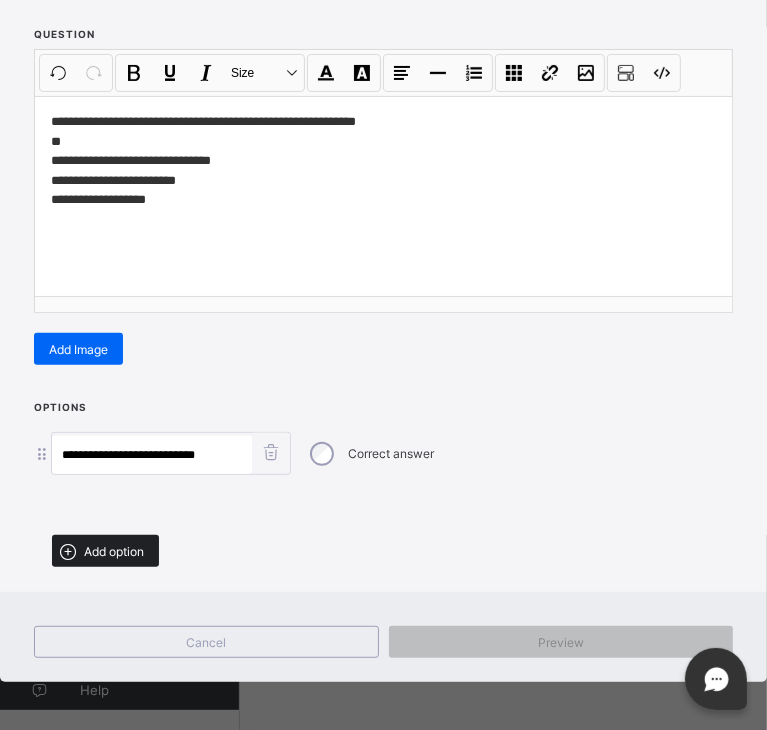 type on "**********" 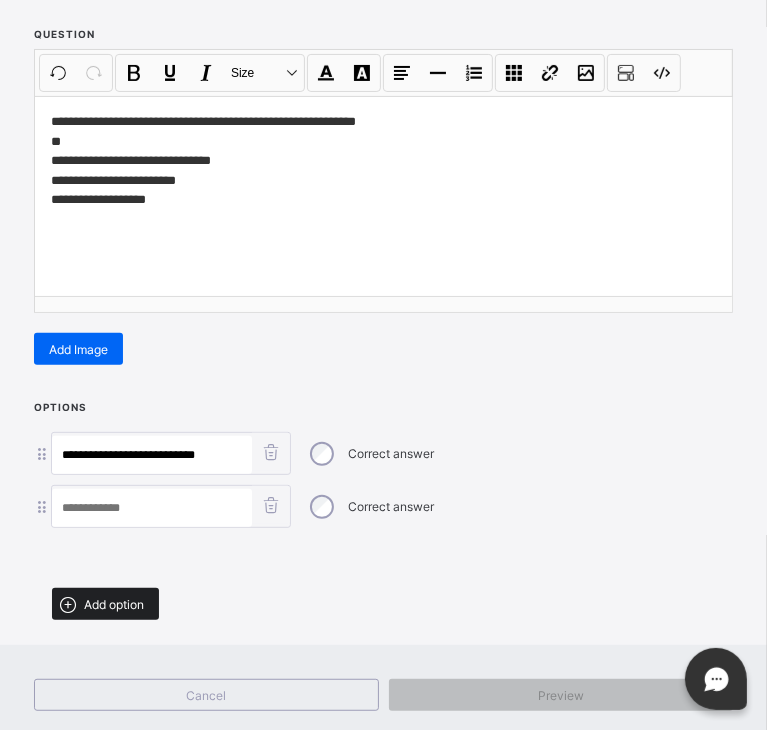 click on "Add option" at bounding box center [114, 604] 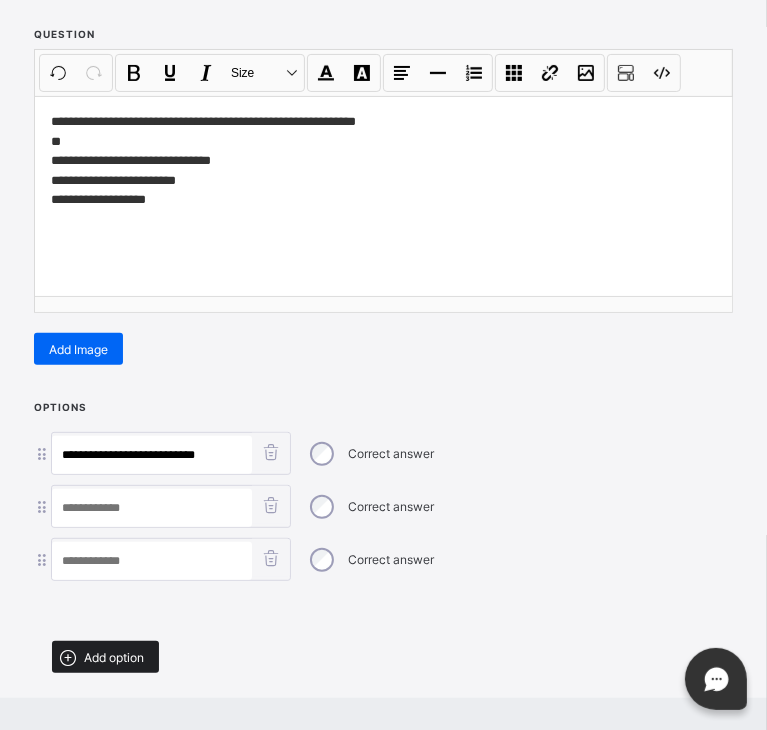 click on "Add option" at bounding box center [114, 657] 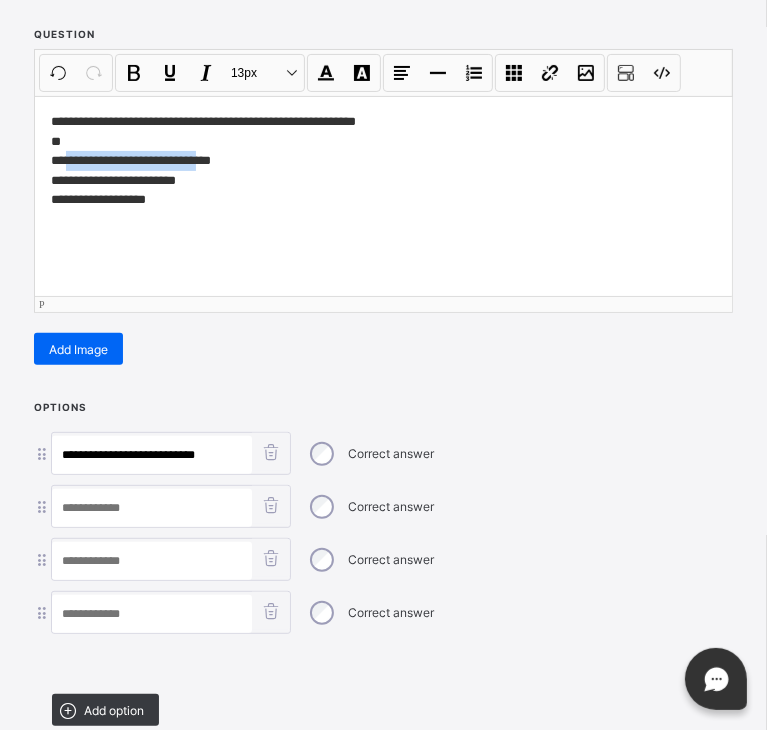 drag, startPoint x: 209, startPoint y: 162, endPoint x: 69, endPoint y: 160, distance: 140.01428 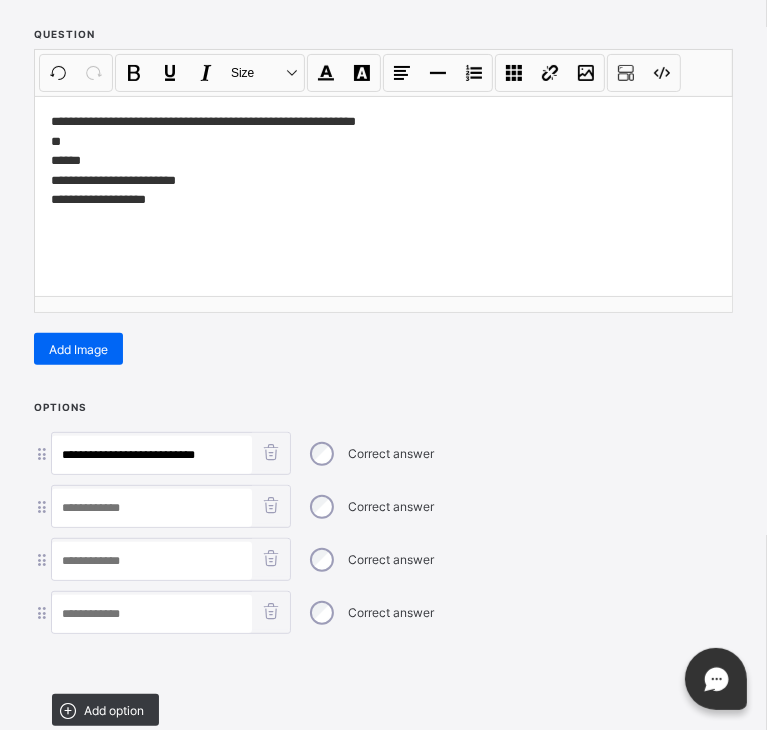 click at bounding box center (152, 508) 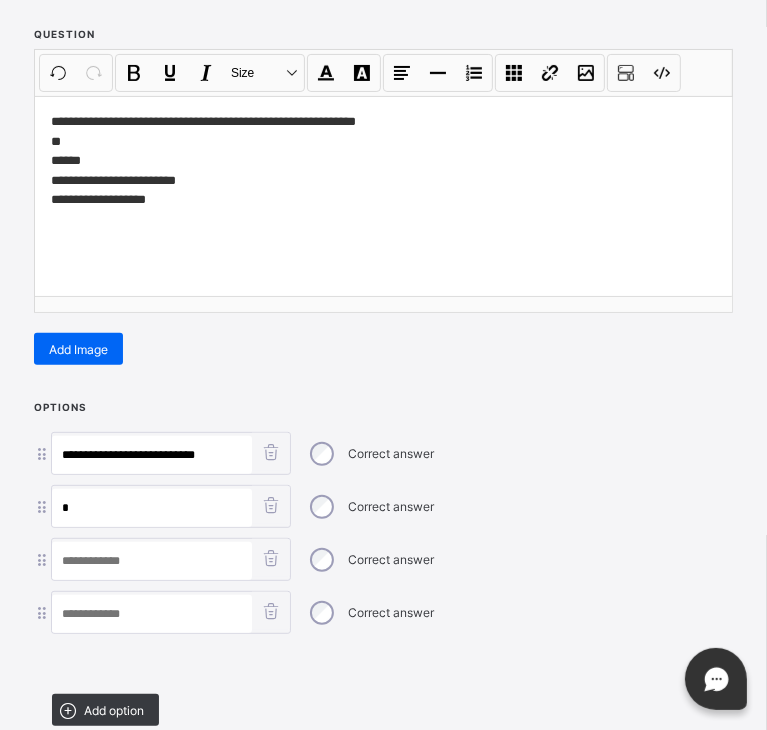 paste on "**********" 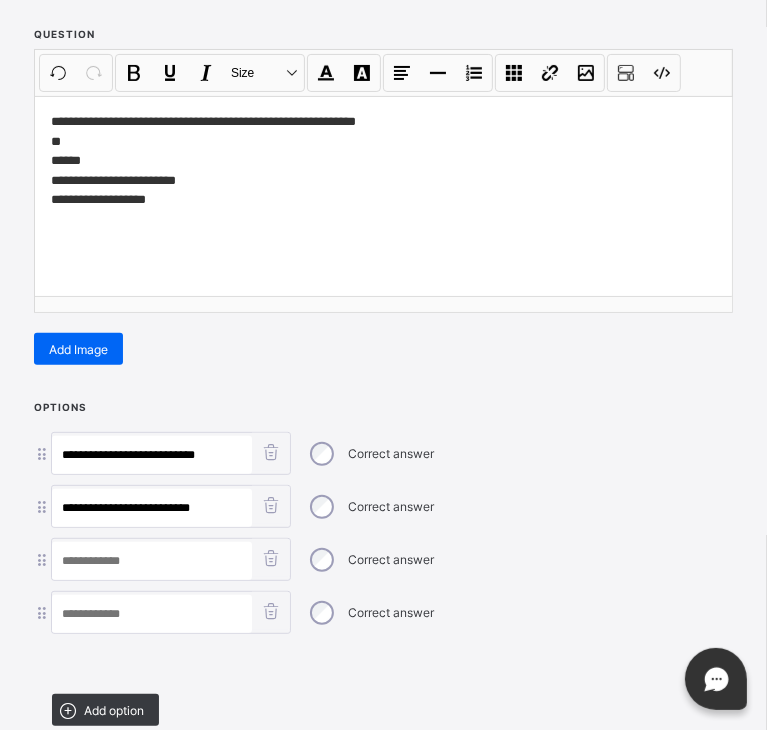 type on "**********" 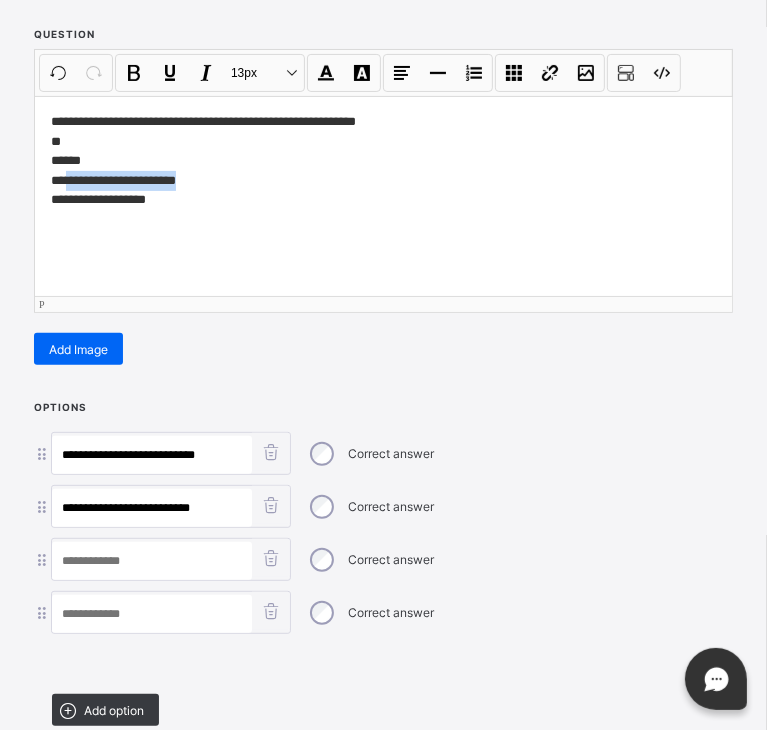 drag, startPoint x: 198, startPoint y: 180, endPoint x: 68, endPoint y: 169, distance: 130.46455 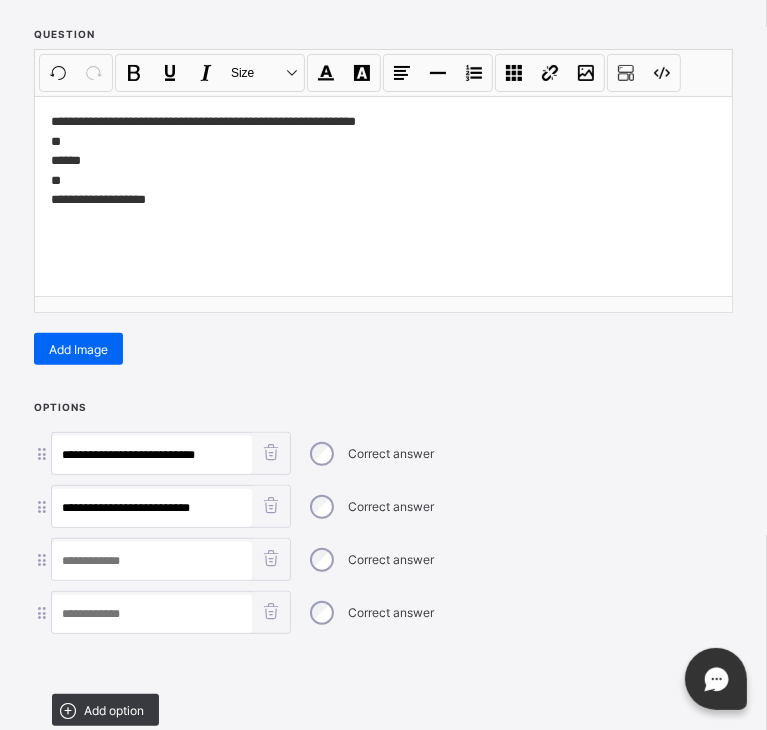 click at bounding box center (152, 561) 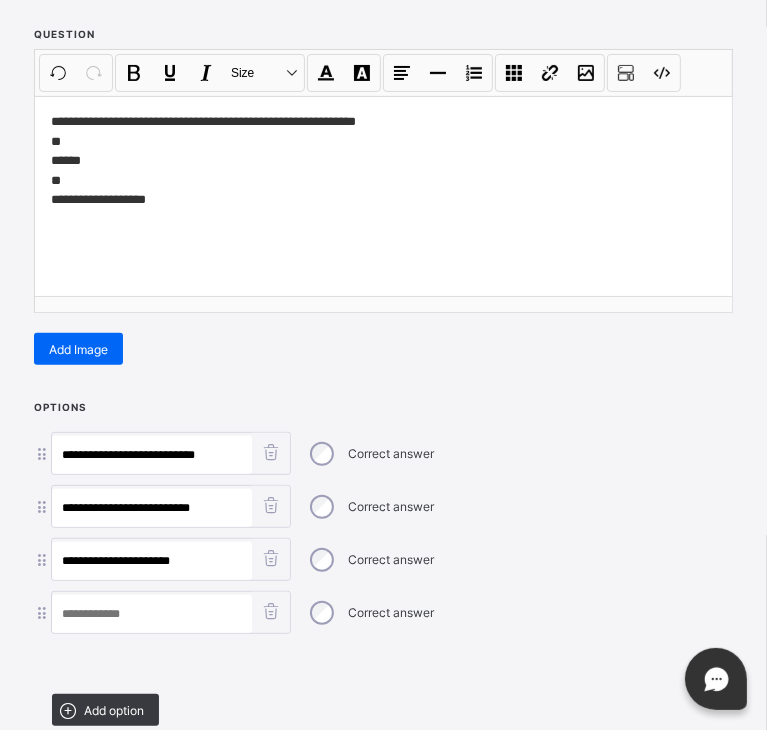 type on "**********" 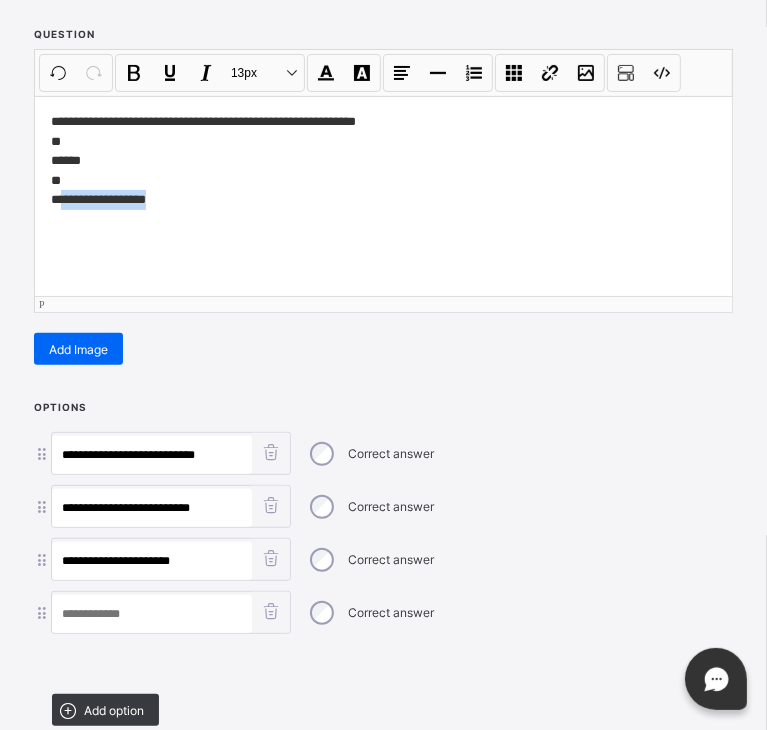 drag, startPoint x: 158, startPoint y: 198, endPoint x: 65, endPoint y: 202, distance: 93.08598 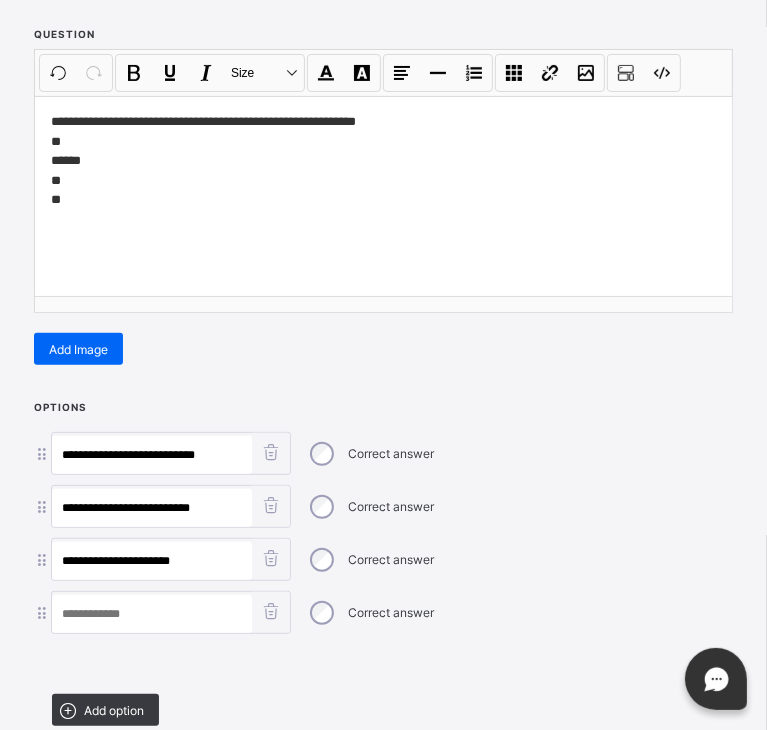 click at bounding box center (152, 614) 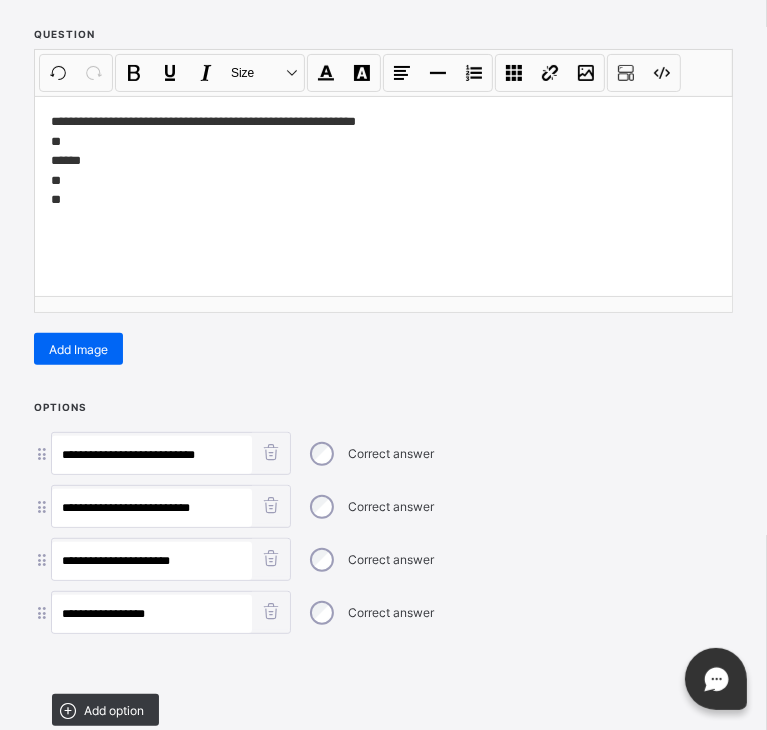 type on "**********" 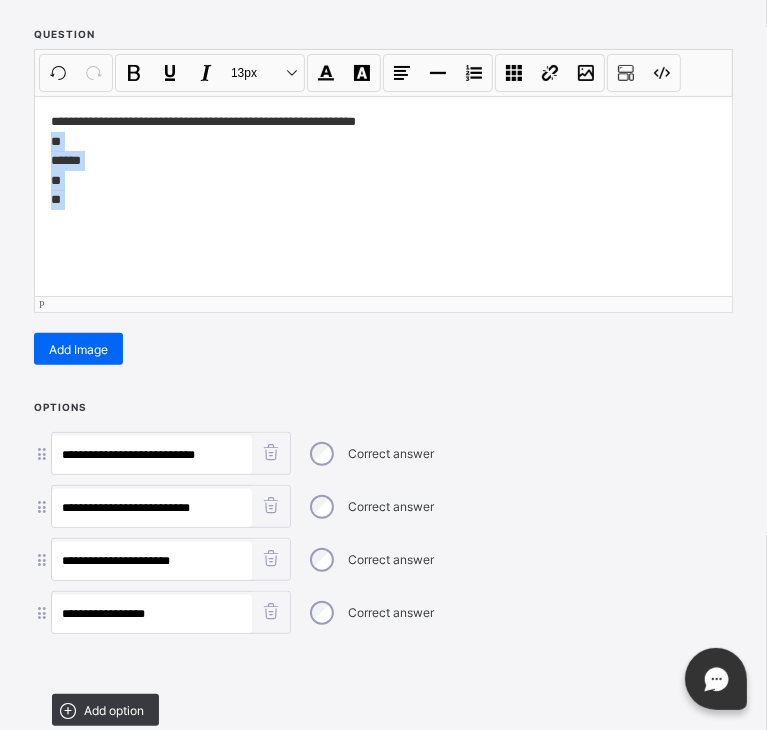 drag, startPoint x: 92, startPoint y: 221, endPoint x: 32, endPoint y: 134, distance: 105.68349 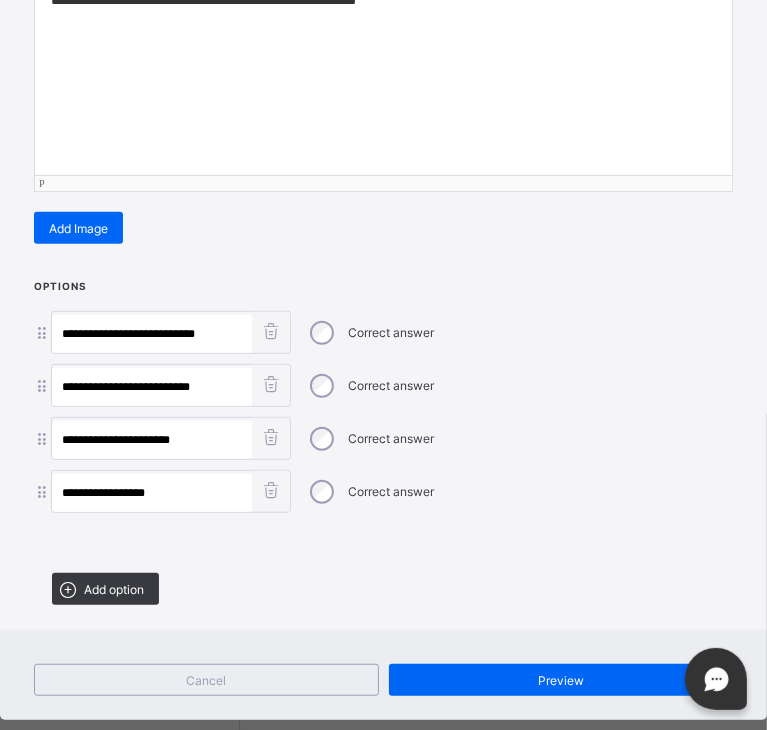 scroll, scrollTop: 384, scrollLeft: 0, axis: vertical 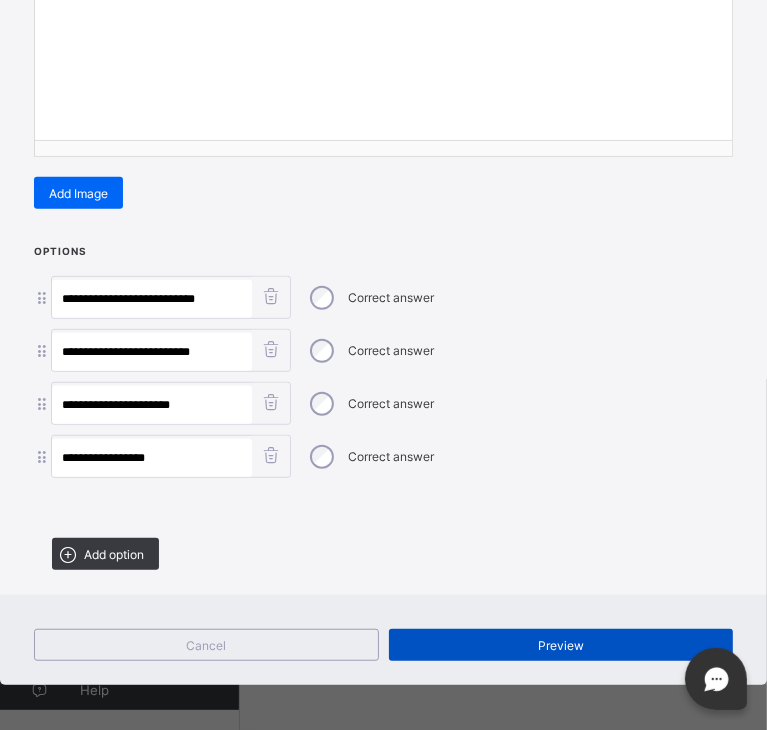 click on "Preview" at bounding box center [561, 645] 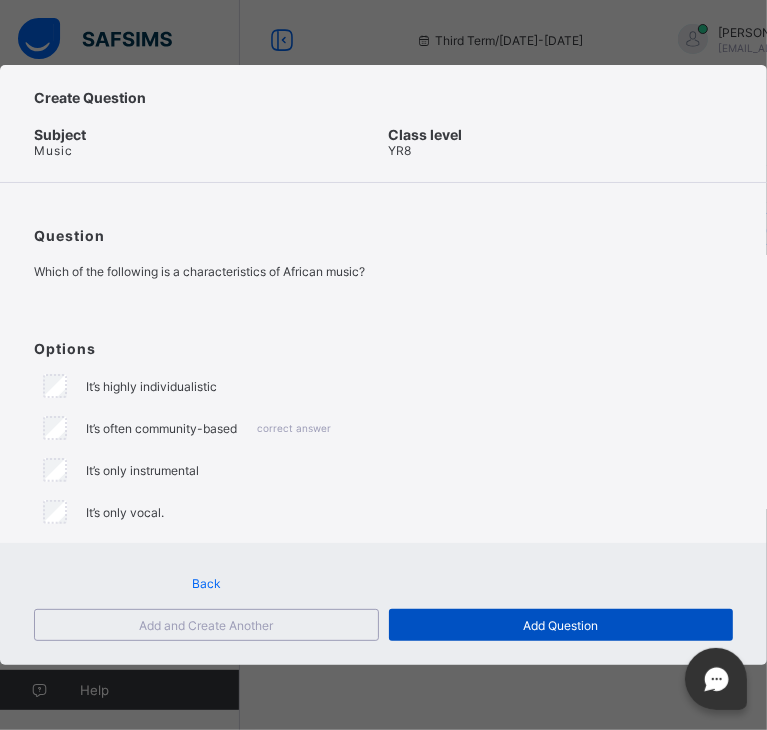 scroll, scrollTop: 0, scrollLeft: 0, axis: both 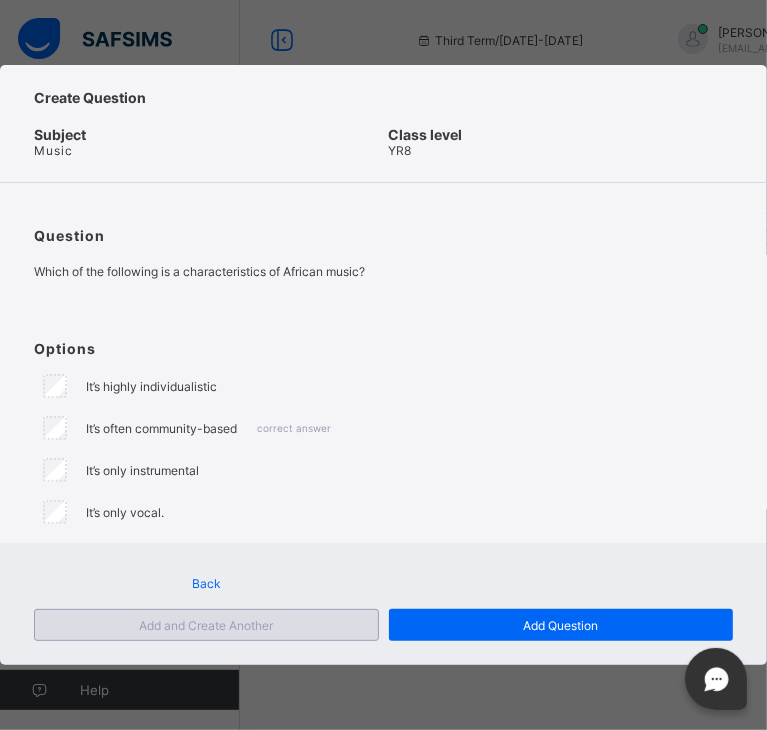click on "Add and Create Another" at bounding box center (206, 625) 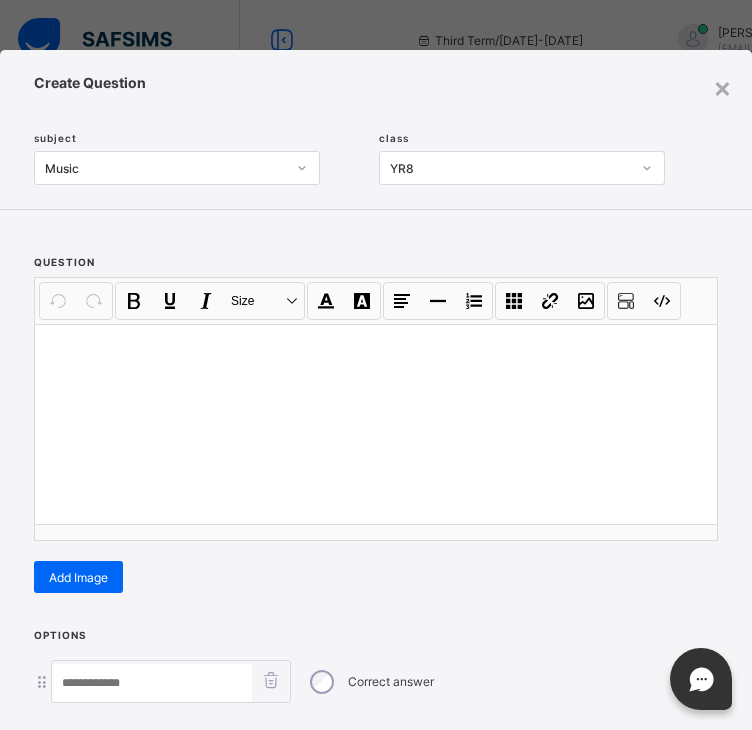 click at bounding box center (376, 424) 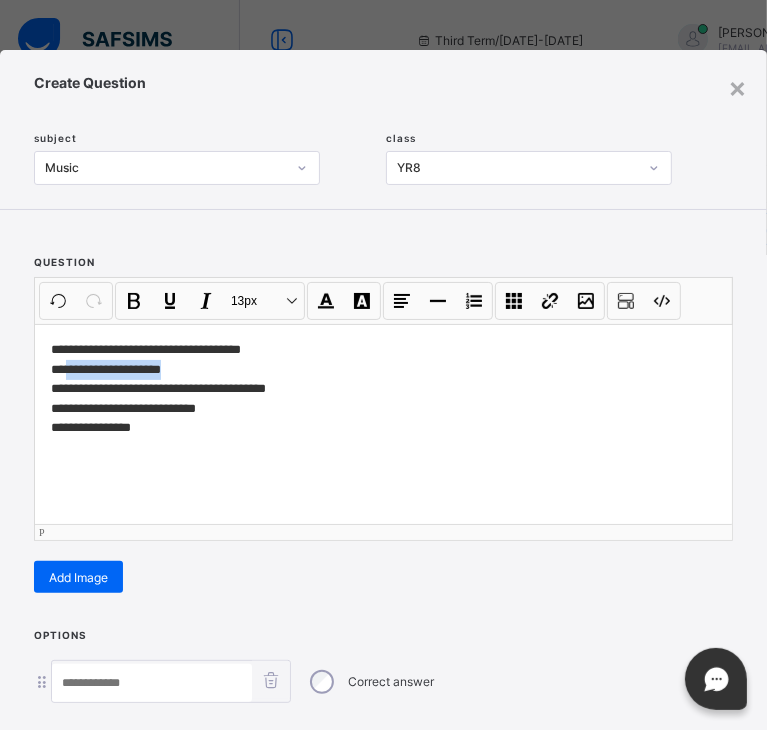 drag, startPoint x: 177, startPoint y: 366, endPoint x: 67, endPoint y: 368, distance: 110.01818 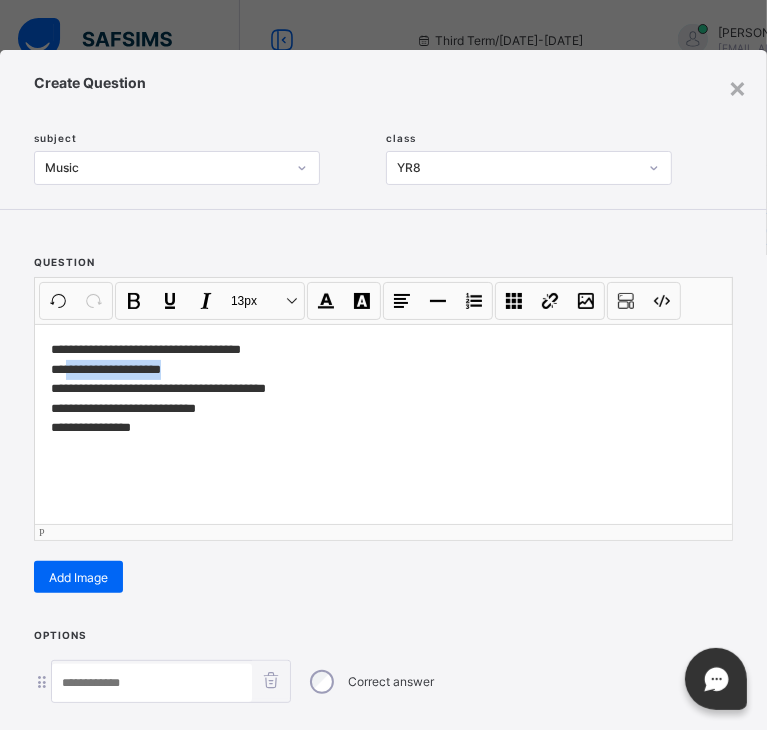 type 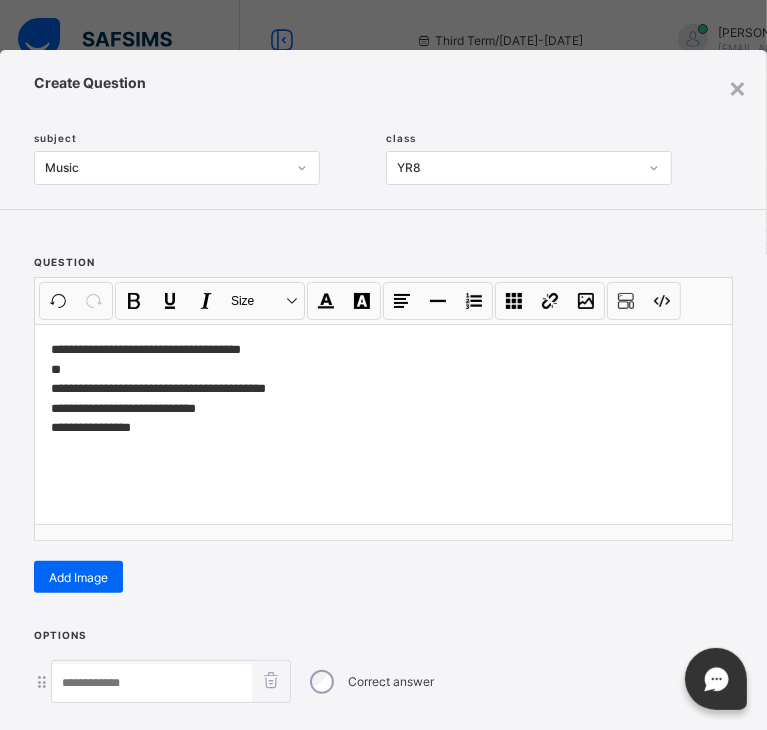click at bounding box center [152, 683] 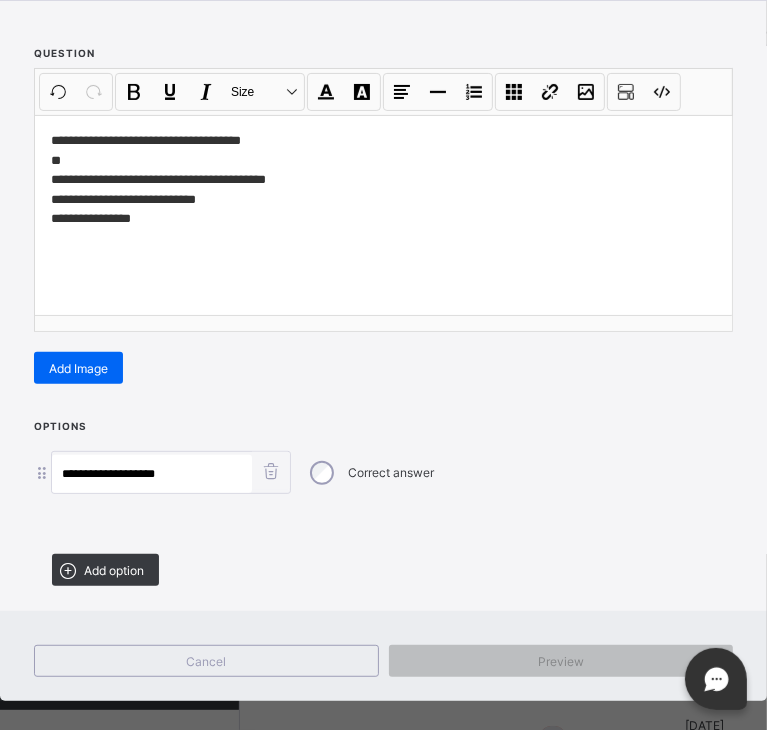 scroll, scrollTop: 228, scrollLeft: 0, axis: vertical 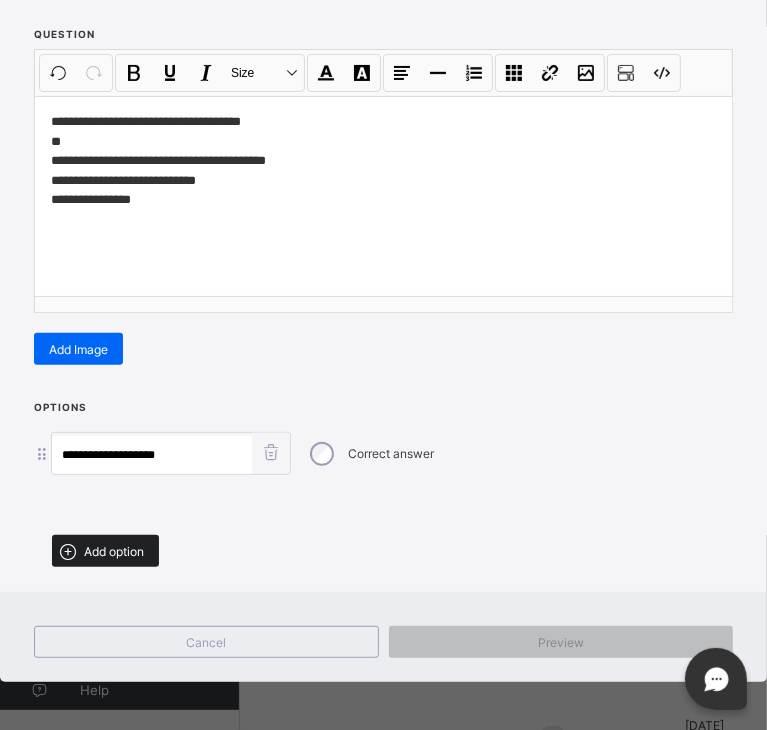 type on "**********" 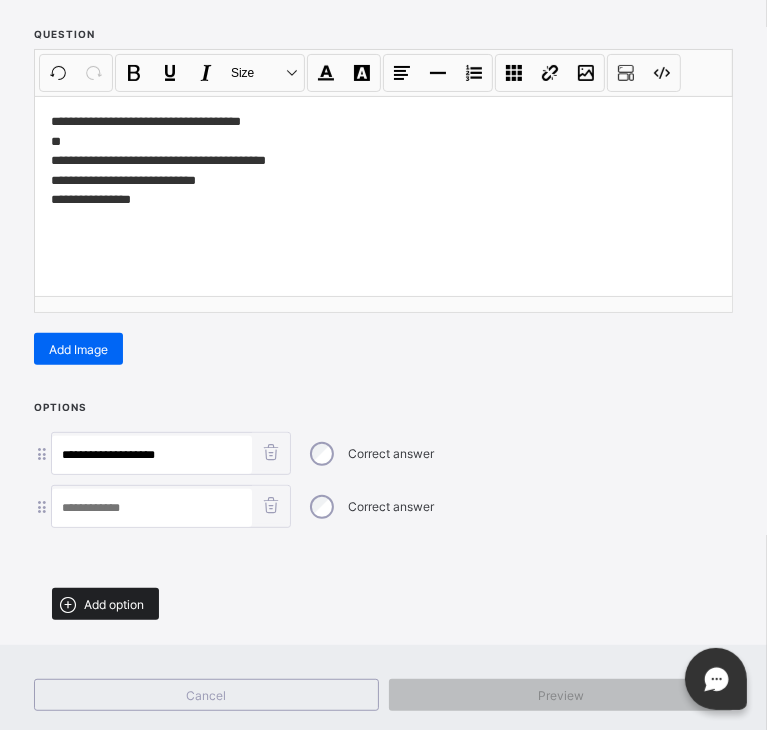 click on "Add option" at bounding box center [114, 604] 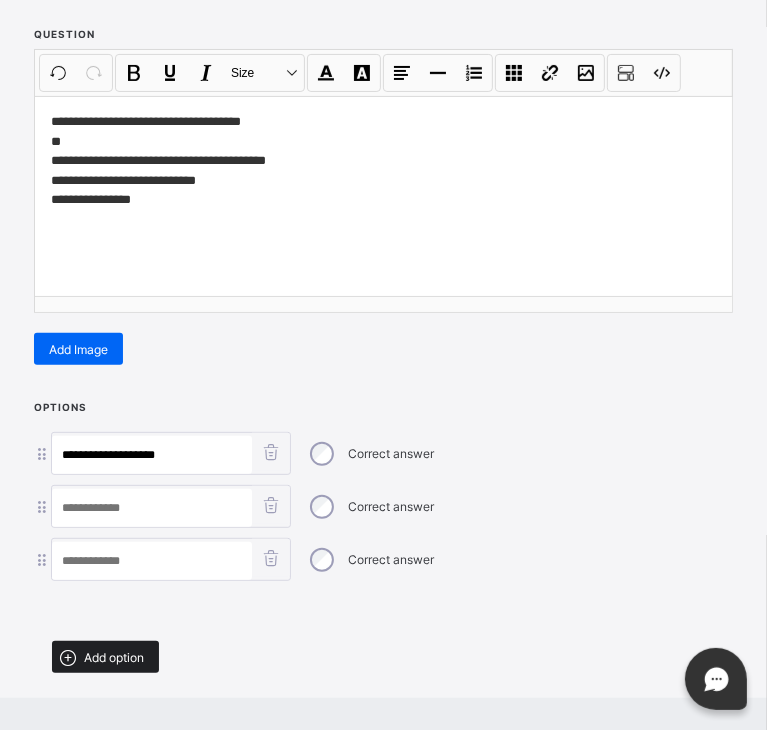 click on "Add option" at bounding box center [114, 657] 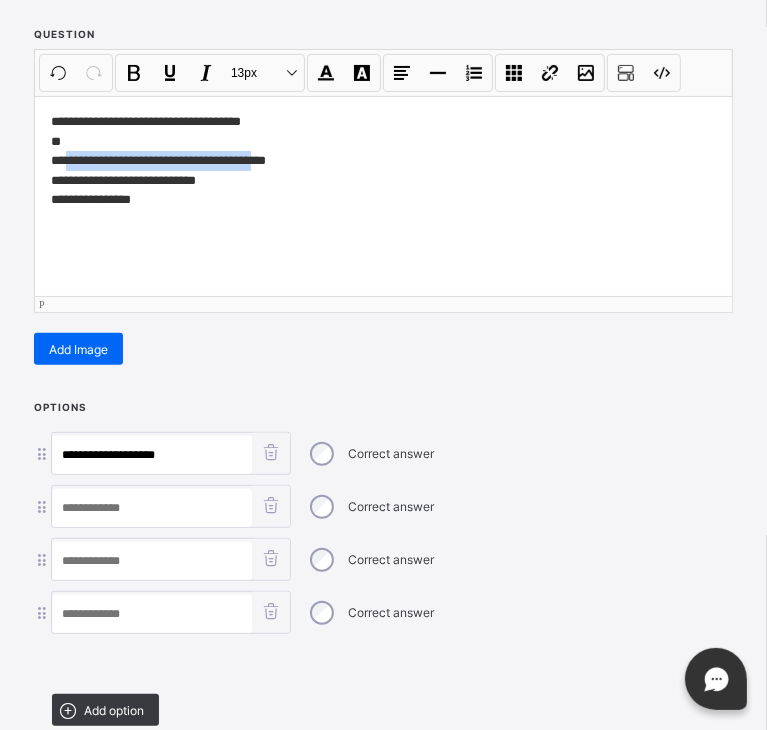 drag, startPoint x: 269, startPoint y: 160, endPoint x: 68, endPoint y: 154, distance: 201.08954 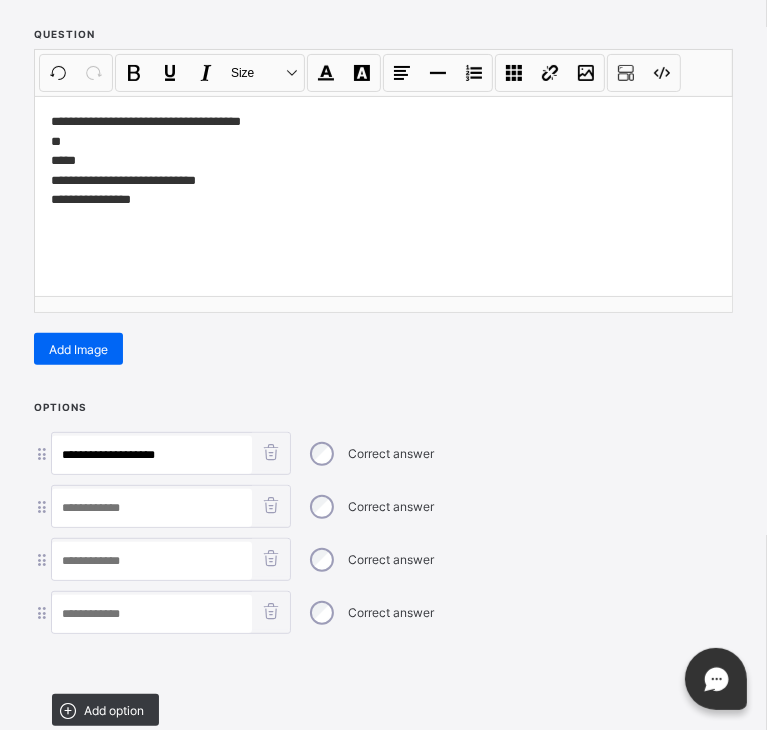 click at bounding box center [152, 508] 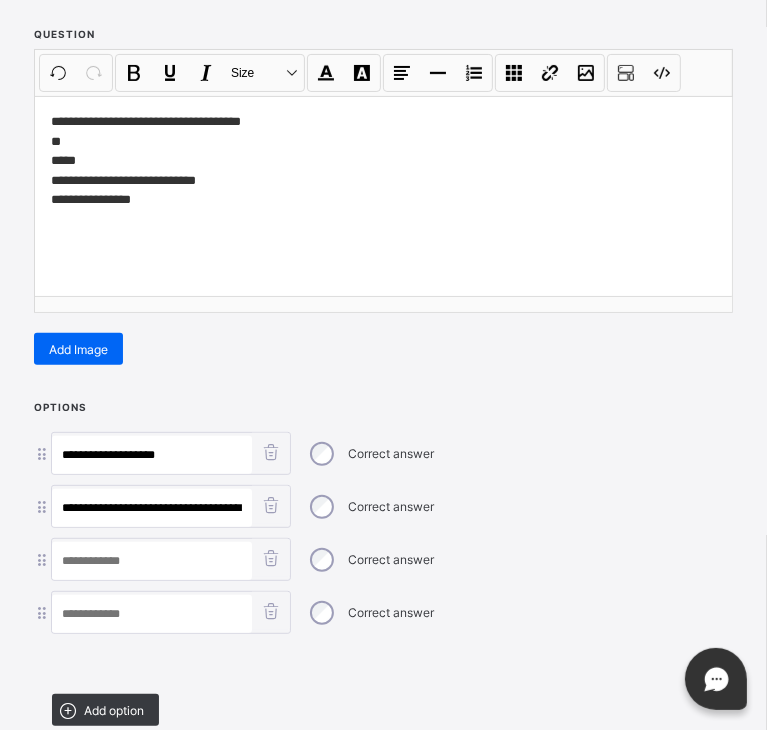 scroll, scrollTop: 0, scrollLeft: 24, axis: horizontal 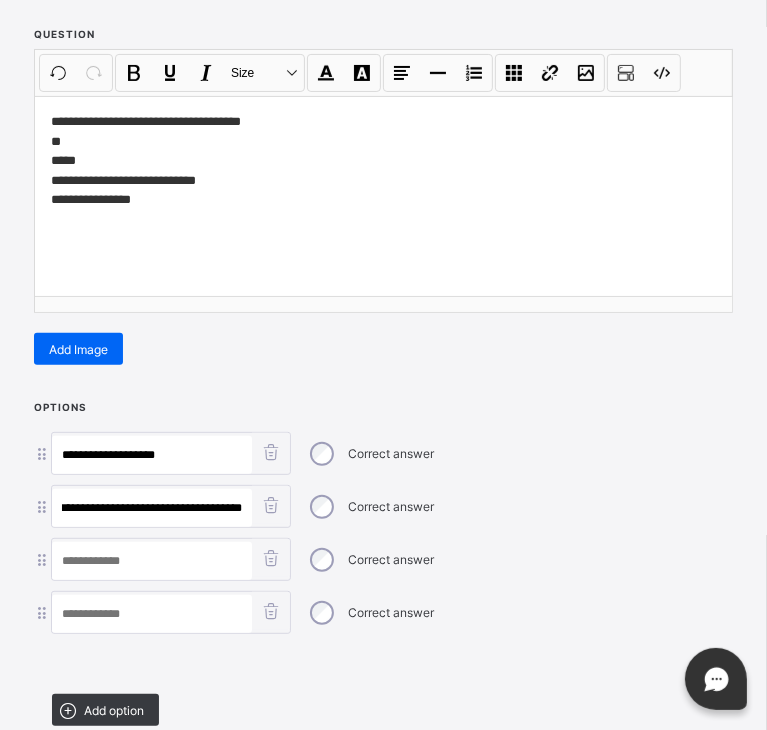 type on "**********" 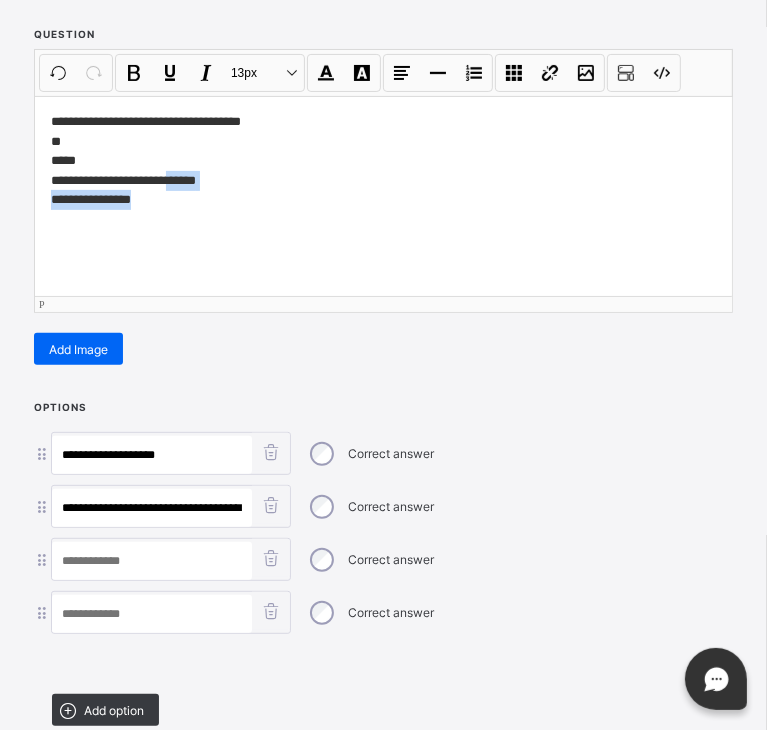 drag, startPoint x: 209, startPoint y: 190, endPoint x: 165, endPoint y: 184, distance: 44.407207 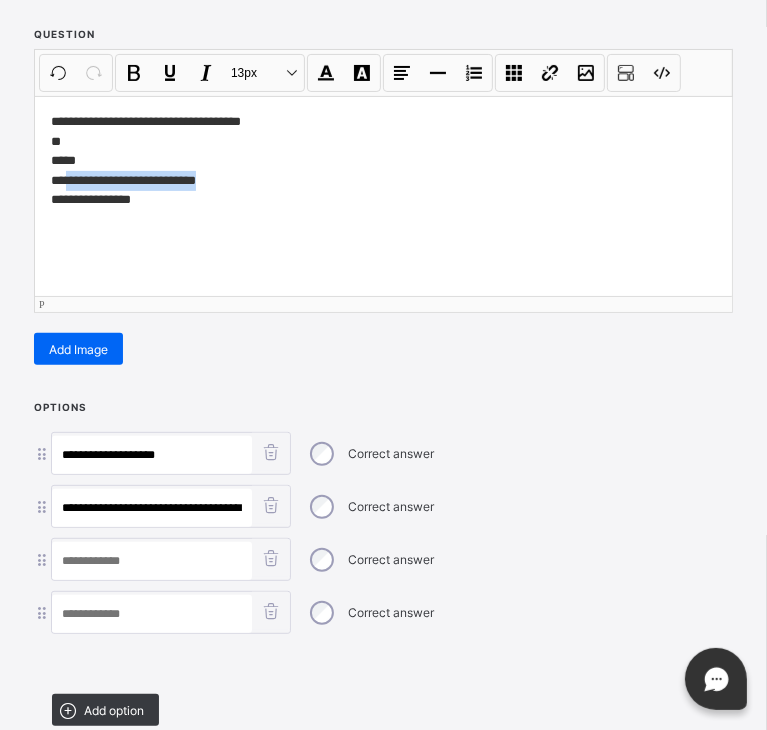 drag, startPoint x: 221, startPoint y: 179, endPoint x: 67, endPoint y: 175, distance: 154.05194 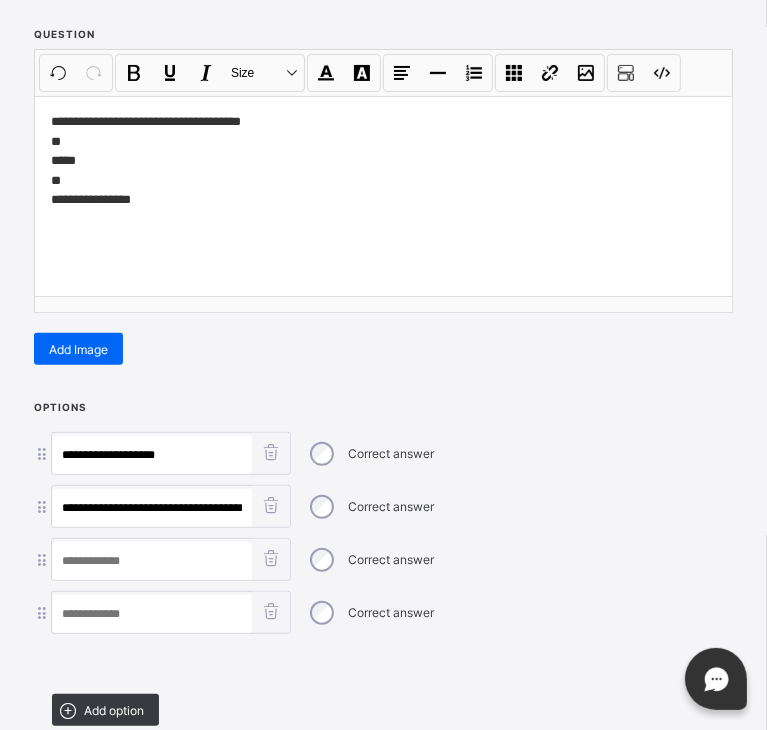 click at bounding box center (152, 561) 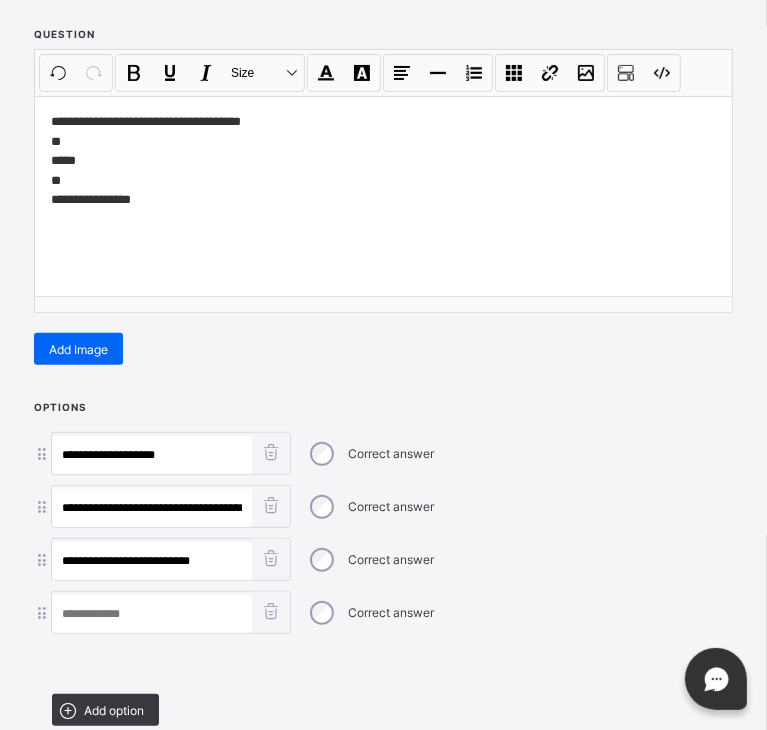 type on "**********" 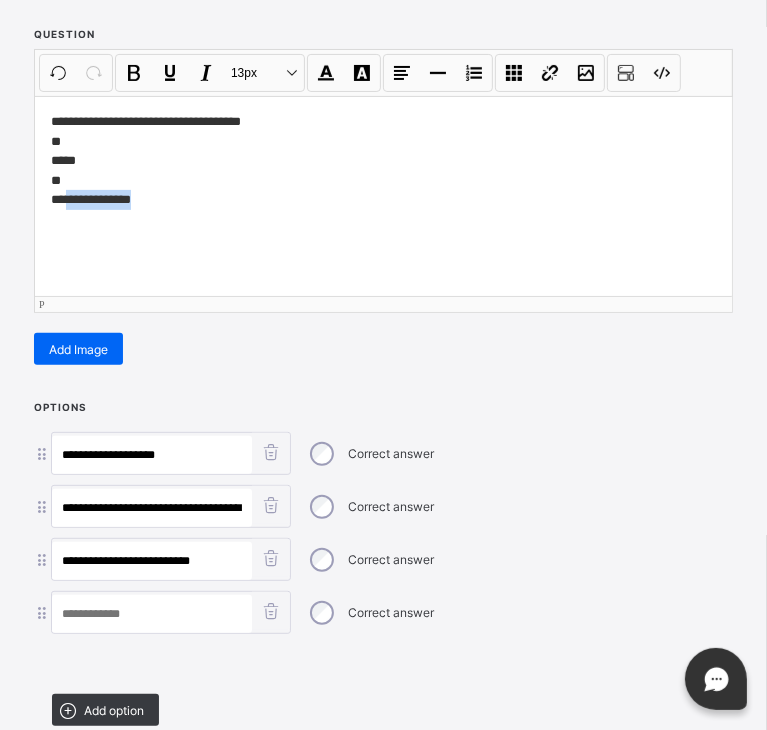 drag, startPoint x: 168, startPoint y: 204, endPoint x: 68, endPoint y: 194, distance: 100.49876 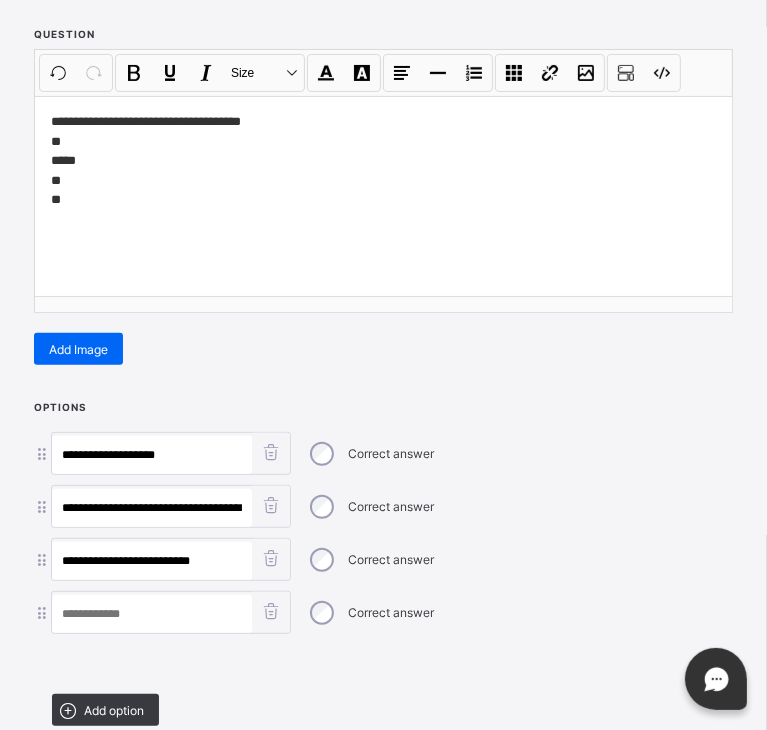 click at bounding box center [152, 614] 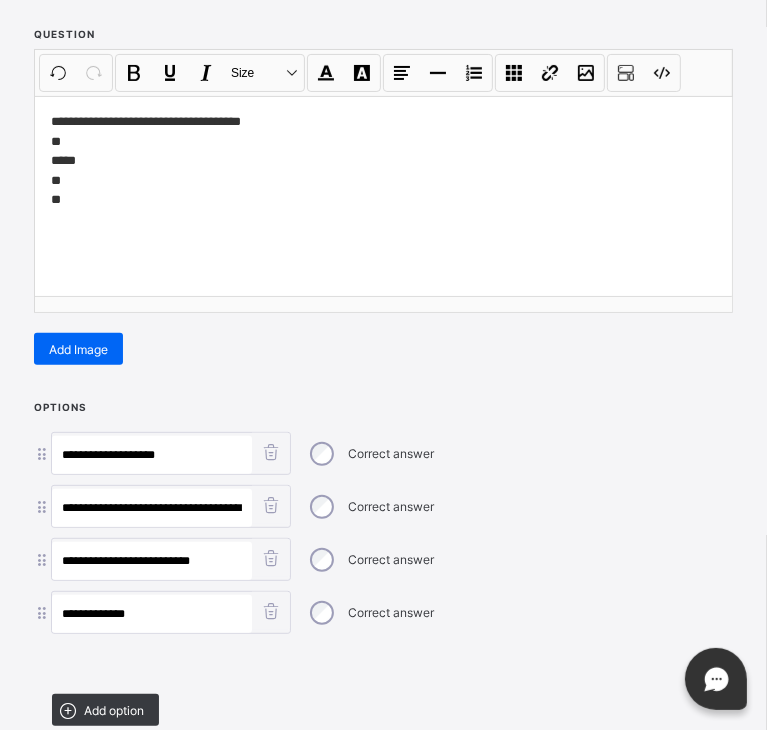 type on "**********" 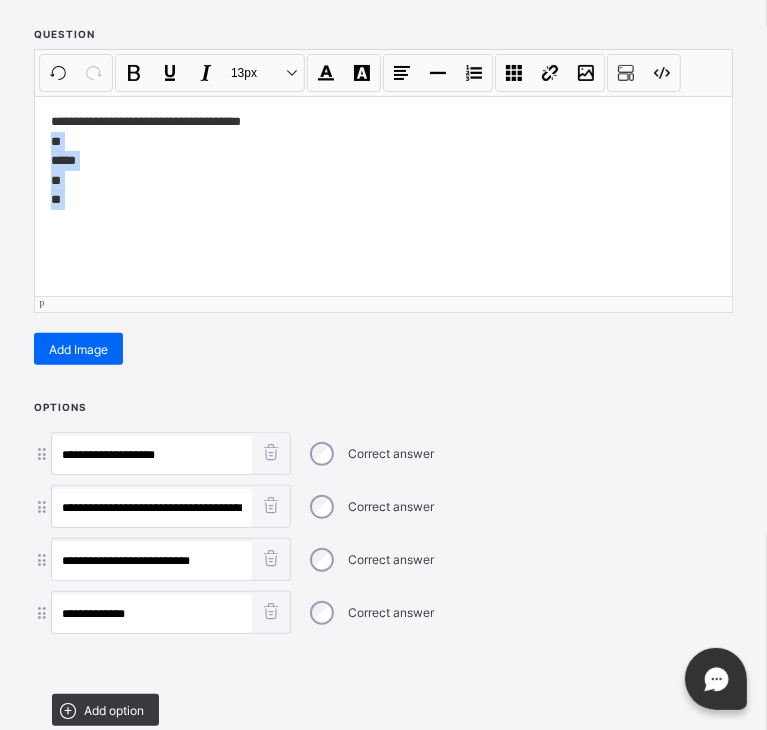 drag, startPoint x: 84, startPoint y: 222, endPoint x: 39, endPoint y: 141, distance: 92.660675 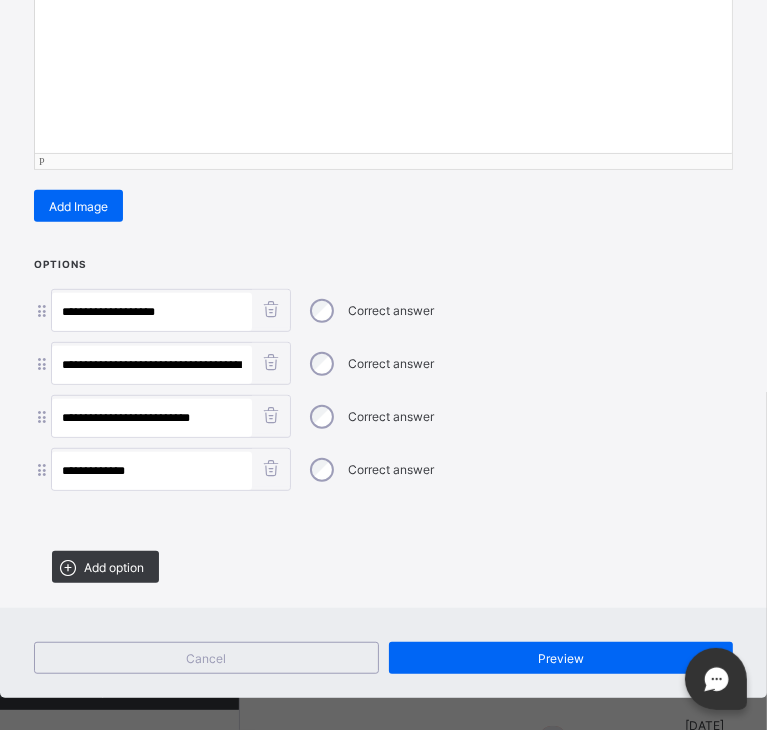 scroll, scrollTop: 384, scrollLeft: 0, axis: vertical 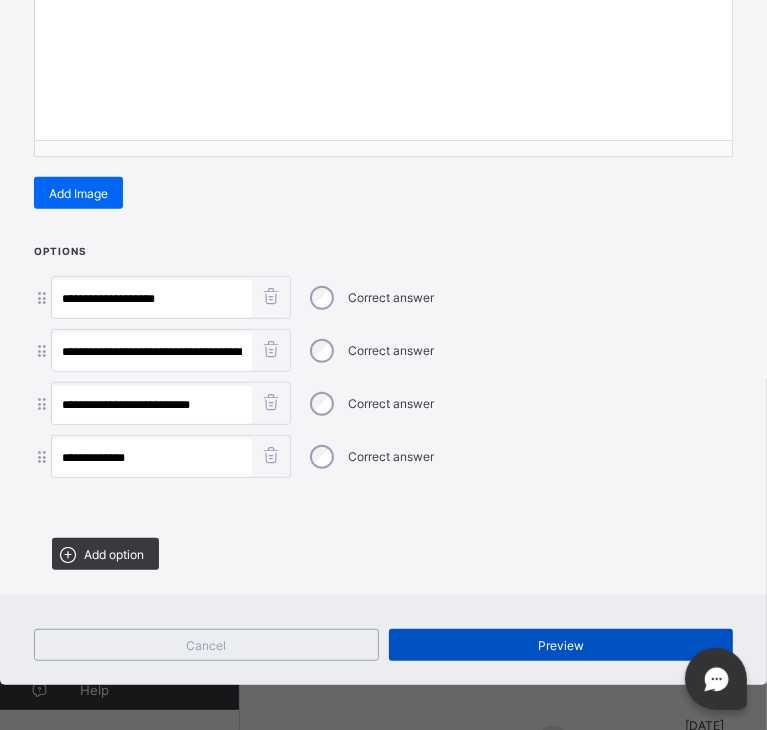 click on "Preview" at bounding box center (561, 645) 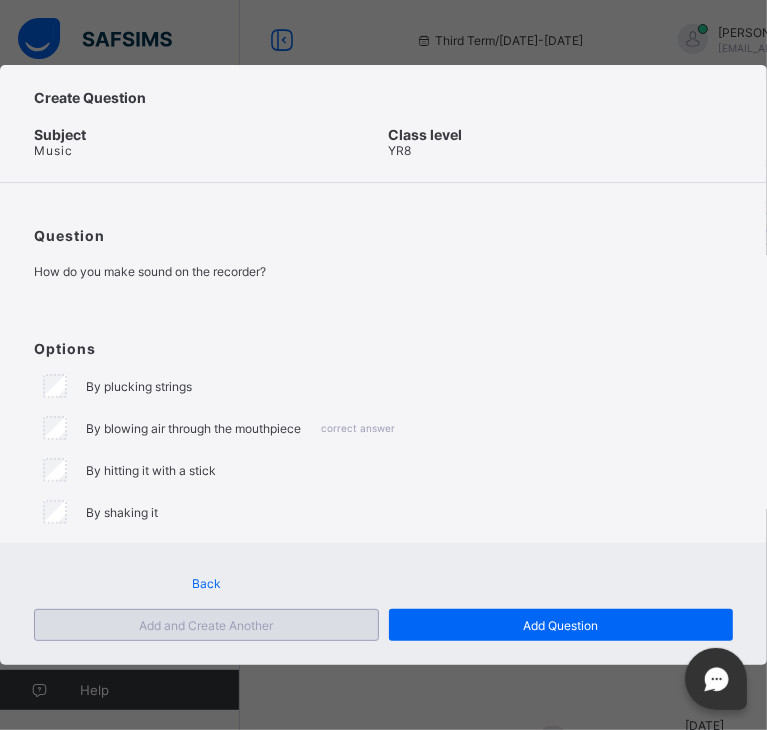 click on "Add and Create Another" at bounding box center (206, 625) 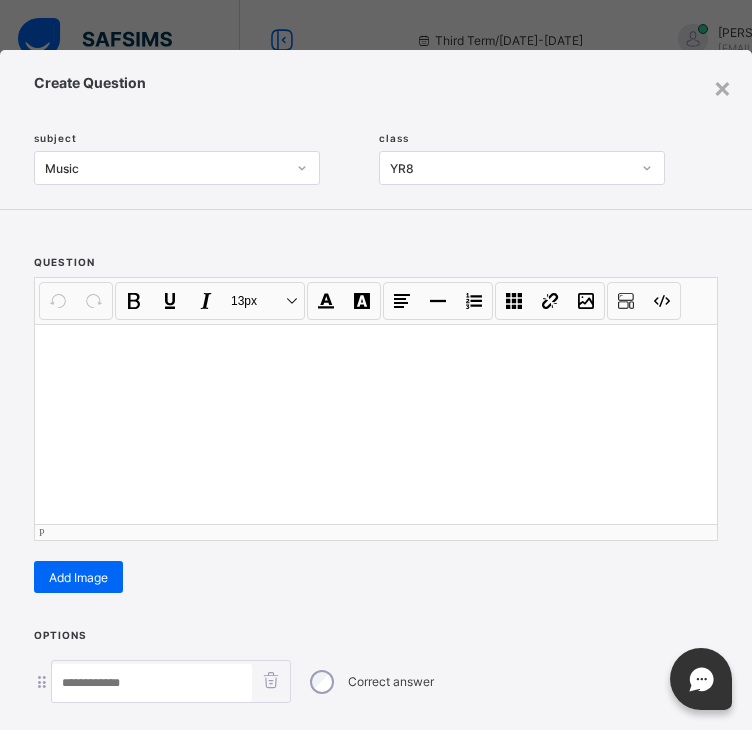 click at bounding box center [376, 424] 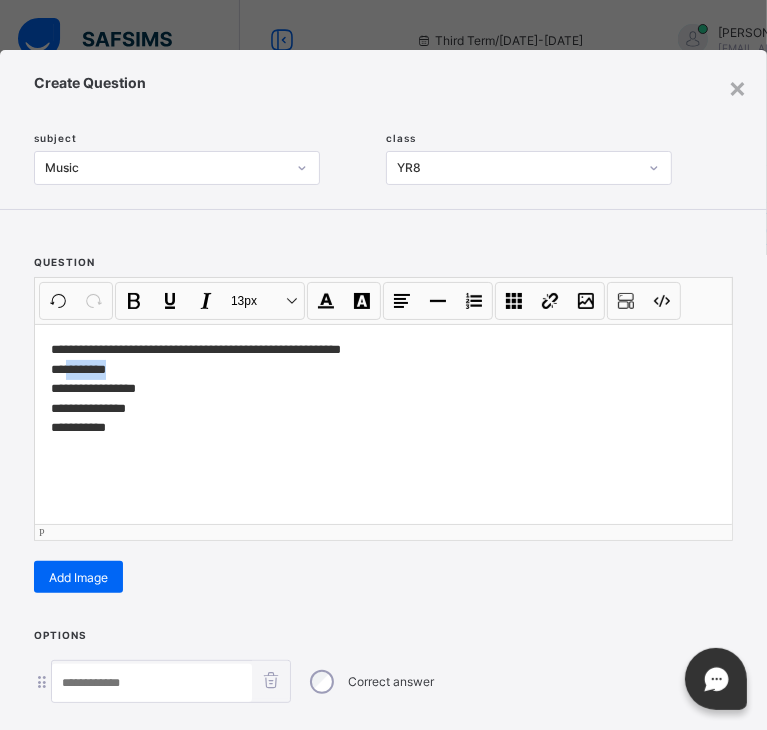drag, startPoint x: 131, startPoint y: 365, endPoint x: 69, endPoint y: 365, distance: 62 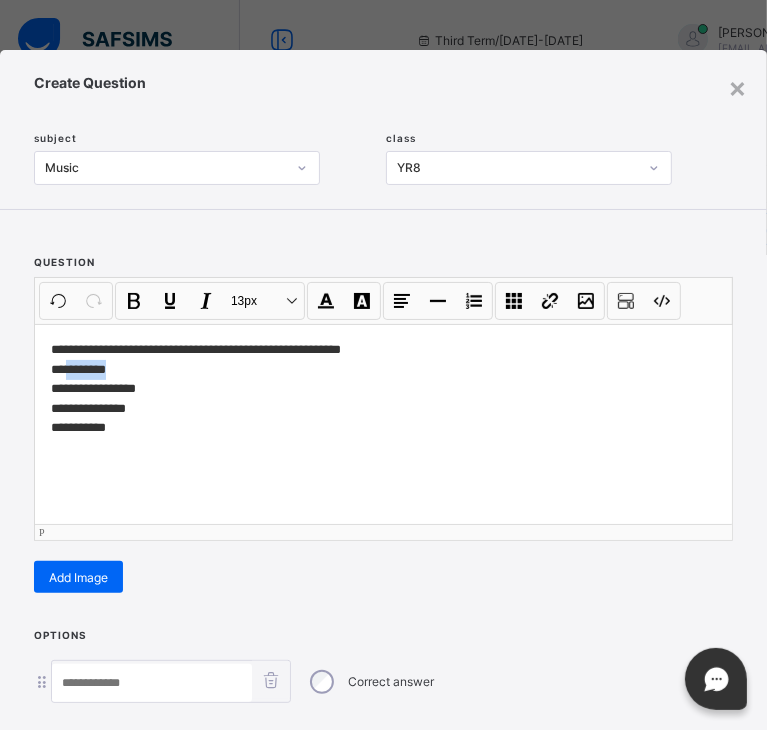 type 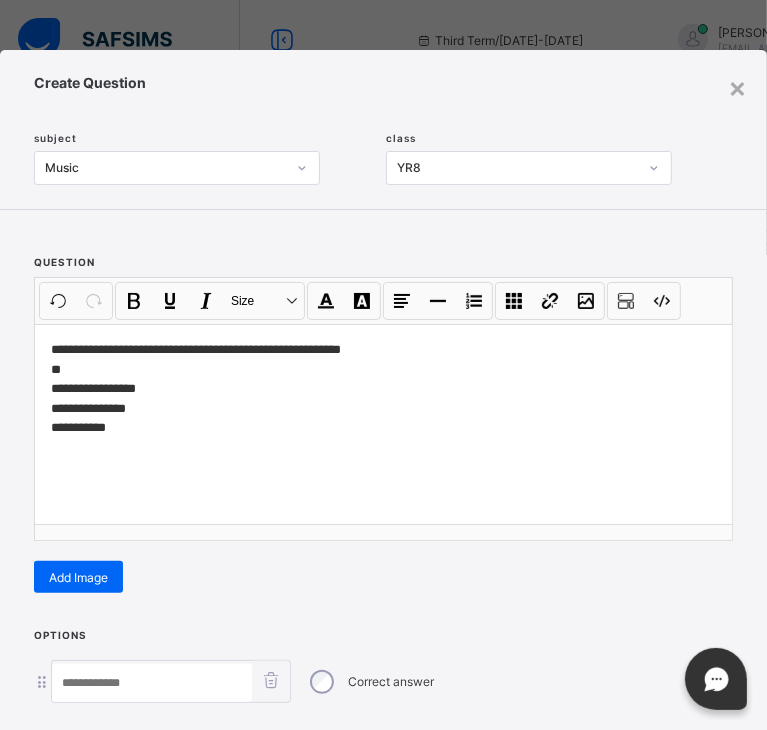 click at bounding box center [152, 683] 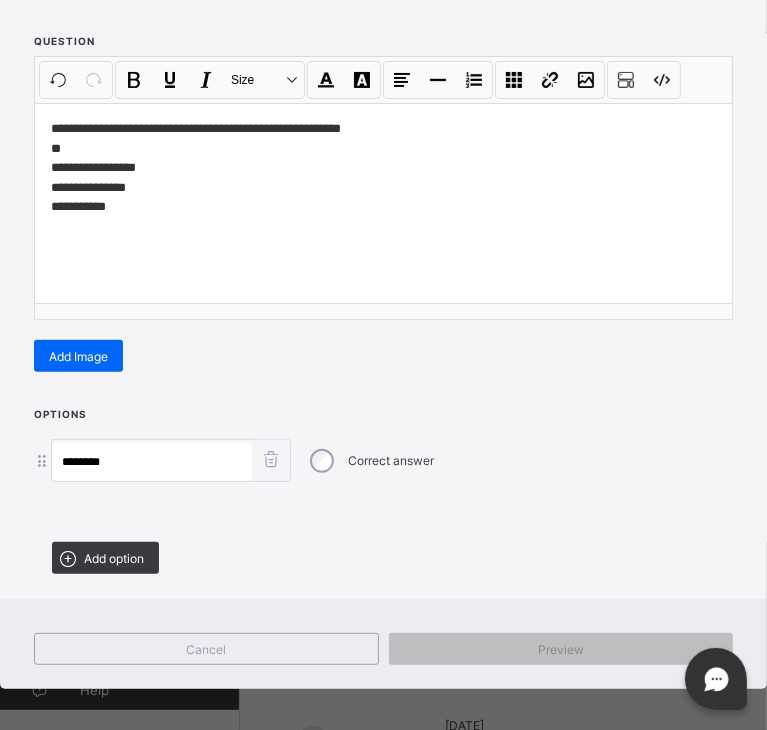 scroll, scrollTop: 228, scrollLeft: 0, axis: vertical 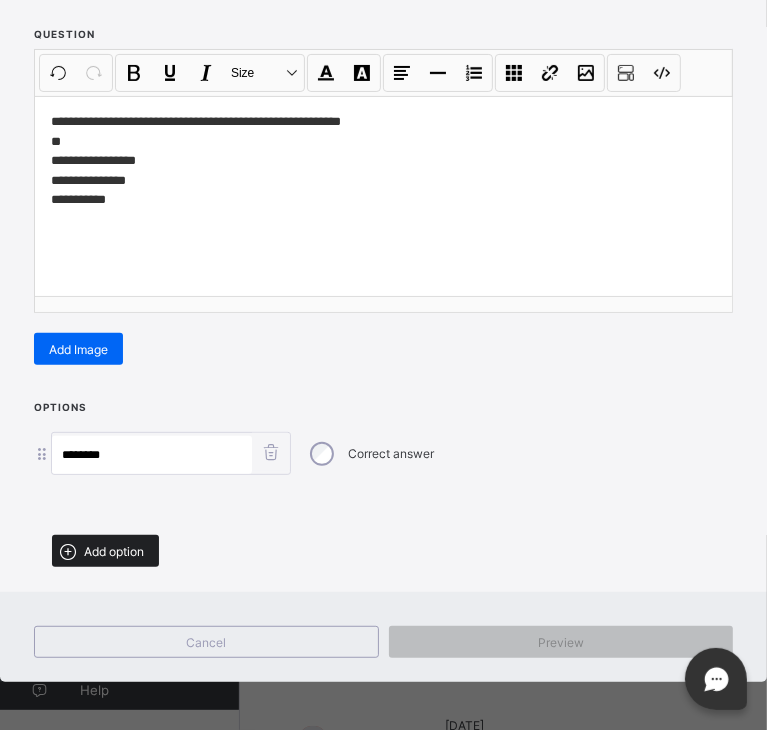 type on "********" 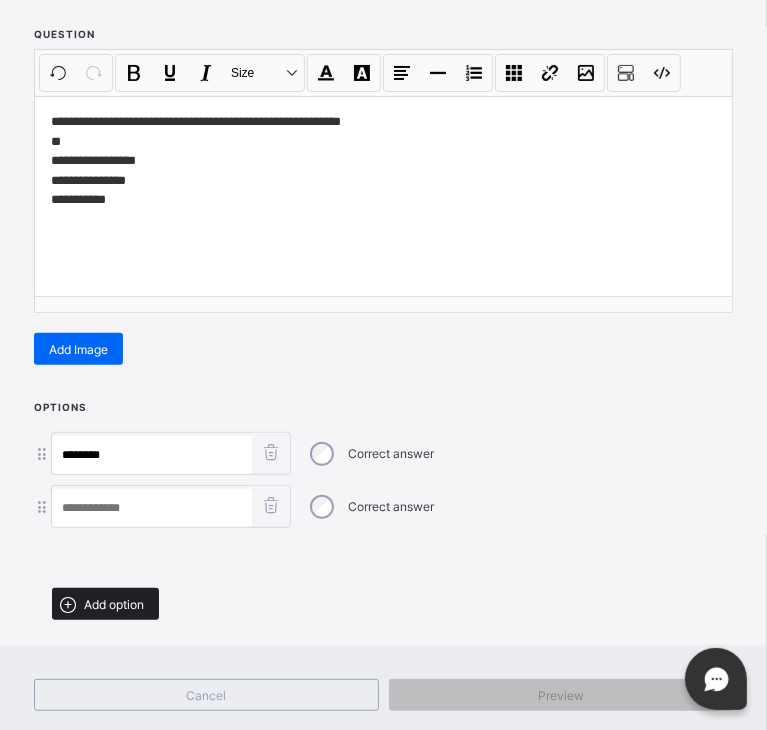 click on "Add option" at bounding box center [114, 604] 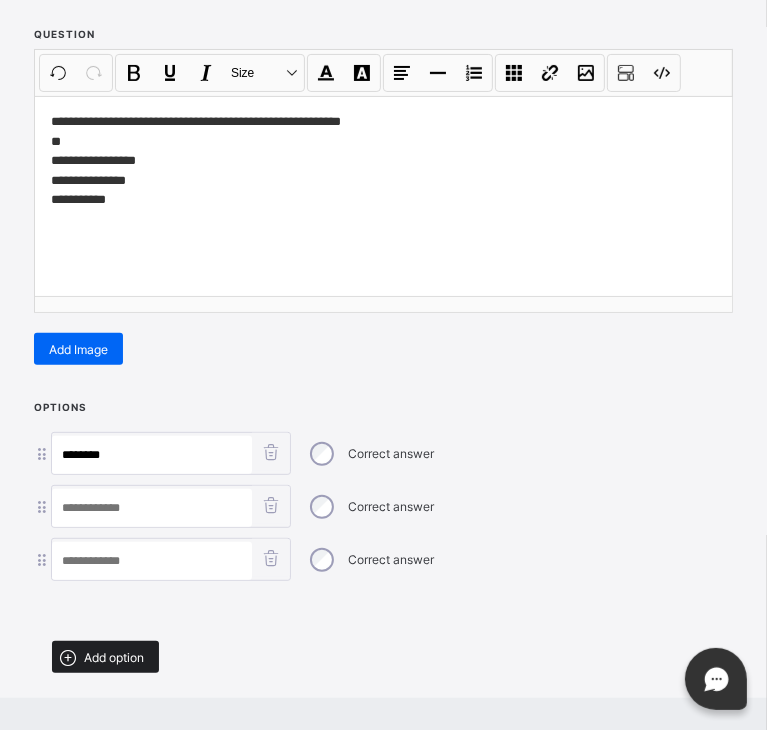 click on "Add option" at bounding box center [114, 657] 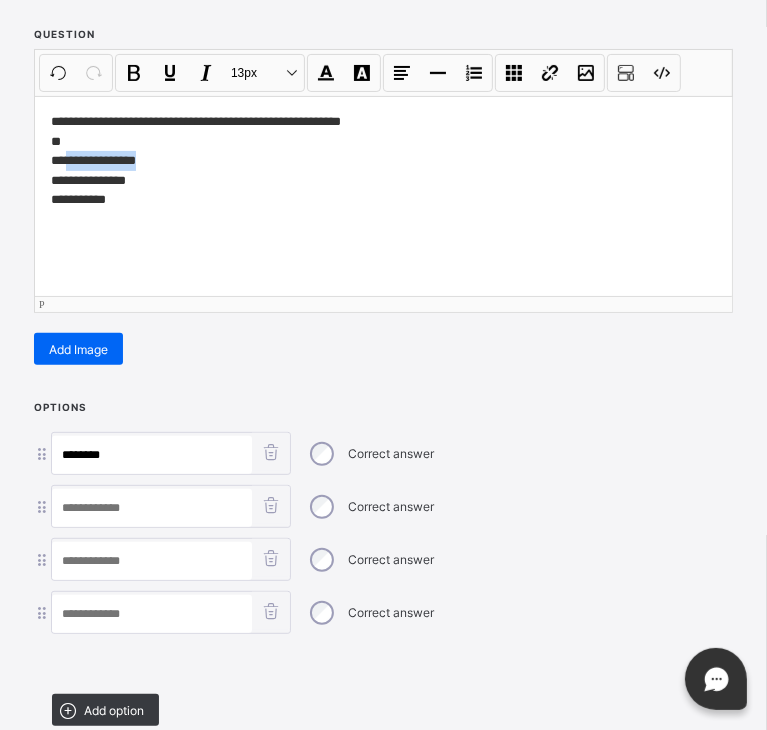 drag, startPoint x: 162, startPoint y: 162, endPoint x: 70, endPoint y: 159, distance: 92.0489 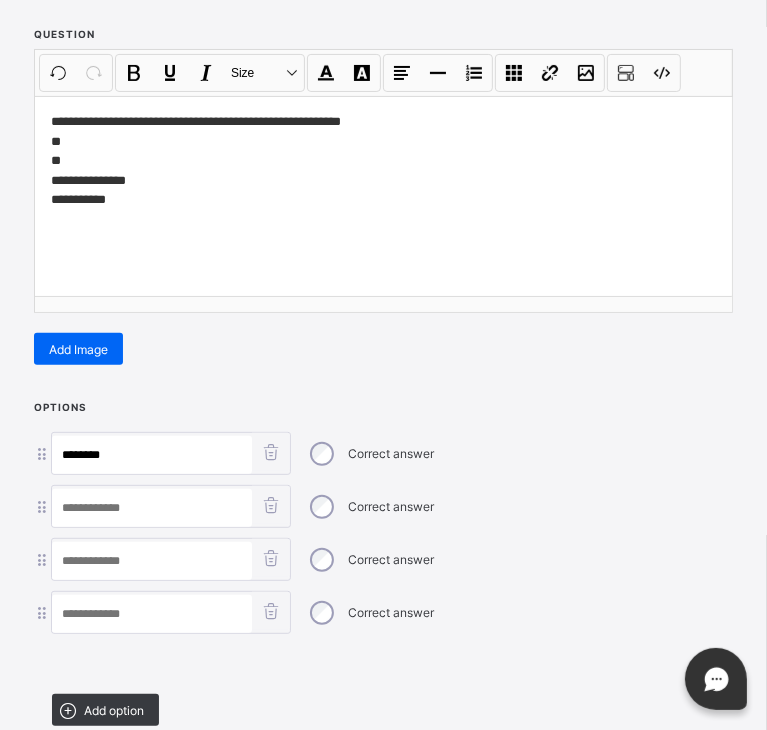 click at bounding box center [152, 508] 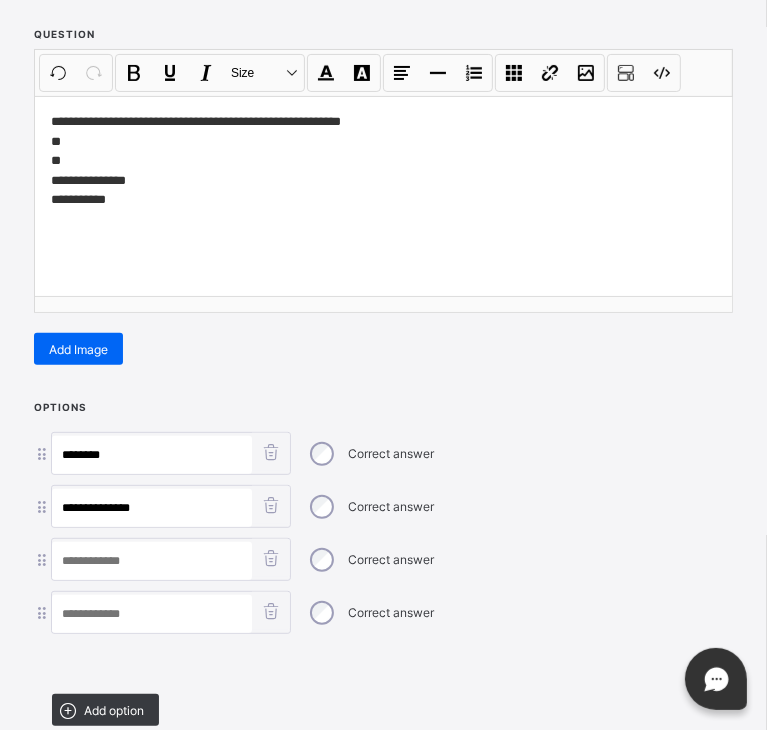 type on "**********" 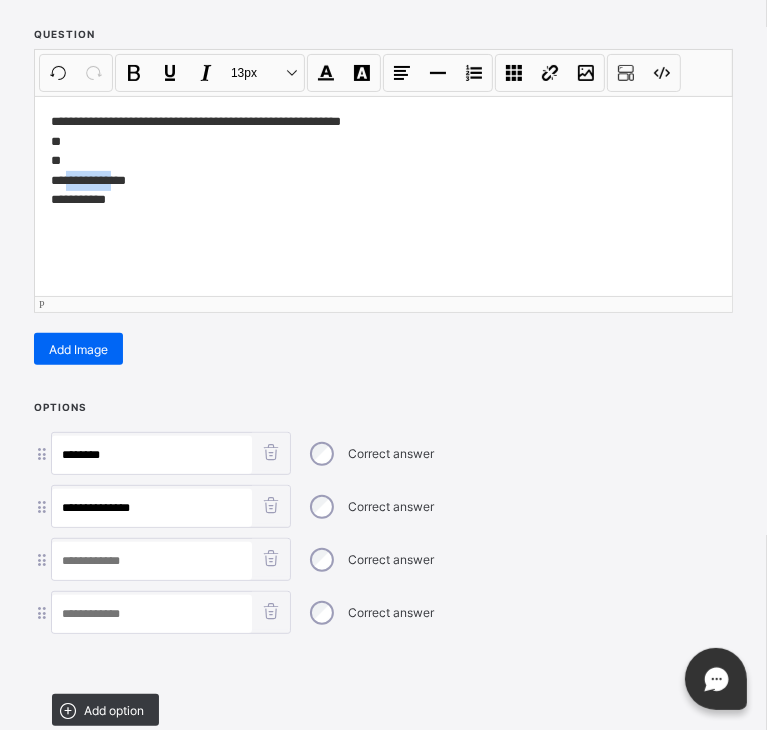 drag, startPoint x: 117, startPoint y: 184, endPoint x: 66, endPoint y: 178, distance: 51.351727 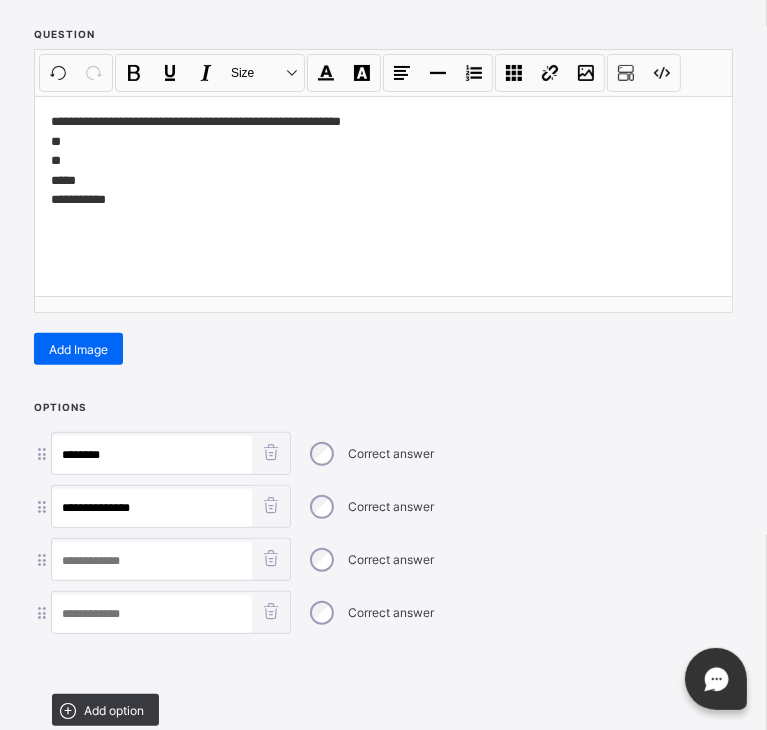 click at bounding box center (152, 561) 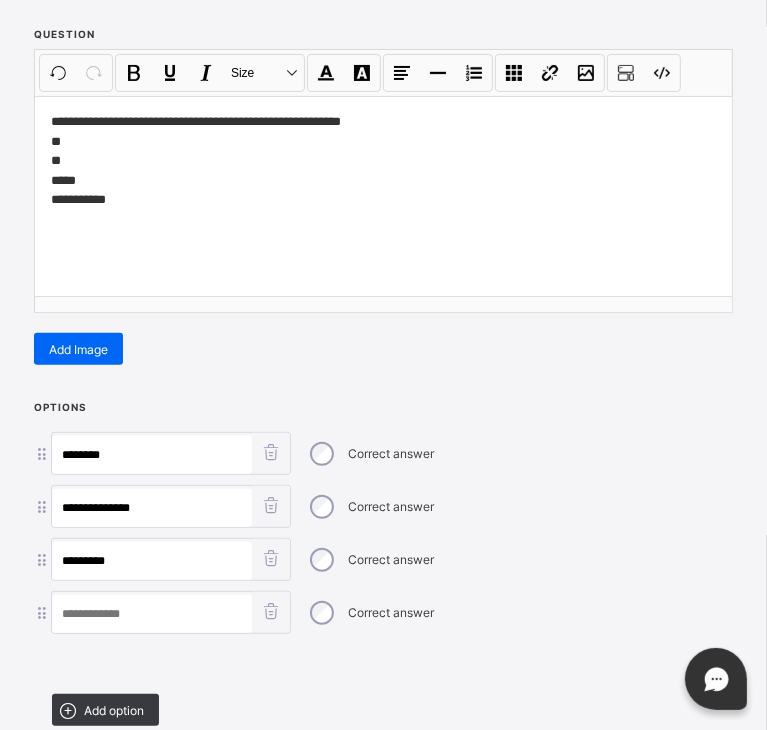 type on "*********" 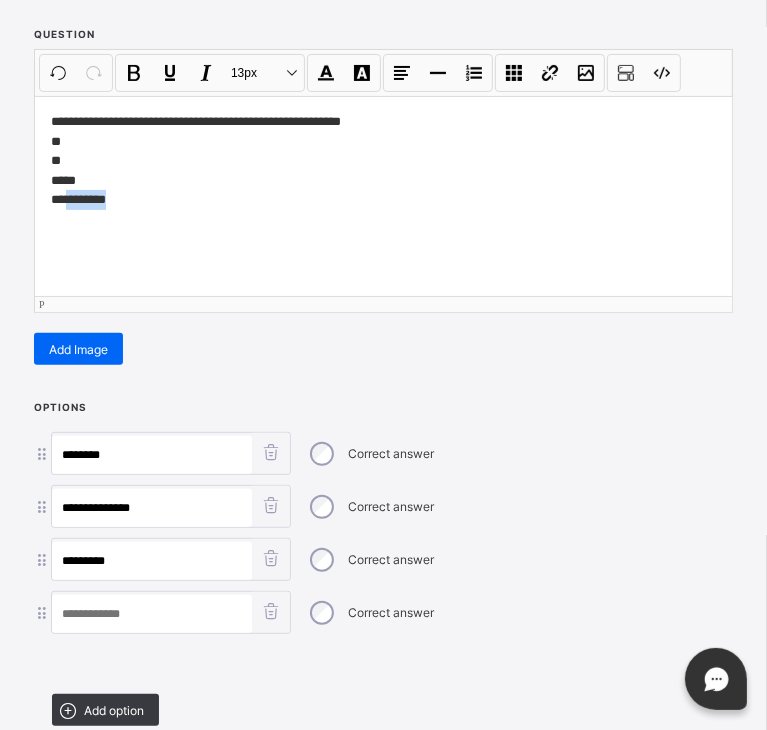 drag, startPoint x: 143, startPoint y: 205, endPoint x: 69, endPoint y: 193, distance: 74.96666 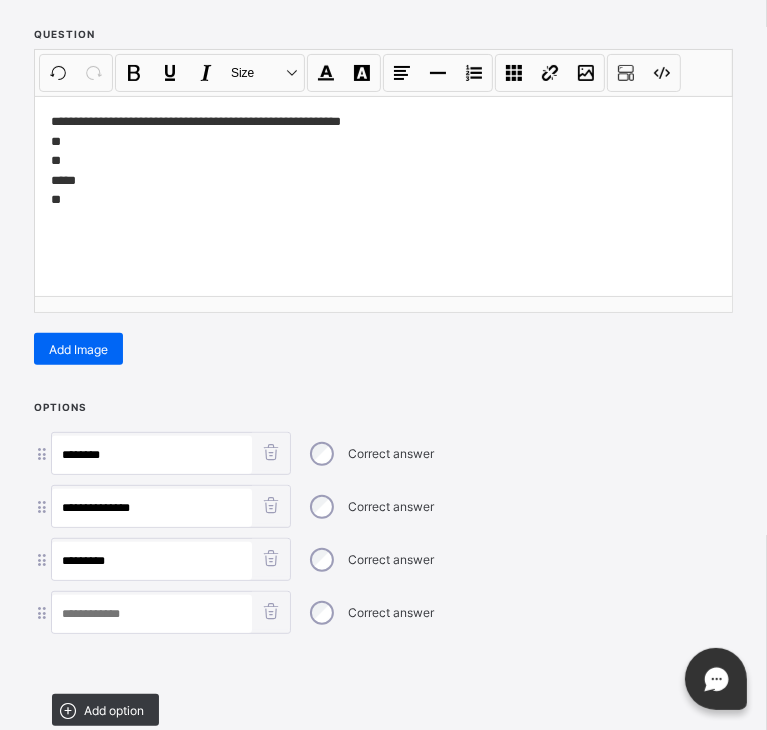 click at bounding box center [152, 614] 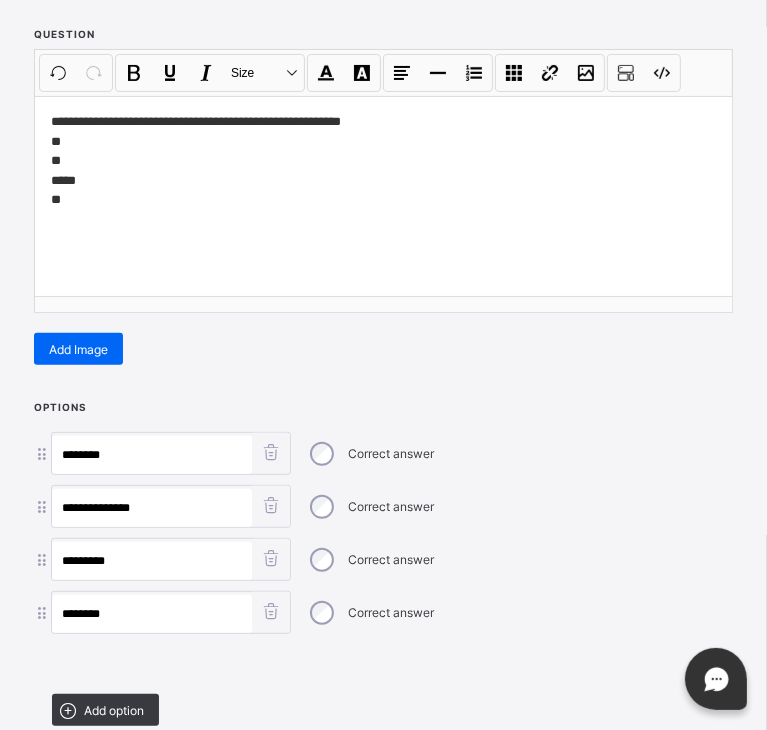 type on "********" 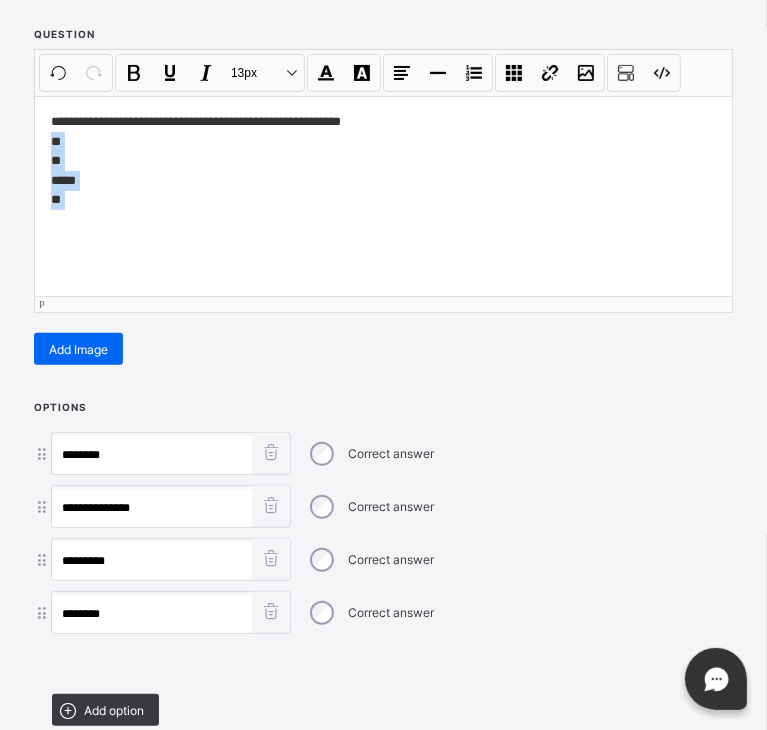 drag, startPoint x: 95, startPoint y: 239, endPoint x: 45, endPoint y: 143, distance: 108.24047 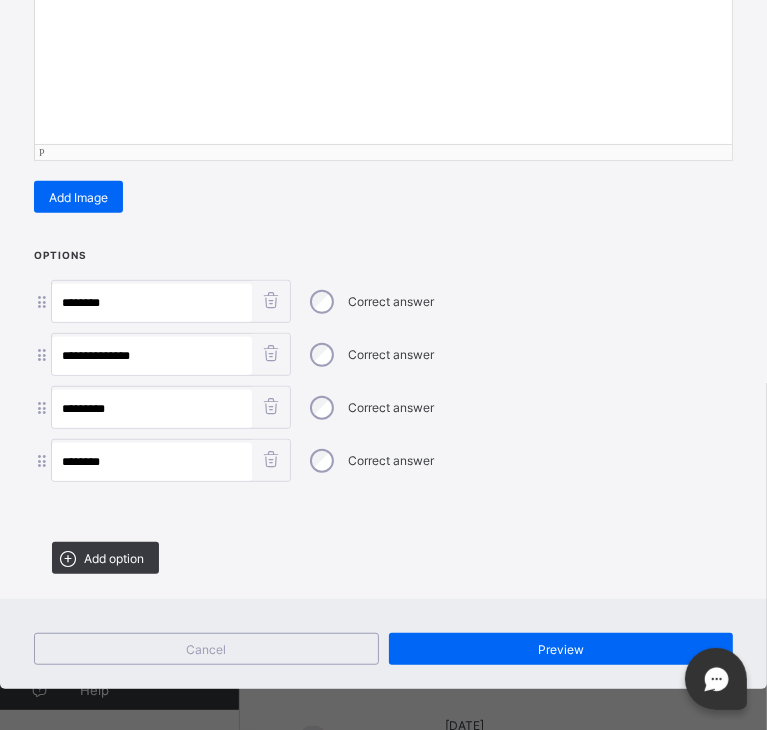 scroll, scrollTop: 384, scrollLeft: 0, axis: vertical 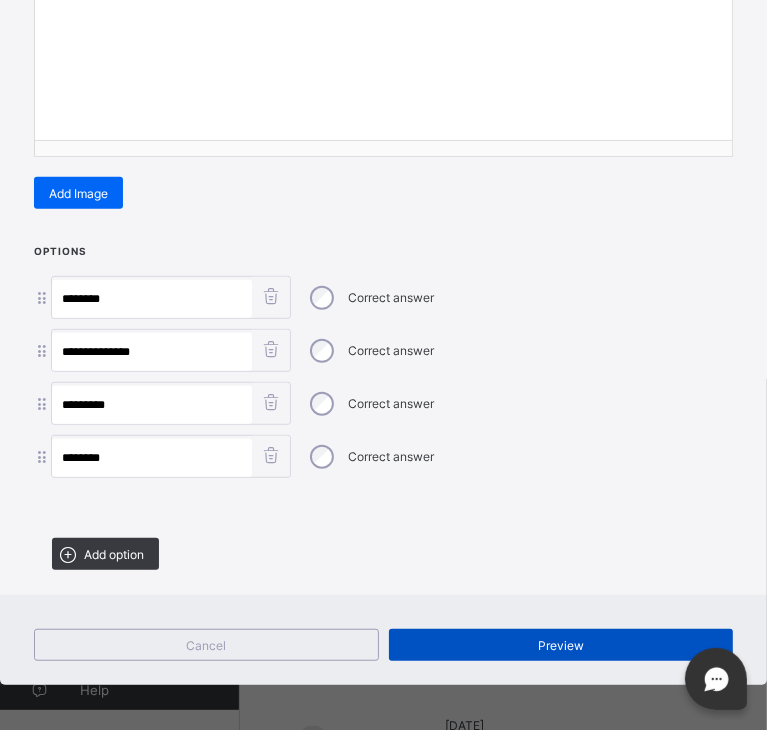 click on "Preview" at bounding box center (561, 645) 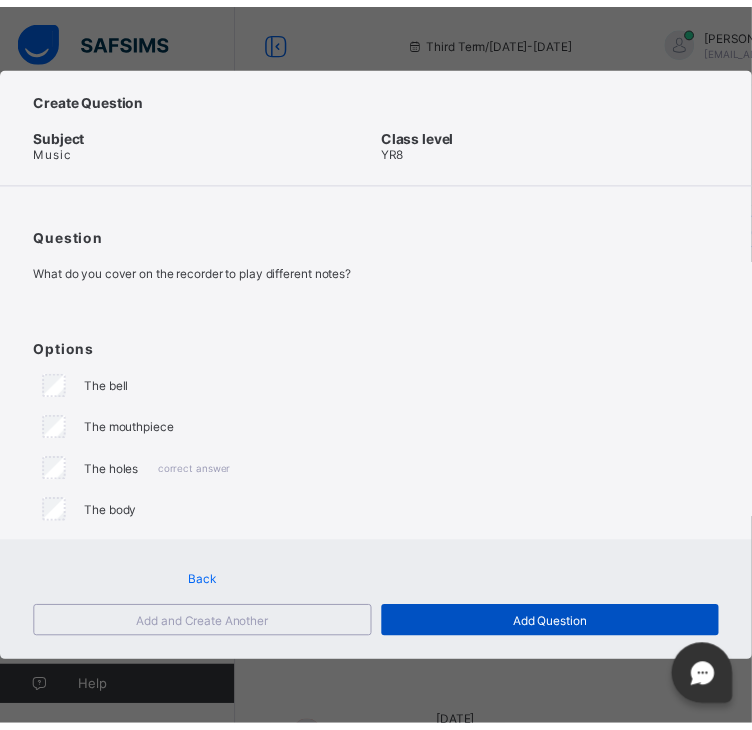 scroll, scrollTop: 0, scrollLeft: 0, axis: both 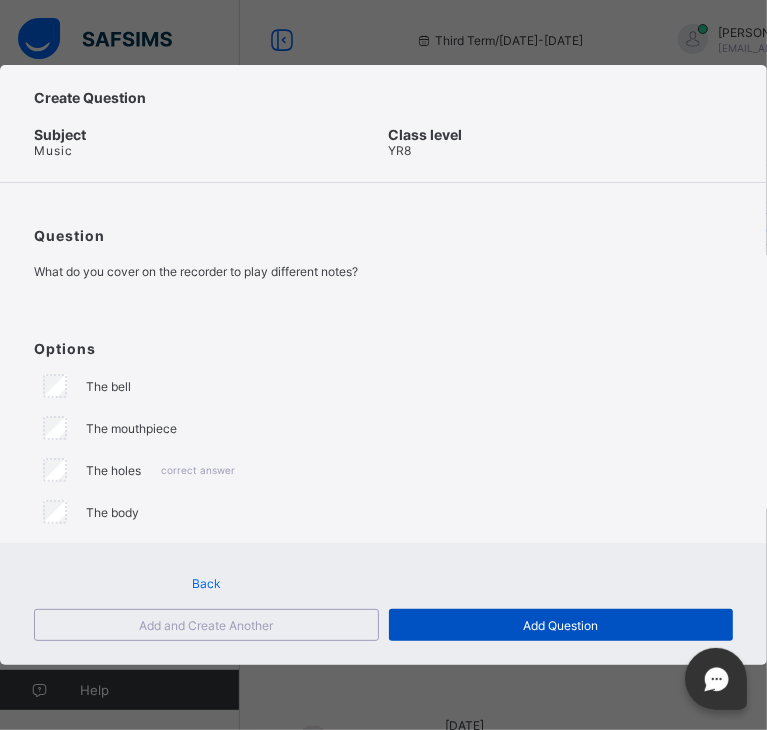 click on "Add Question" at bounding box center (560, 625) 